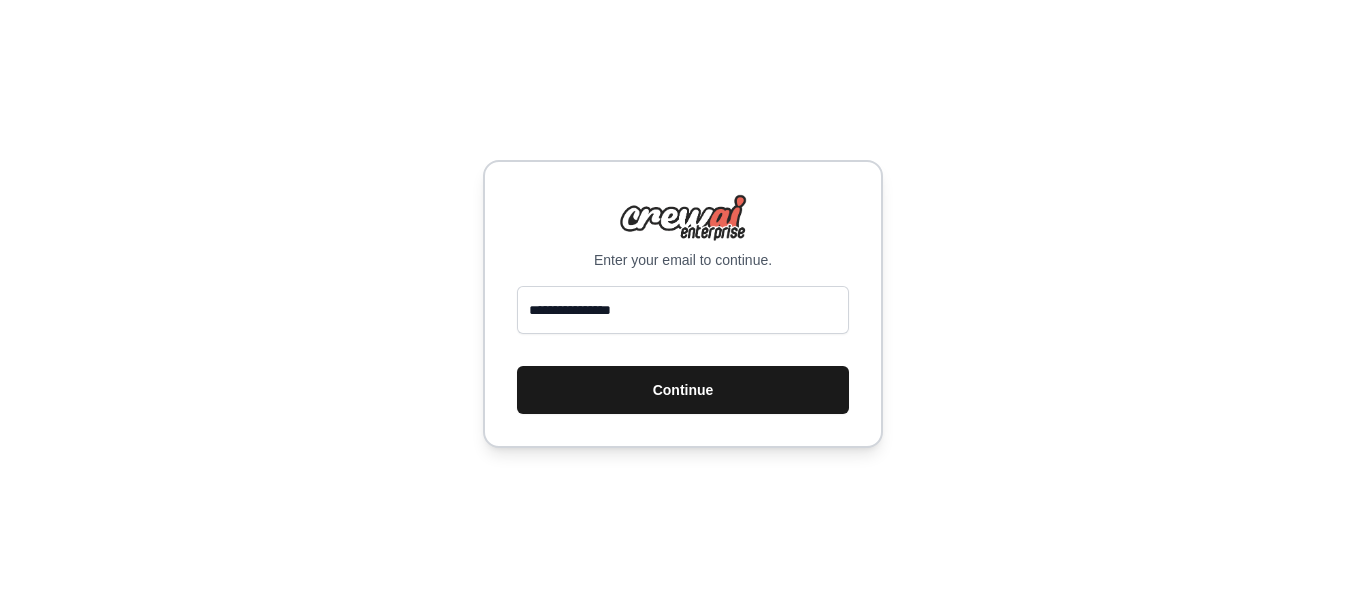 scroll, scrollTop: 0, scrollLeft: 0, axis: both 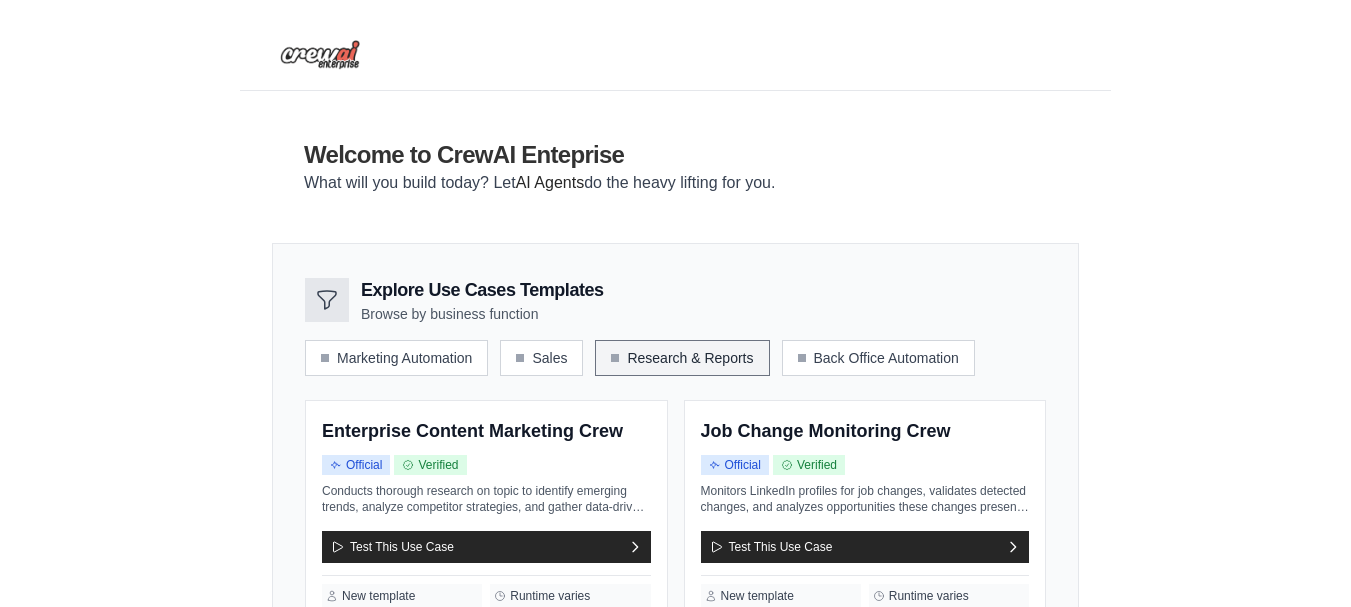 click on "Research & Reports" at bounding box center (682, 358) 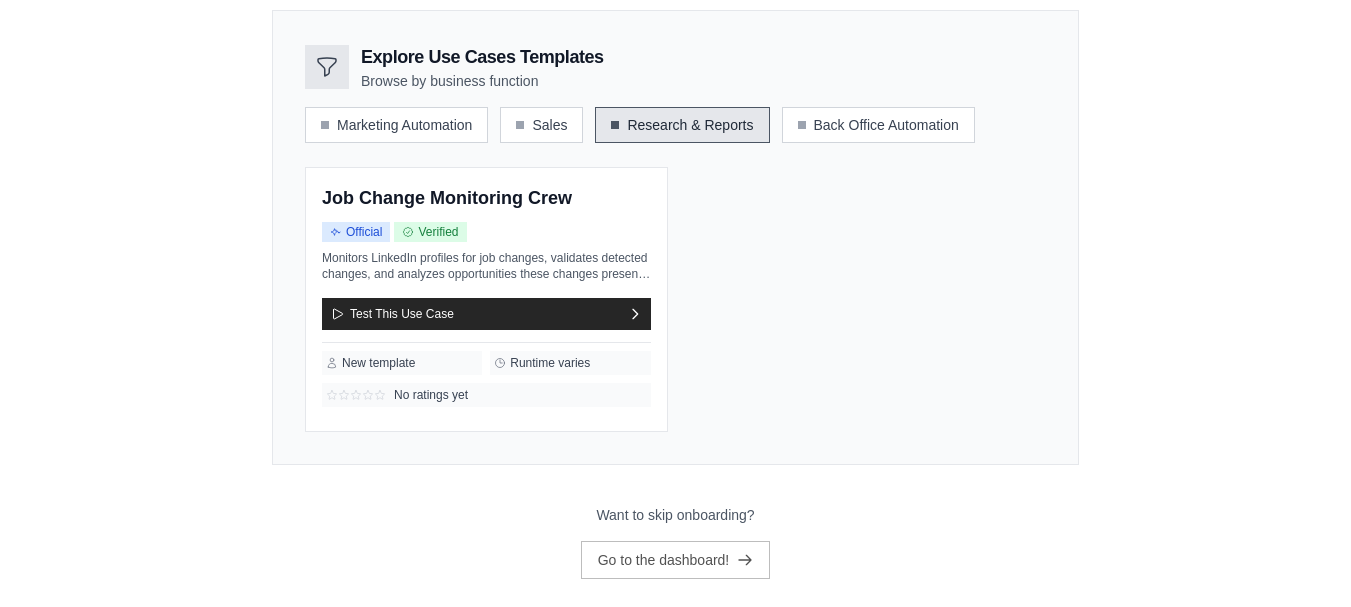scroll, scrollTop: 0, scrollLeft: 0, axis: both 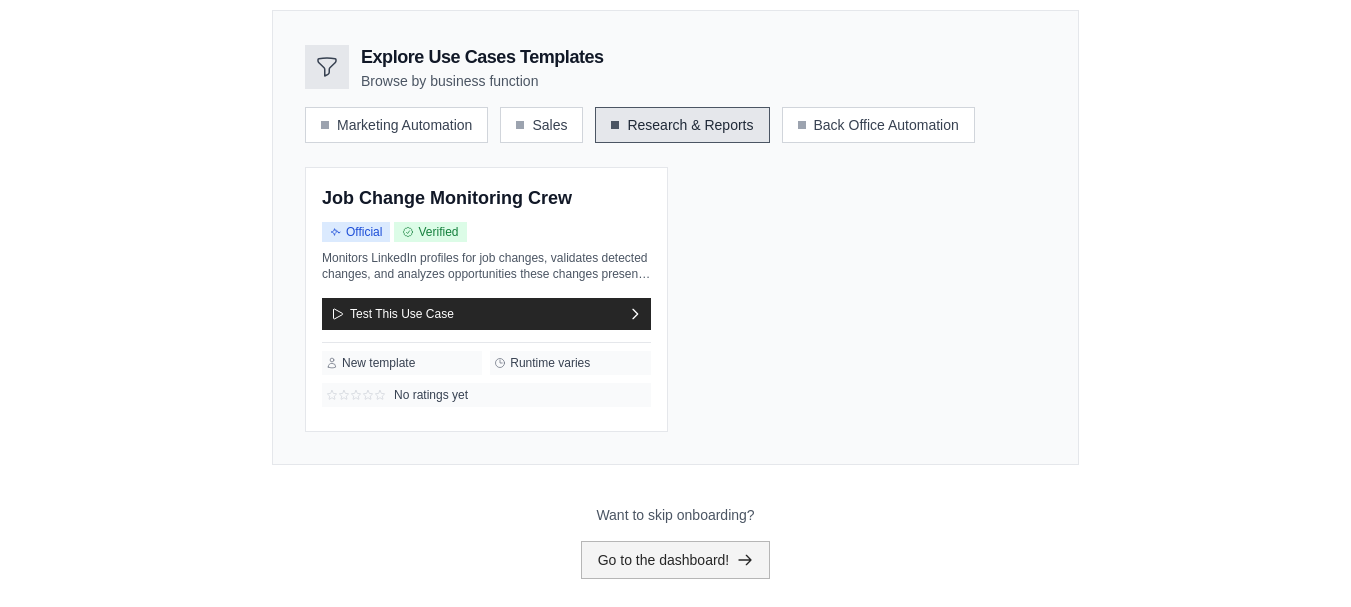 click on "Go to the dashboard!" at bounding box center (676, 560) 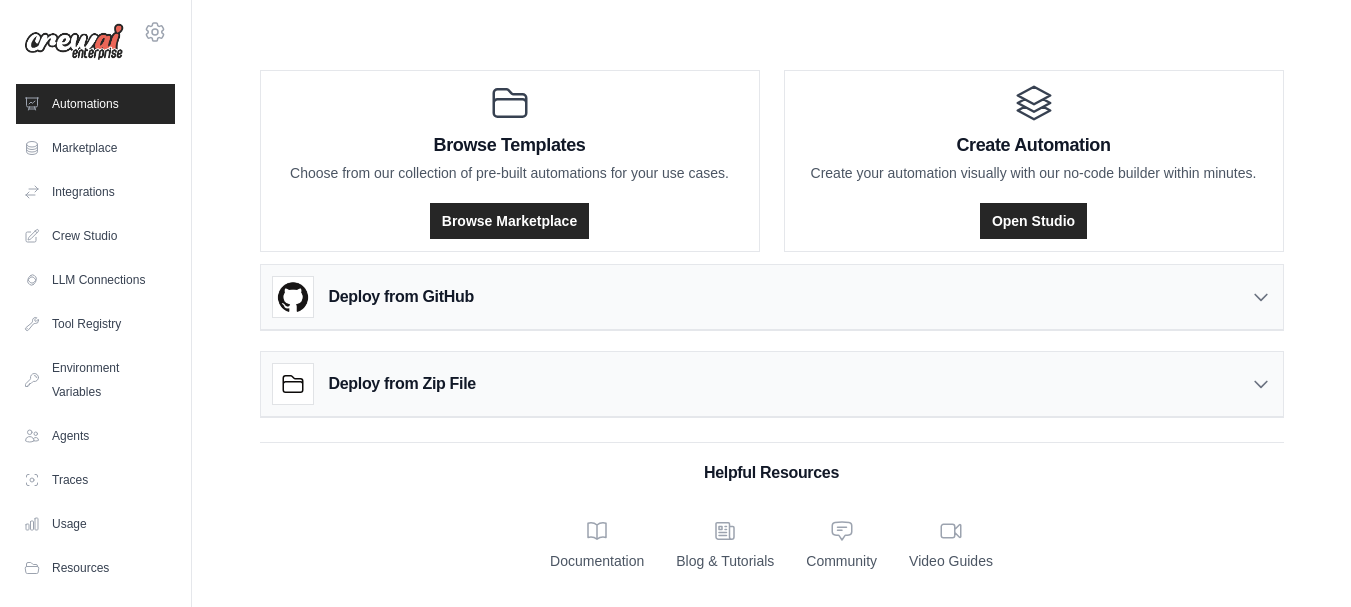 scroll, scrollTop: 0, scrollLeft: 0, axis: both 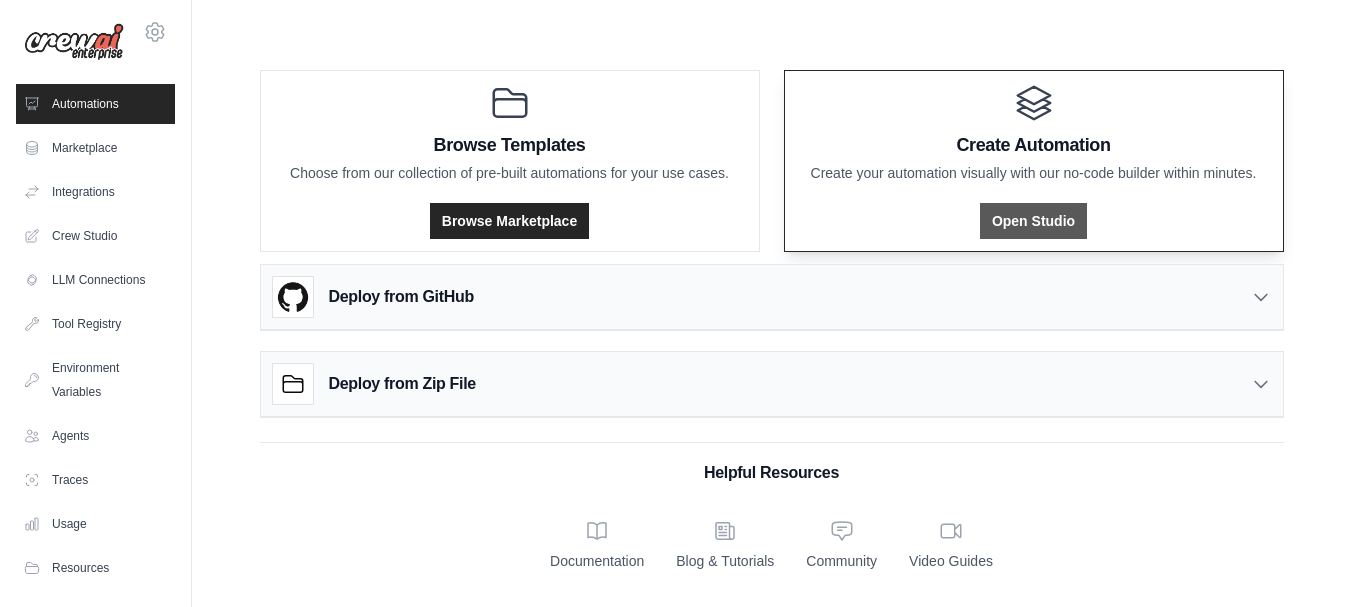 click on "Open Studio" at bounding box center (1033, 221) 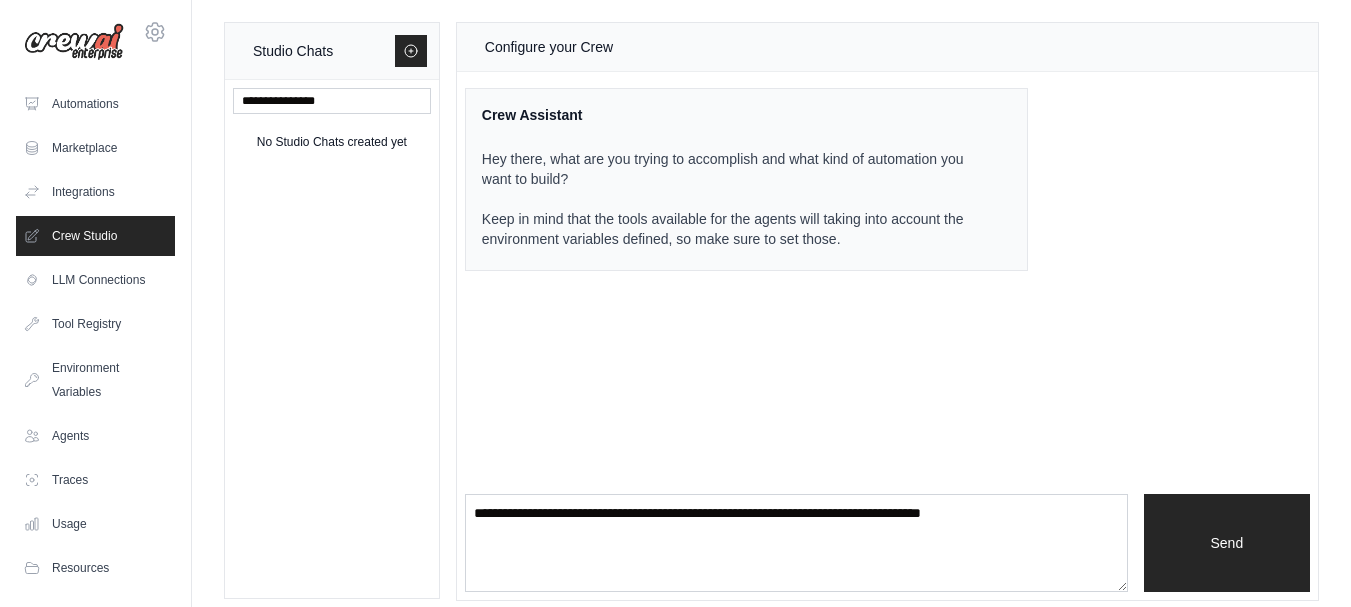 scroll, scrollTop: 0, scrollLeft: 0, axis: both 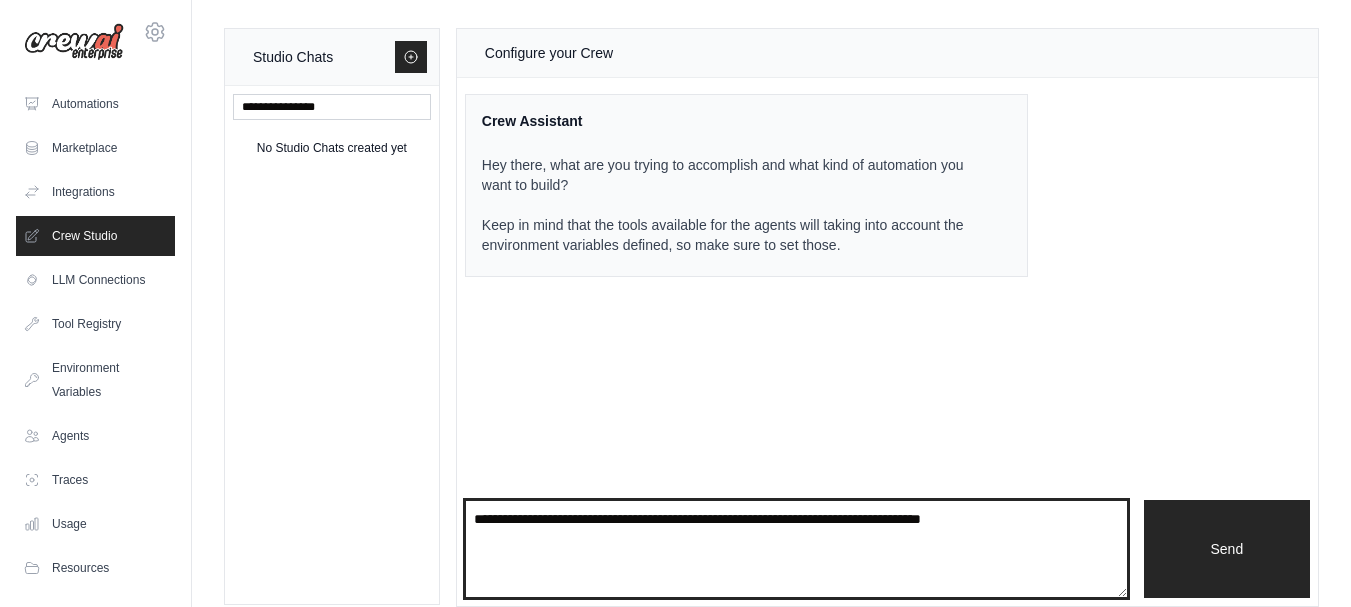 click at bounding box center (796, 549) 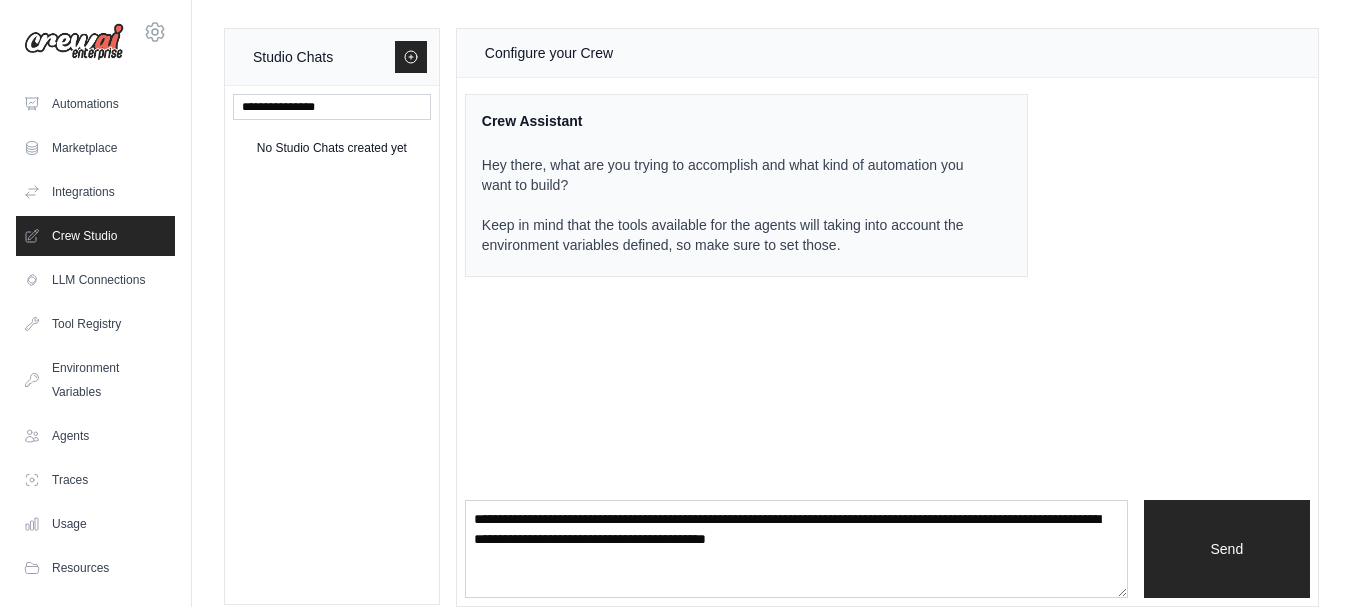 click on "**********" at bounding box center (887, 317) 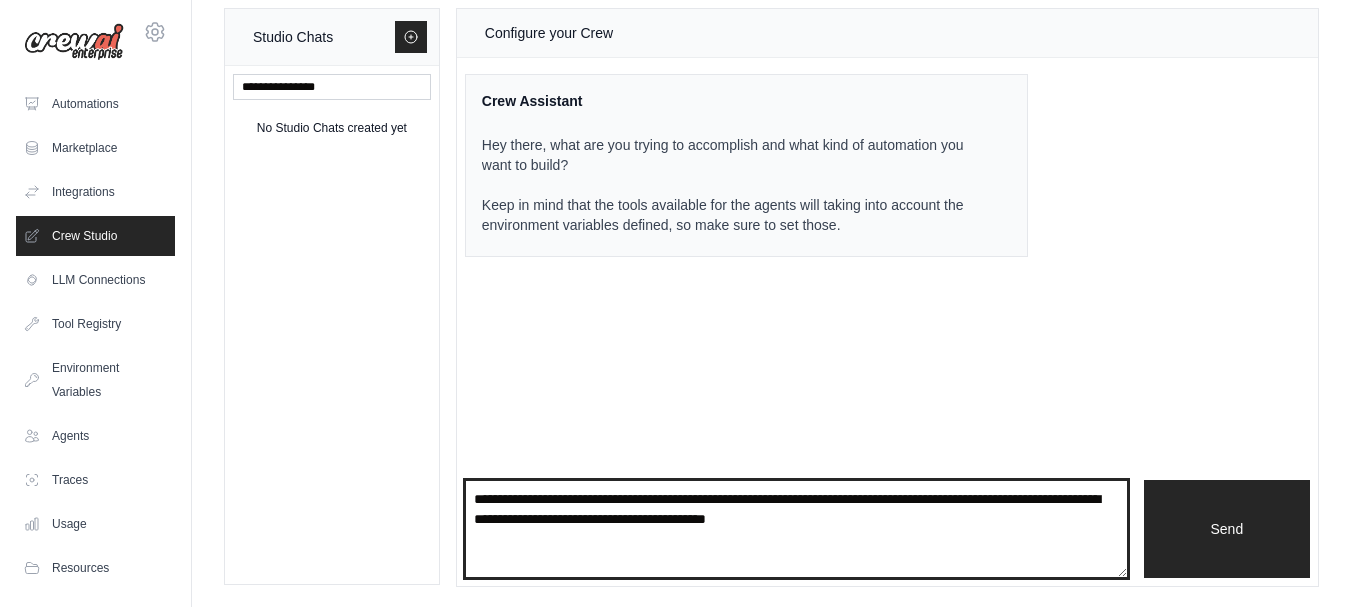 click on "**********" at bounding box center [796, 529] 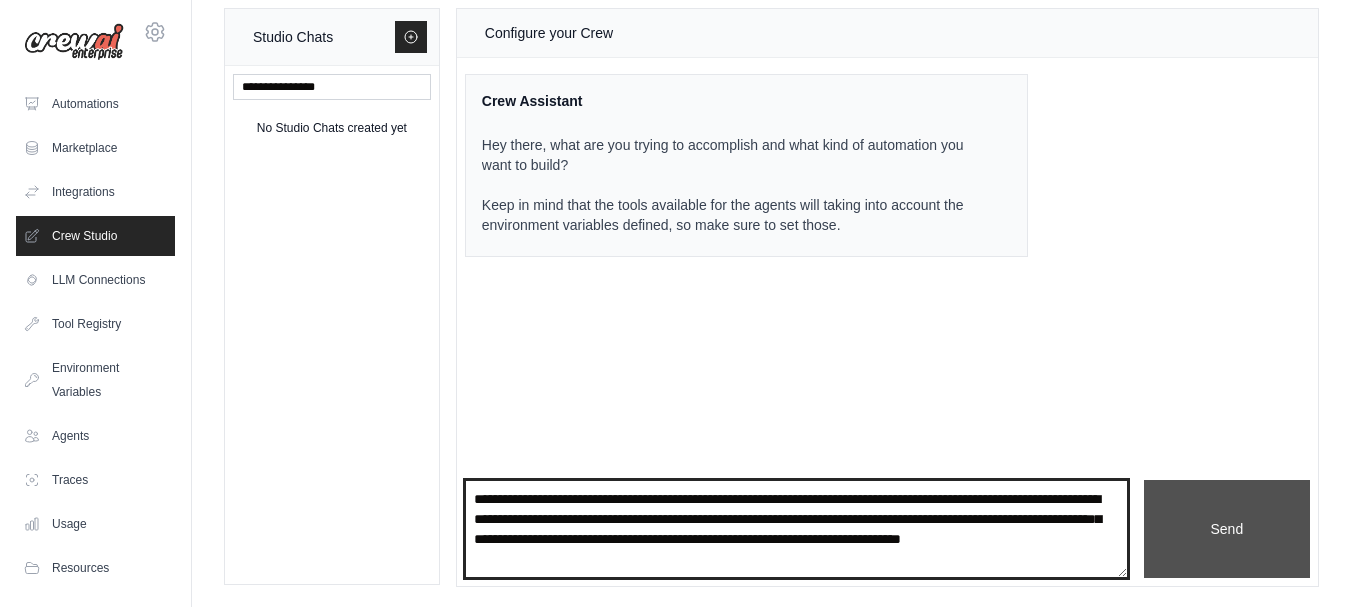 type on "**********" 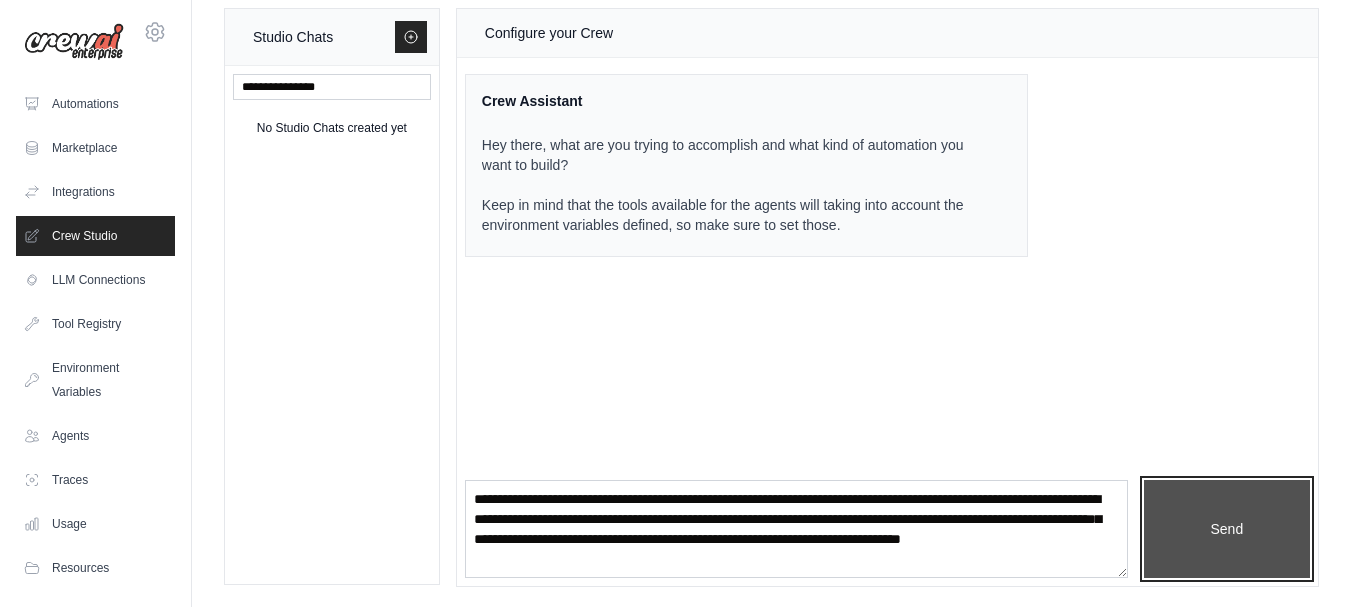 click on "Send" at bounding box center [1227, 529] 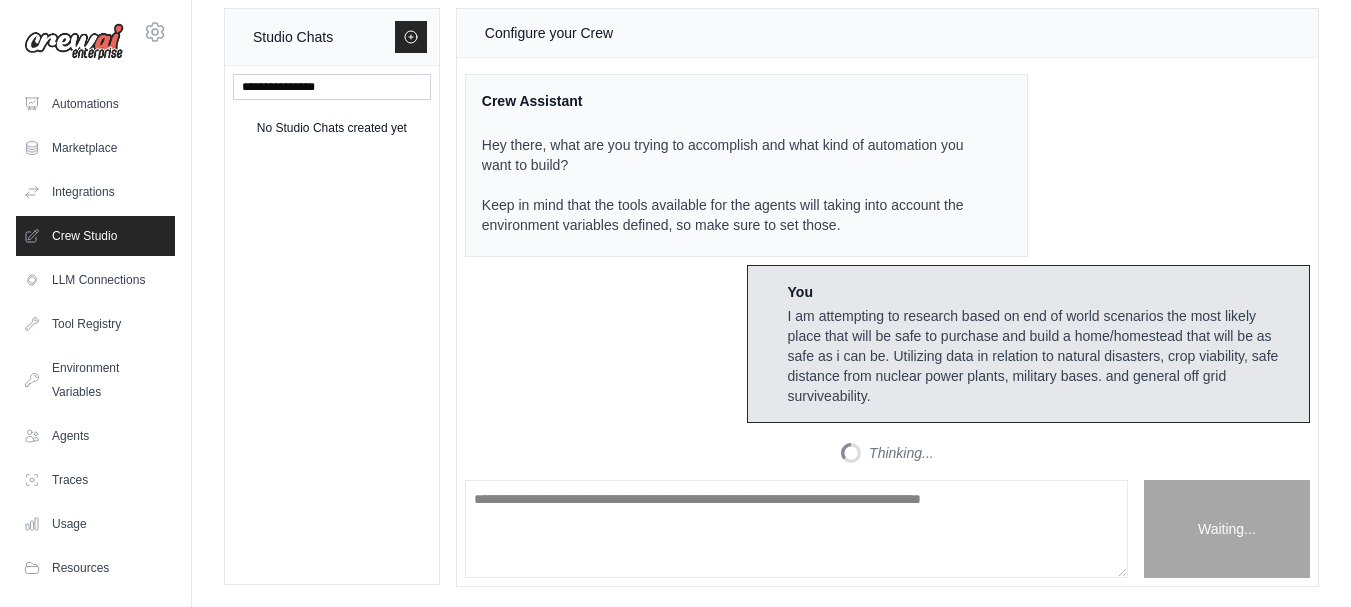 scroll, scrollTop: 3, scrollLeft: 0, axis: vertical 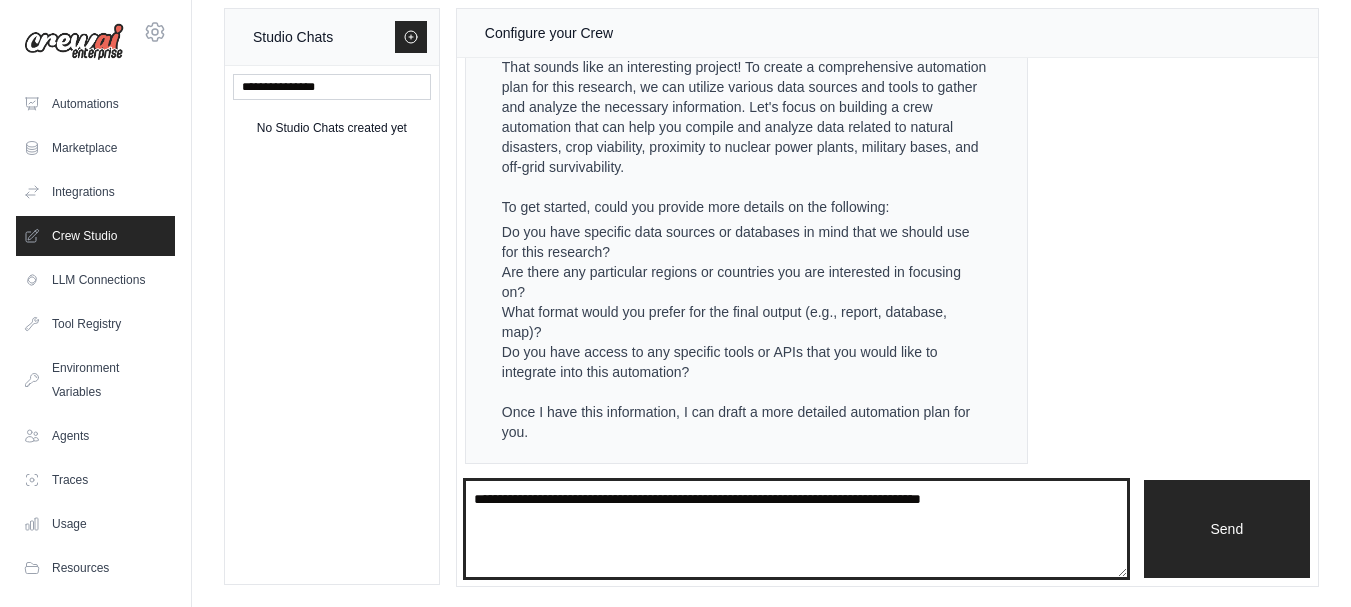 click at bounding box center (796, 529) 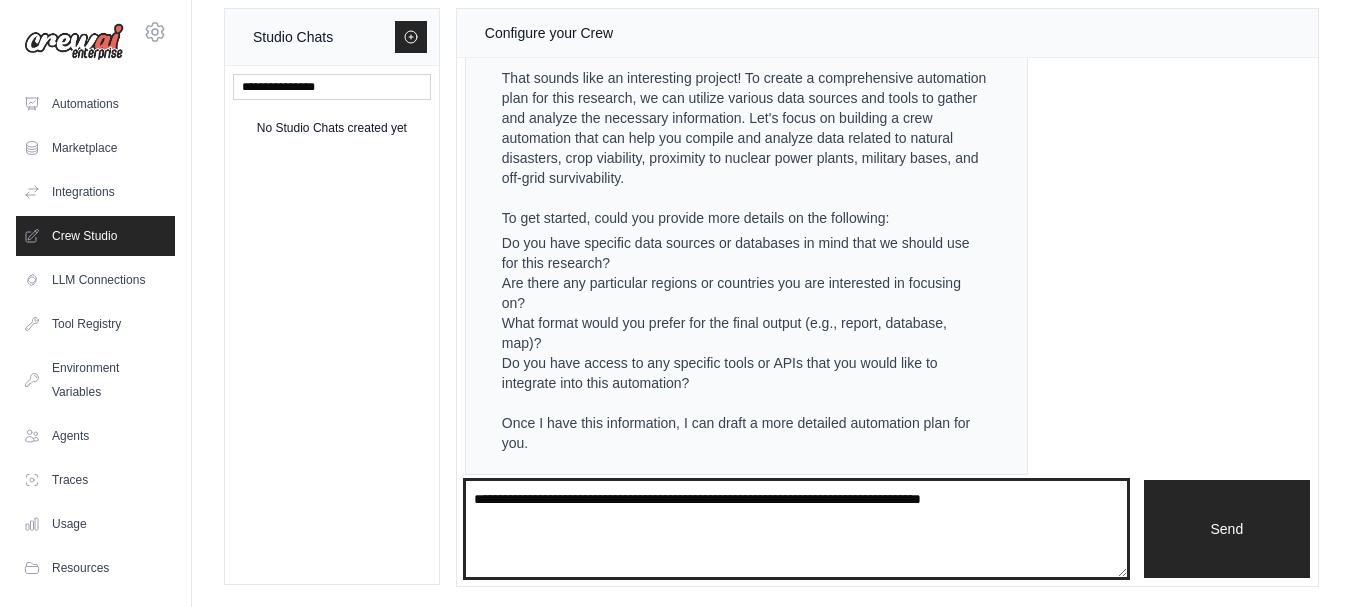 scroll, scrollTop: 435, scrollLeft: 0, axis: vertical 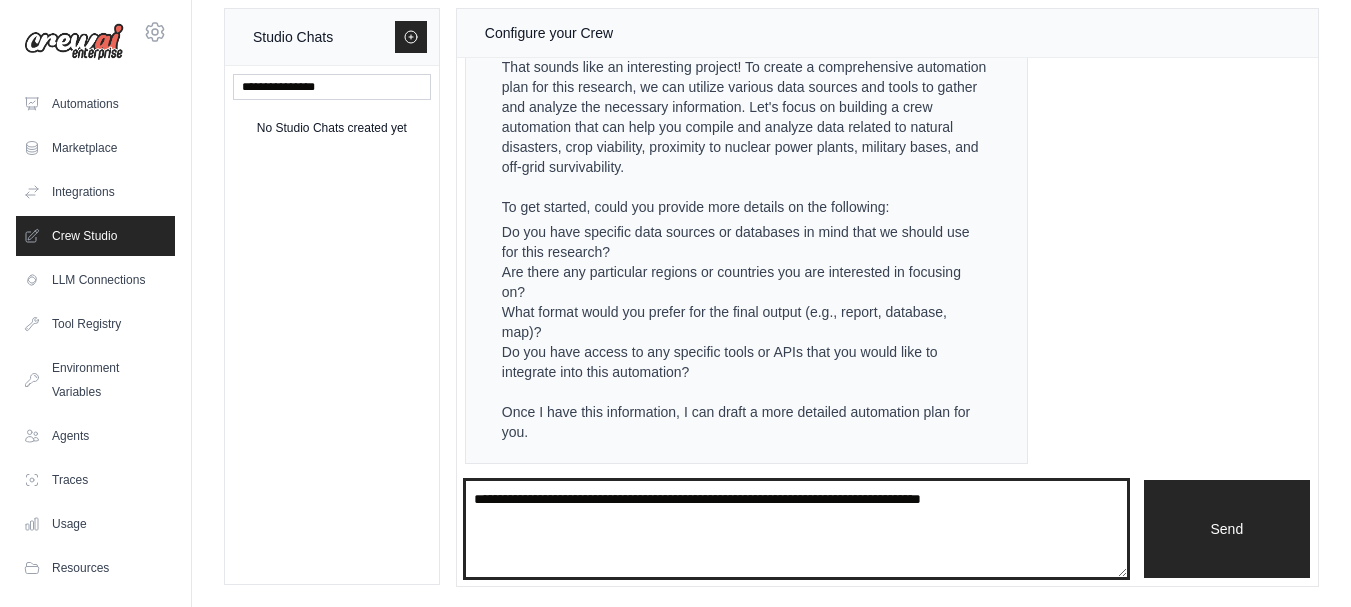 click at bounding box center (796, 529) 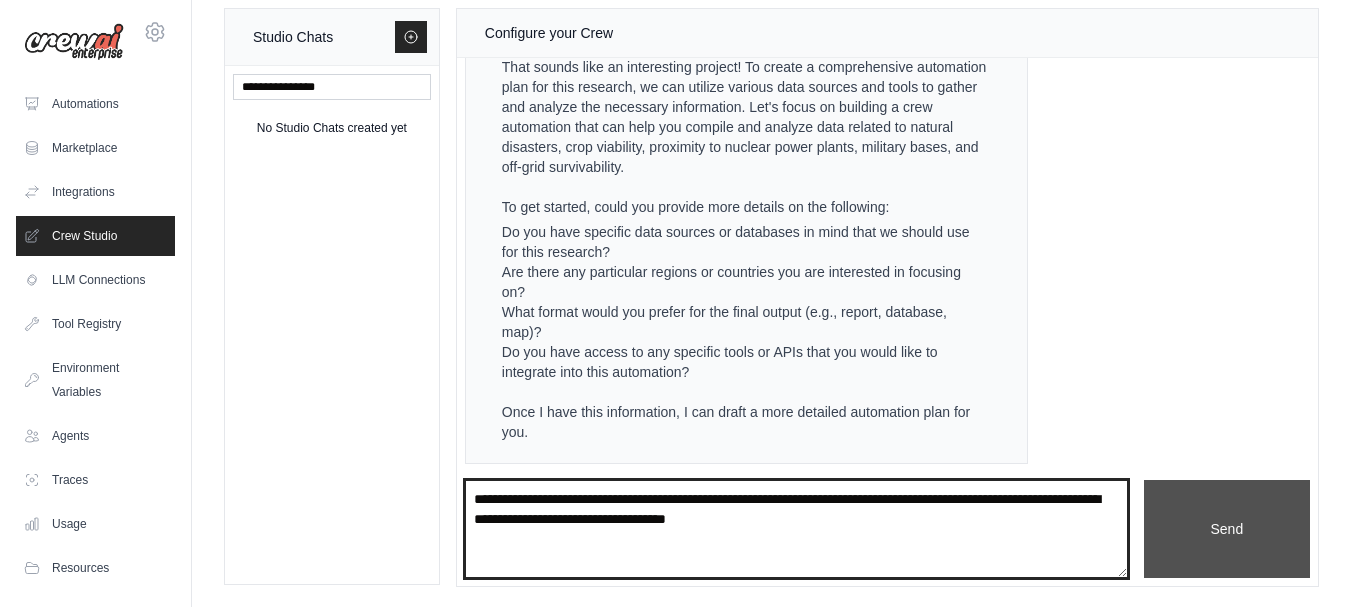 type on "**********" 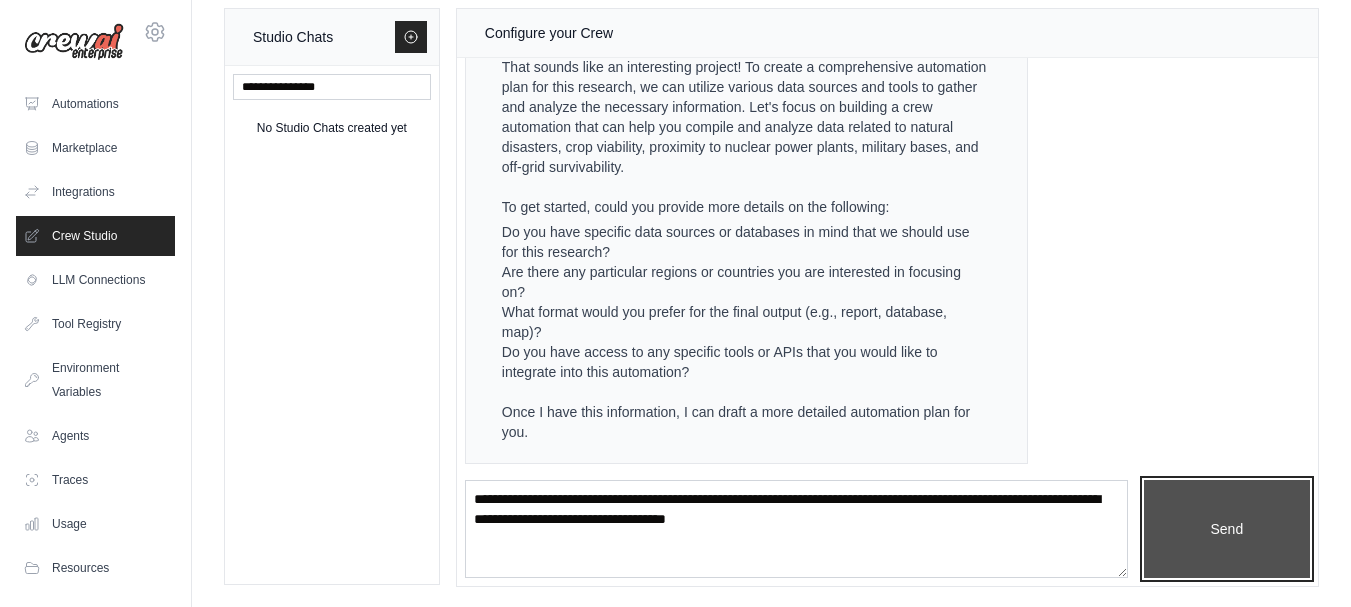 click on "Send" at bounding box center (1227, 529) 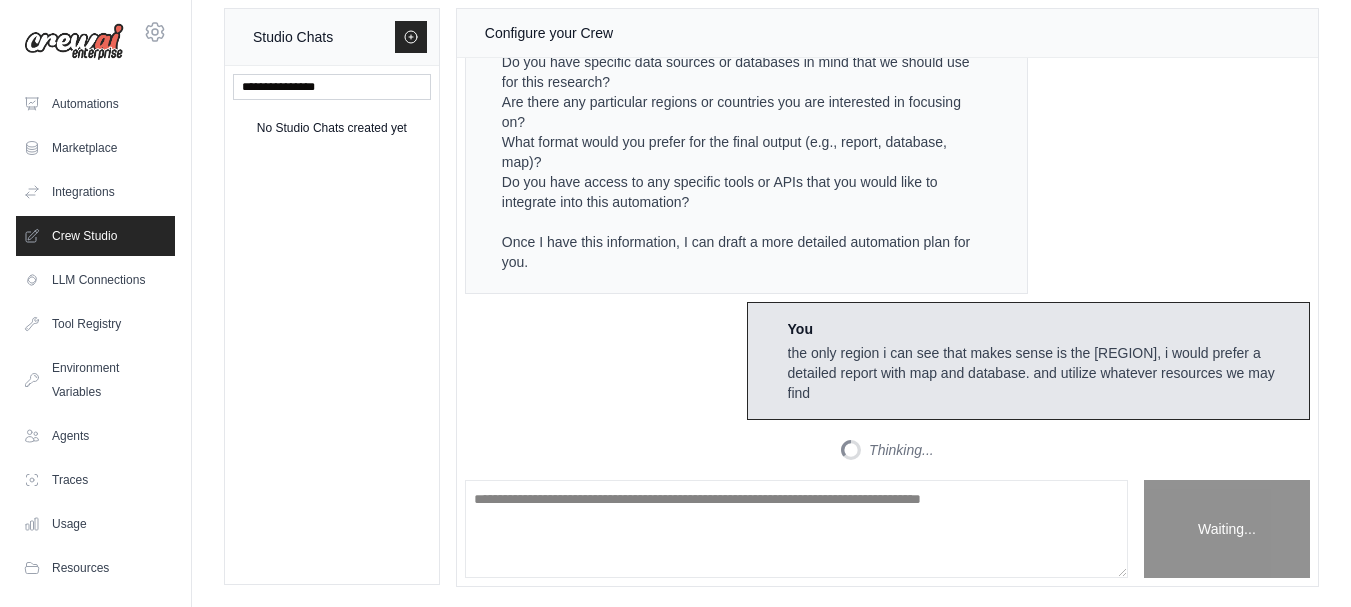 scroll, scrollTop: 1676, scrollLeft: 0, axis: vertical 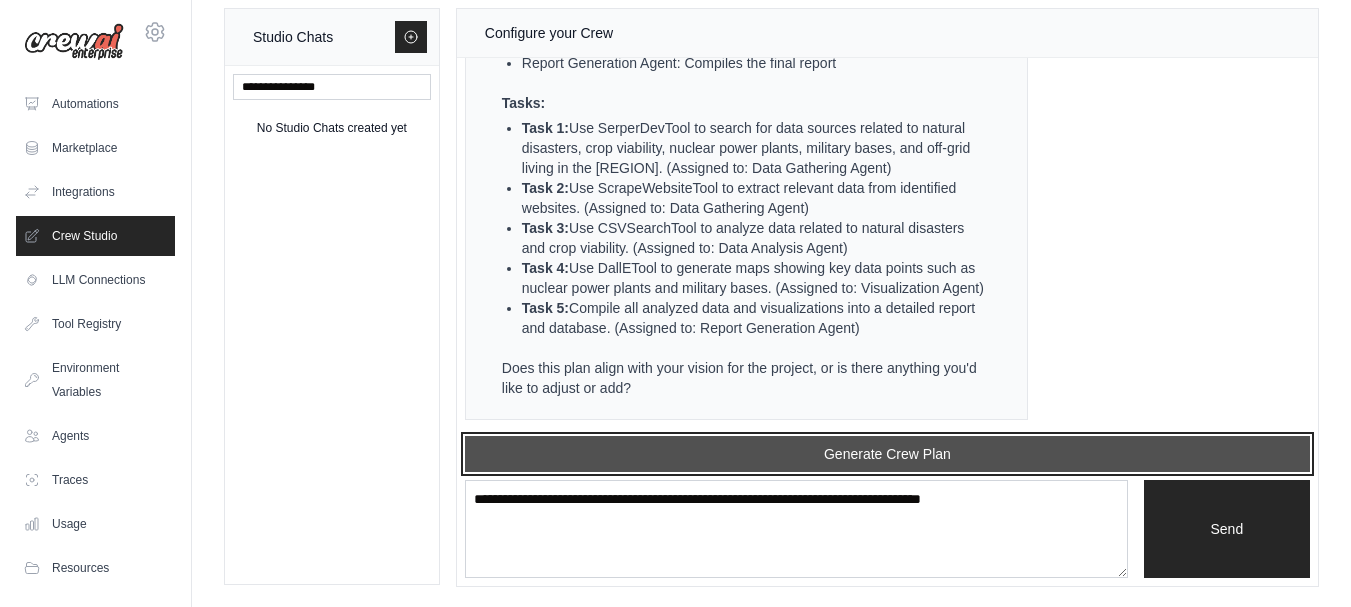 click on "Generate Crew Plan" at bounding box center [887, 454] 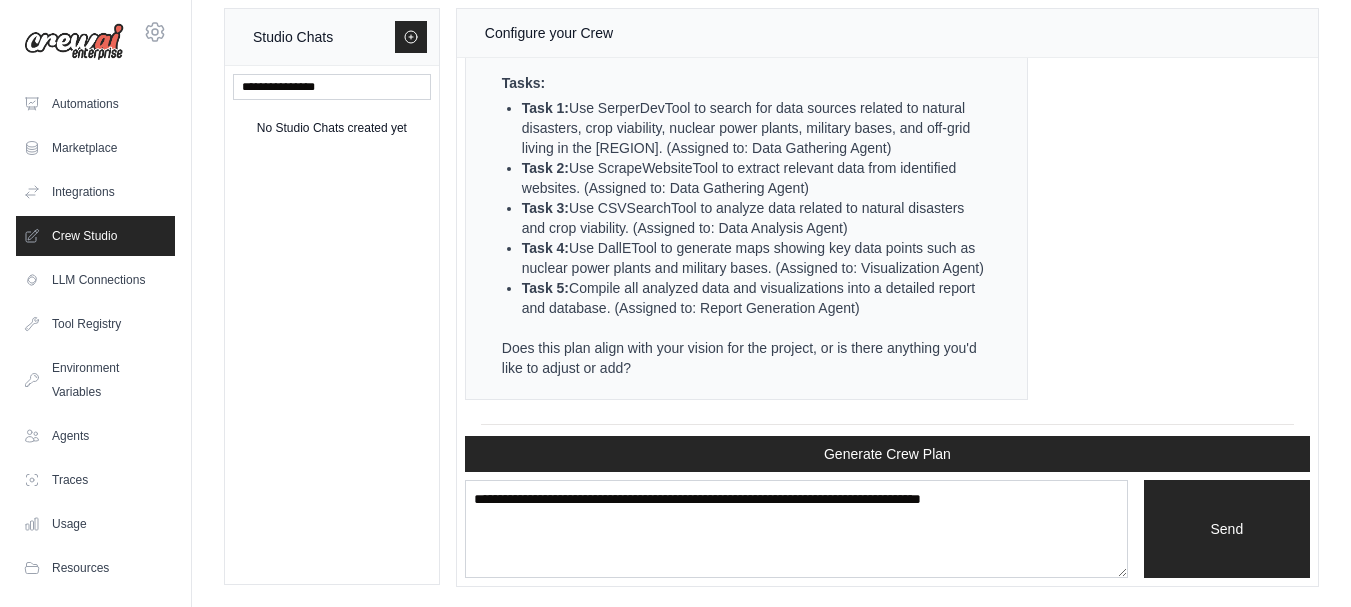 scroll, scrollTop: 2945, scrollLeft: 0, axis: vertical 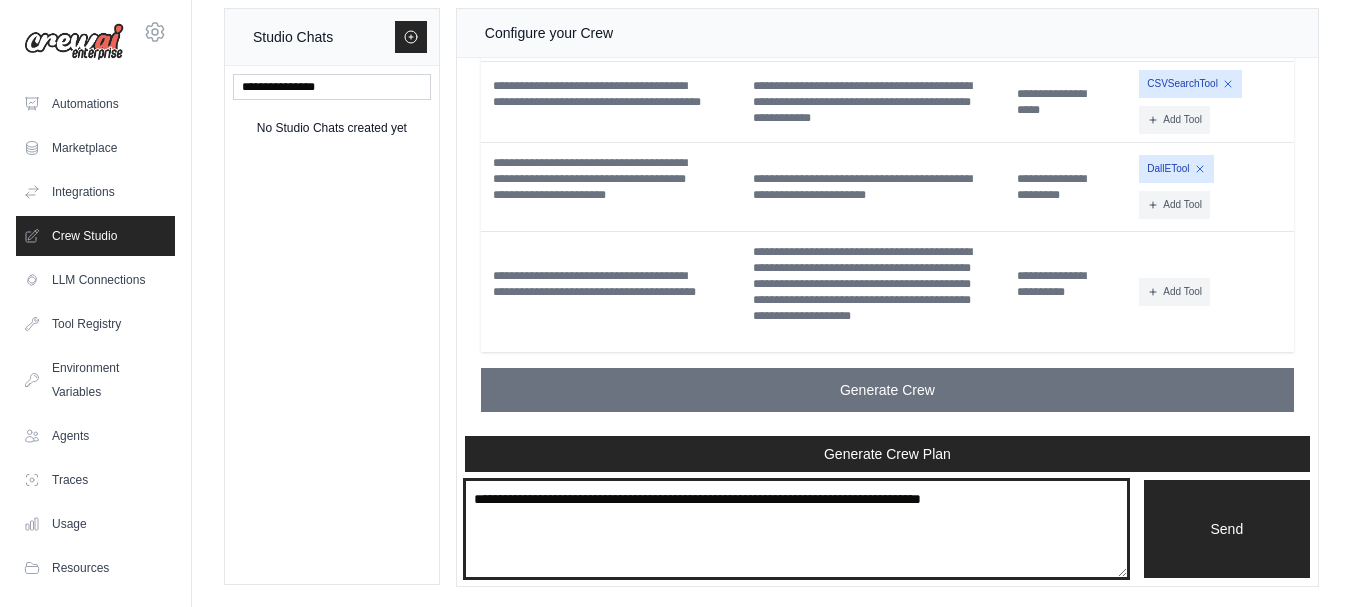 click at bounding box center [796, 529] 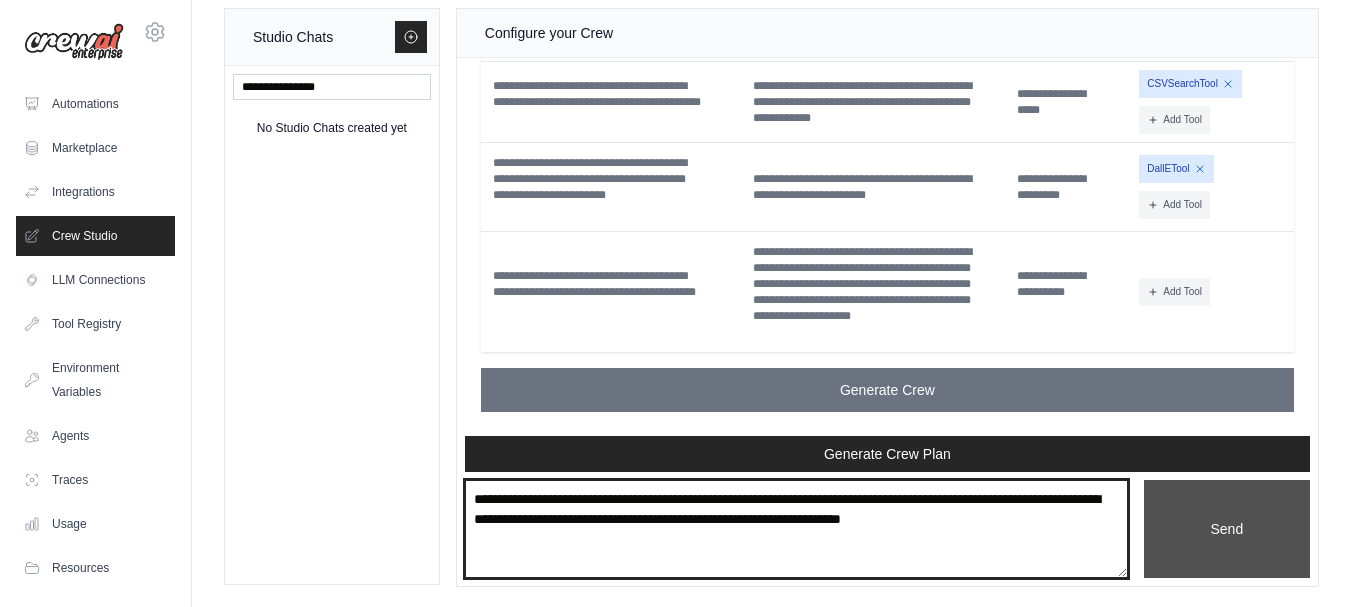 type on "**********" 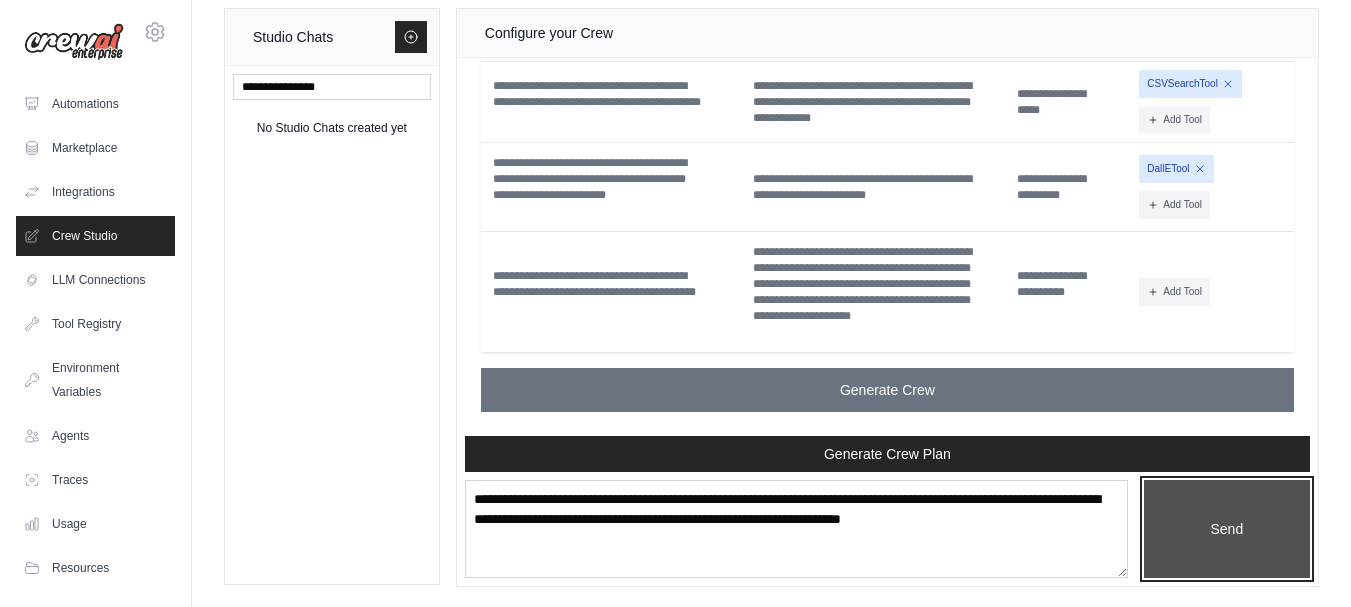 click on "Send" at bounding box center [1227, 529] 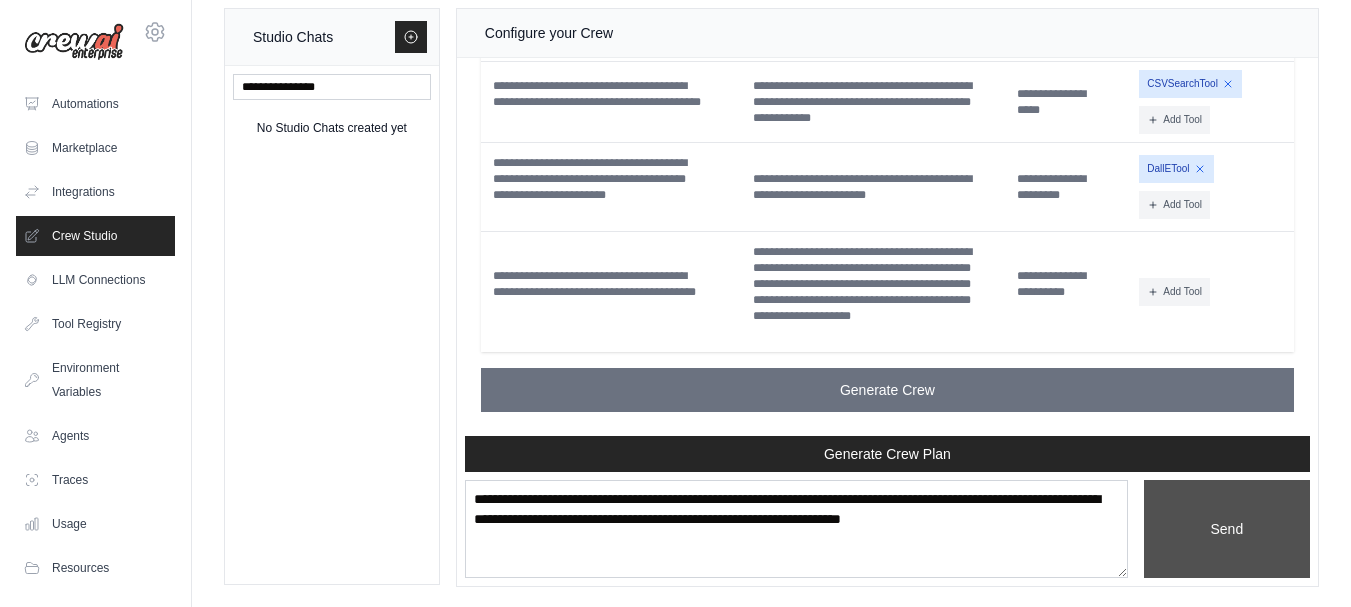 type 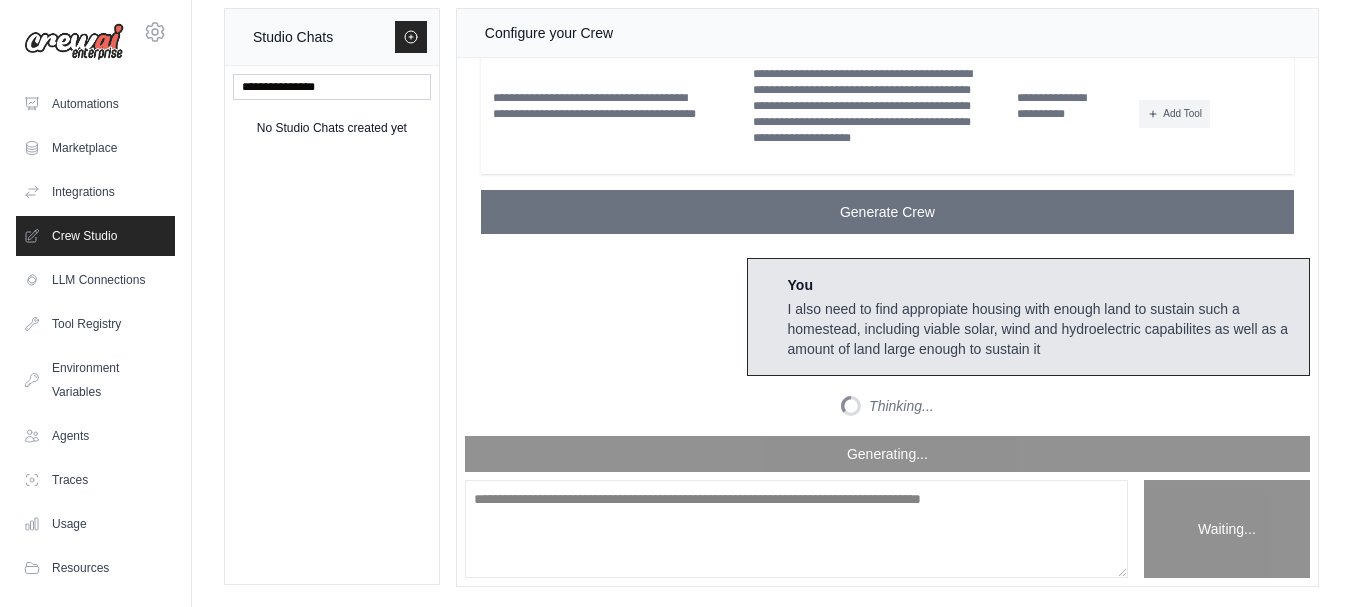 scroll, scrollTop: 4270, scrollLeft: 0, axis: vertical 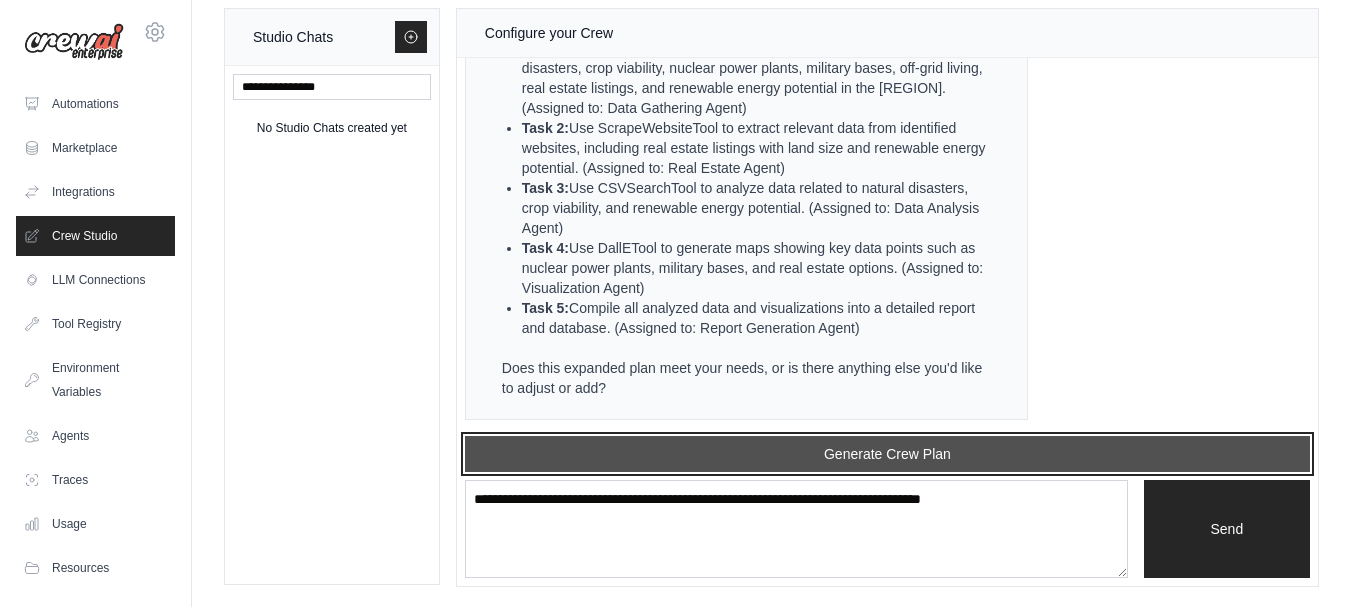 click on "Generate Crew Plan" at bounding box center (887, 454) 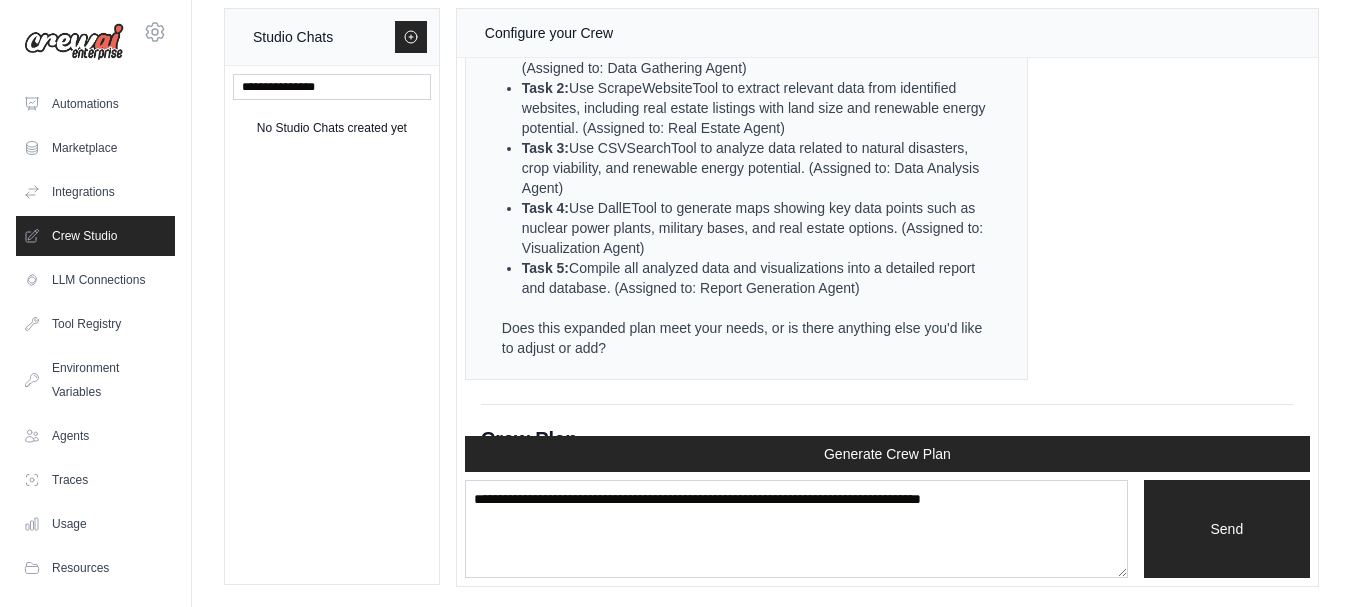 scroll, scrollTop: 5640, scrollLeft: 0, axis: vertical 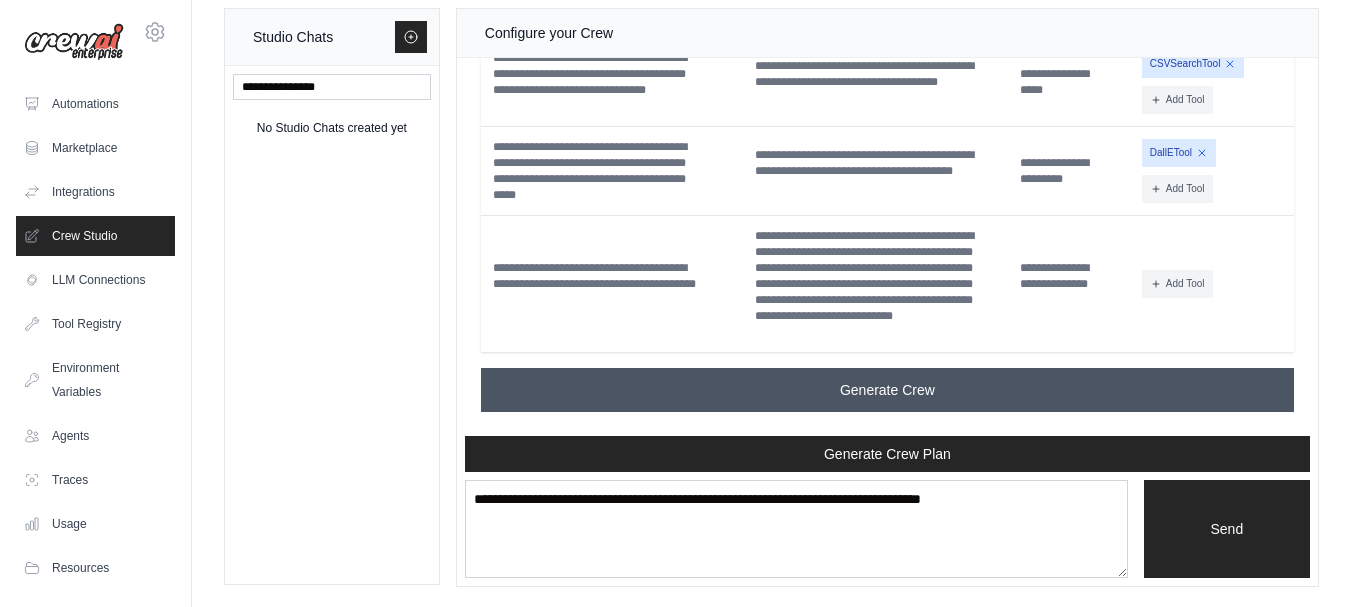 click on "Generate Crew" at bounding box center (887, 390) 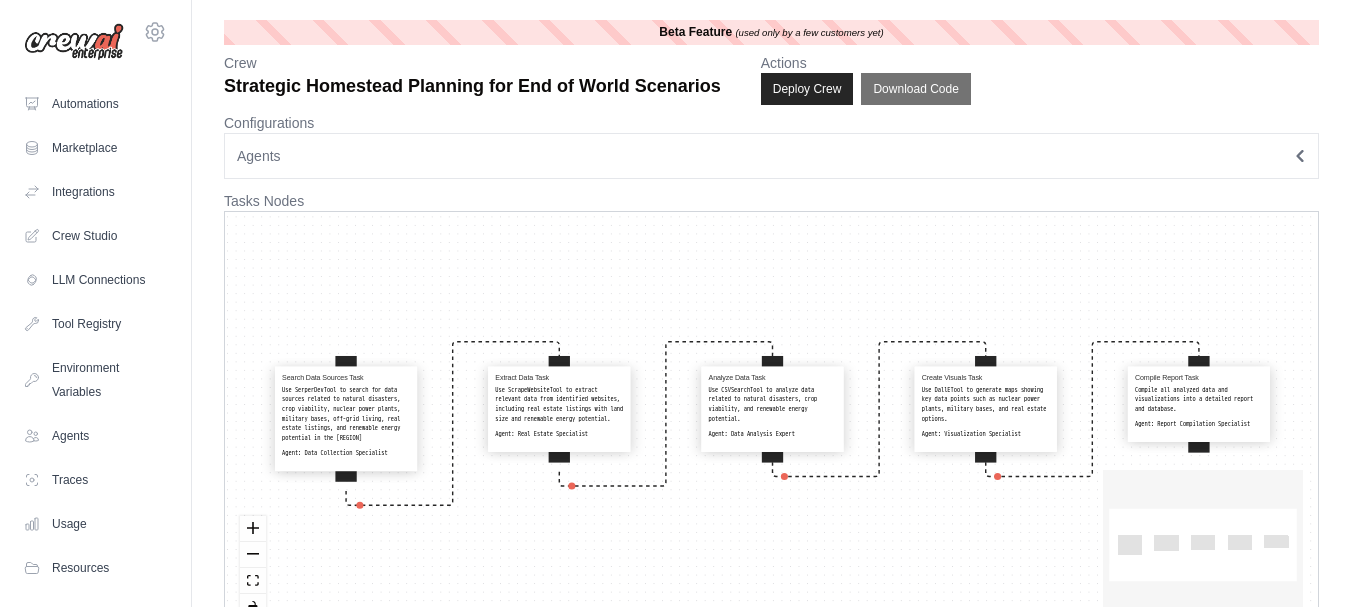 scroll, scrollTop: 0, scrollLeft: 0, axis: both 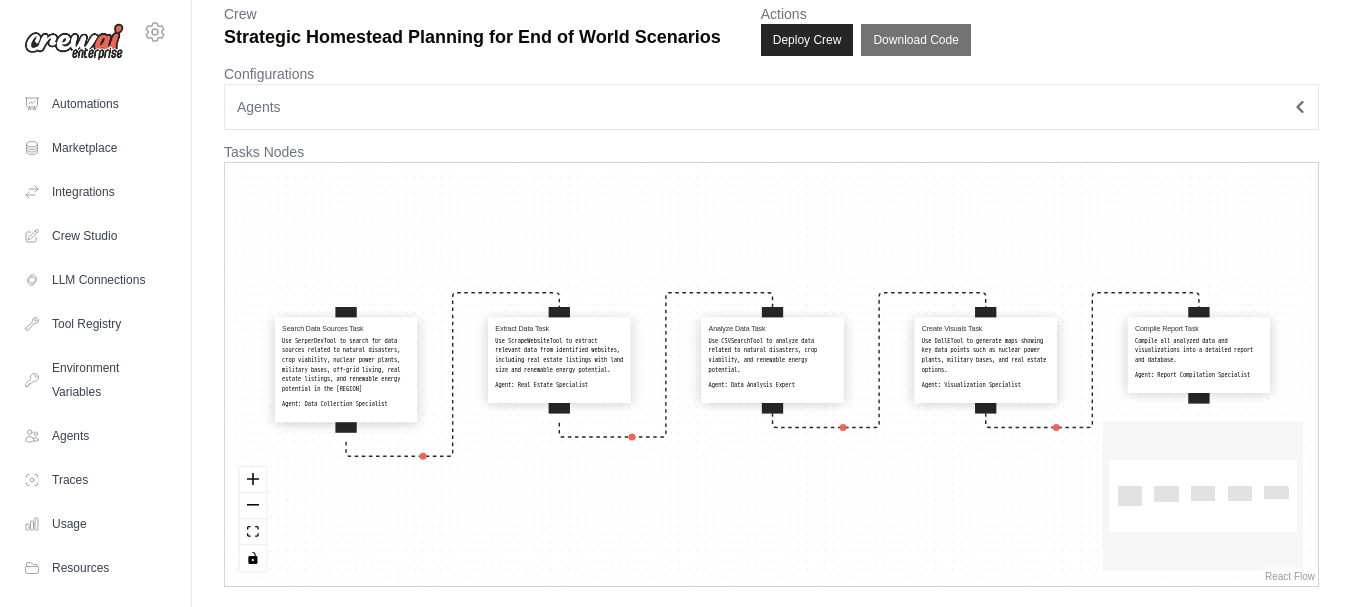click on "Use SerperDevTool to search for data sources related to natural disasters, crop viability, nuclear power plants, military bases, off-grid living, real estate listings, and renewable energy potential in the North Midwest." at bounding box center (346, 365) 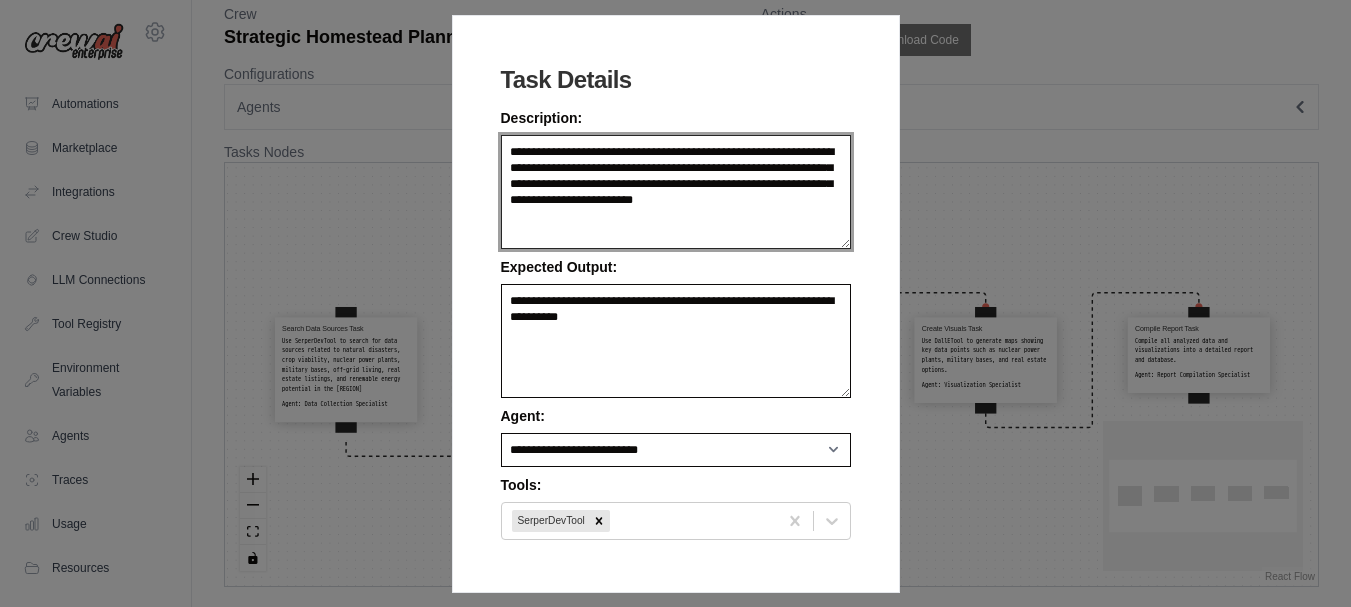 click on "**********" at bounding box center (676, 192) 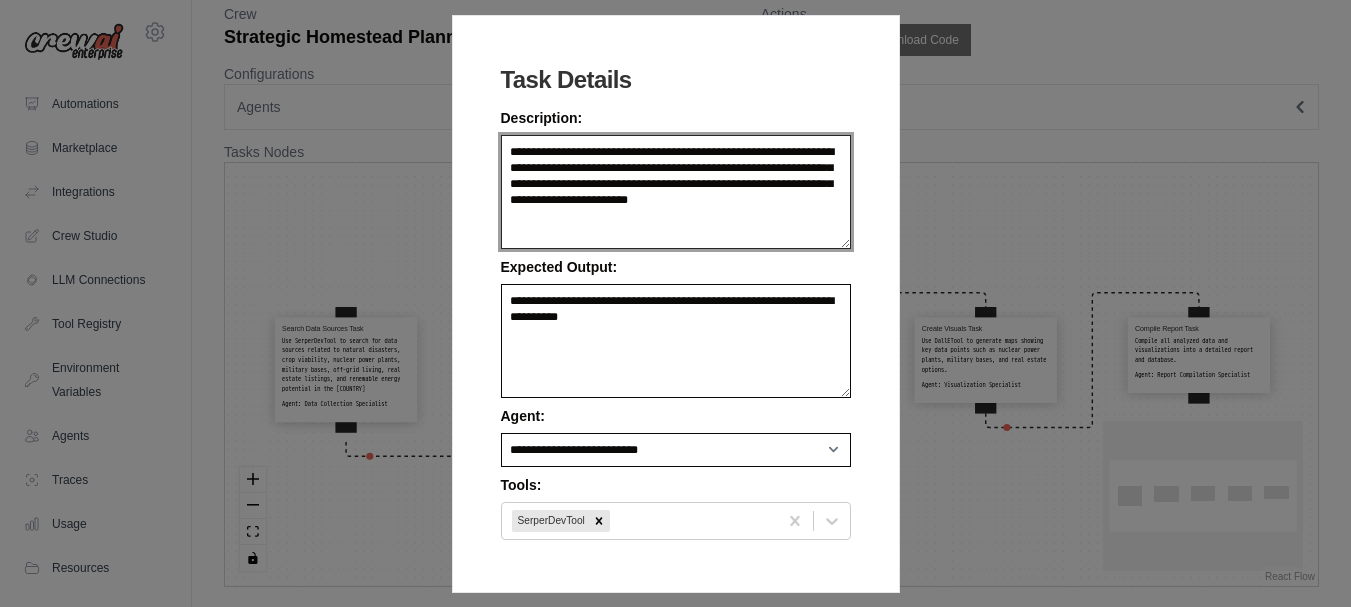 click on "**********" at bounding box center (676, 192) 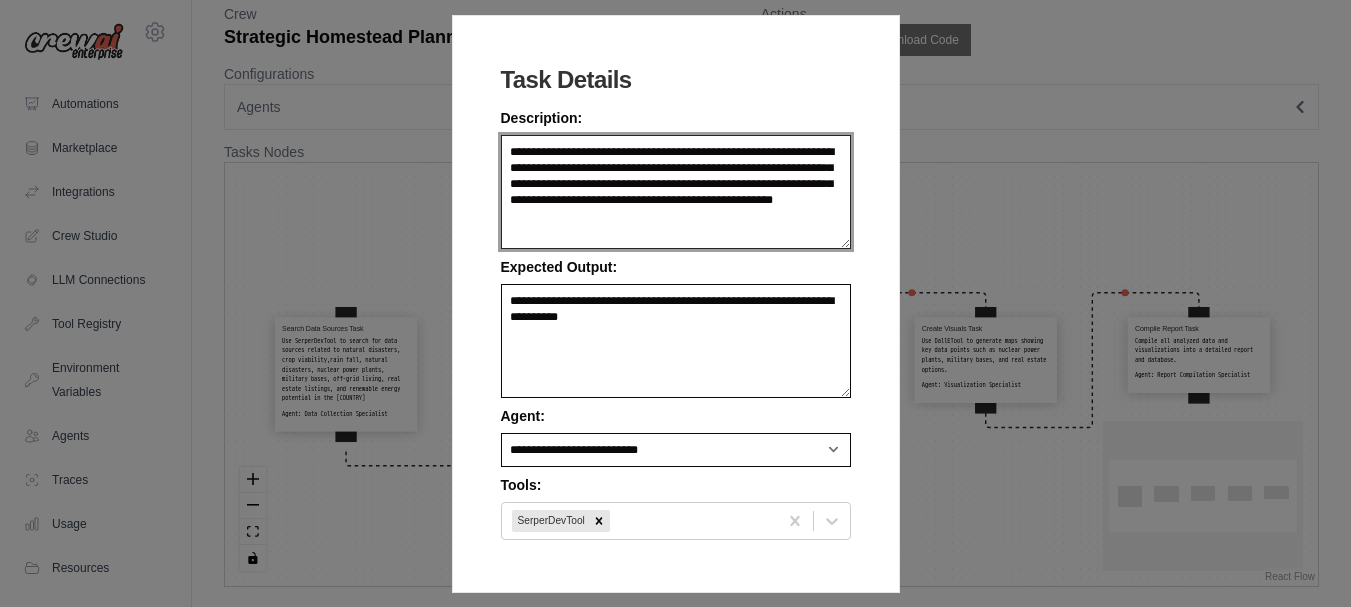 click on "**********" at bounding box center (676, 192) 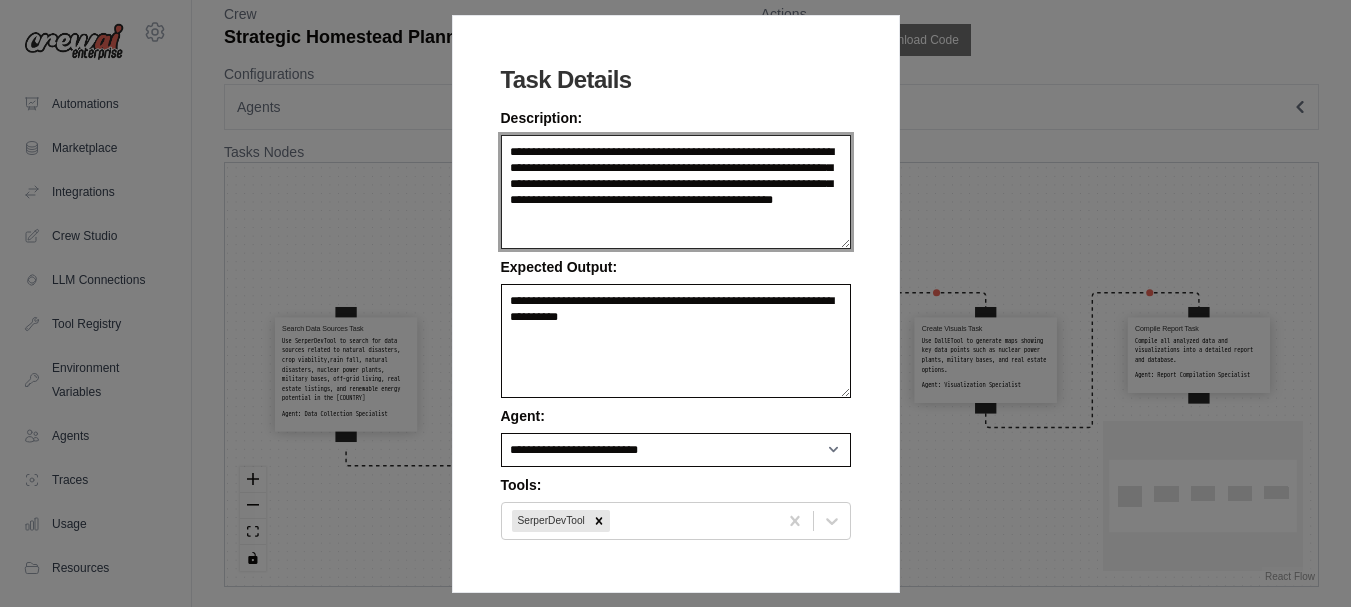 click on "**********" at bounding box center [676, 192] 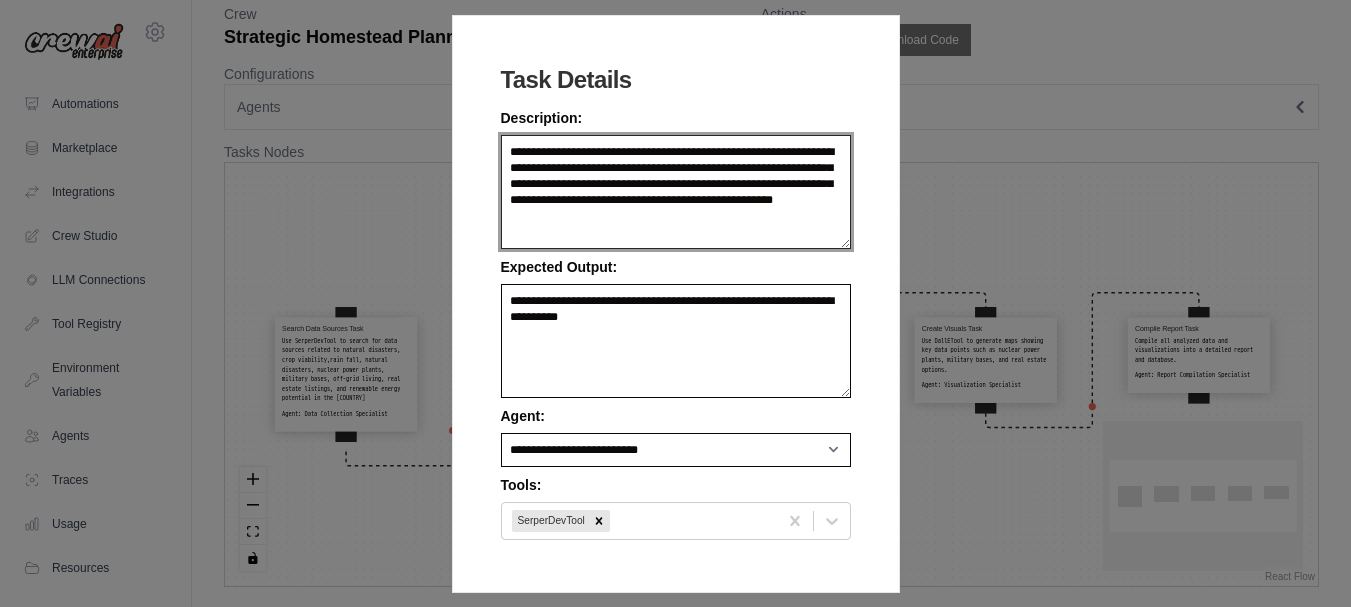type on "**********" 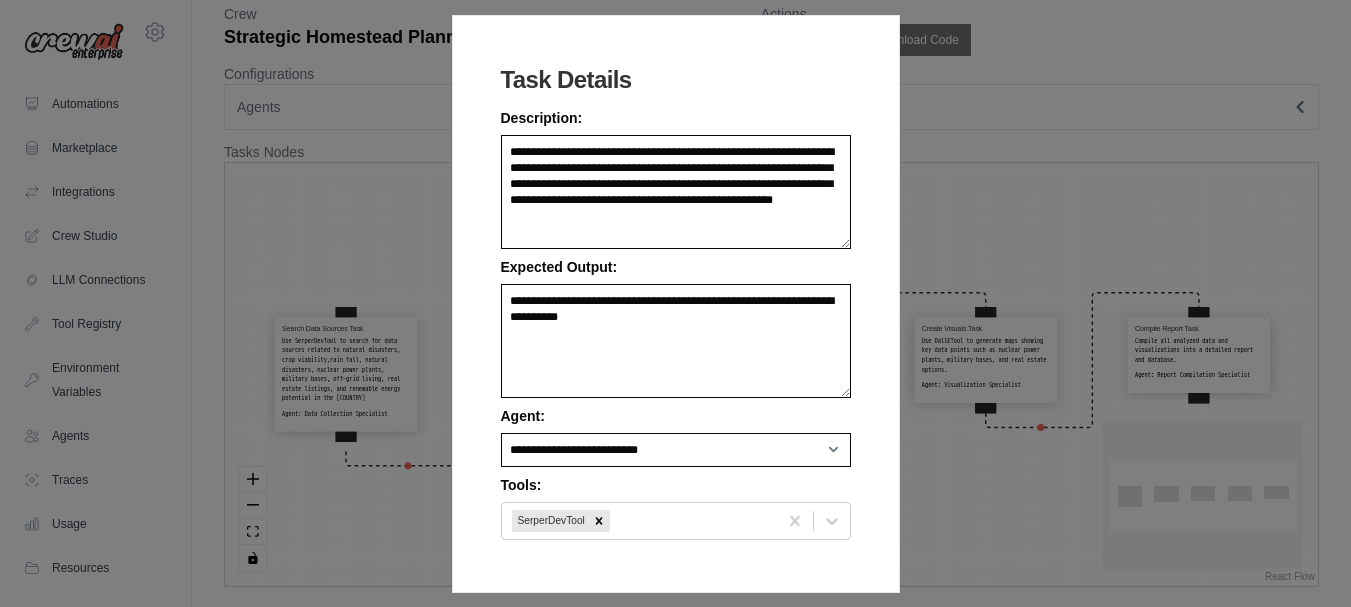 click on "**********" at bounding box center [676, 304] 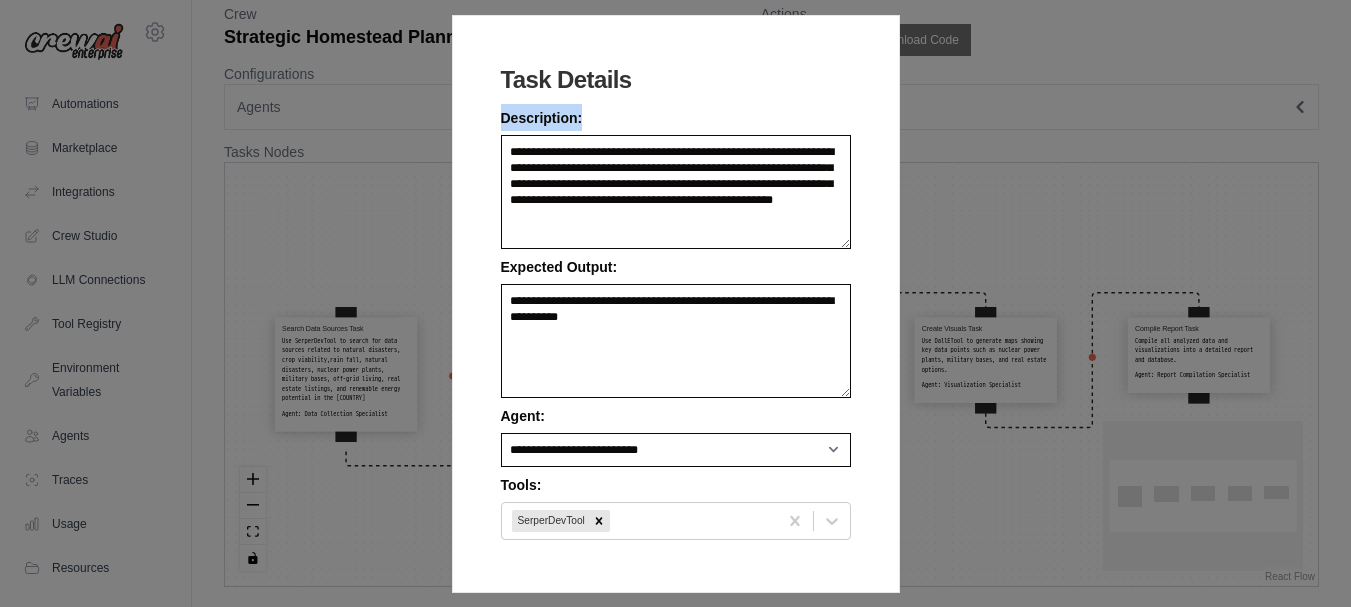 click on "**********" at bounding box center [676, 304] 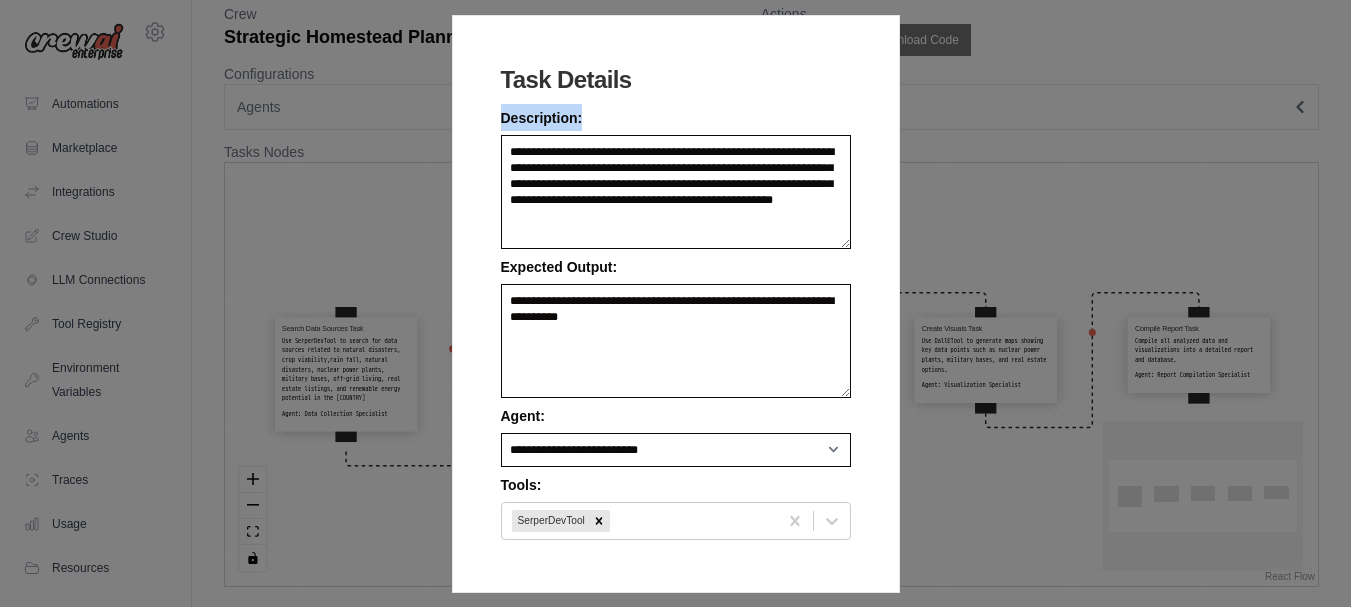 click on "Task Details" at bounding box center [676, 80] 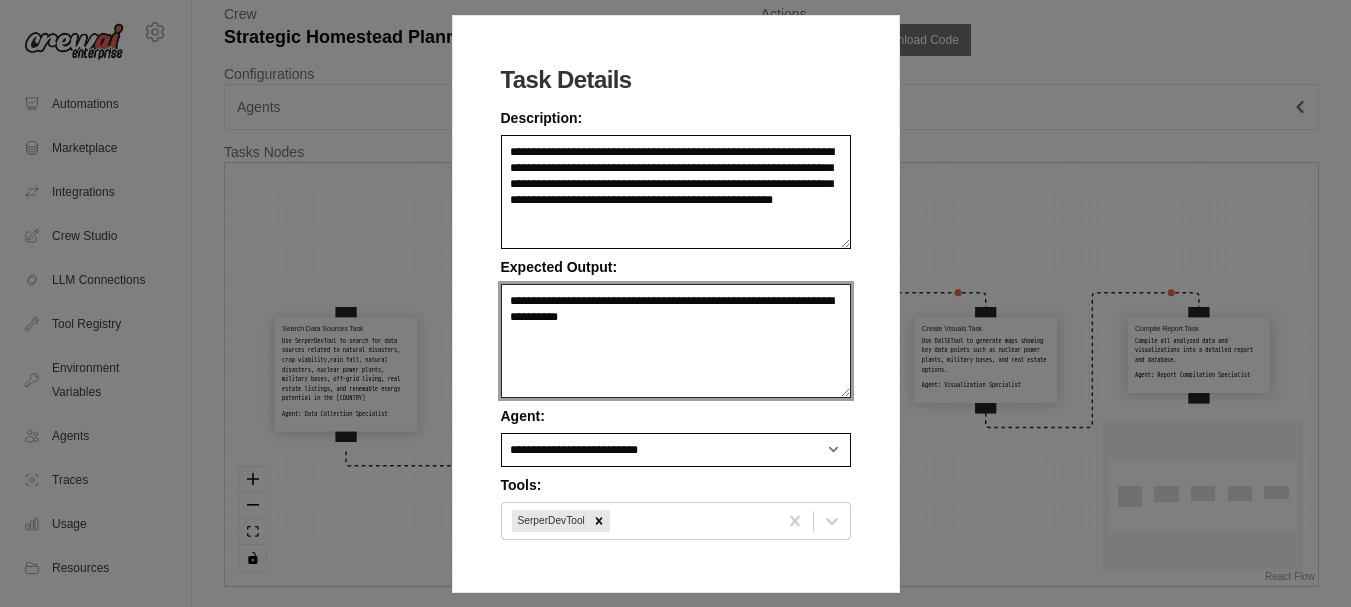 click on "**********" at bounding box center (676, 341) 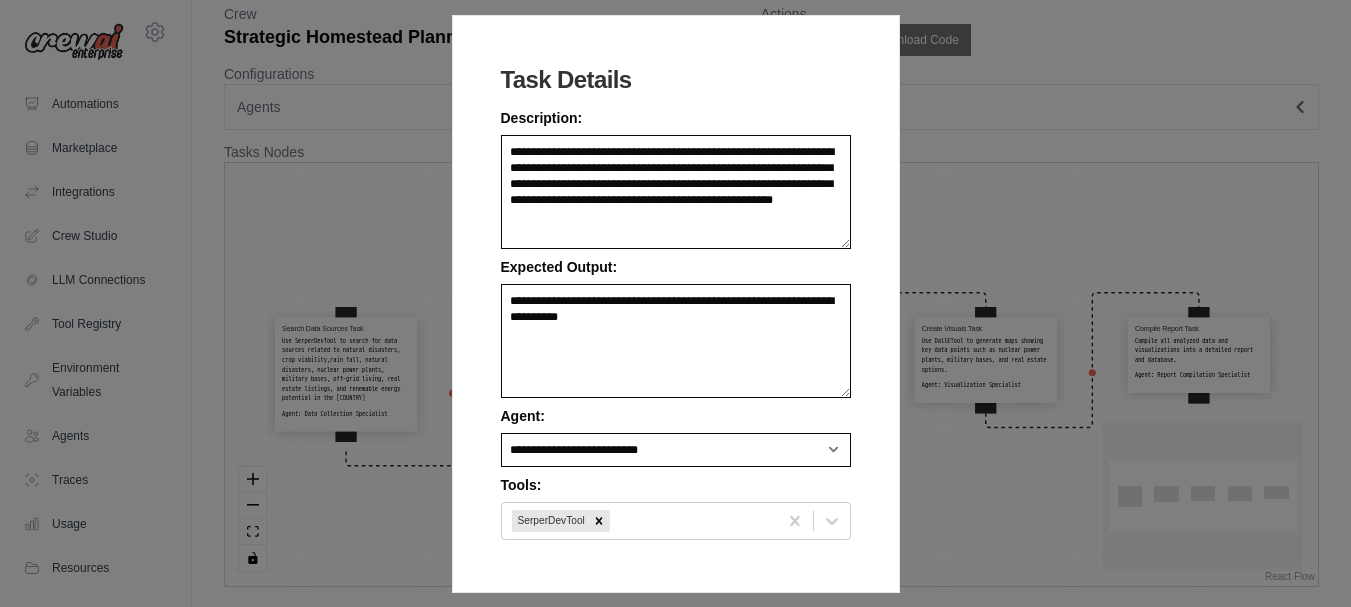 click on "**********" at bounding box center (675, 303) 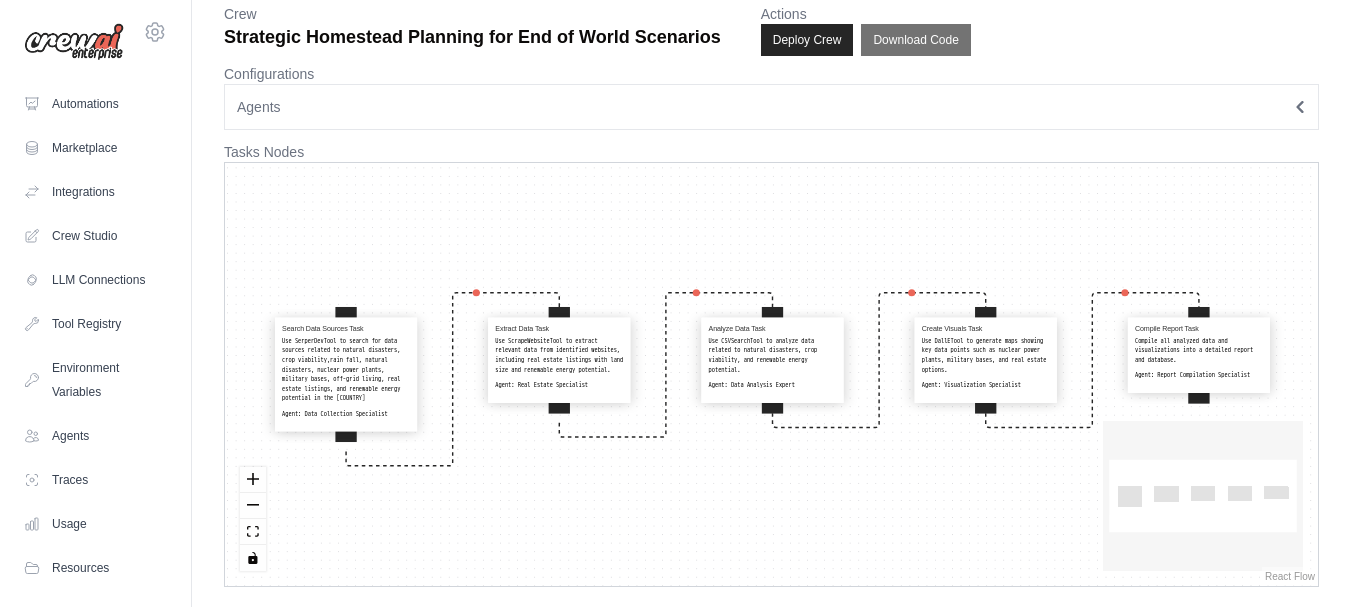 click on "Use ScrapeWebsiteTool to extract relevant data from identified websites, including real estate listings with land size and renewable energy potential." at bounding box center (559, 355) 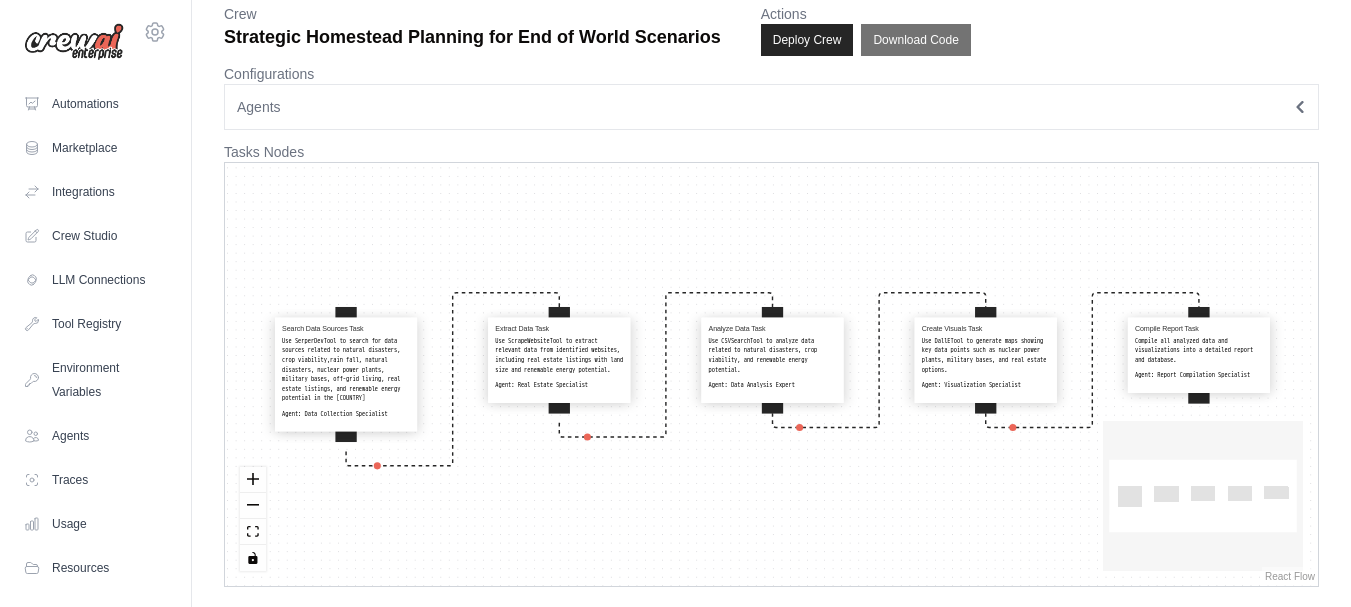 select on "**********" 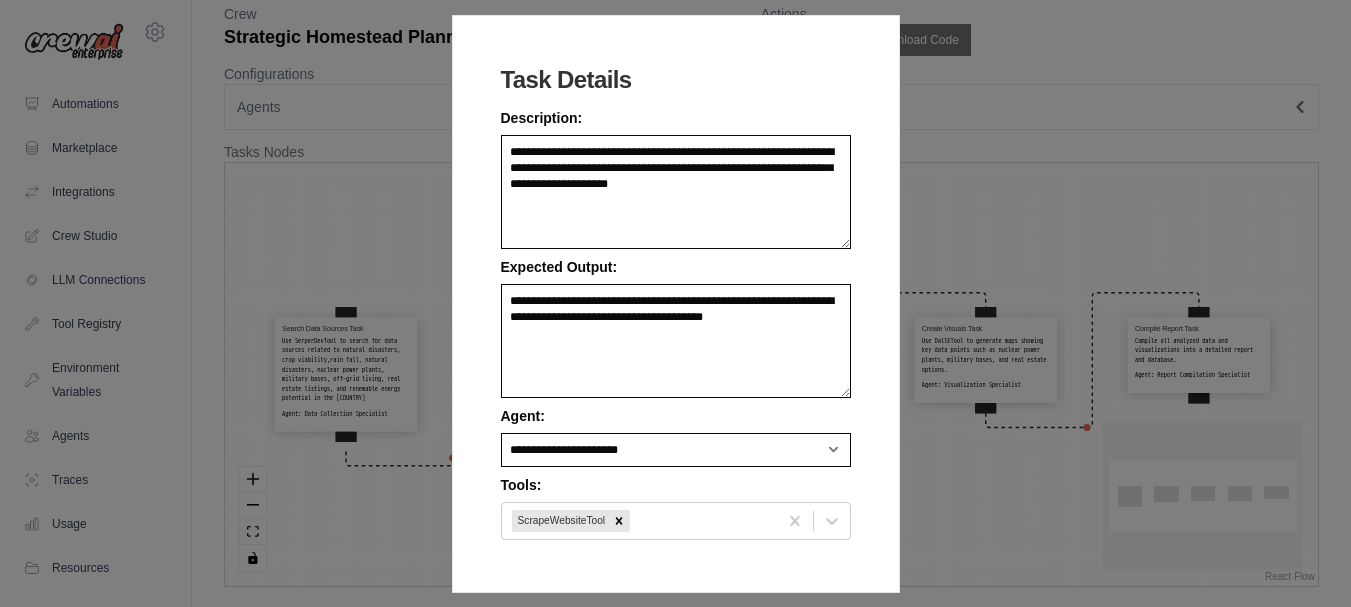 click on "**********" at bounding box center [675, 303] 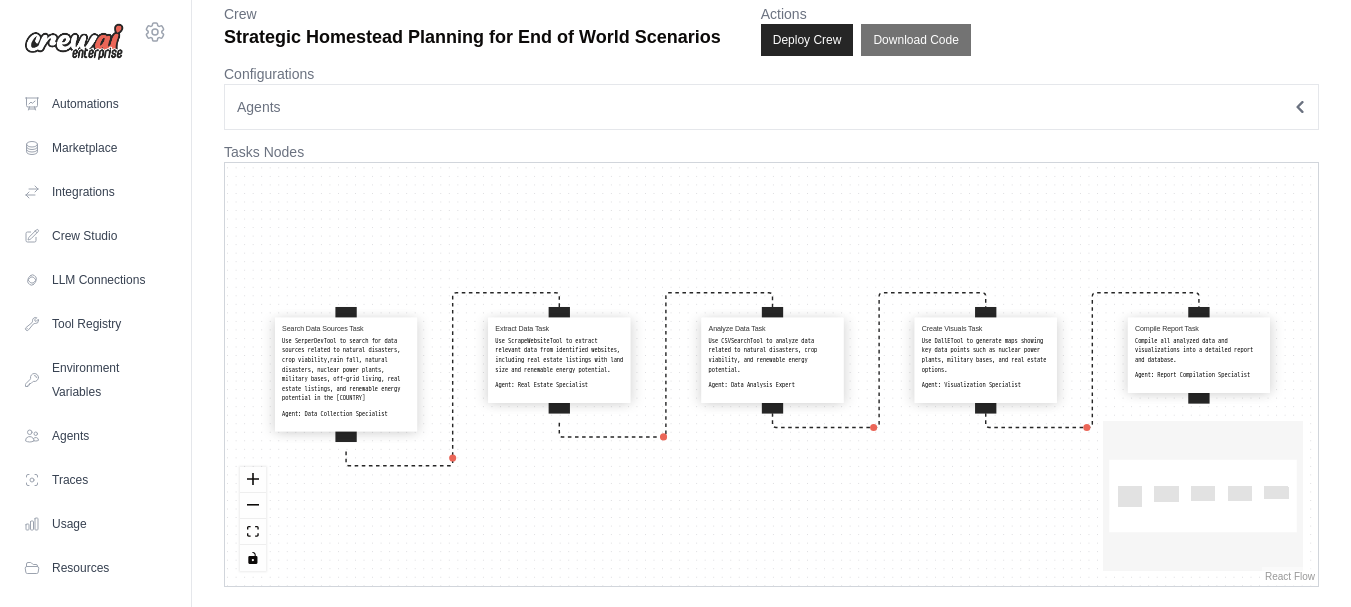 click on "Use CSVSearchTool to analyze data related to natural disasters, crop viability, and renewable energy potential." at bounding box center (773, 355) 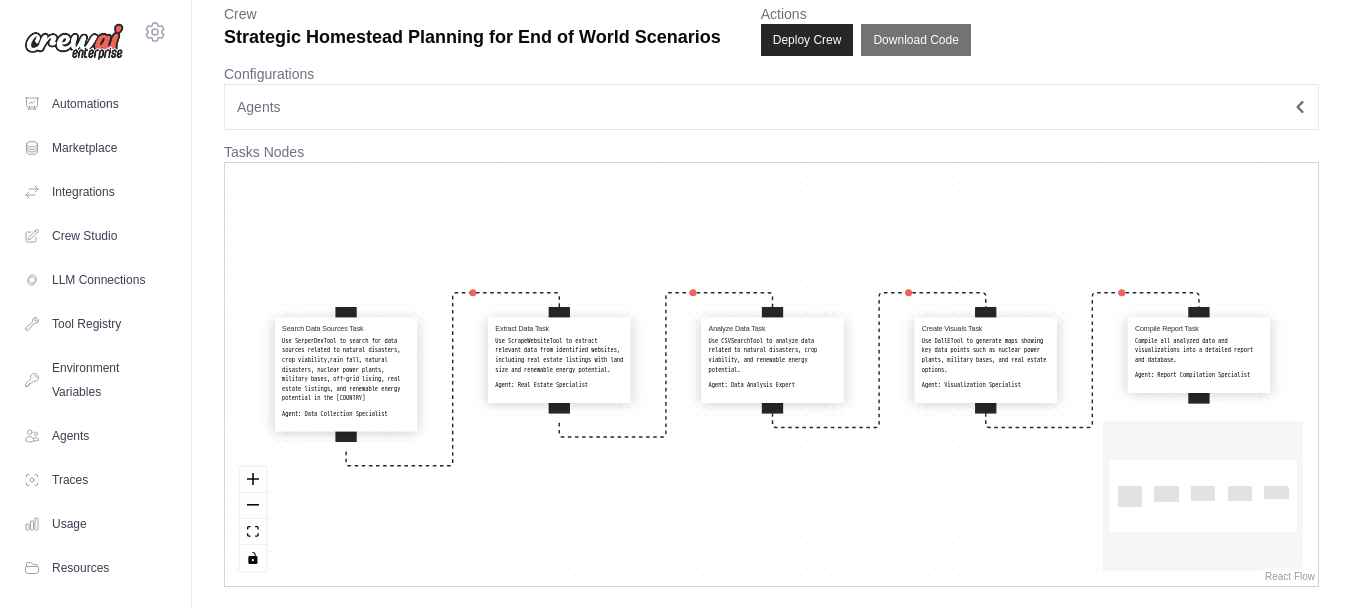 select on "**********" 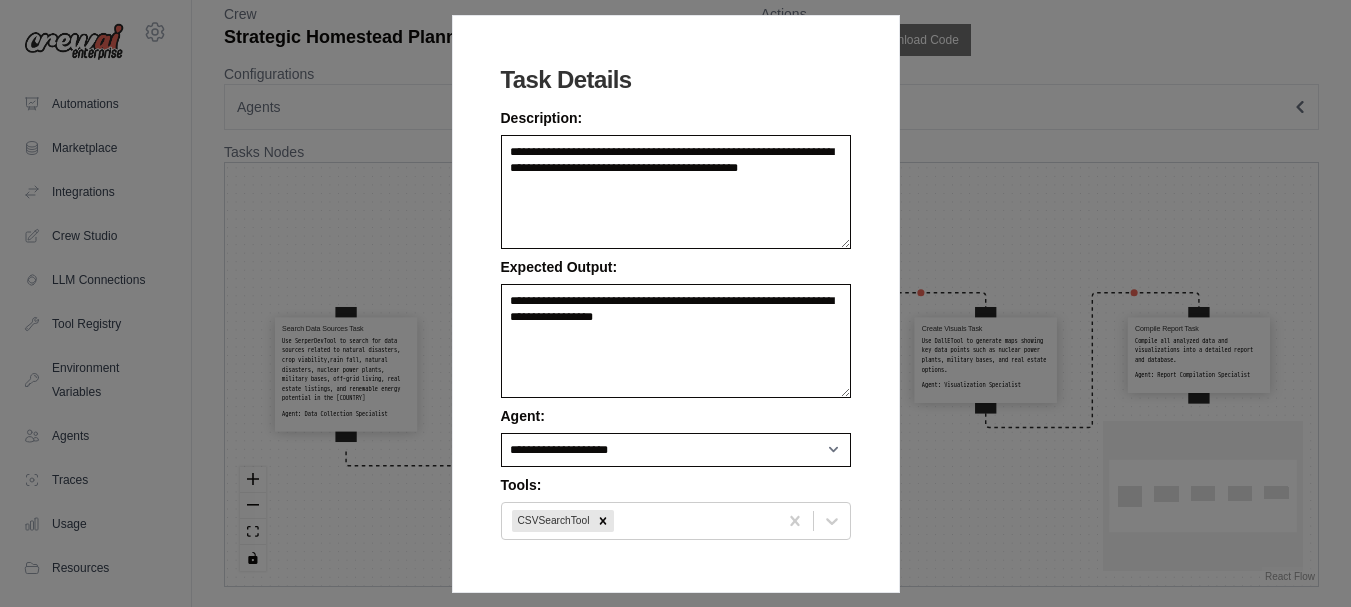 click on "**********" at bounding box center (675, 303) 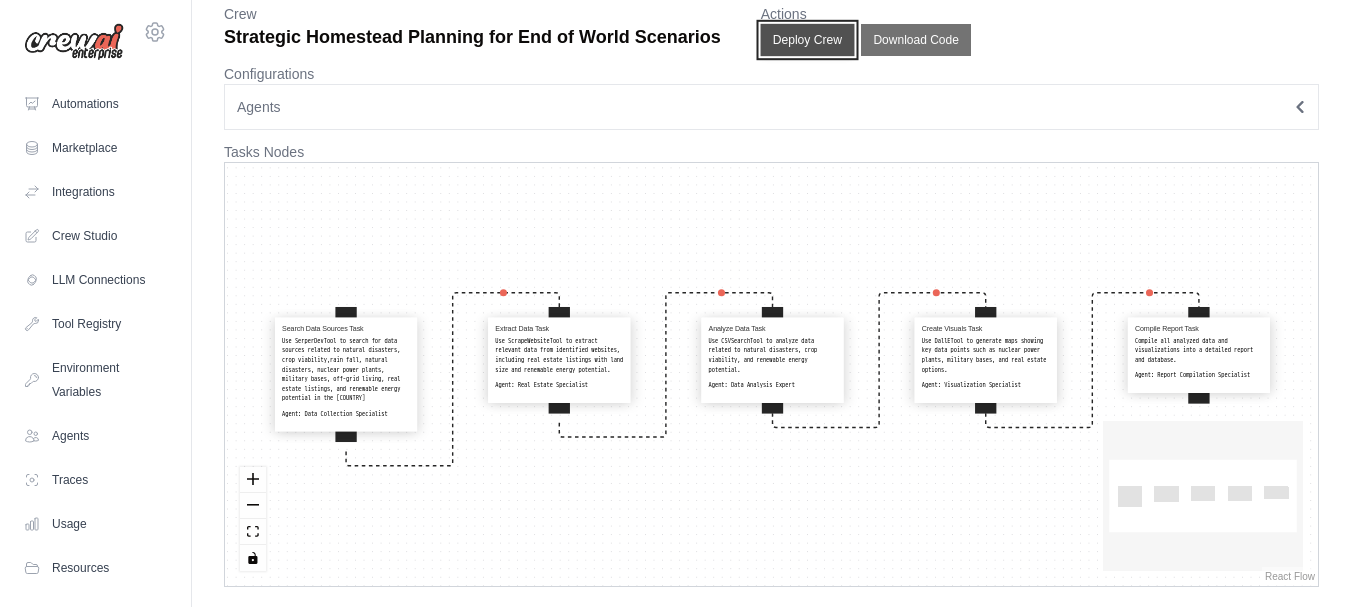 click on "Deploy Crew" at bounding box center (807, 40) 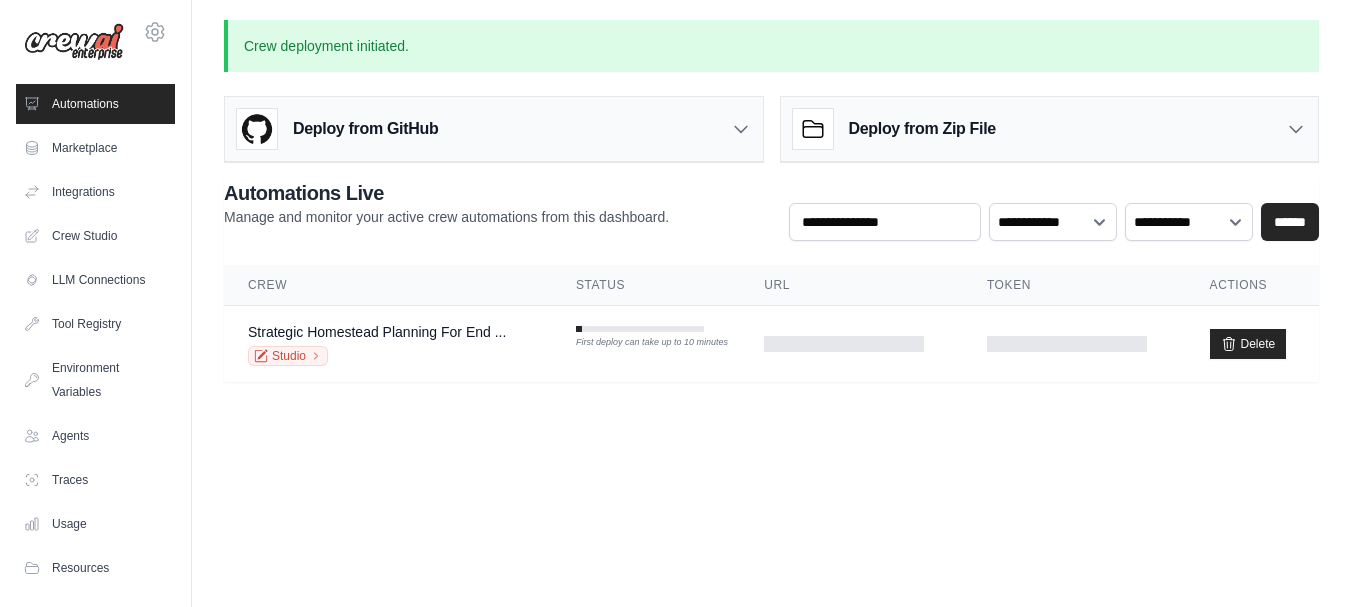 scroll, scrollTop: 0, scrollLeft: 0, axis: both 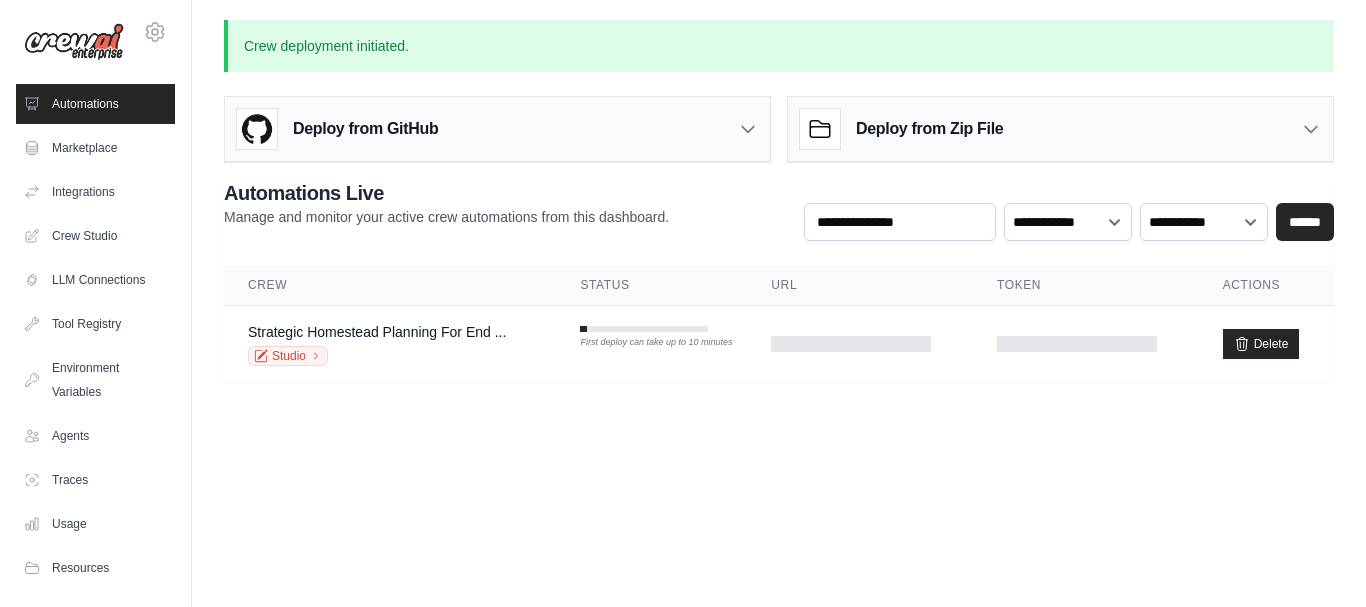 click on "Automations
Marketplace
Integrations
Crew Studio
LLM Connections" at bounding box center (95, 336) 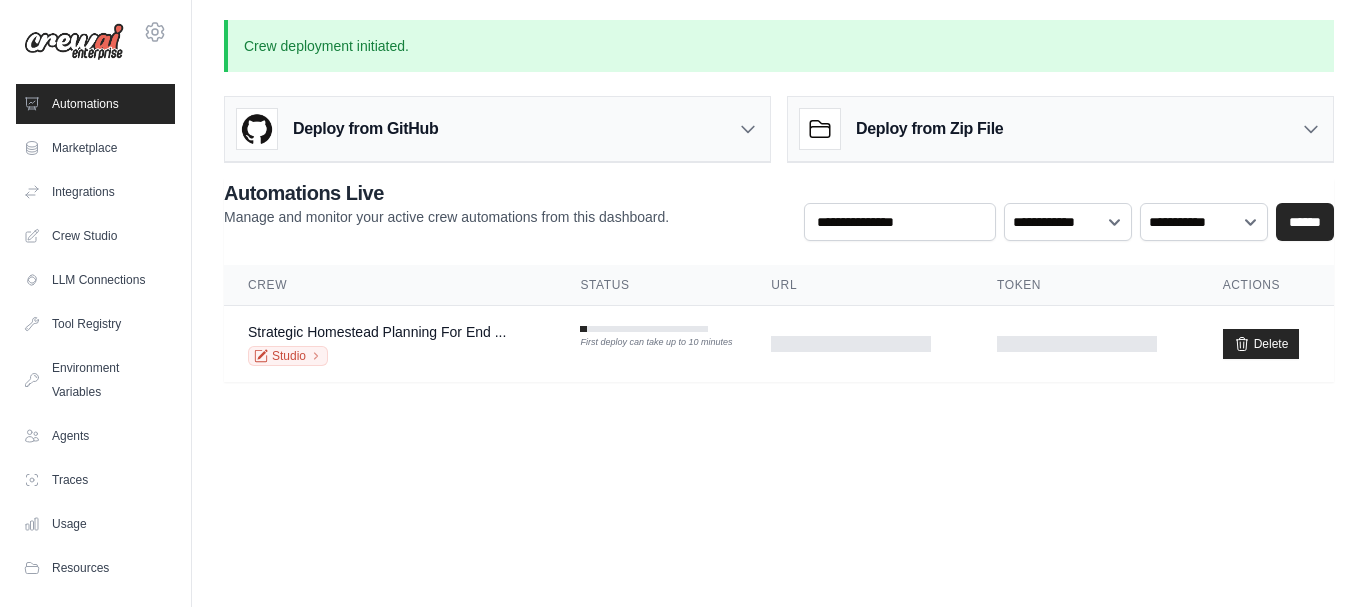 drag, startPoint x: 106, startPoint y: 347, endPoint x: 203, endPoint y: 192, distance: 182.84967 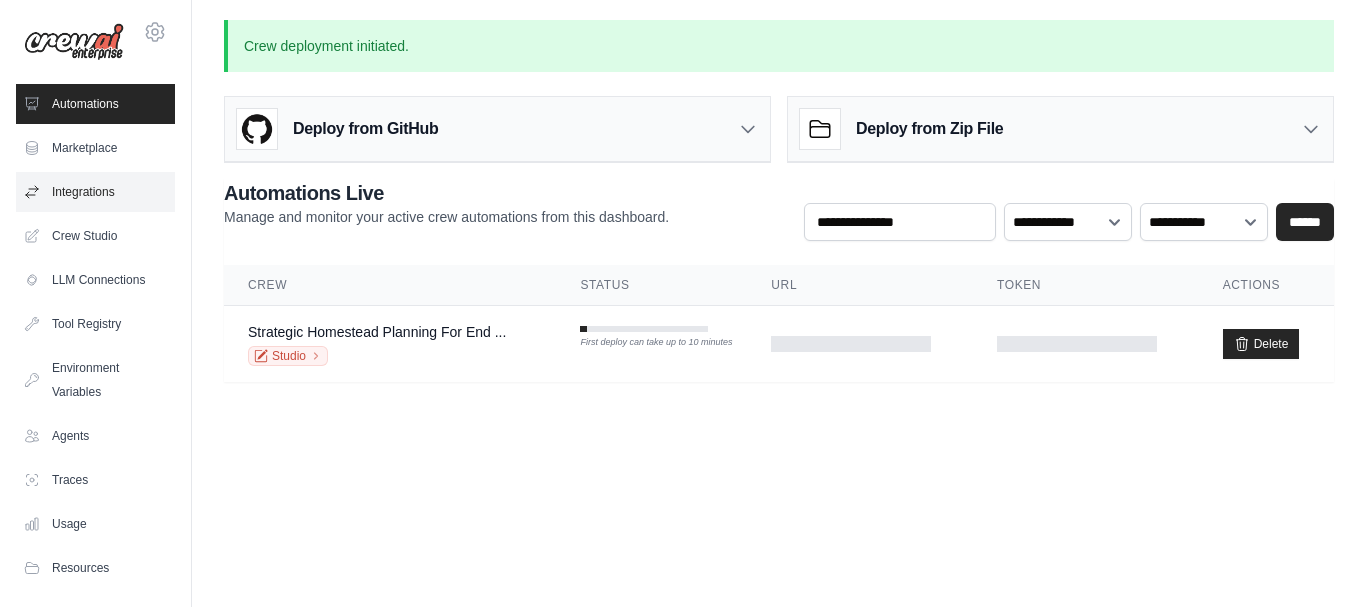 click on "Integrations" at bounding box center [95, 192] 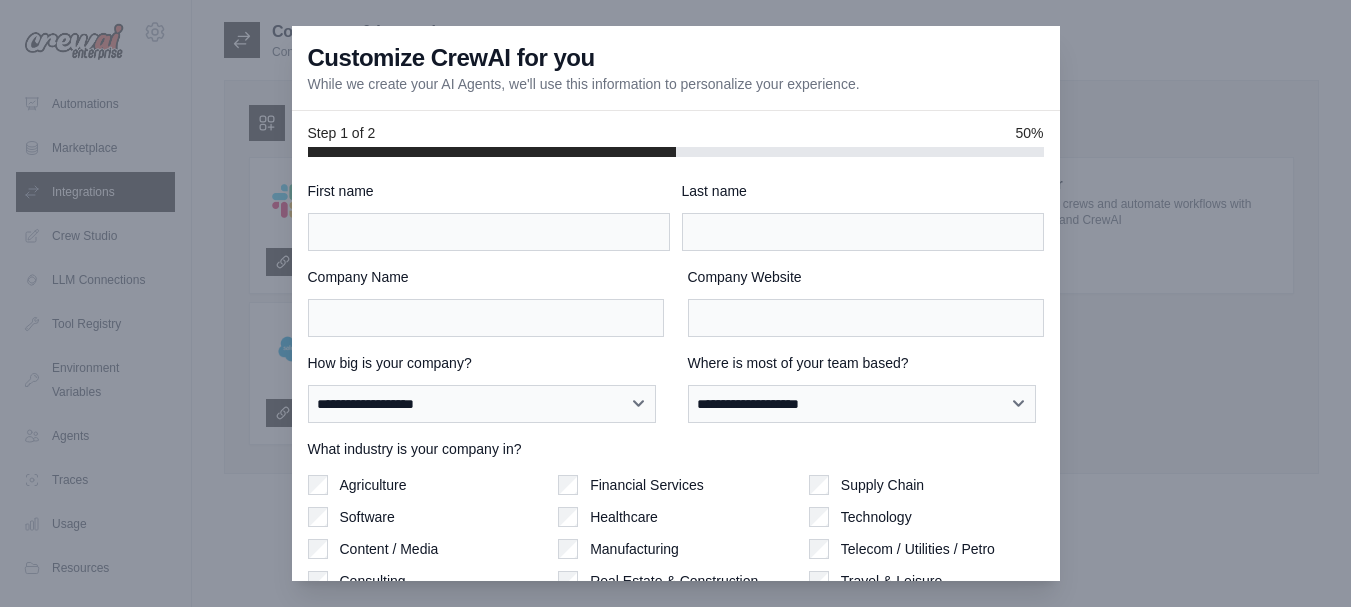 click at bounding box center [675, 303] 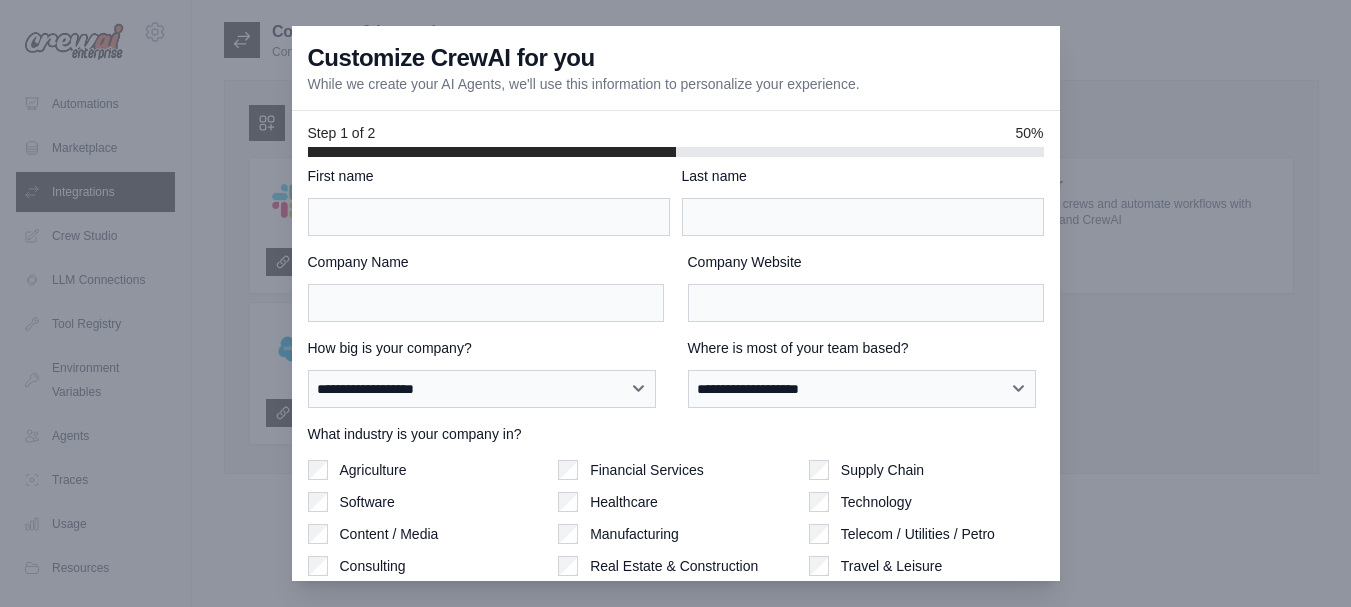scroll, scrollTop: 0, scrollLeft: 0, axis: both 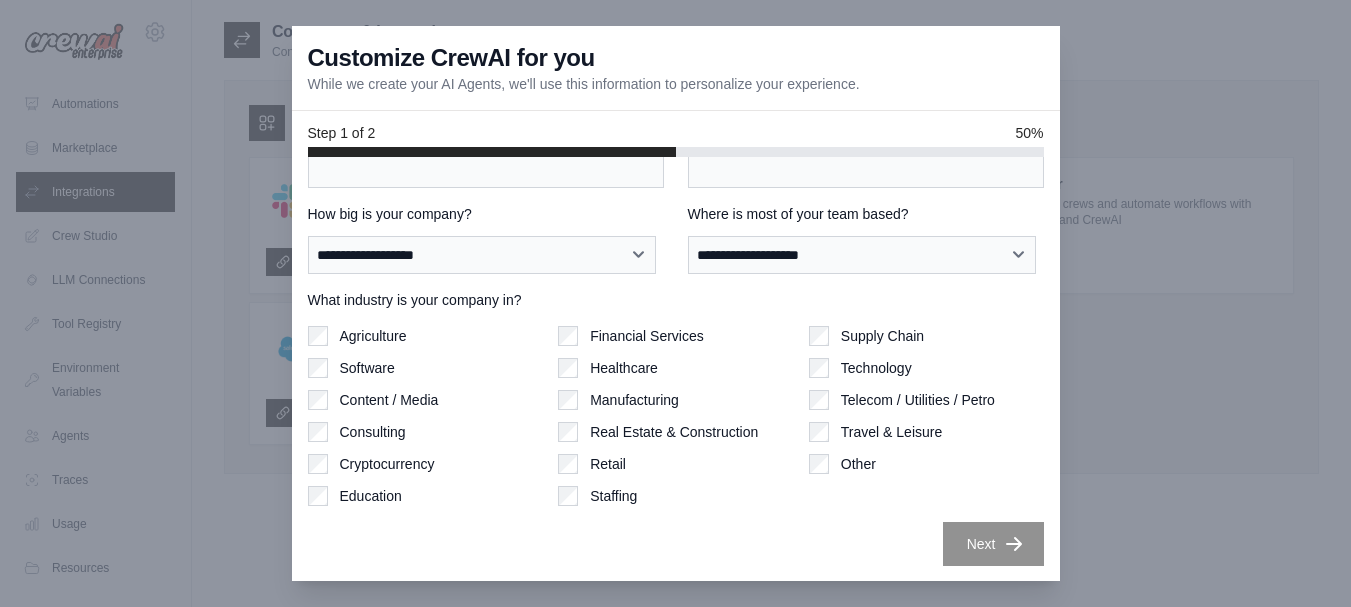 click at bounding box center (675, 303) 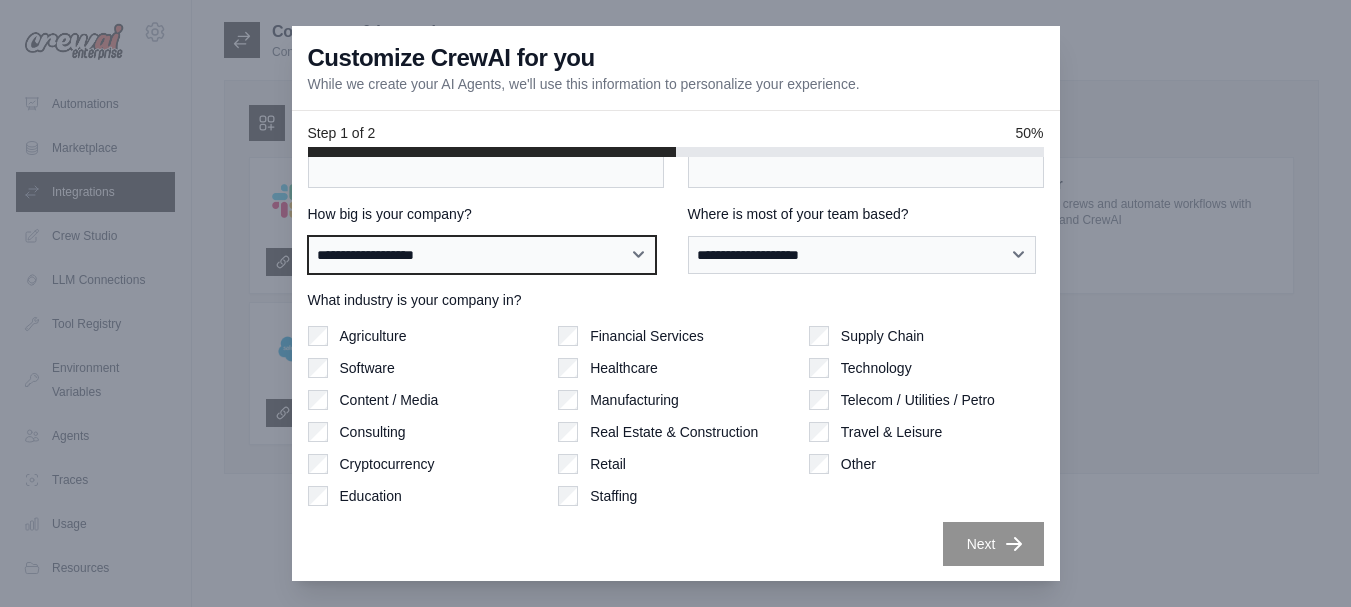 click on "**********" at bounding box center [482, 255] 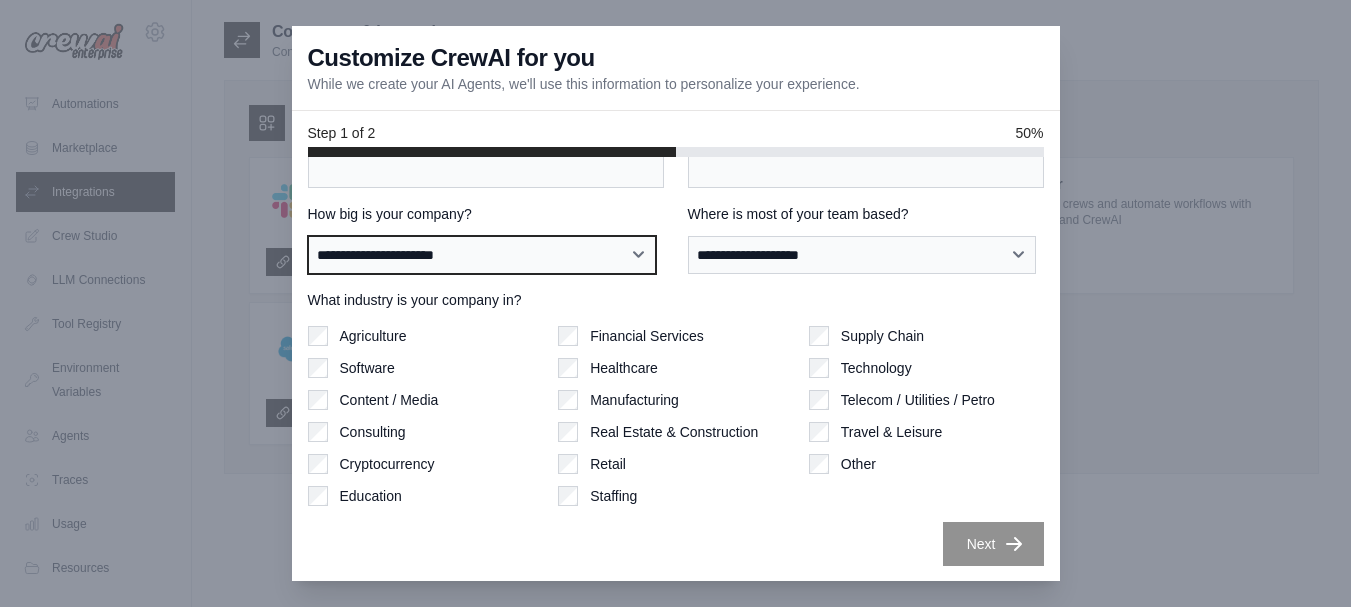 click on "**********" at bounding box center (482, 255) 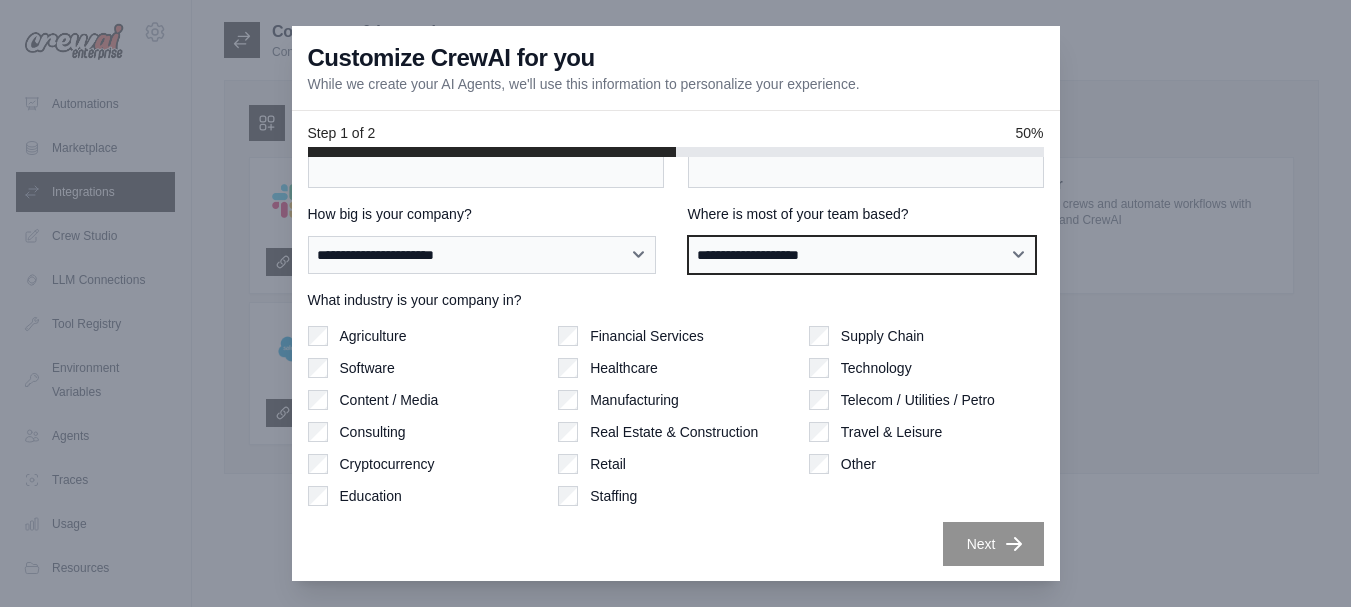 click on "**********" at bounding box center [862, 255] 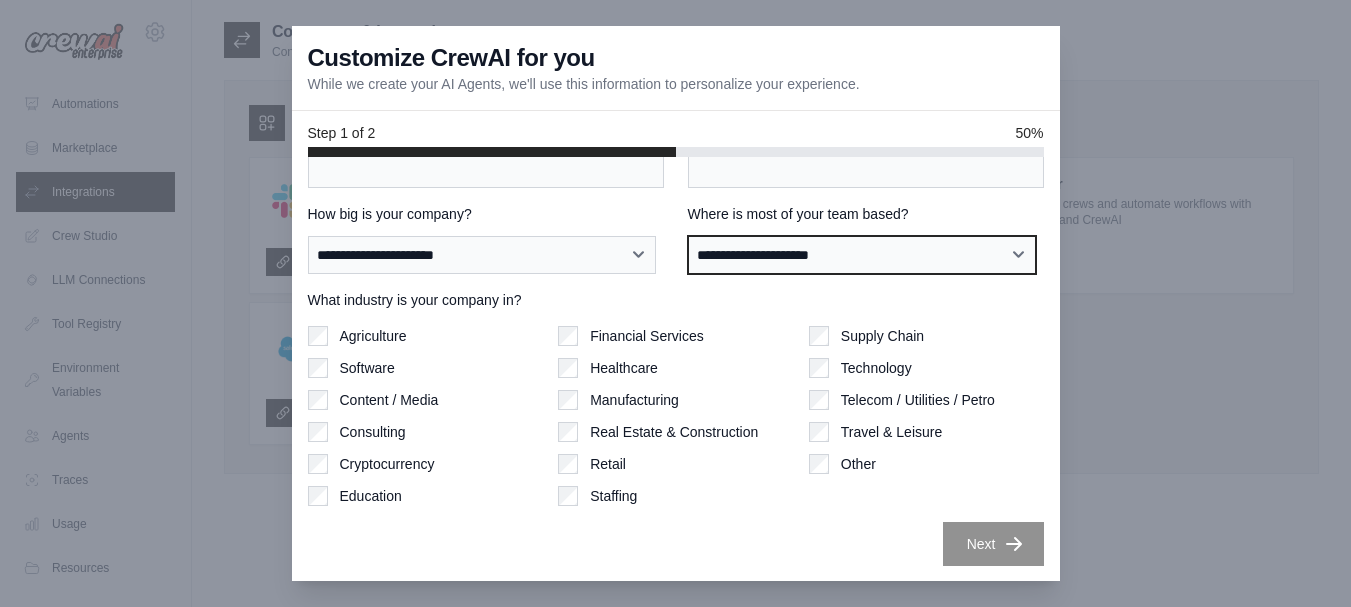 click on "**********" at bounding box center [862, 255] 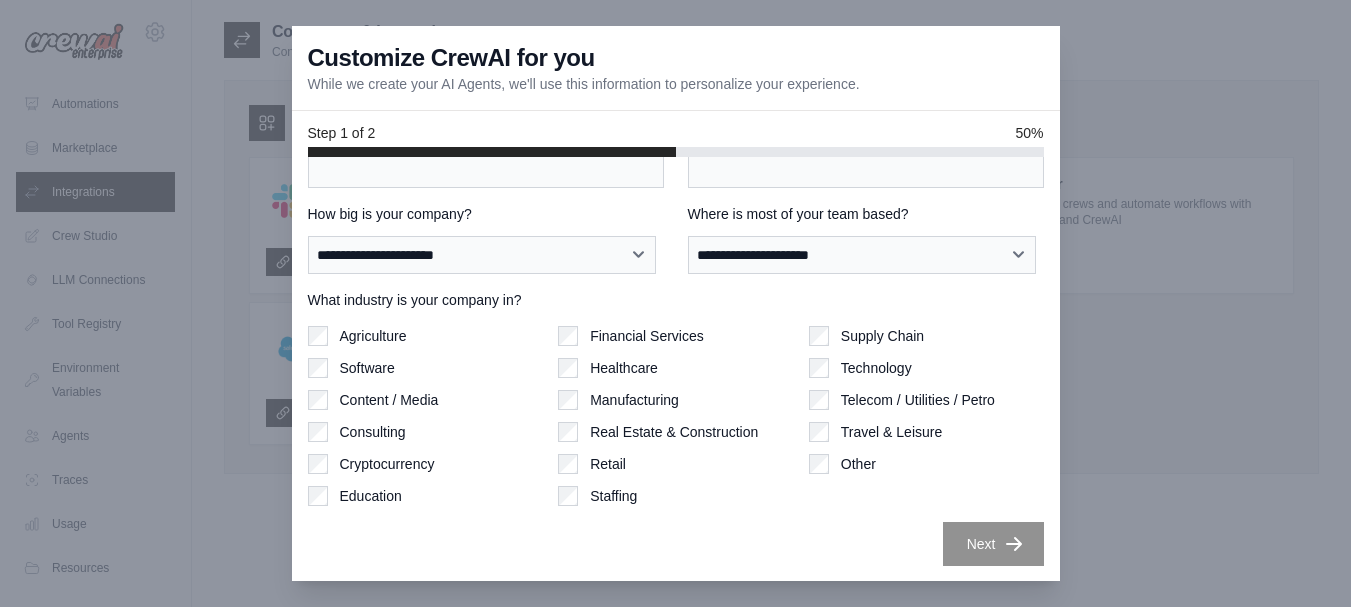 scroll, scrollTop: 0, scrollLeft: 0, axis: both 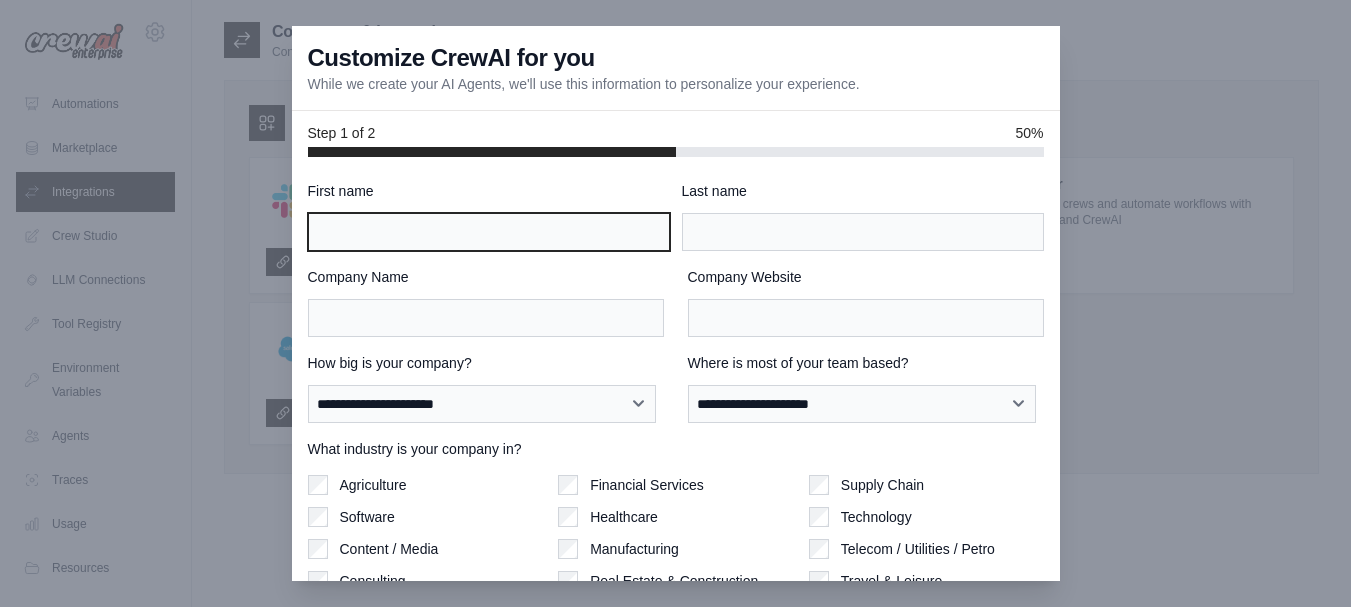click on "First name" at bounding box center (489, 232) 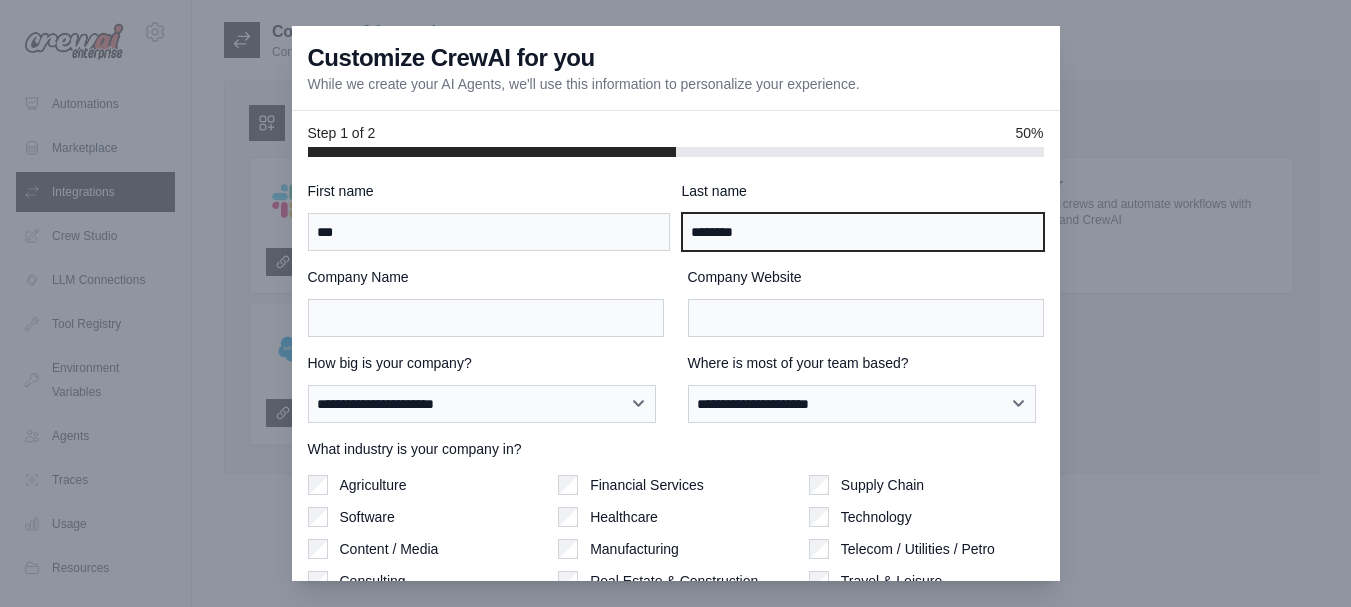 click on "********" at bounding box center [863, 232] 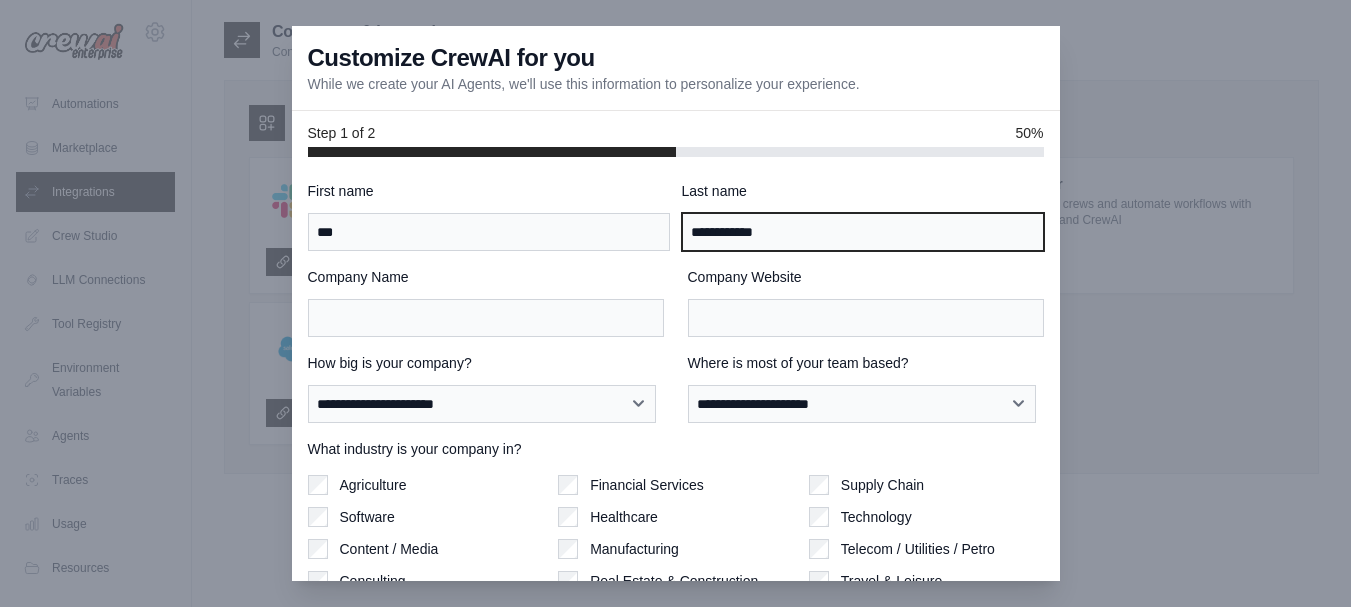 type on "**********" 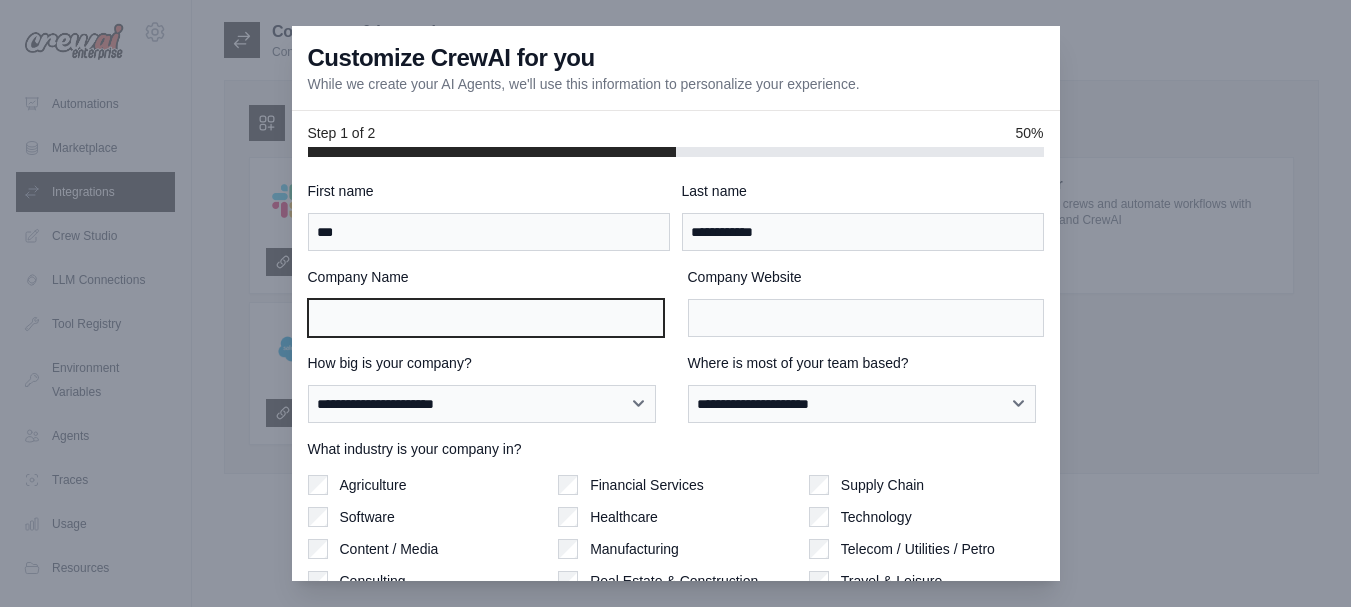 click on "Company Name" at bounding box center (486, 318) 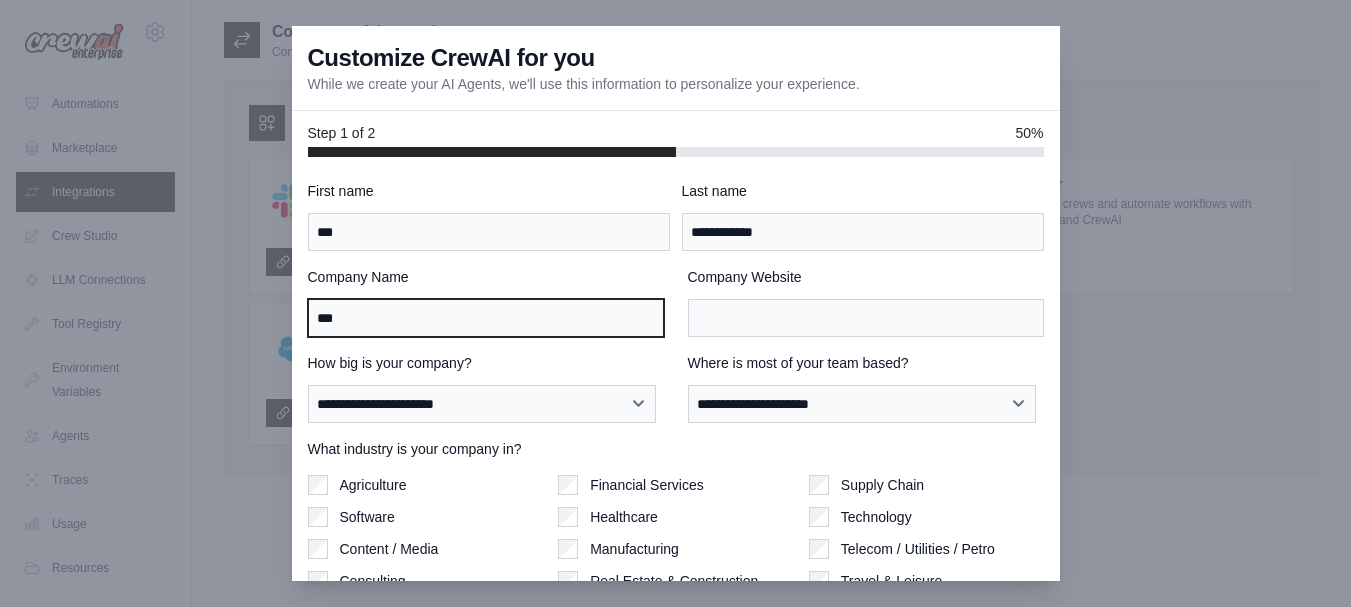 type on "***" 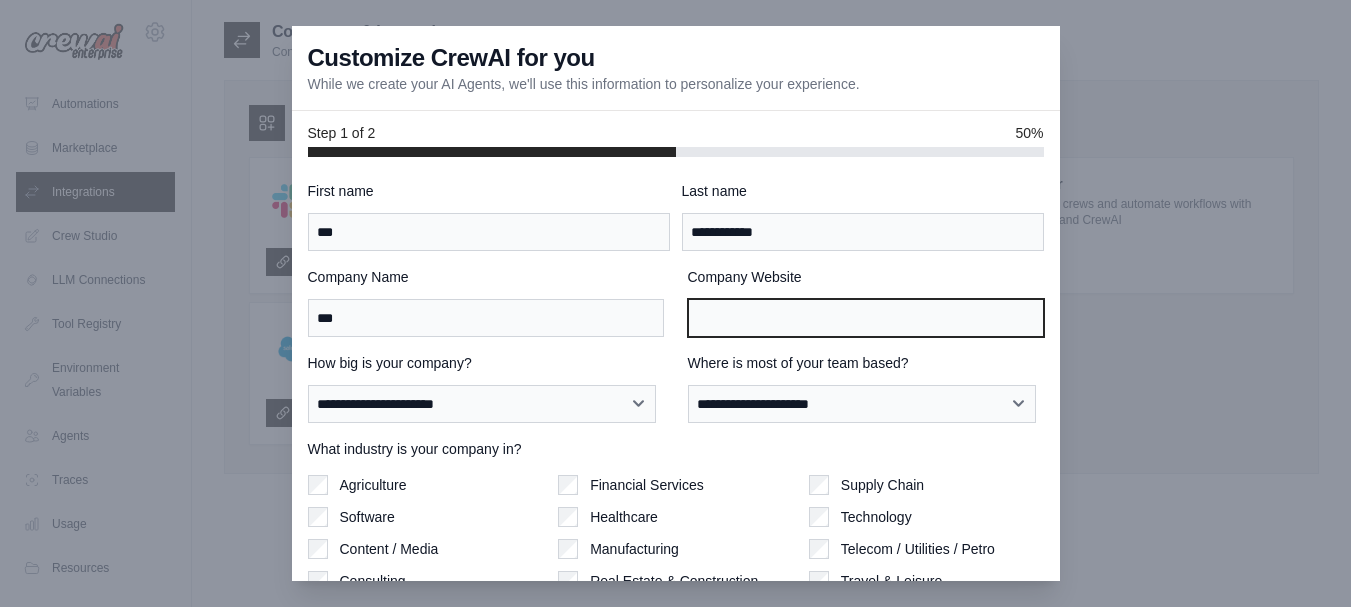 click on "Company Website" at bounding box center [866, 318] 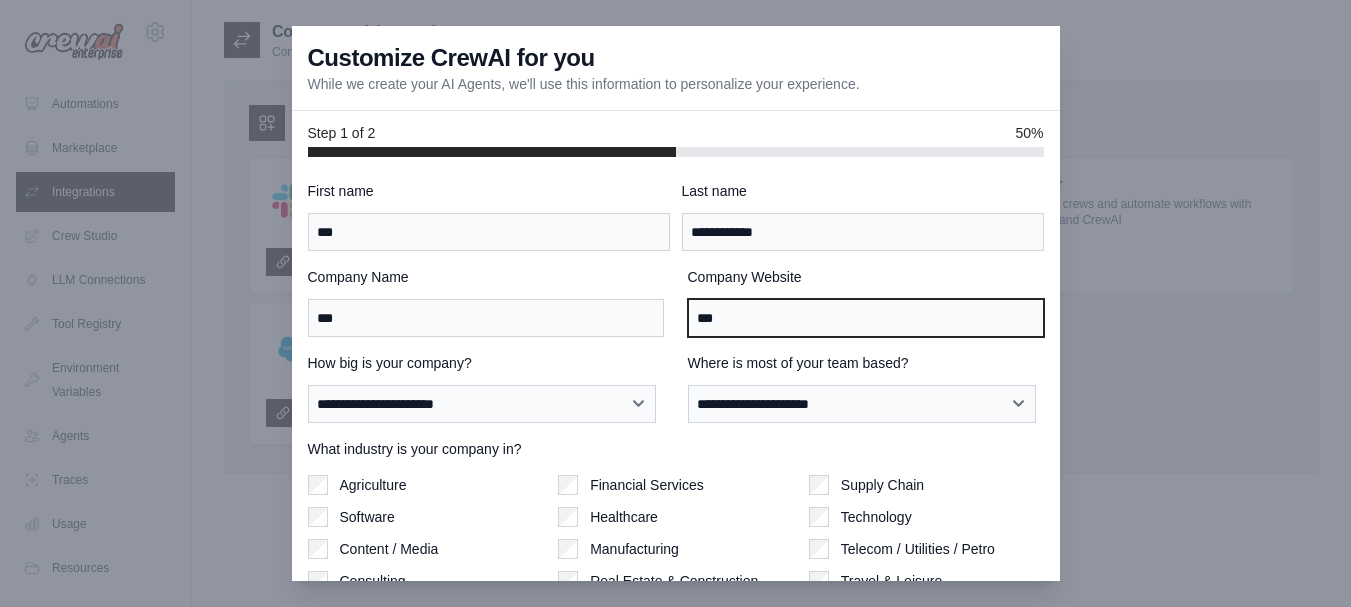 type on "***" 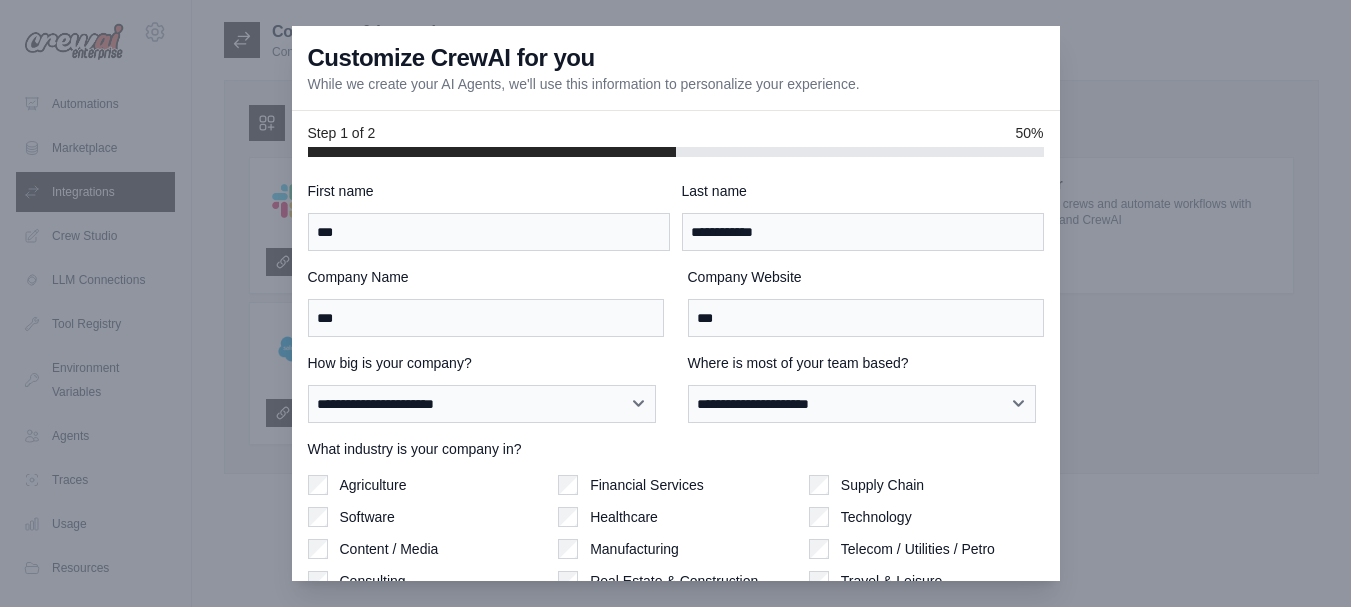 scroll, scrollTop: 149, scrollLeft: 0, axis: vertical 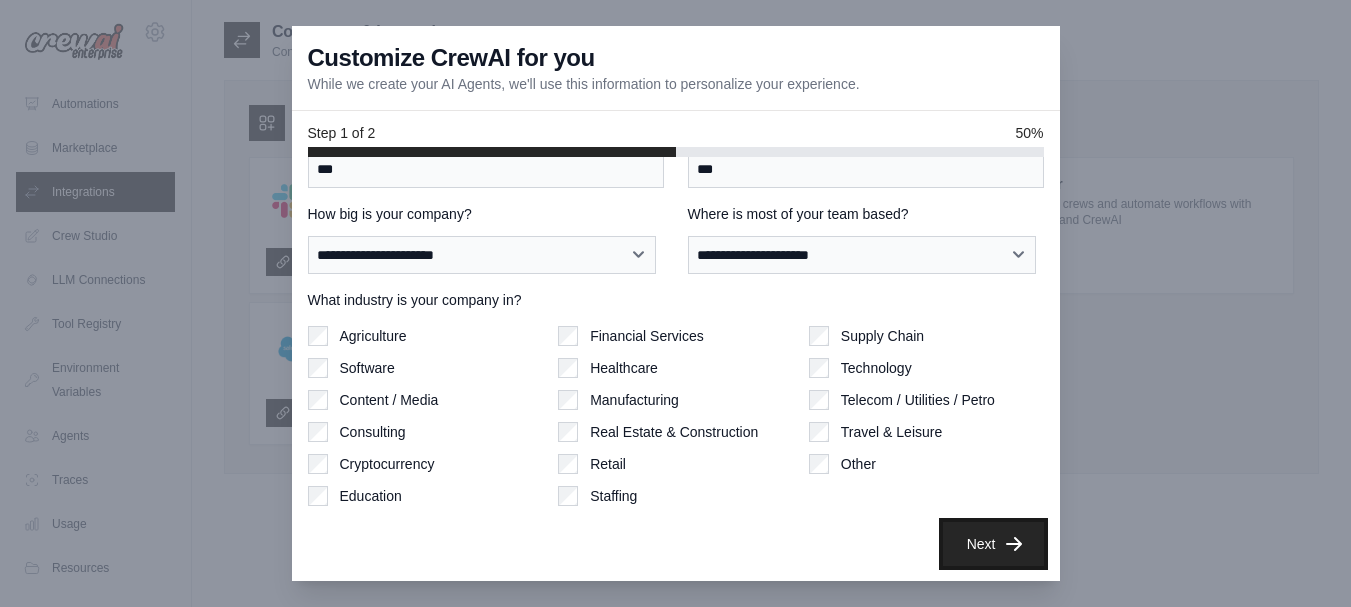click on "Next" at bounding box center [993, 544] 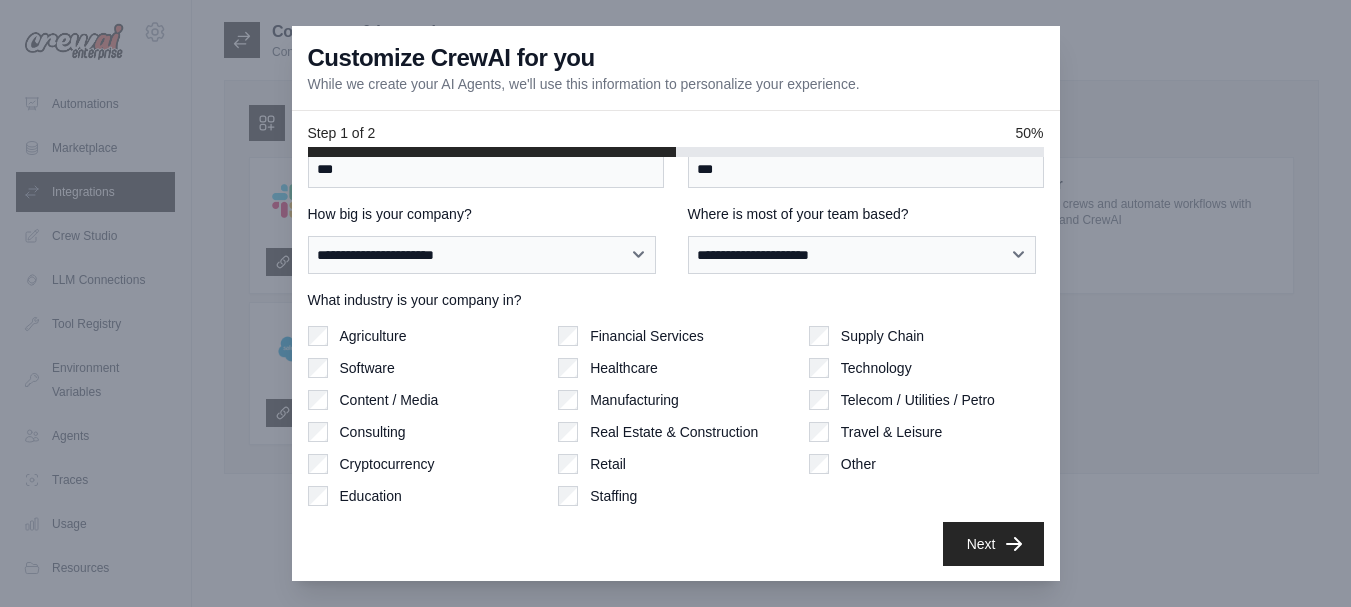 scroll, scrollTop: 57, scrollLeft: 0, axis: vertical 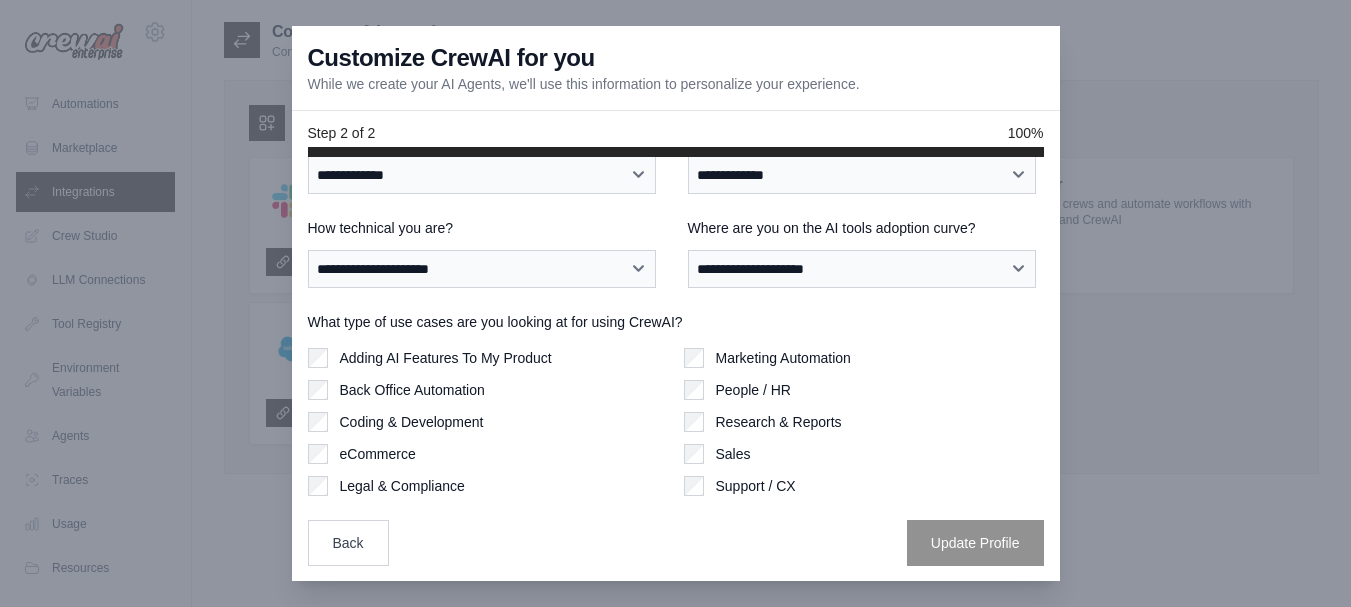click on "Research & Reports" at bounding box center (779, 422) 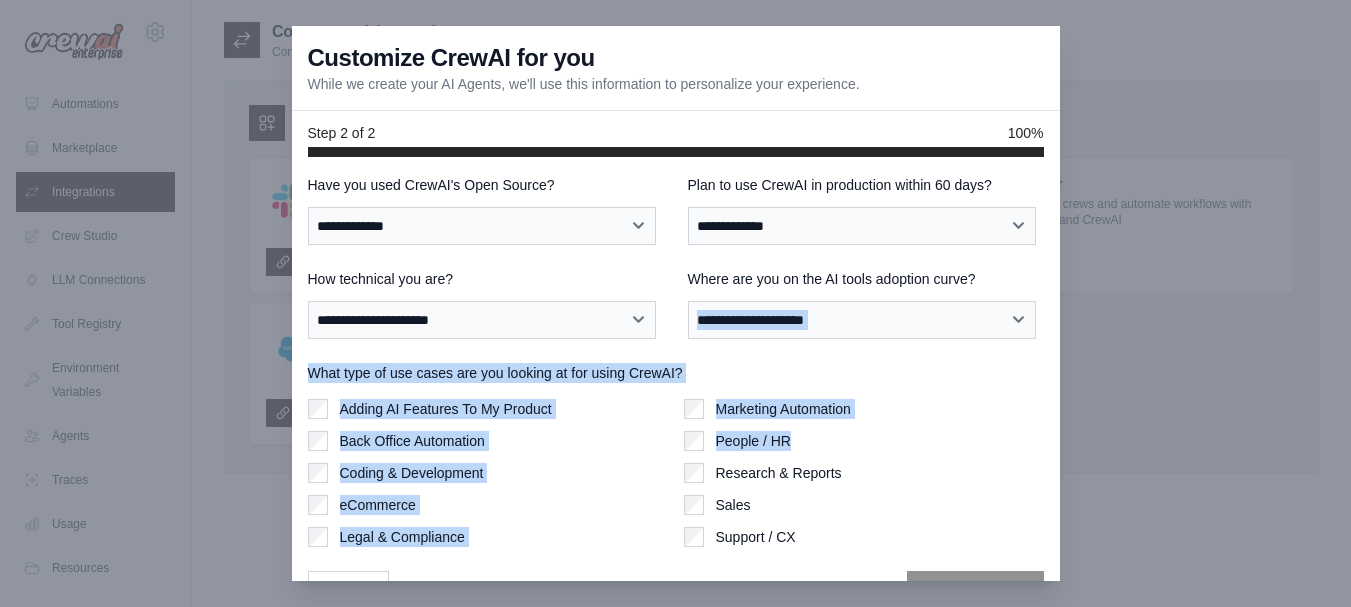 scroll, scrollTop: 3, scrollLeft: 0, axis: vertical 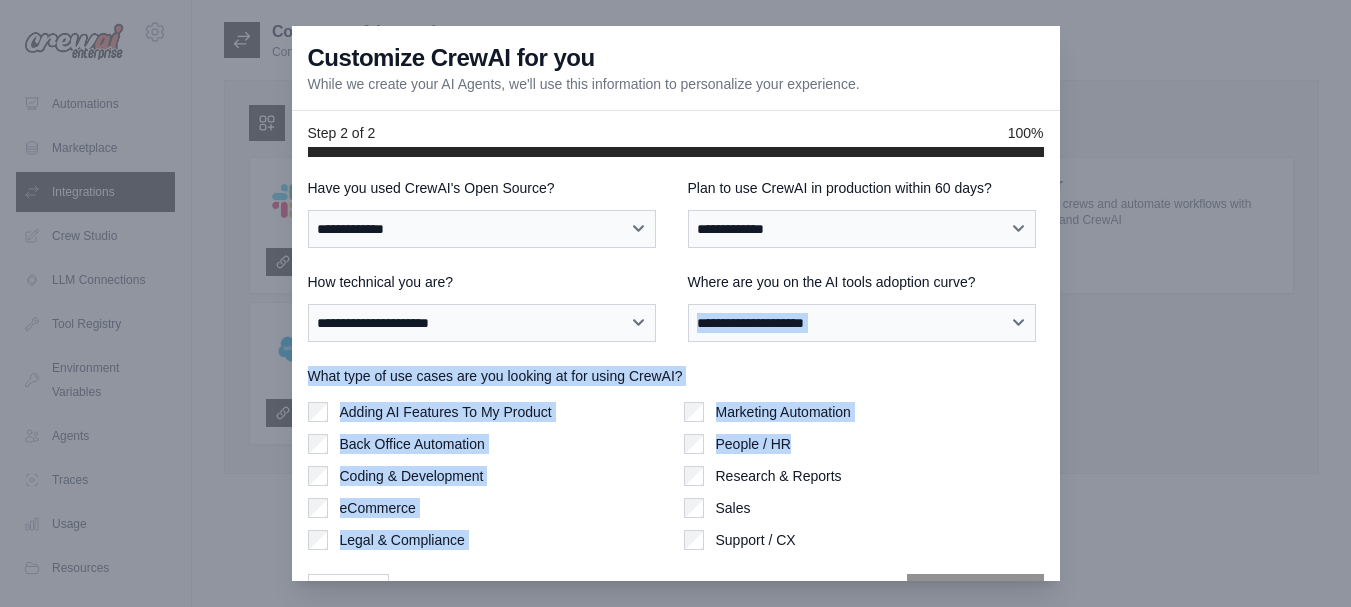drag, startPoint x: 1059, startPoint y: 374, endPoint x: 1055, endPoint y: 327, distance: 47.169907 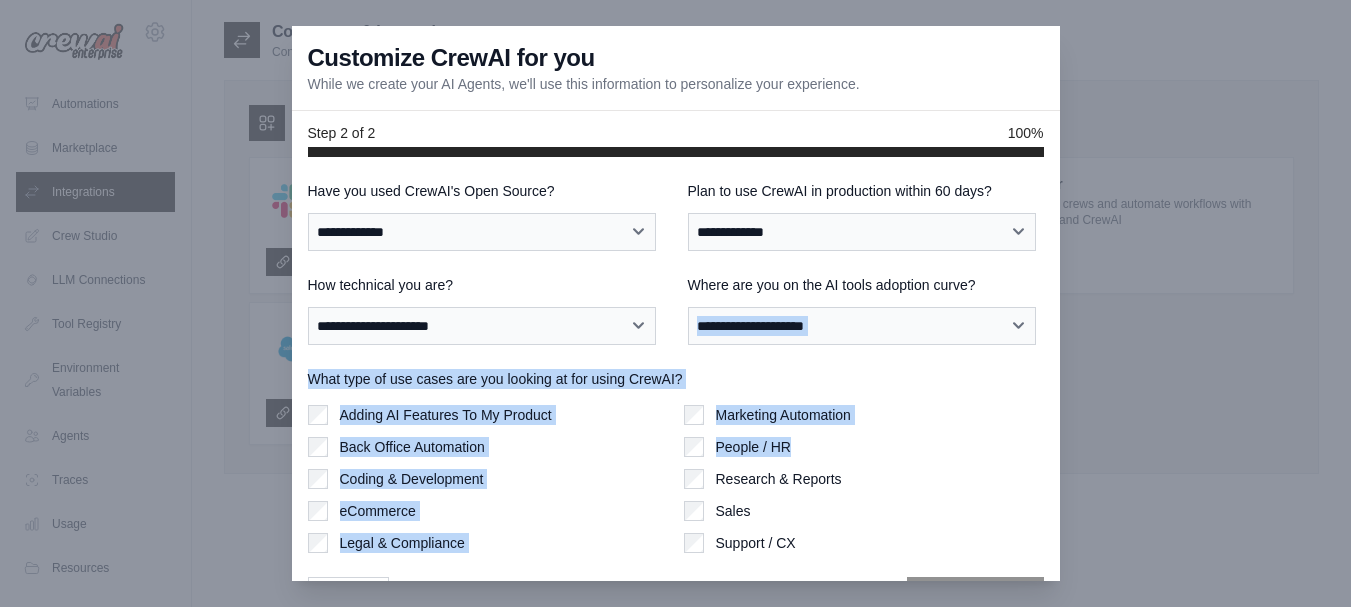click on "Marketing Automation" at bounding box center [864, 415] 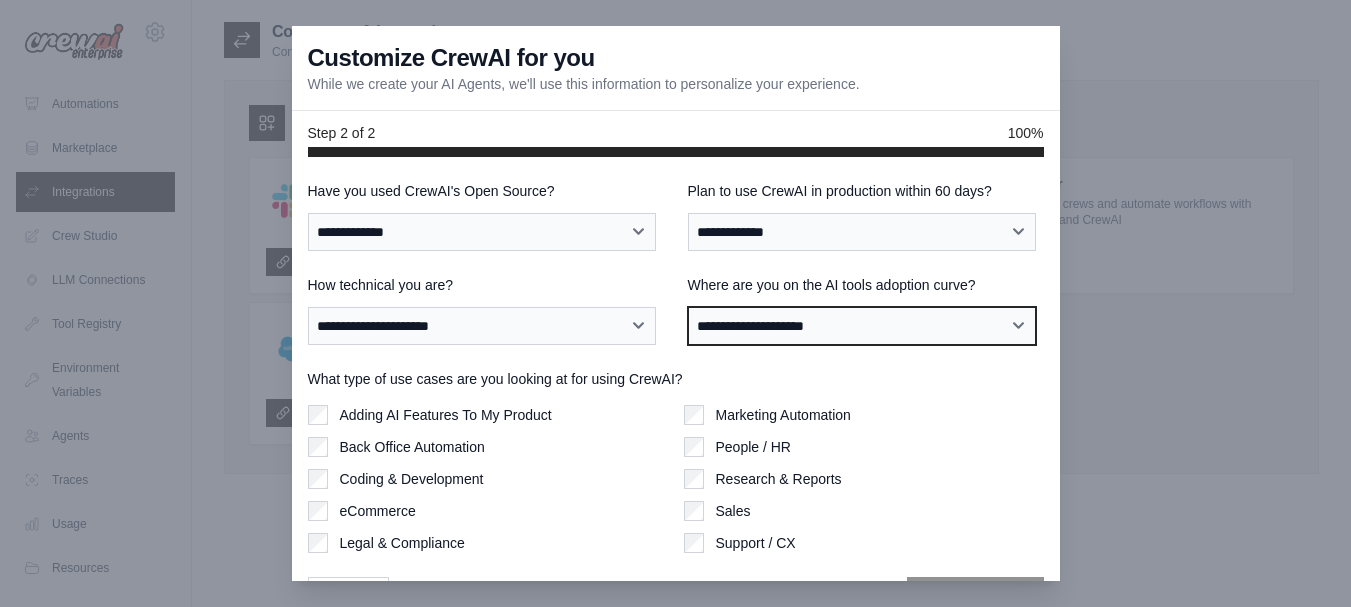 click on "**********" at bounding box center [862, 326] 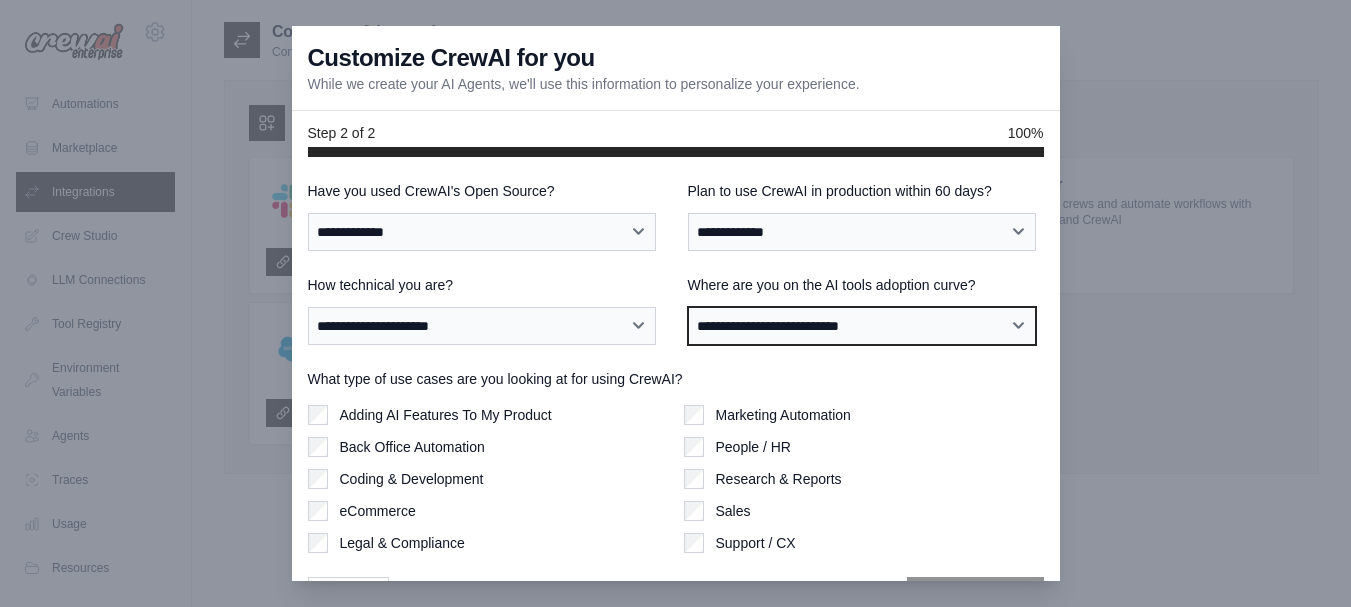 click on "**********" at bounding box center (862, 326) 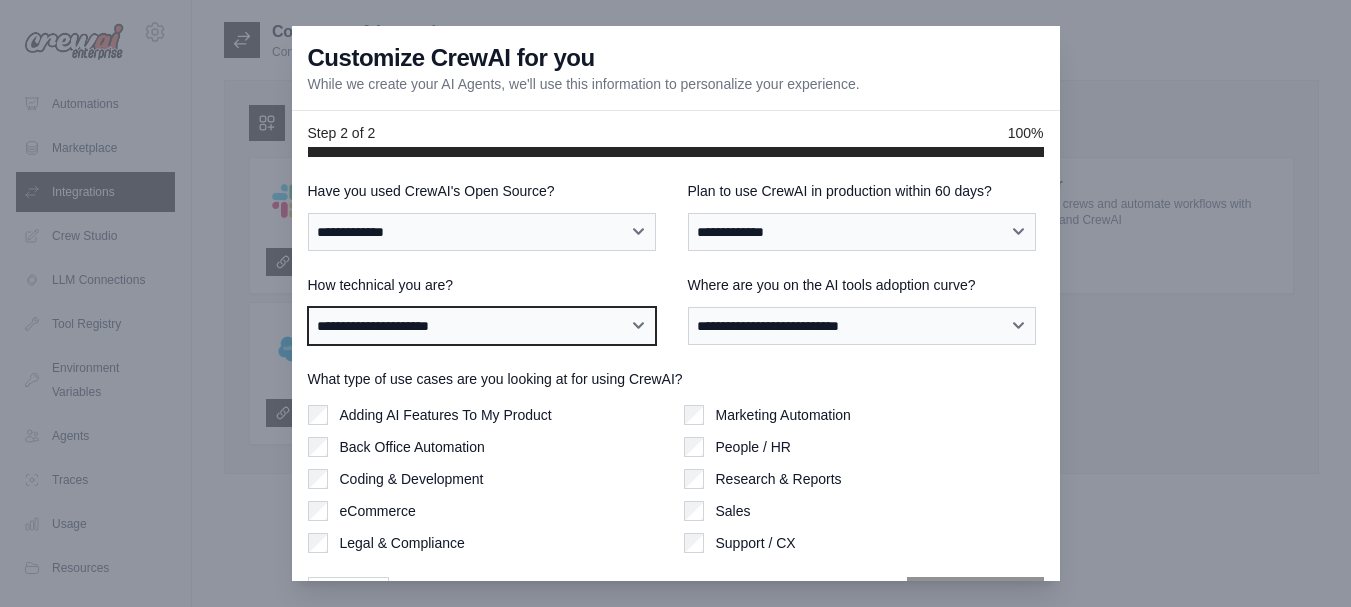 click on "**********" at bounding box center (482, 326) 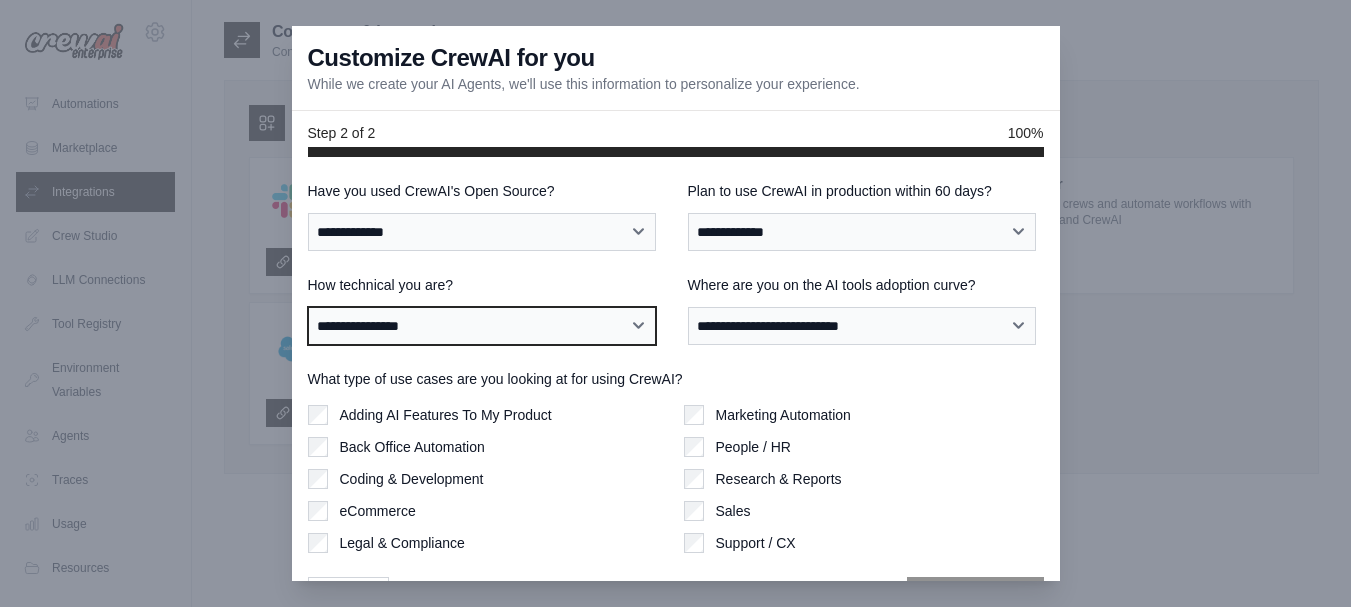 click on "**********" at bounding box center (482, 326) 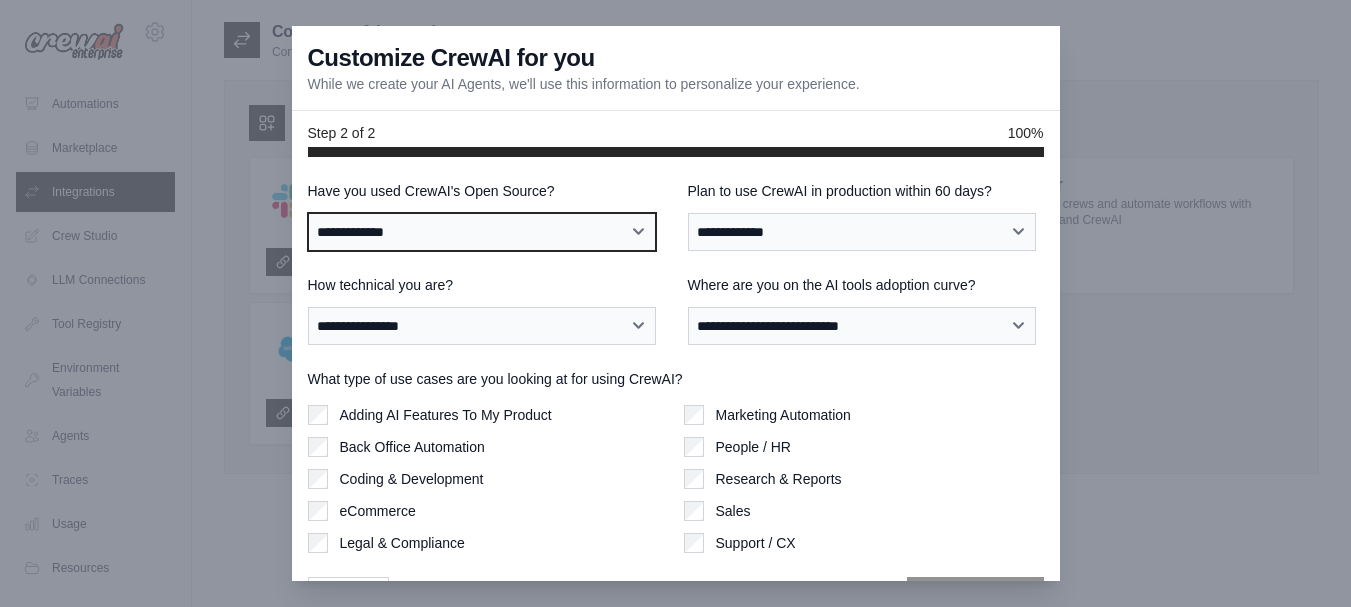 click on "**********" at bounding box center [482, 232] 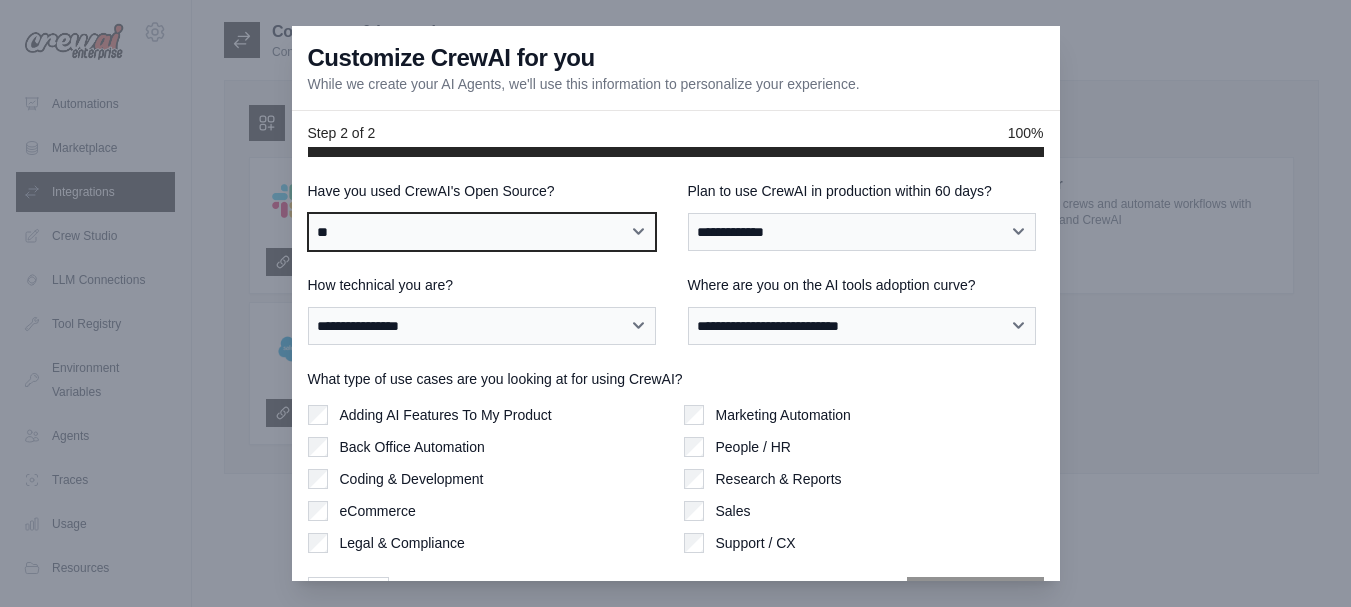 click on "**********" at bounding box center (482, 232) 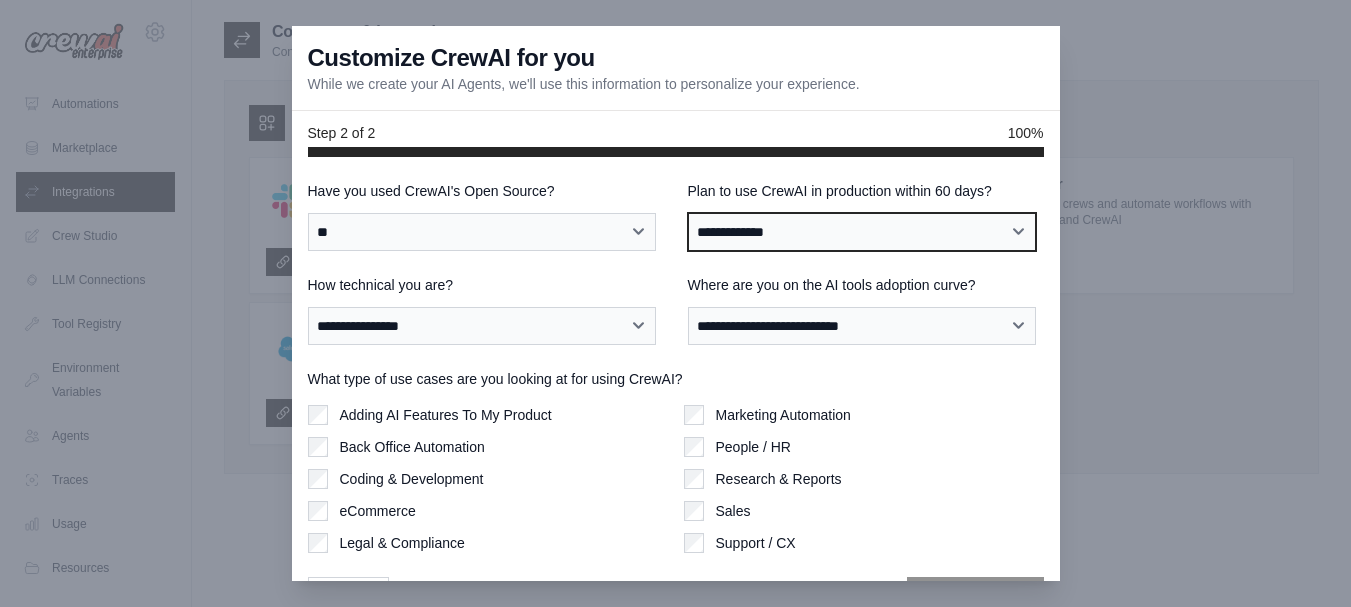 click on "**********" at bounding box center (862, 232) 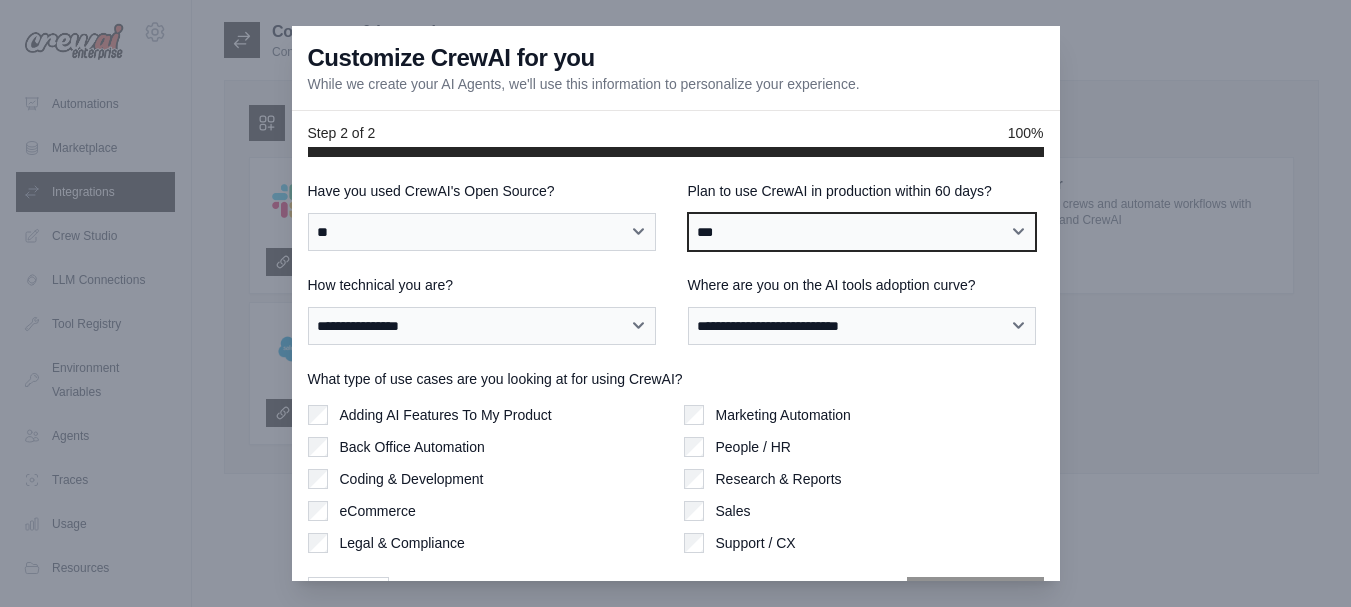 click on "**********" at bounding box center [862, 232] 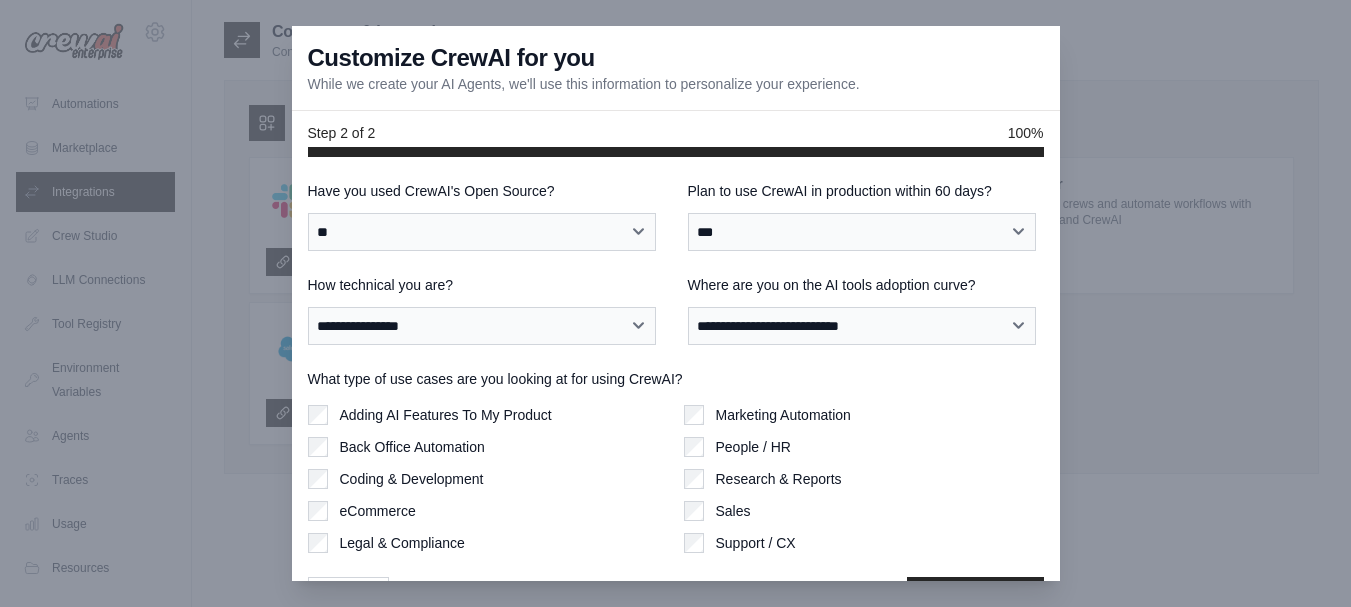 scroll, scrollTop: 57, scrollLeft: 0, axis: vertical 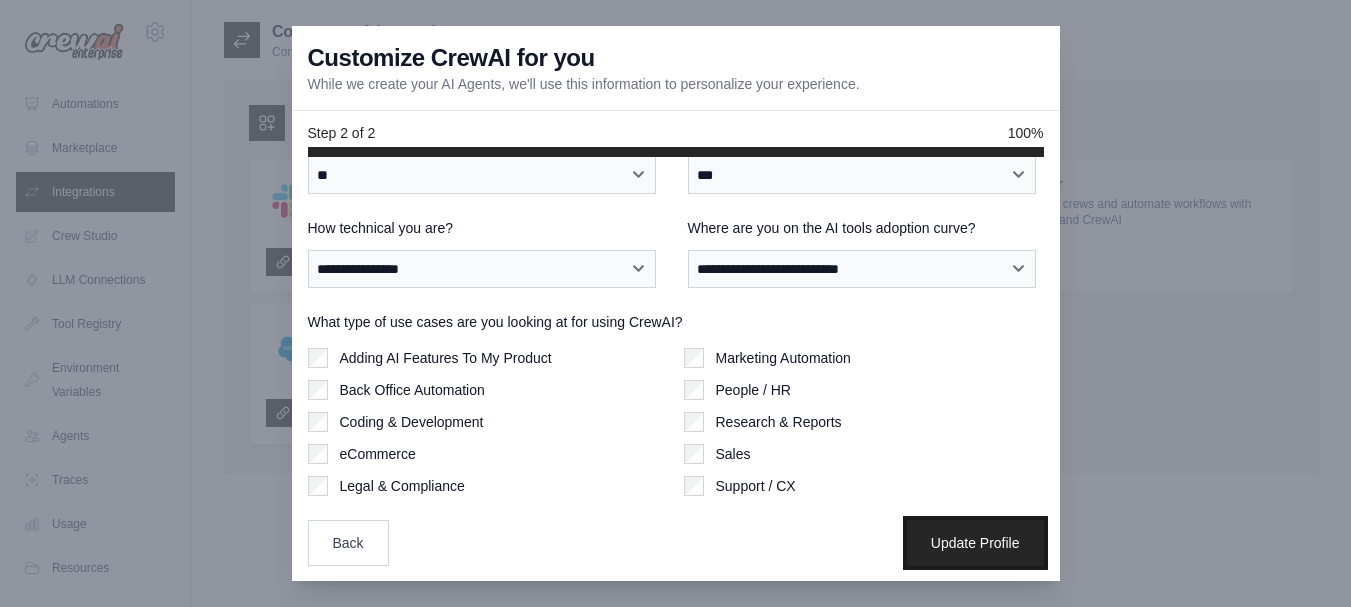 click on "Update Profile" at bounding box center [975, 543] 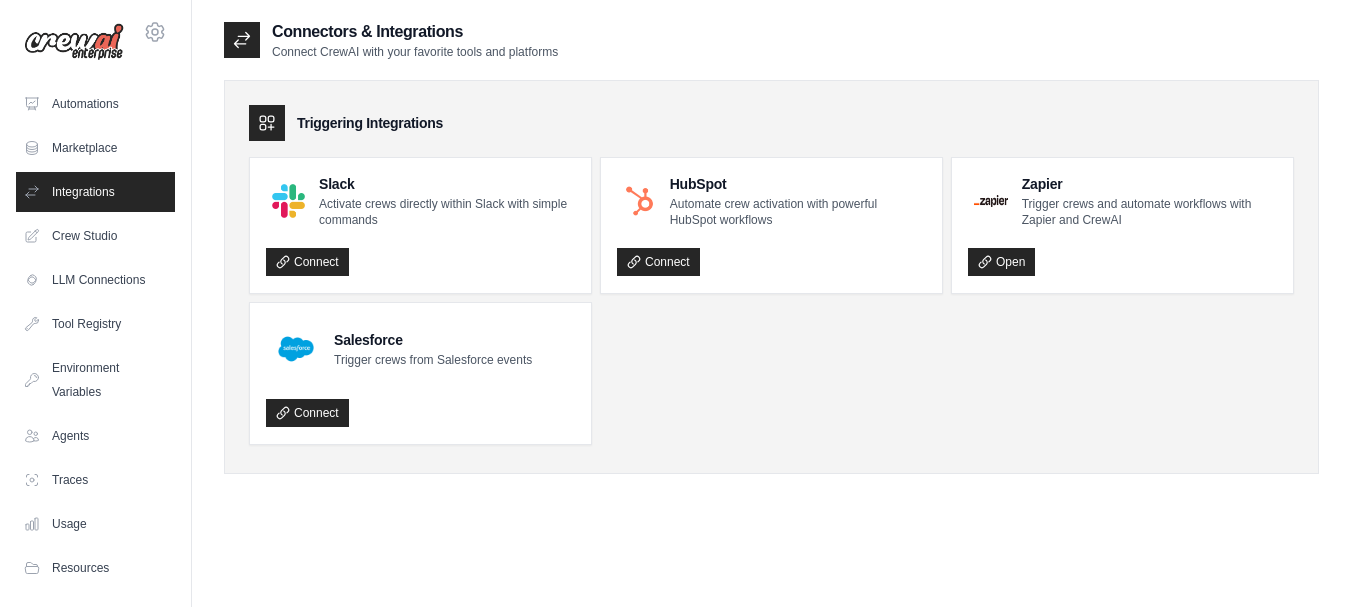 click on "Slack
Activate crews directly within Slack with simple commands
Connect
HubSpot
Automate crew activation with powerful HubSpot workflows
Connect
Zapier
Trigger crews and automate workflows with Zapier and CrewAI
Open" at bounding box center (771, 301) 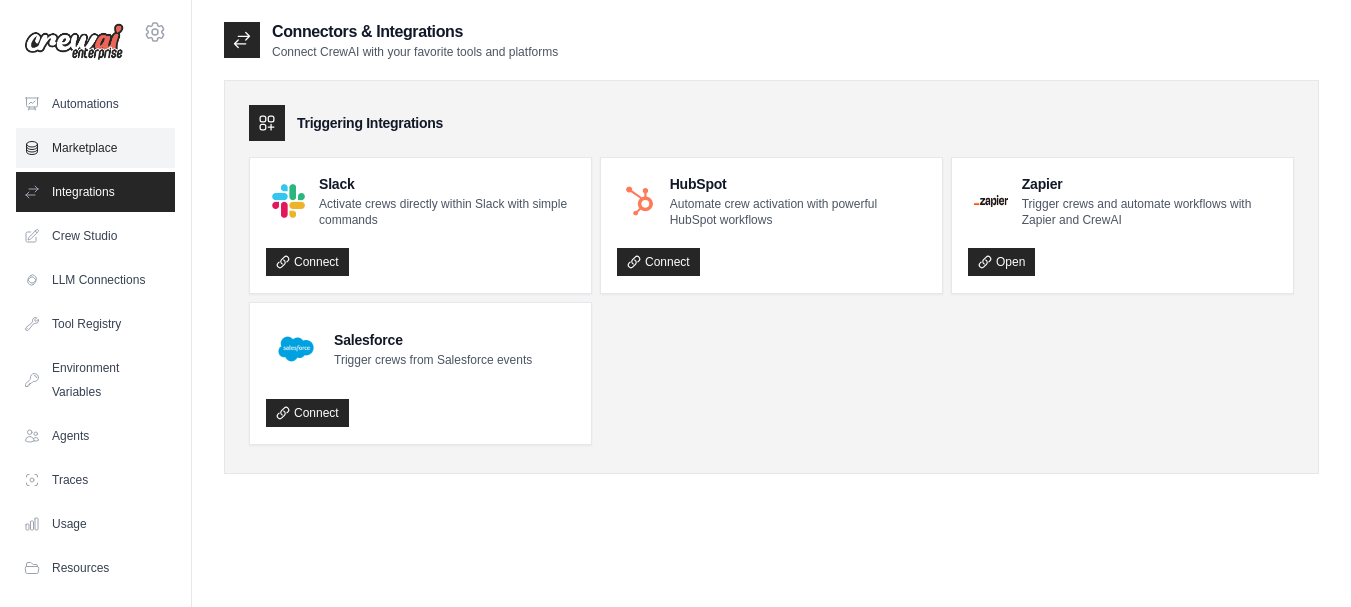 scroll, scrollTop: 0, scrollLeft: 0, axis: both 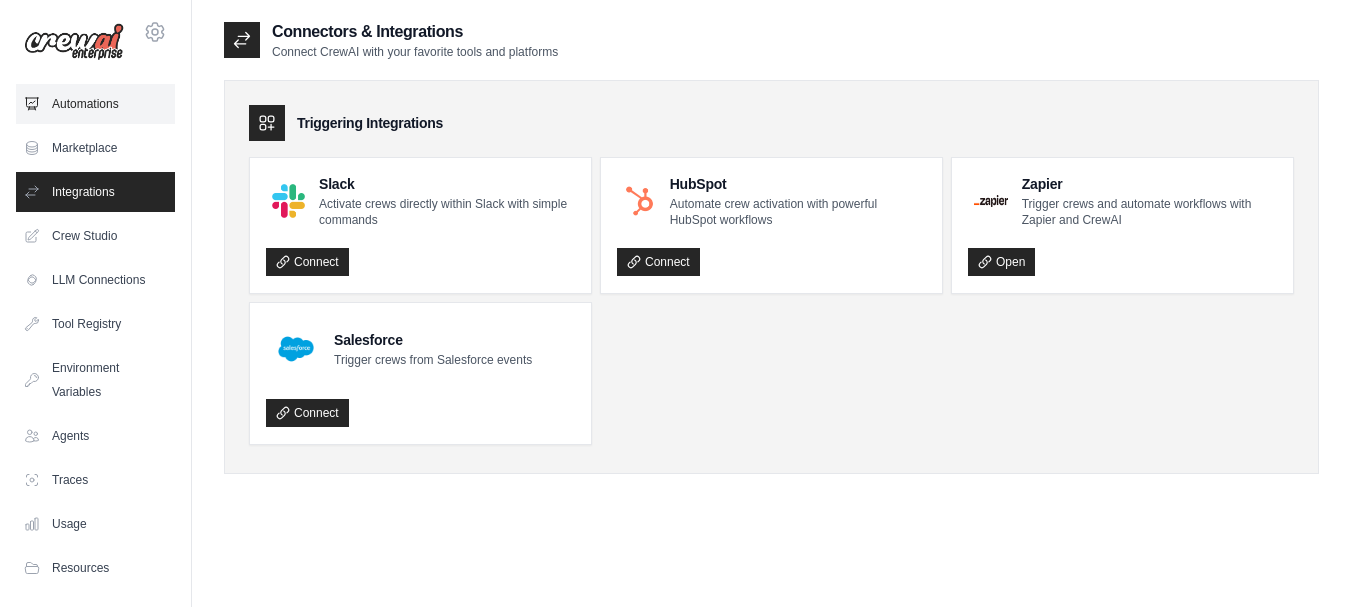 click on "Automations" at bounding box center [95, 104] 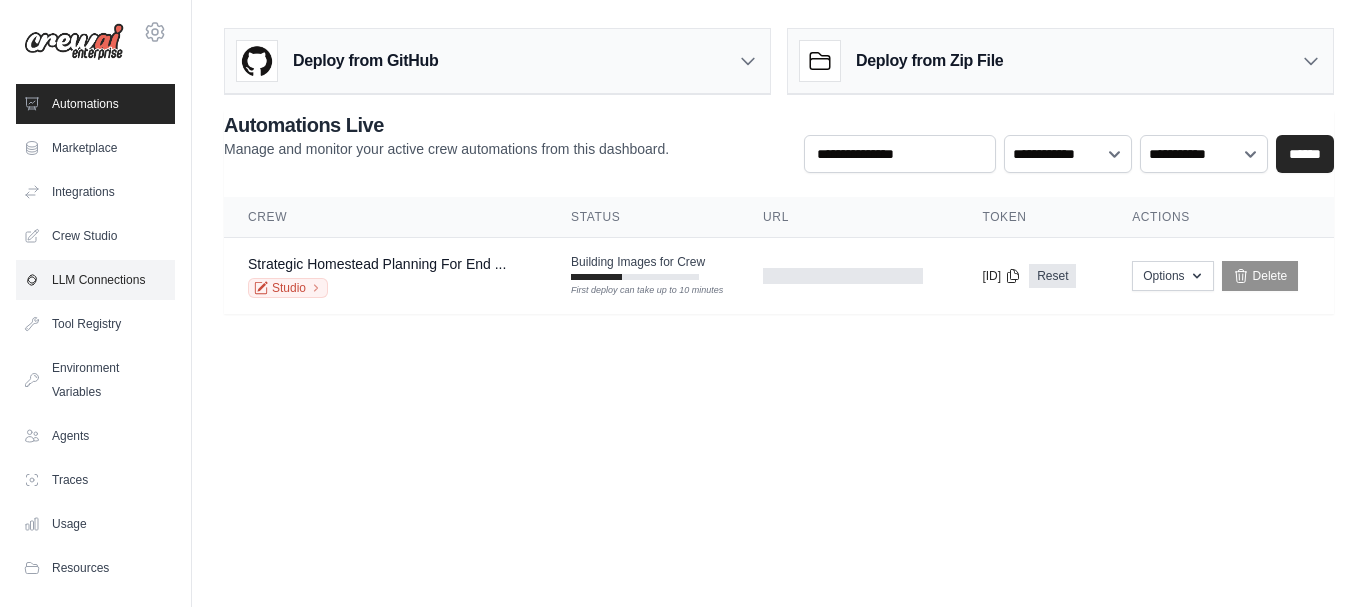 click on "LLM Connections" at bounding box center [95, 280] 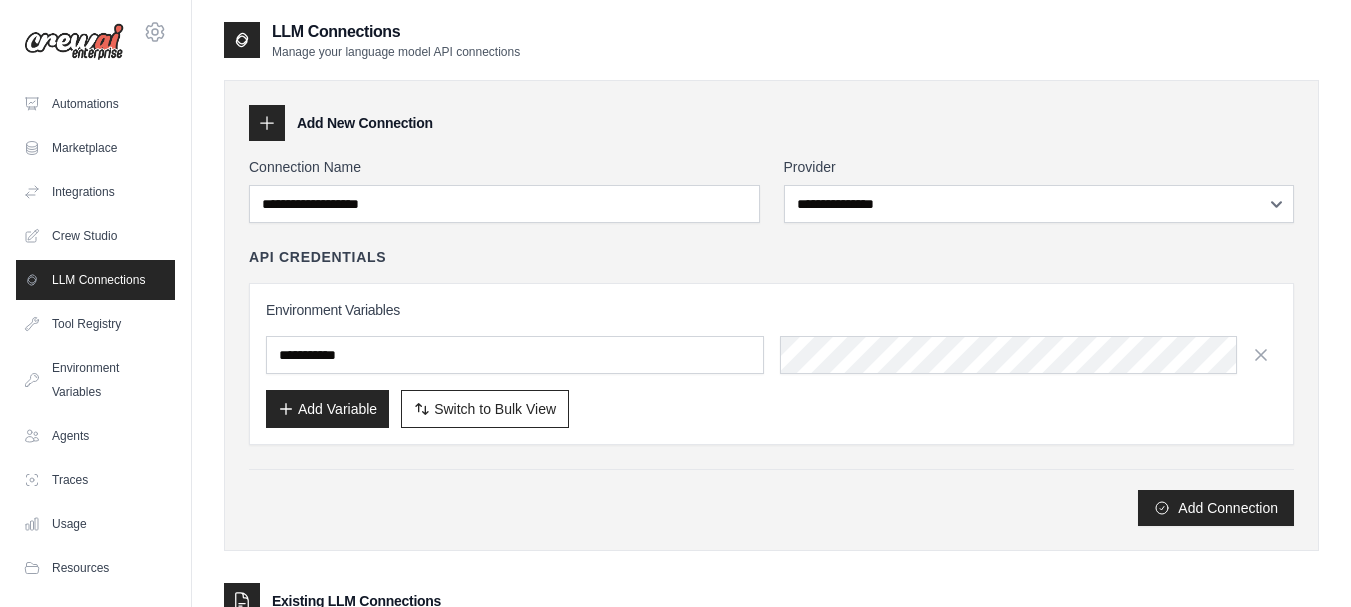 click on "**********" at bounding box center [1039, 190] 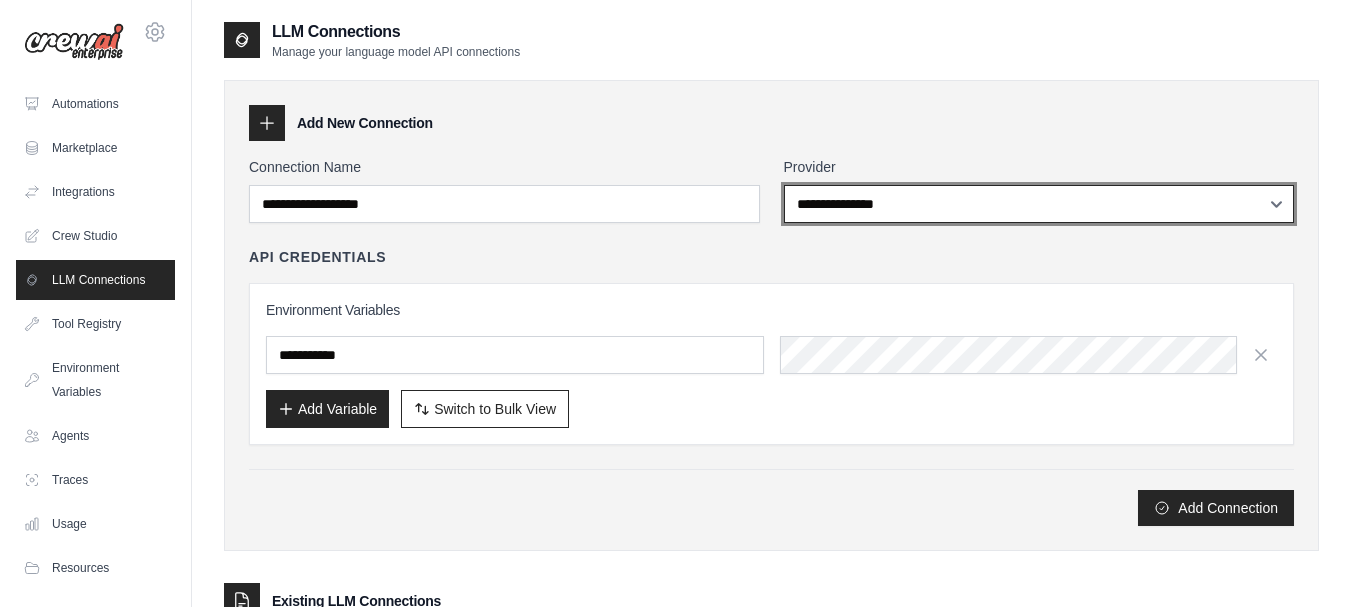click on "**********" at bounding box center (1039, 204) 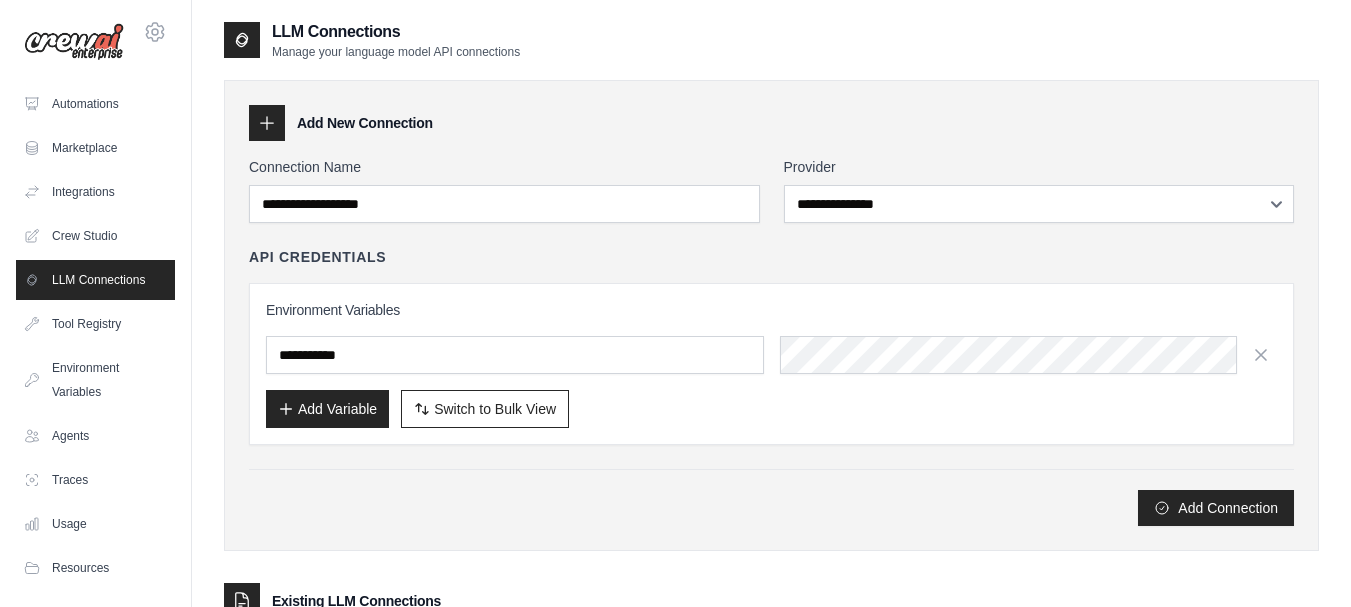 click on "Add New Connection" at bounding box center [771, 123] 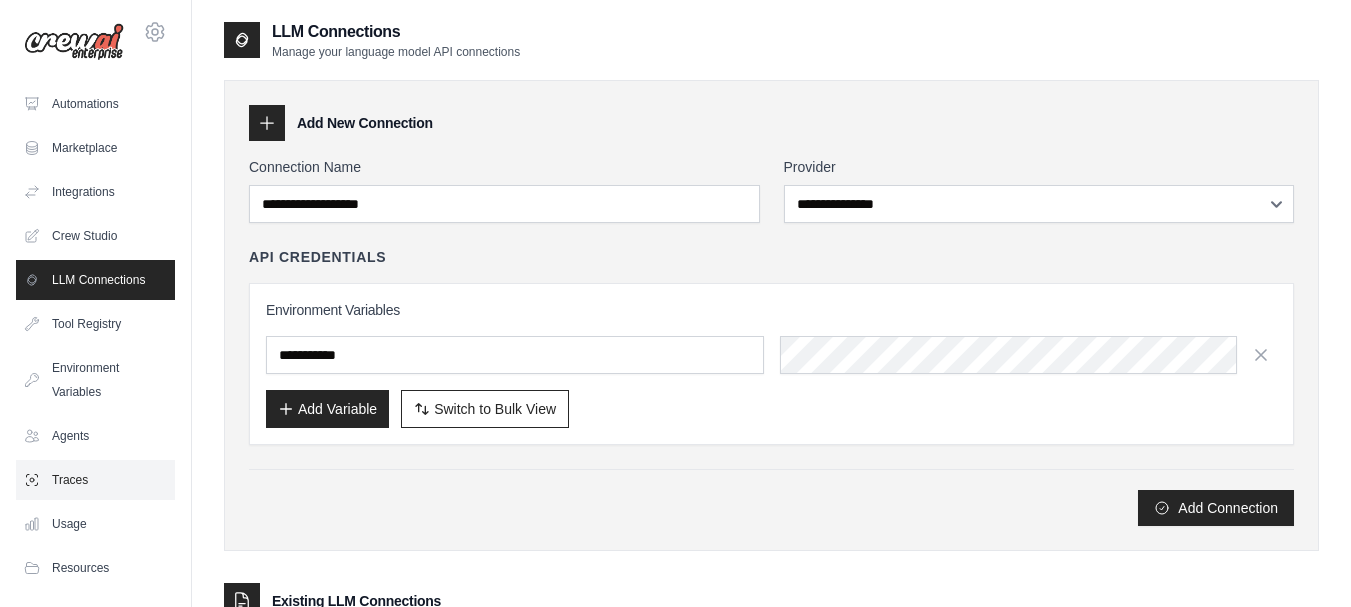 click on "Traces" at bounding box center (95, 480) 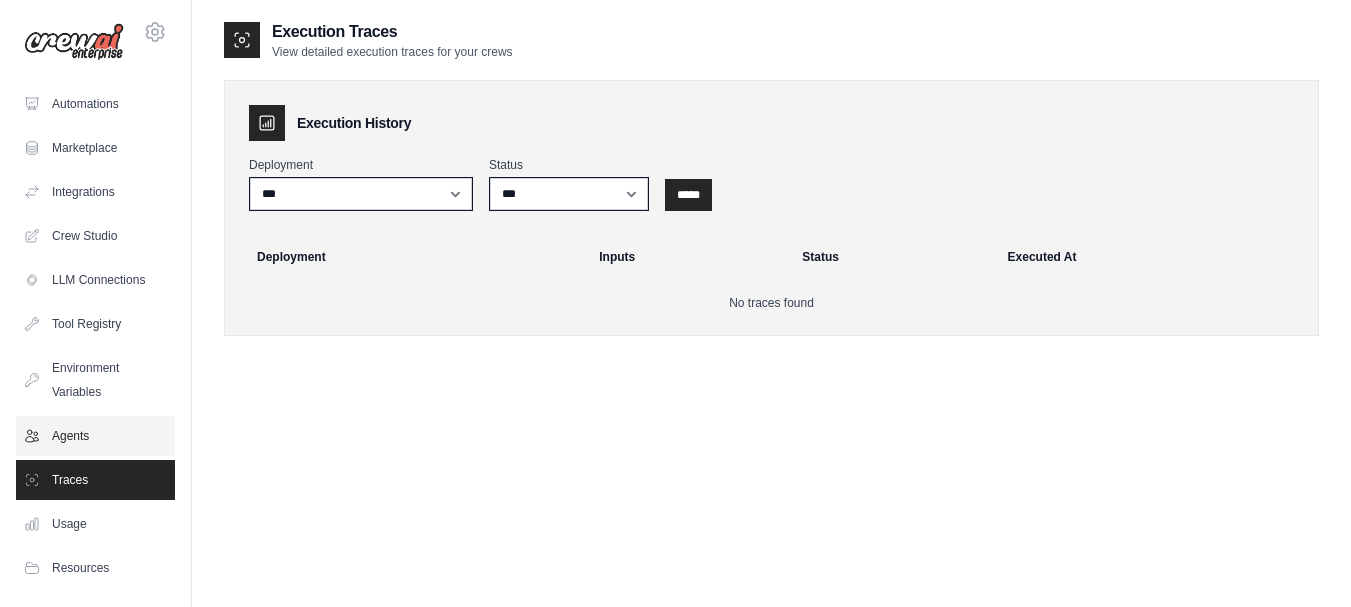 click on "Agents" at bounding box center [95, 436] 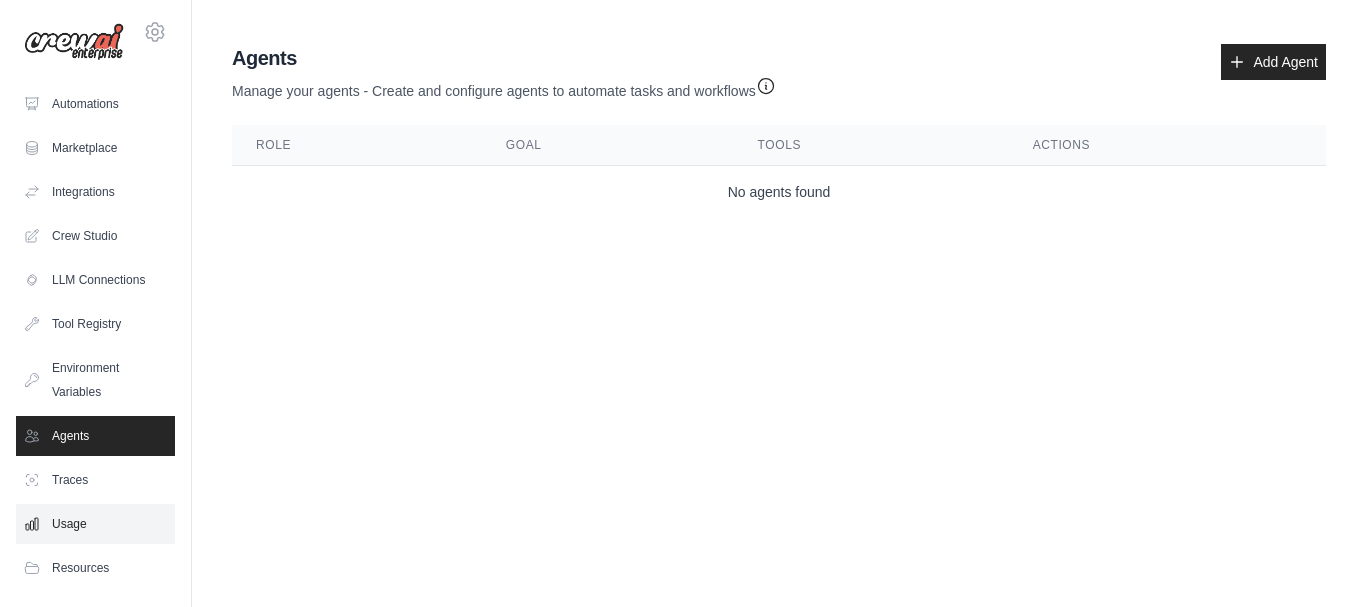 click on "Usage" at bounding box center (95, 524) 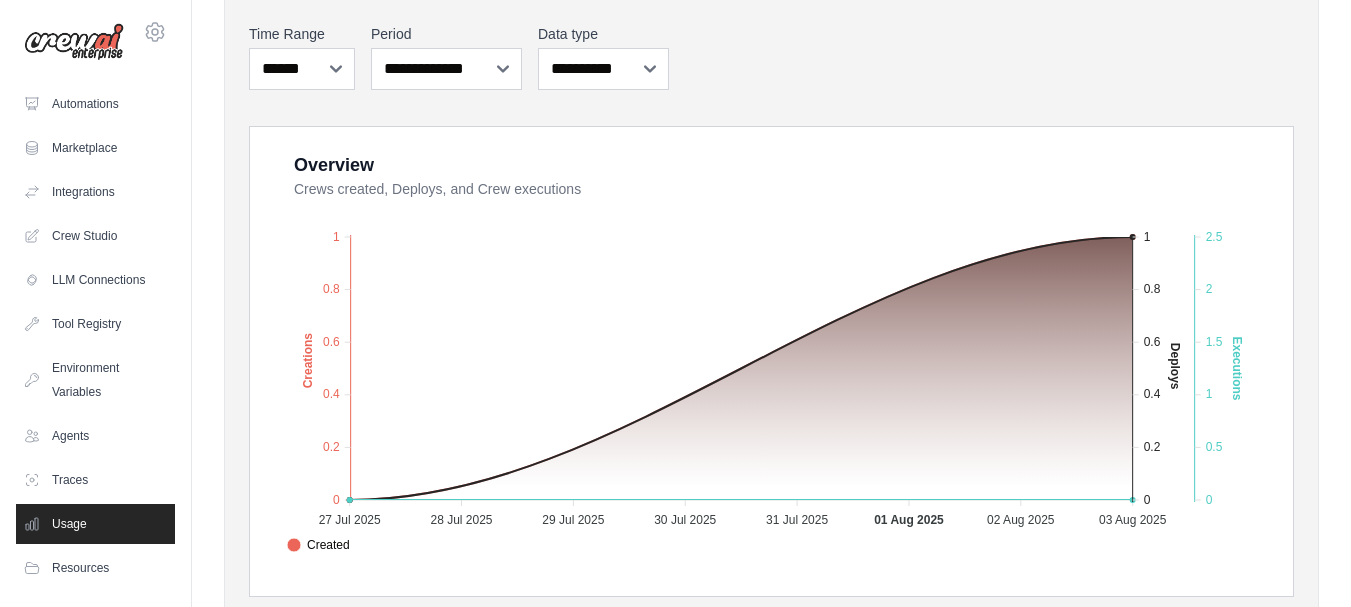 scroll, scrollTop: 0, scrollLeft: 0, axis: both 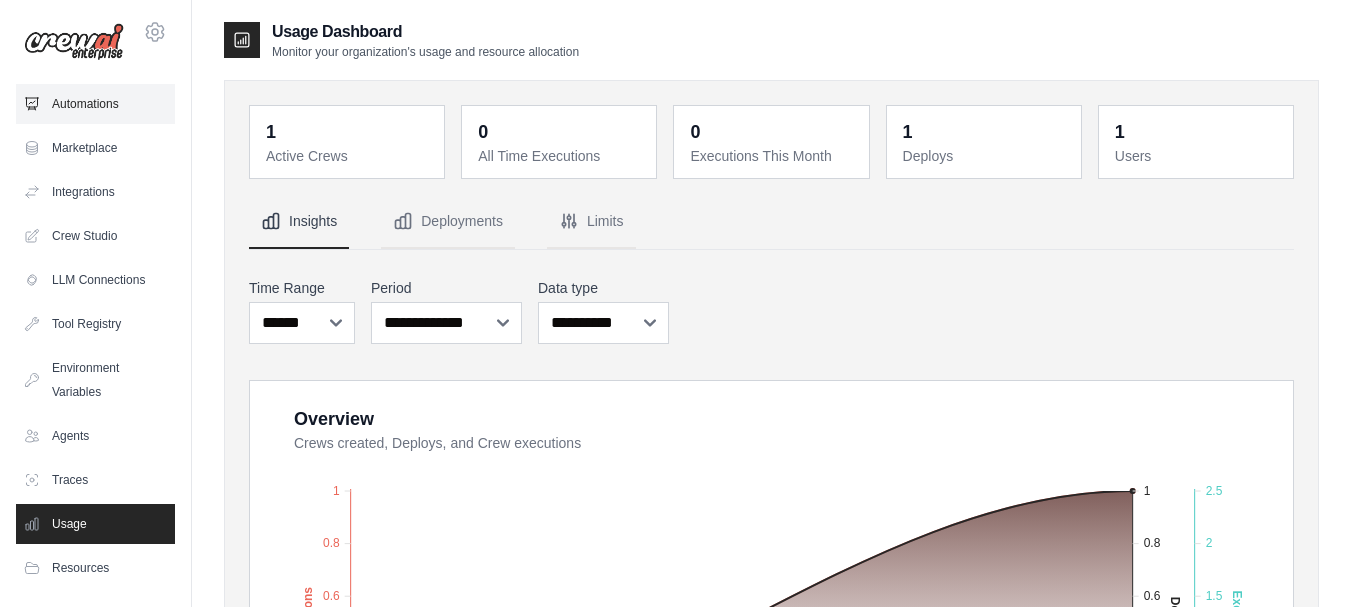 click on "Automations" at bounding box center (95, 104) 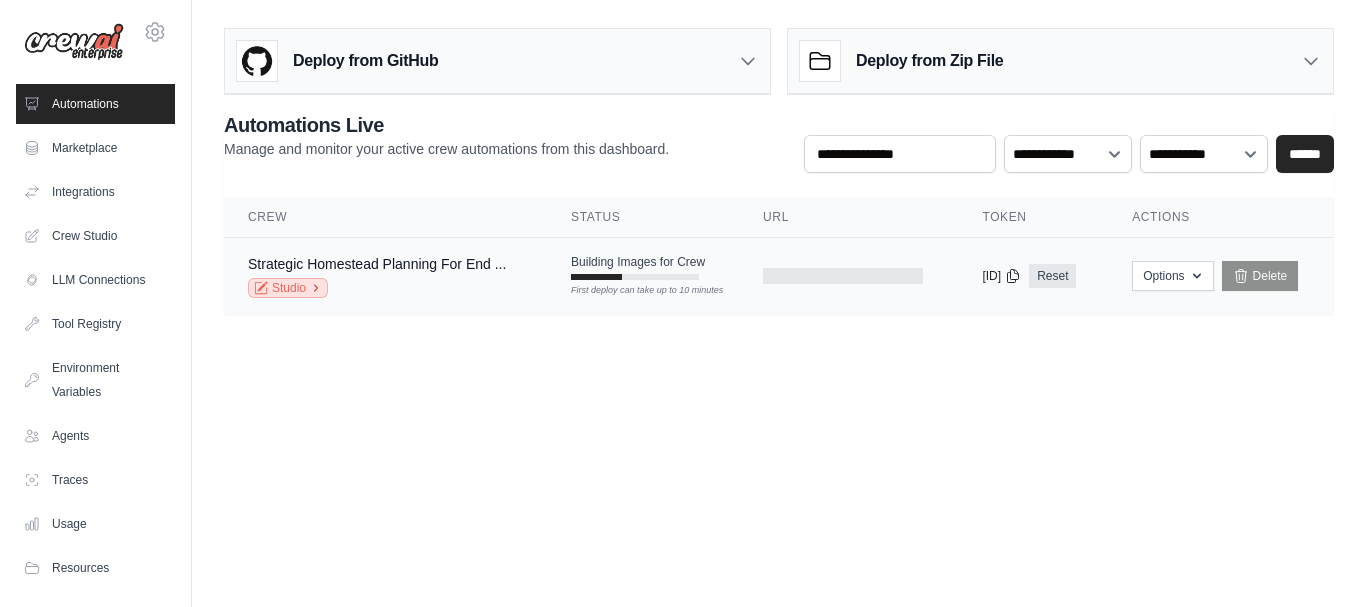 click 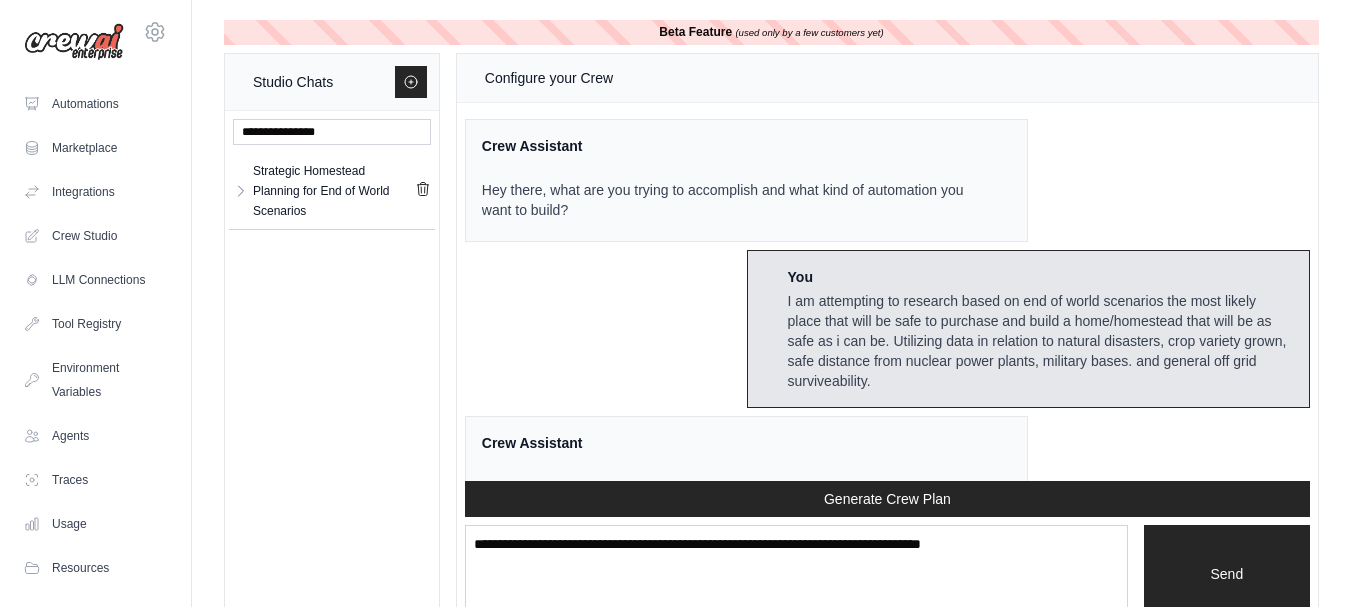 scroll, scrollTop: 5580, scrollLeft: 0, axis: vertical 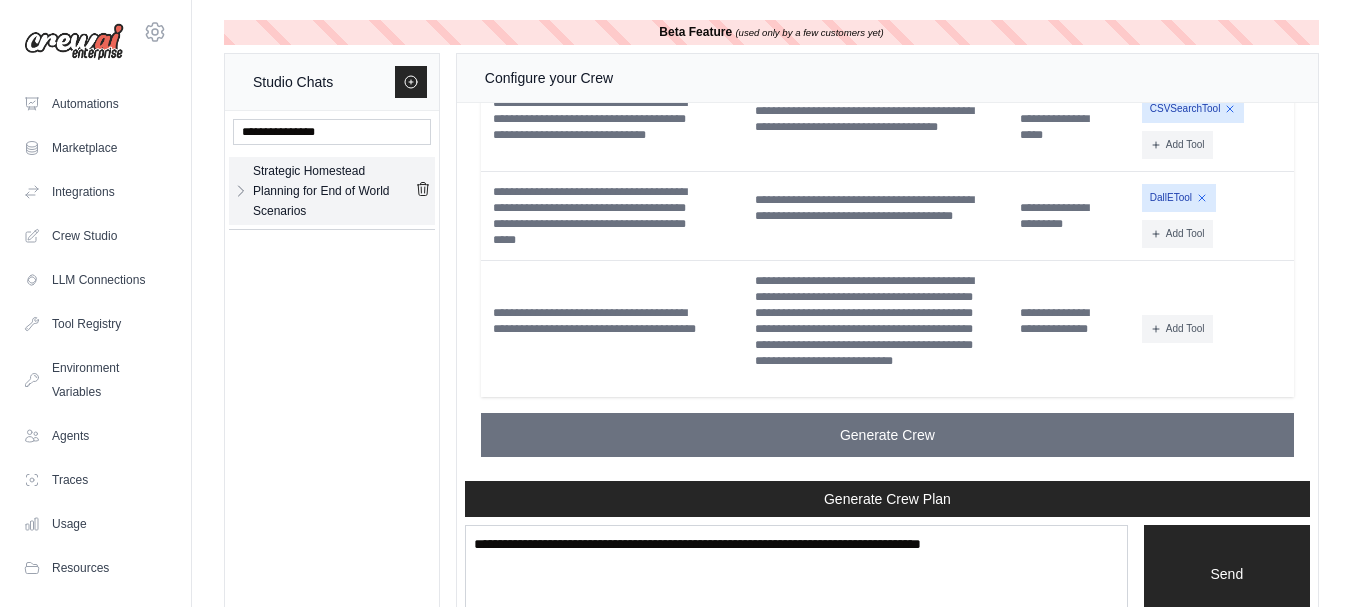 click on "Strategic Homestead Planning for End of World Scenarios" at bounding box center [334, 191] 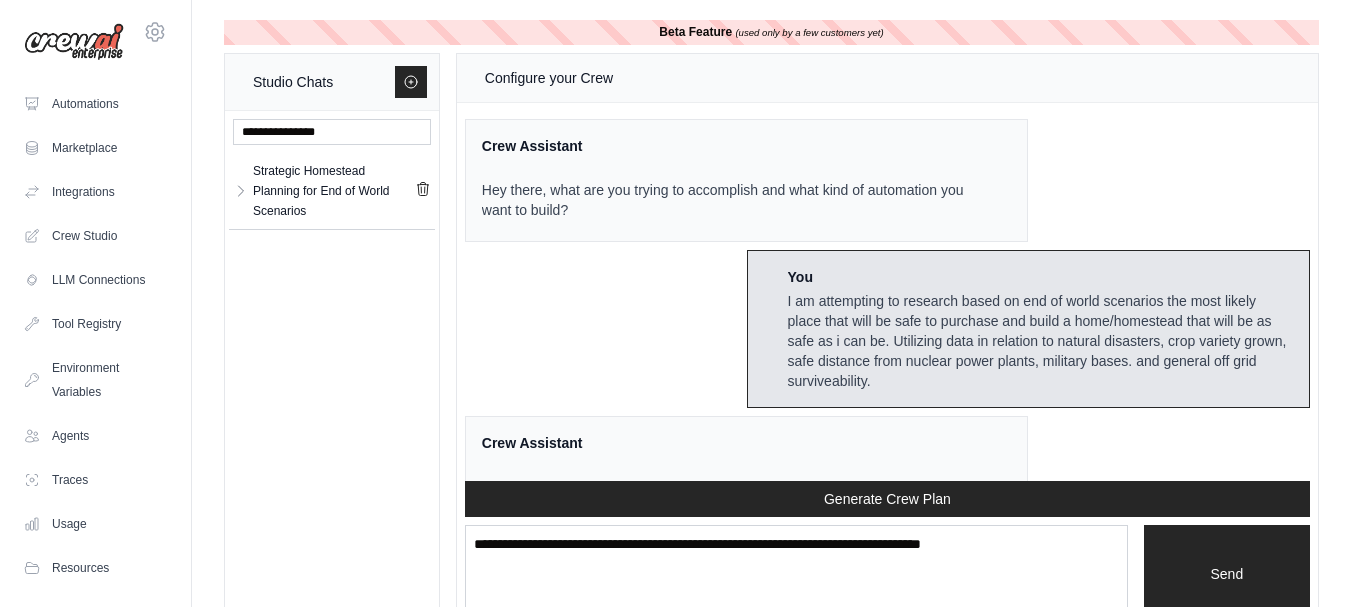 scroll, scrollTop: 5580, scrollLeft: 0, axis: vertical 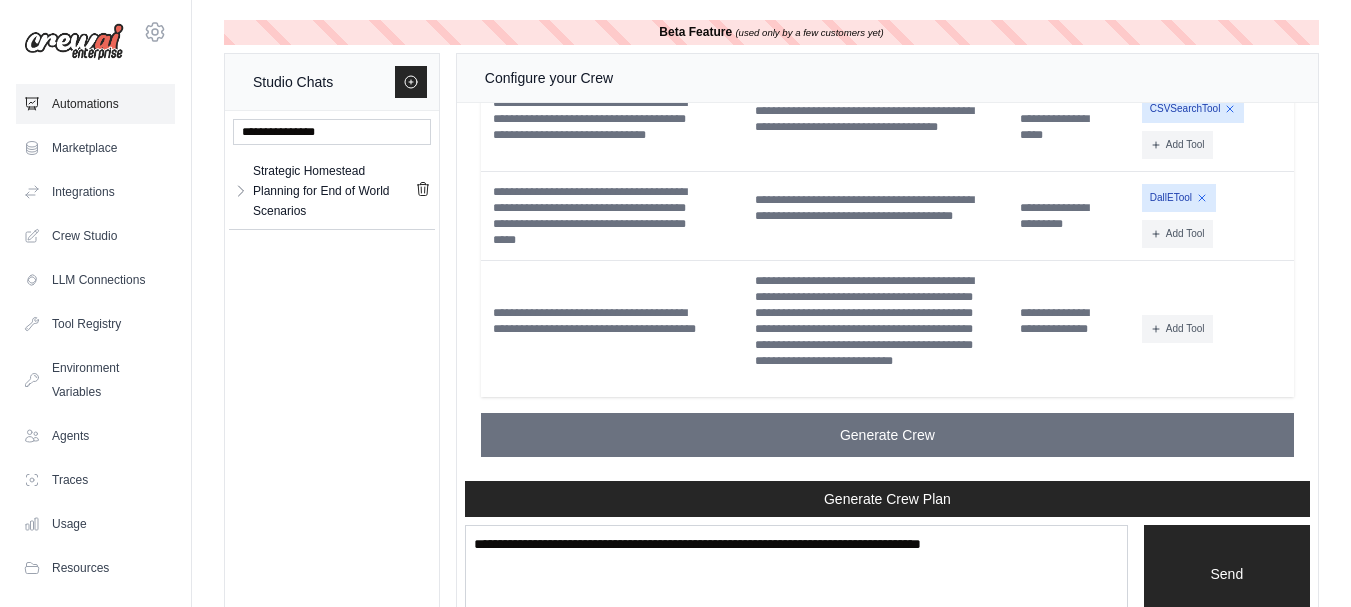 click on "Automations" at bounding box center (95, 104) 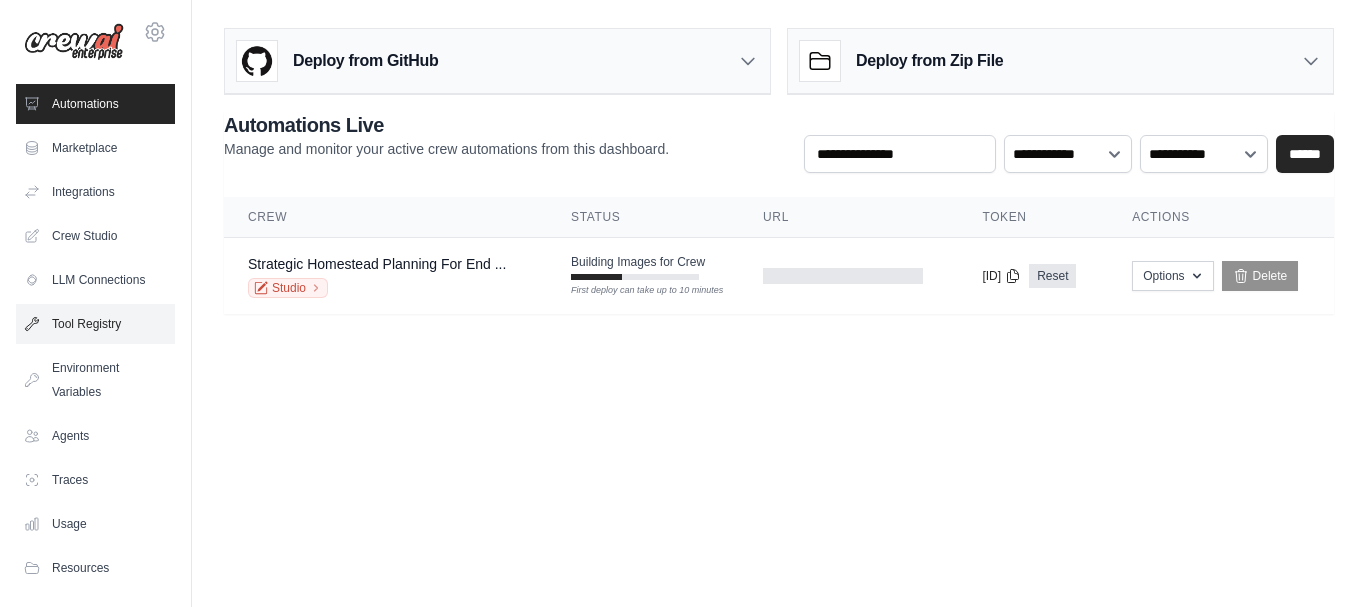 click on "Tool Registry" at bounding box center [95, 324] 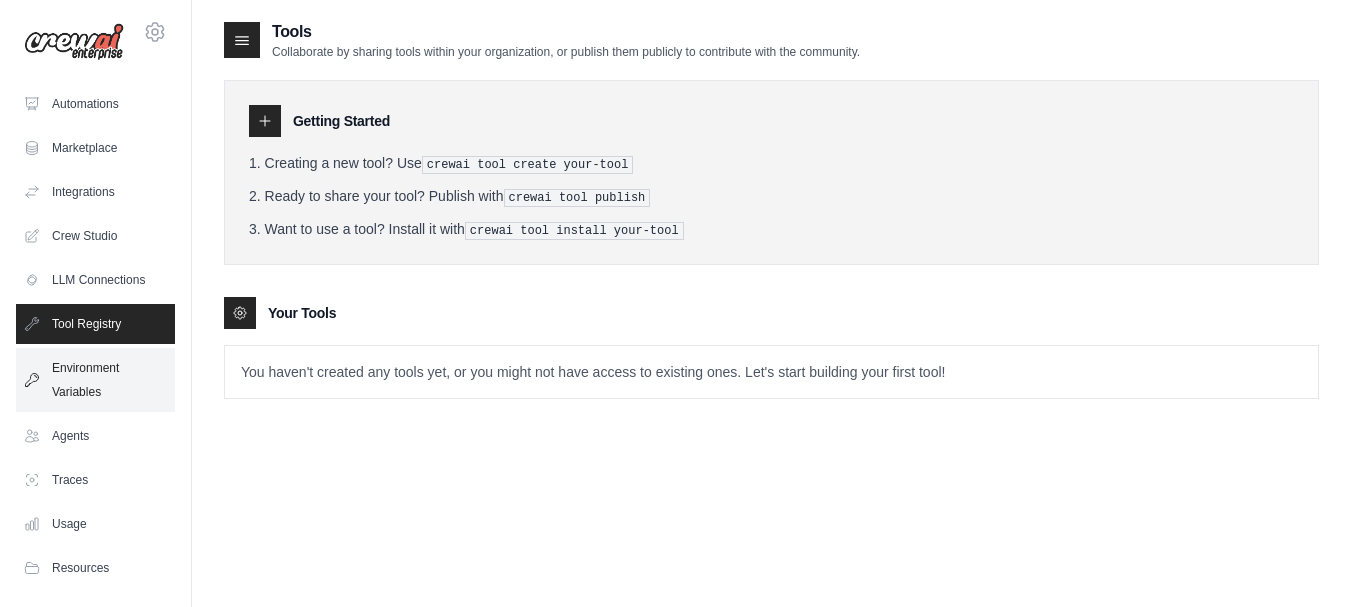 click on "Environment Variables" at bounding box center (95, 380) 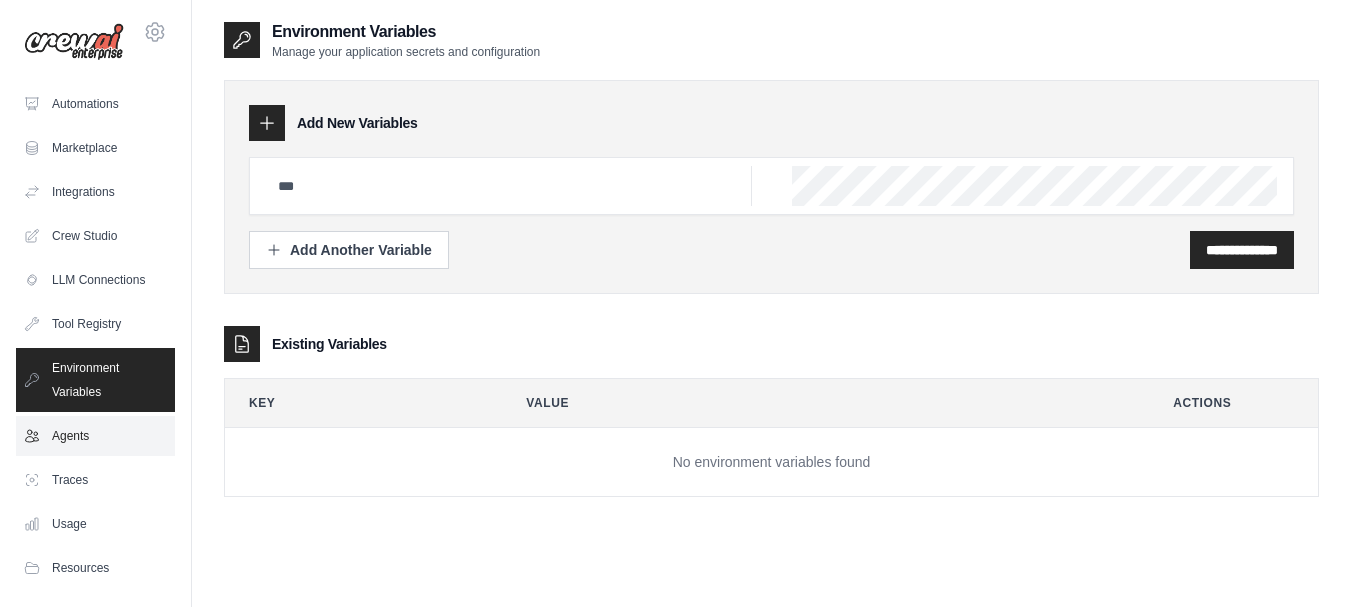 click on "Agents" at bounding box center [95, 436] 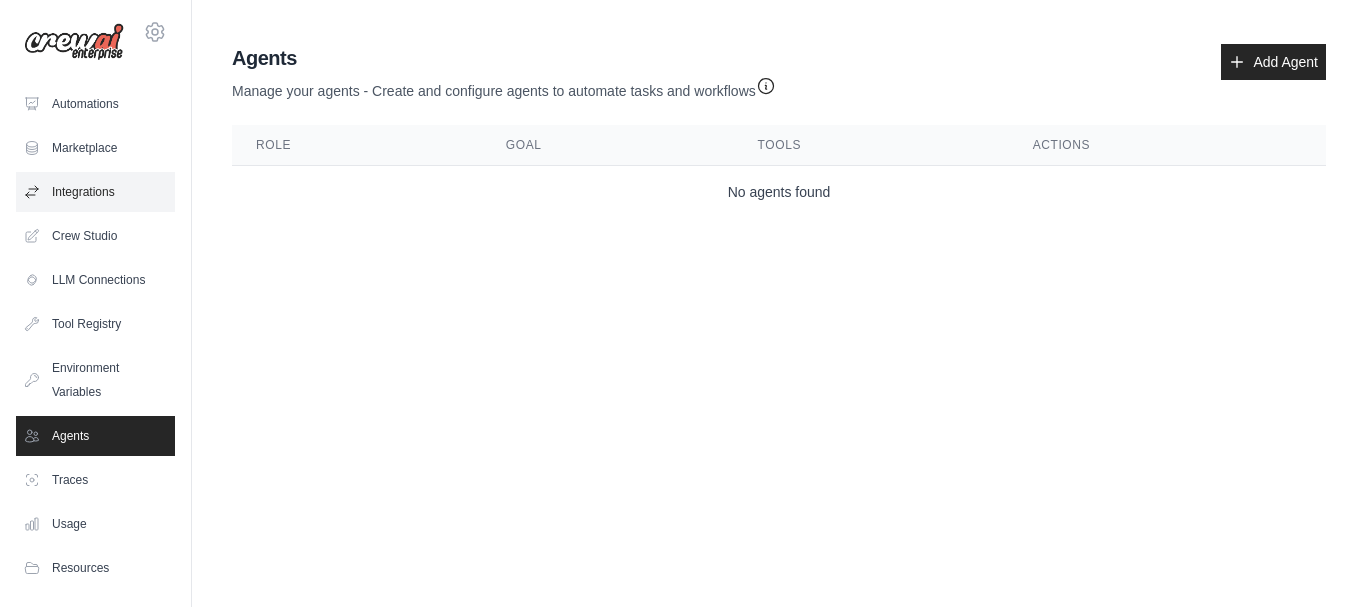 click on "Integrations" at bounding box center [95, 192] 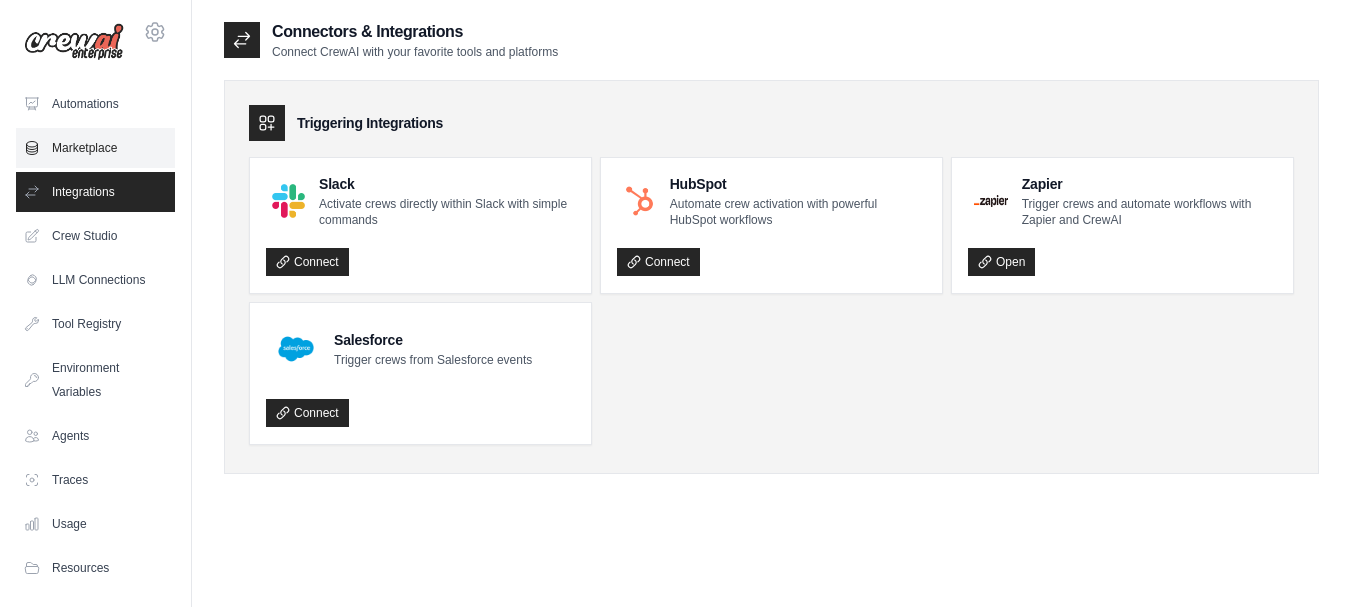 click on "Marketplace" at bounding box center [95, 148] 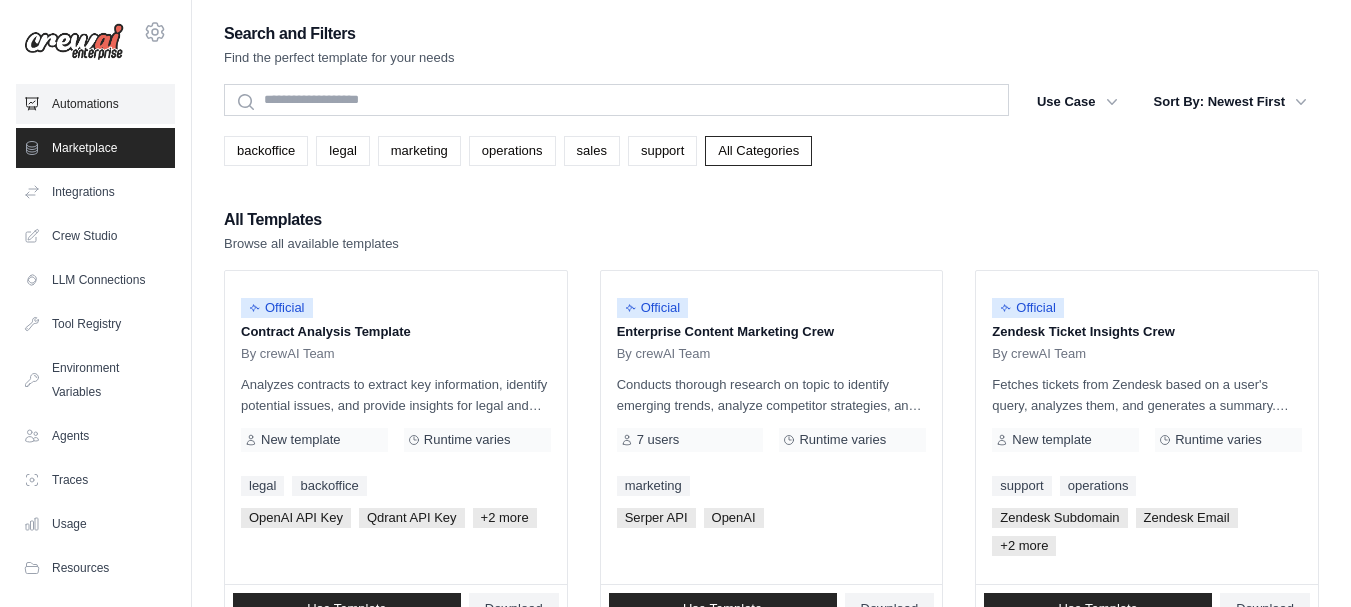 click on "Automations" at bounding box center [95, 104] 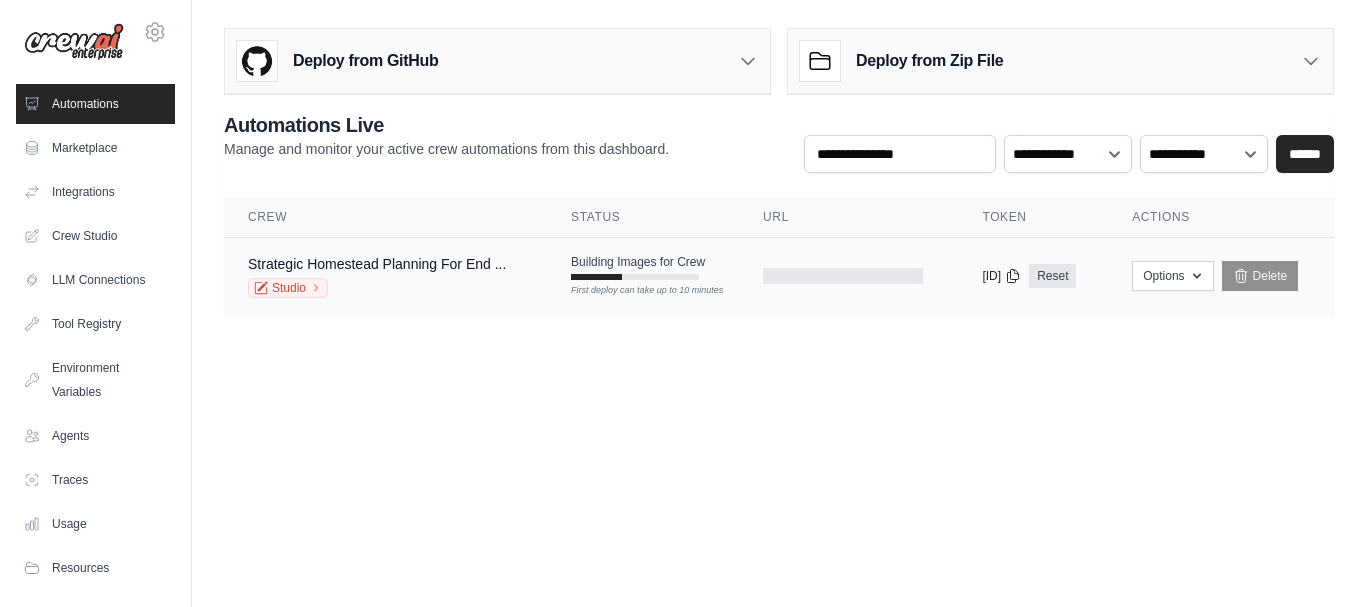 click on "Building Images for Crew
First deploy can take up to 10 minutes" at bounding box center (638, 267) 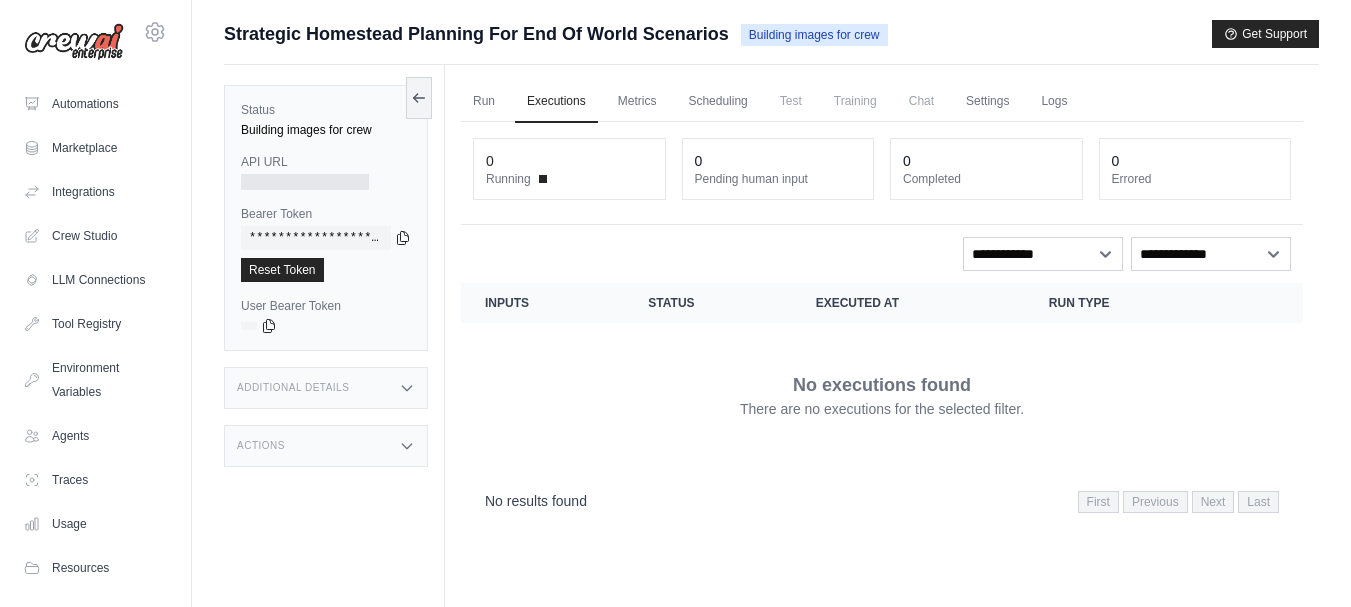scroll, scrollTop: 0, scrollLeft: 0, axis: both 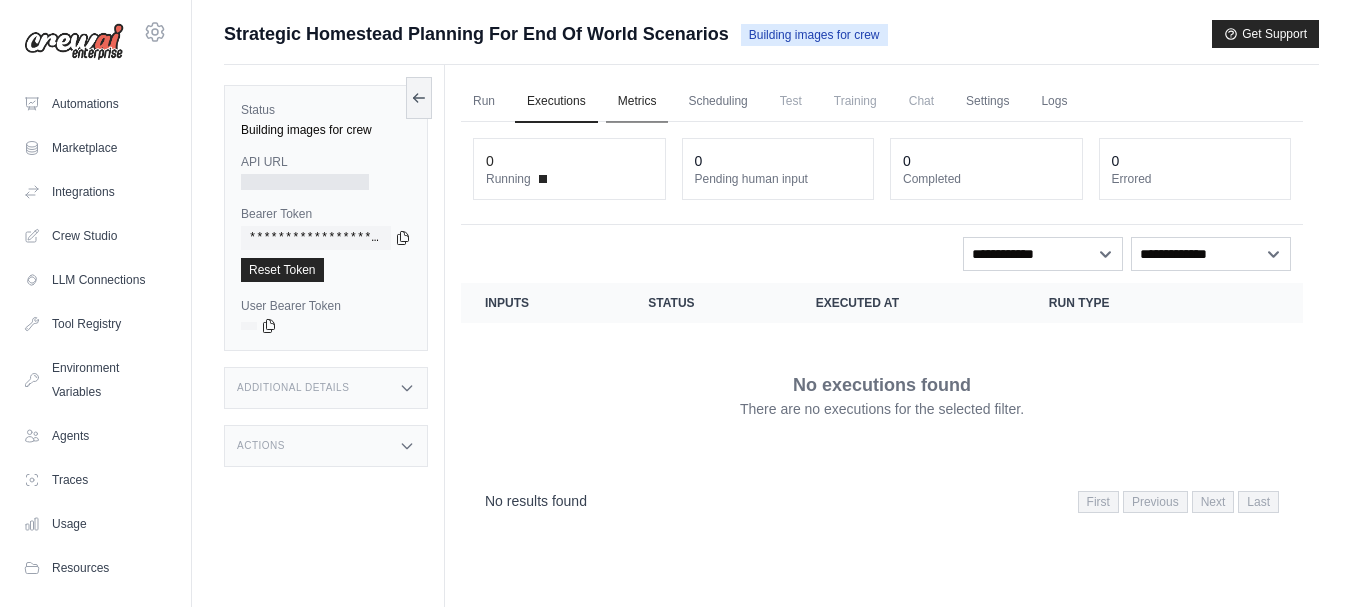 click on "Metrics" at bounding box center [637, 102] 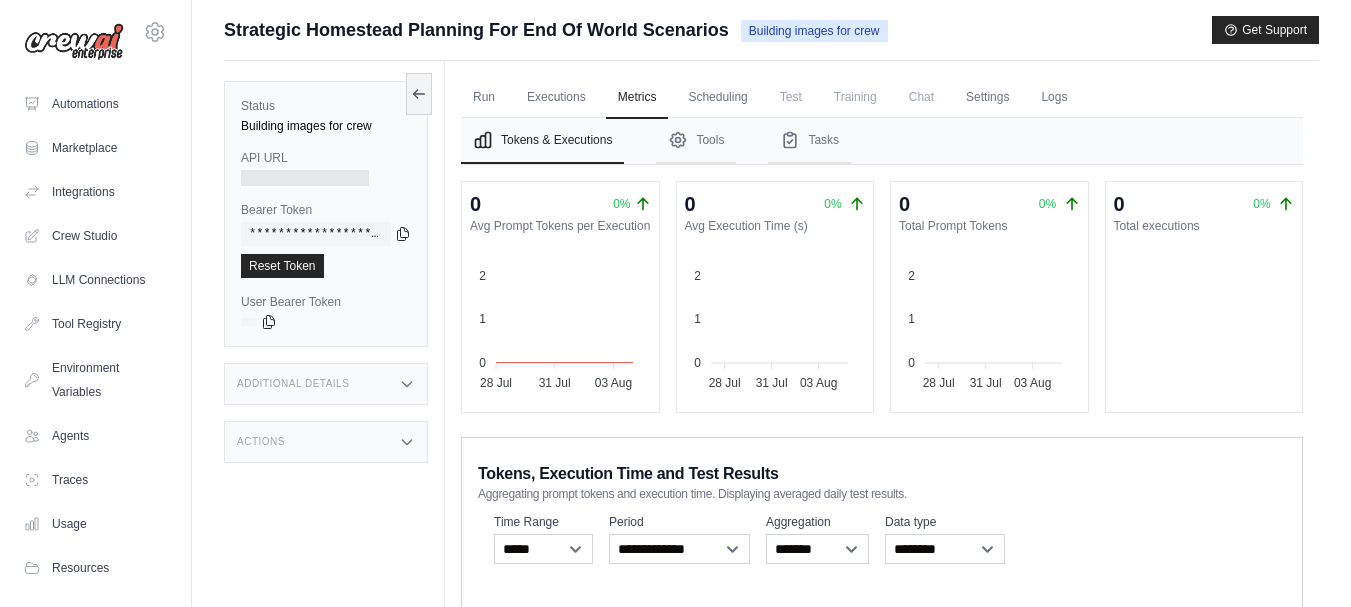 scroll, scrollTop: 0, scrollLeft: 0, axis: both 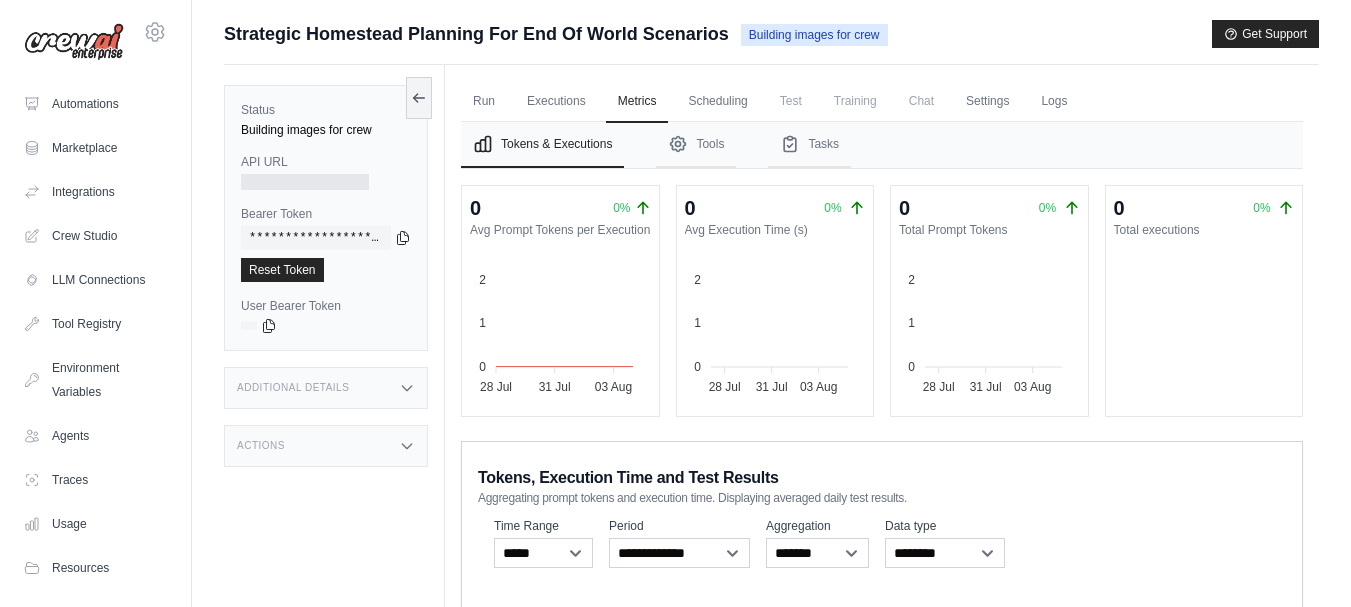click on "Training" at bounding box center [855, 101] 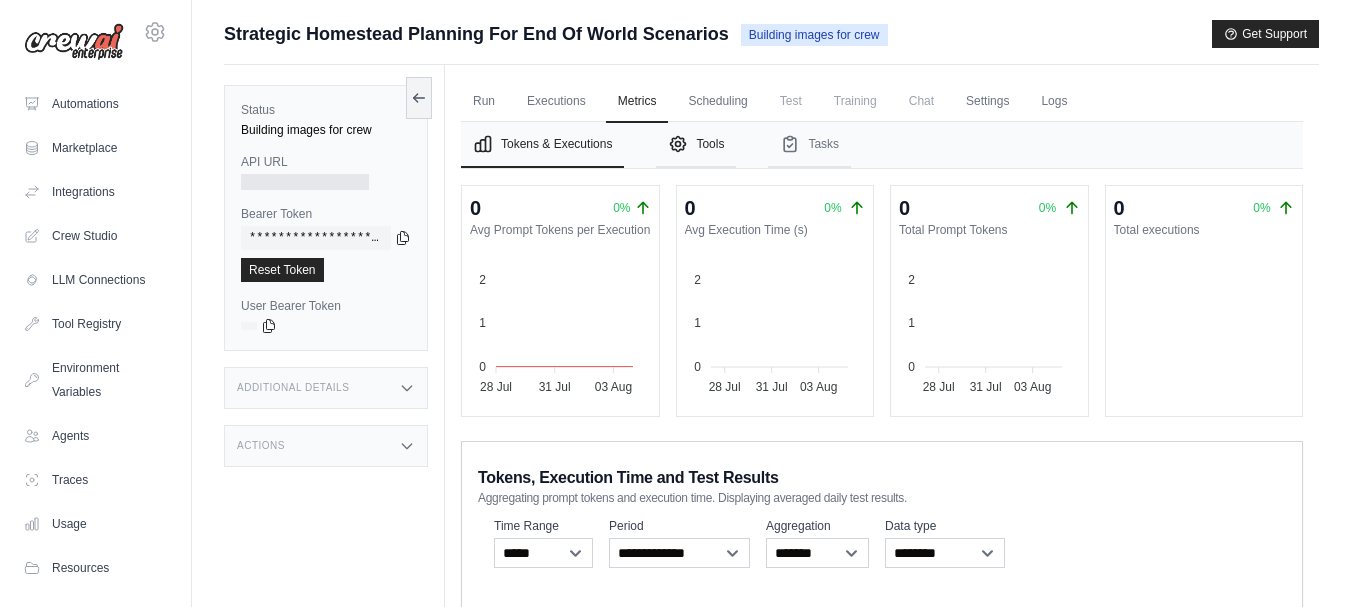 click 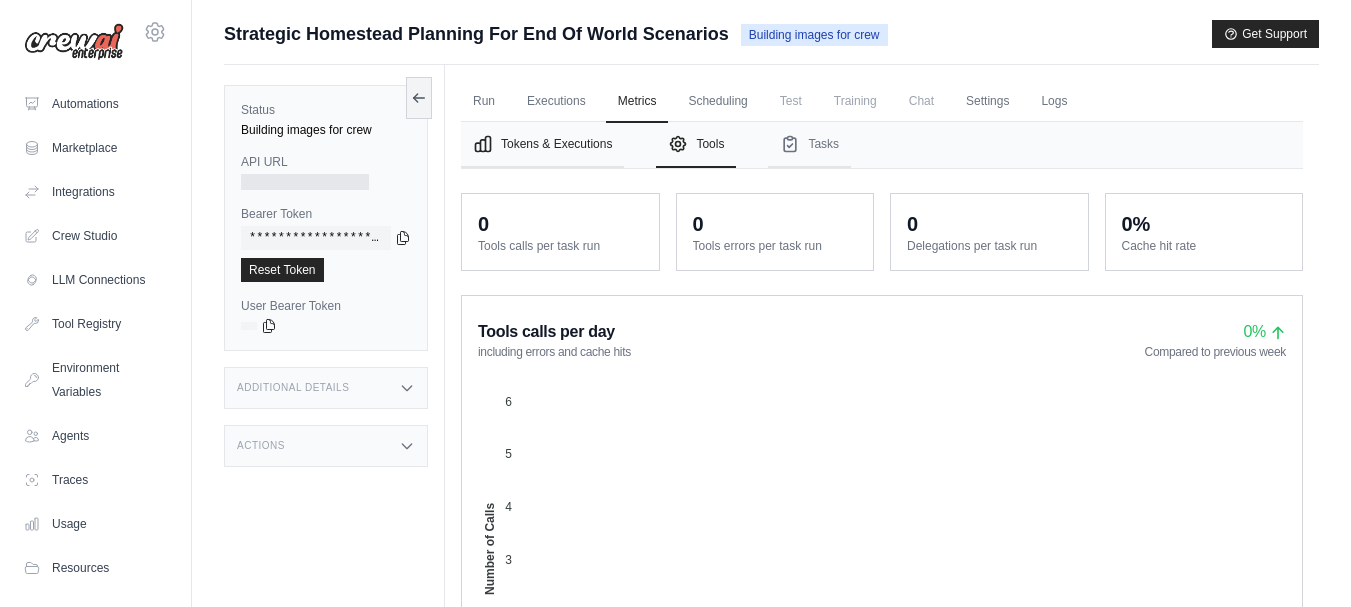 click on "Tokens & Executions" at bounding box center [542, 145] 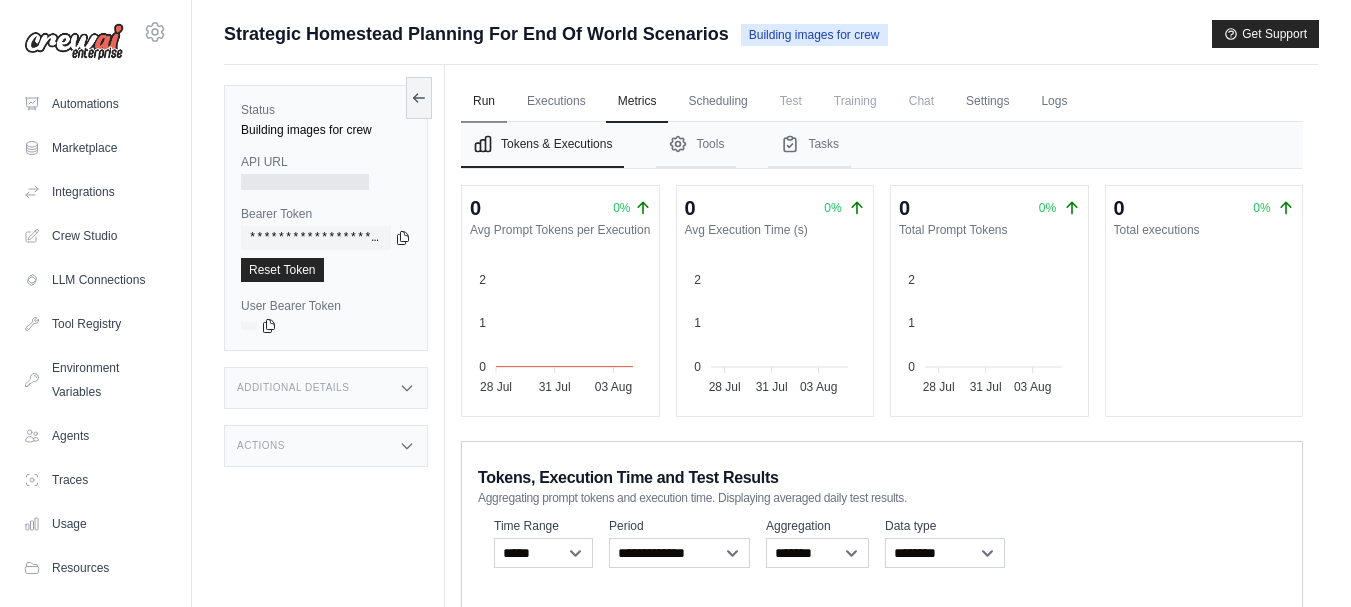 click on "Run" at bounding box center [484, 102] 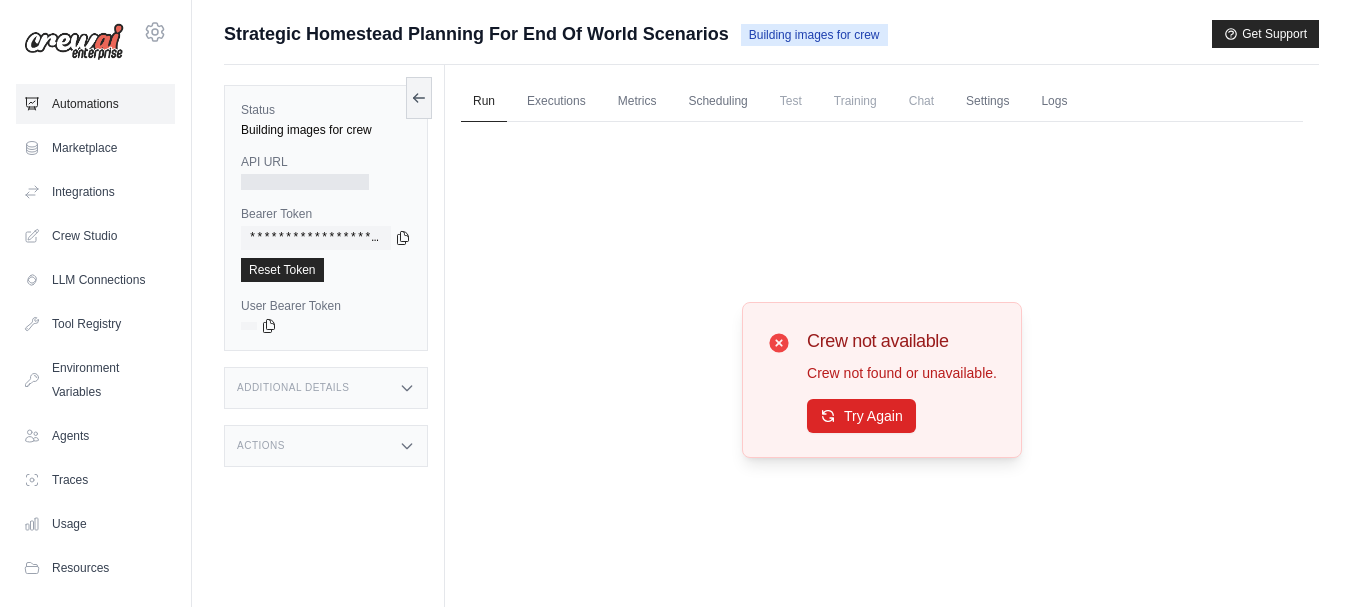 click on "Automations" at bounding box center (95, 104) 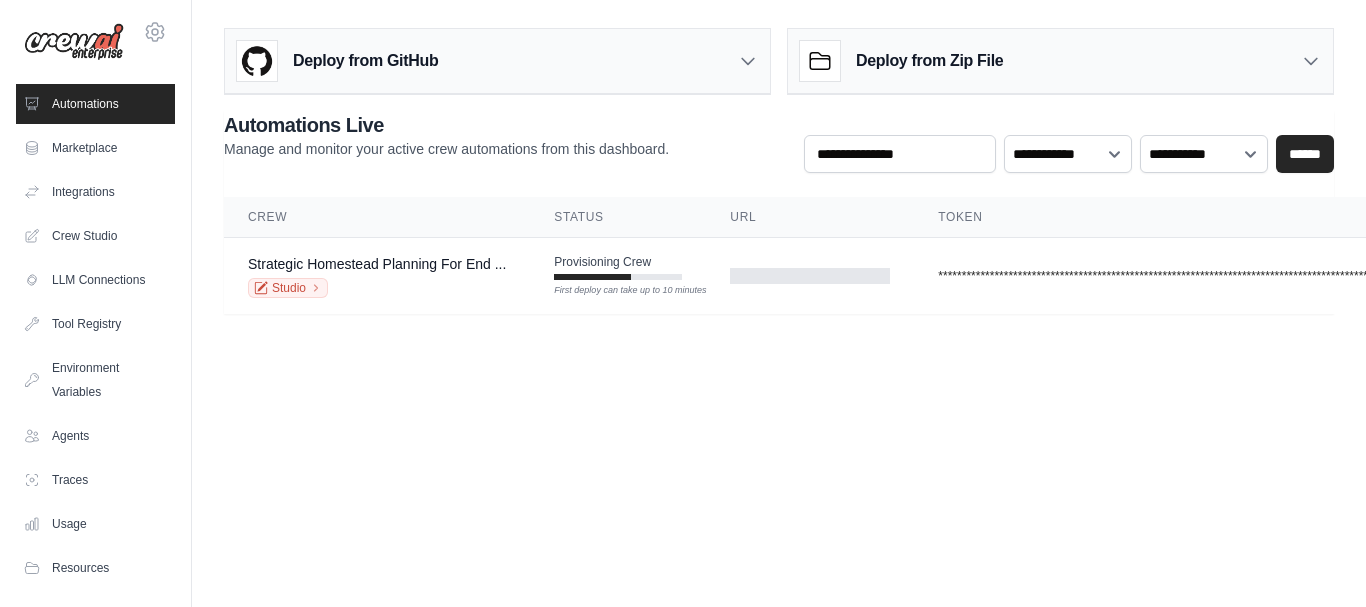 click 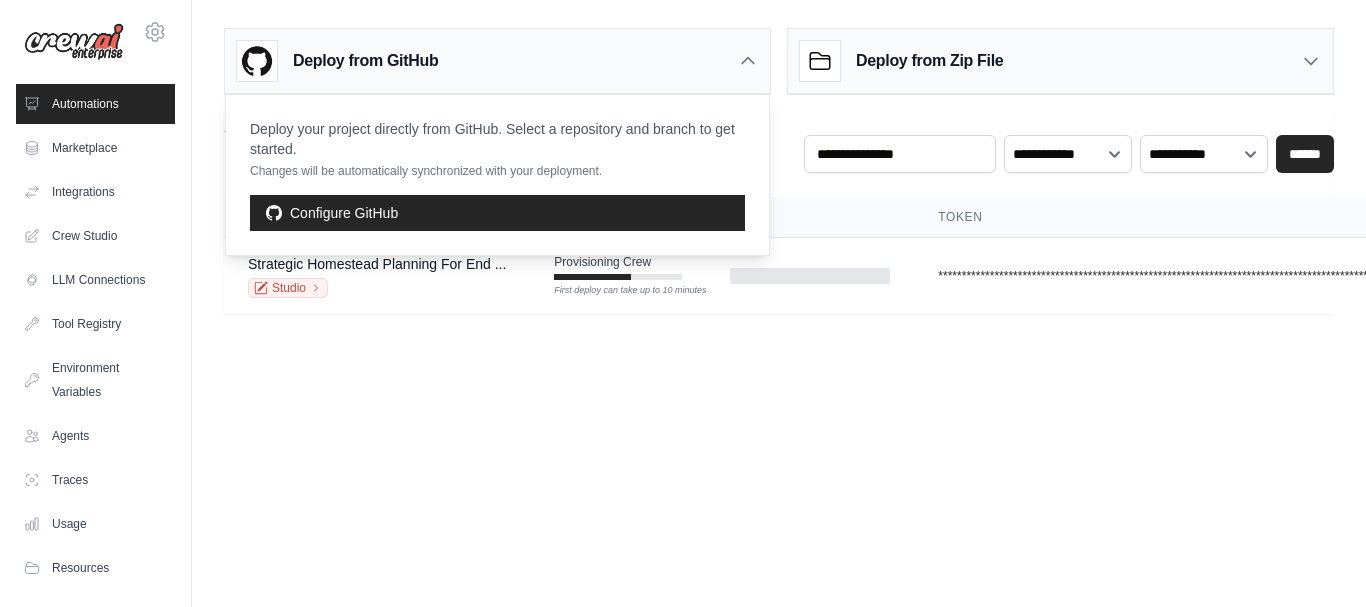 click 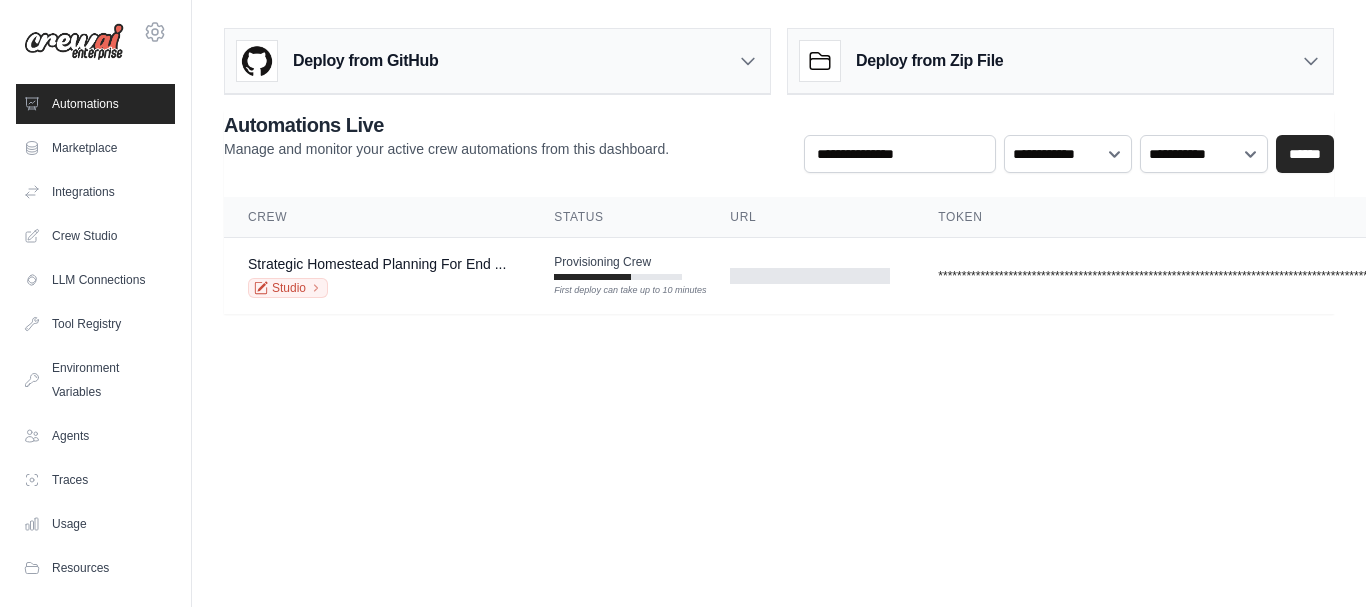 click on "Deploy from Zip File" at bounding box center [1060, 61] 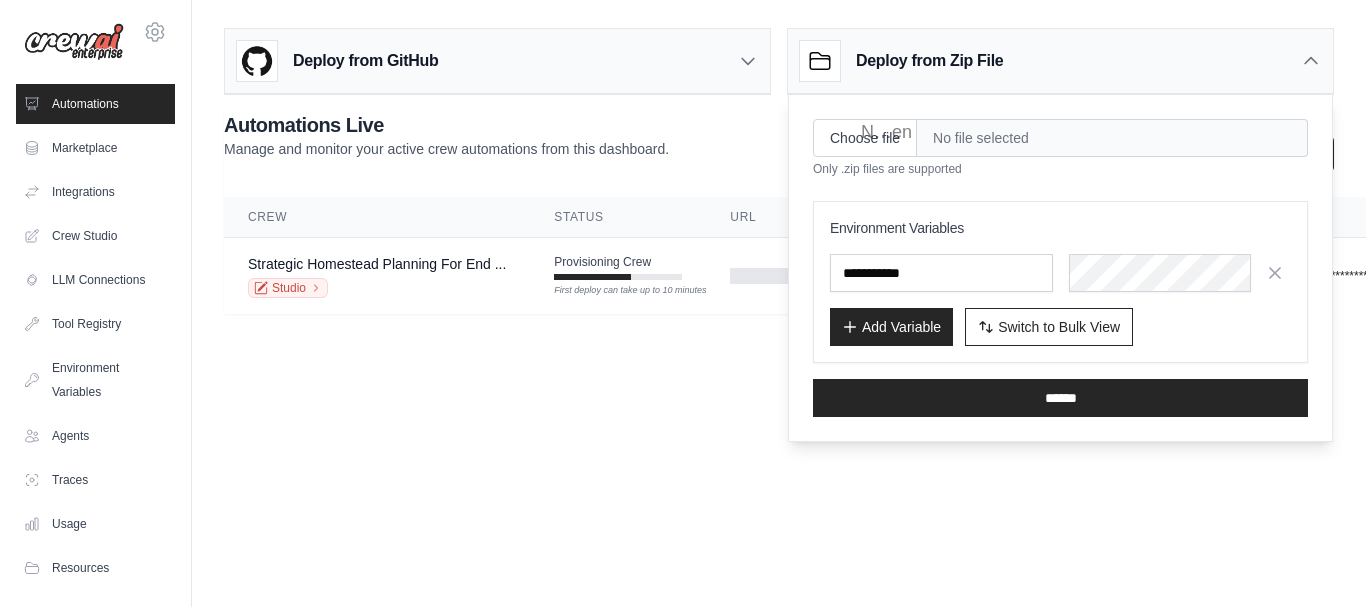 click on "Deploy from Zip File" at bounding box center [1060, 61] 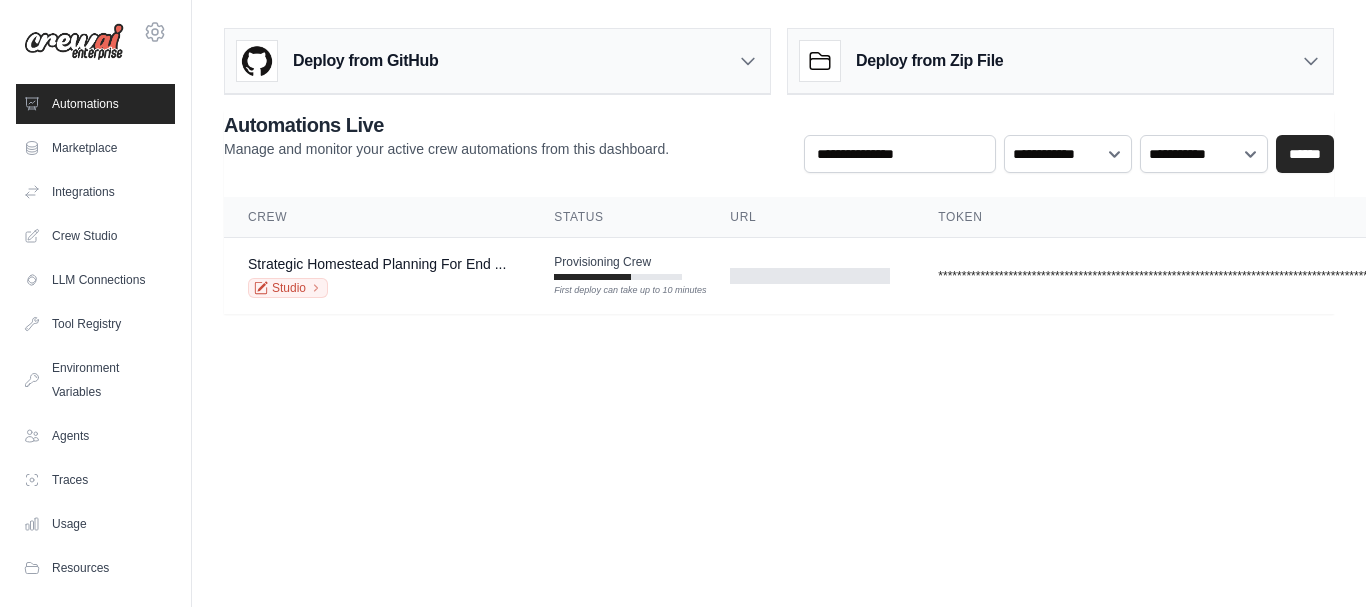 click on "roycr3@gmail.com
Settings
Automations
Marketplace
Integrations
Blog" at bounding box center (683, 303) 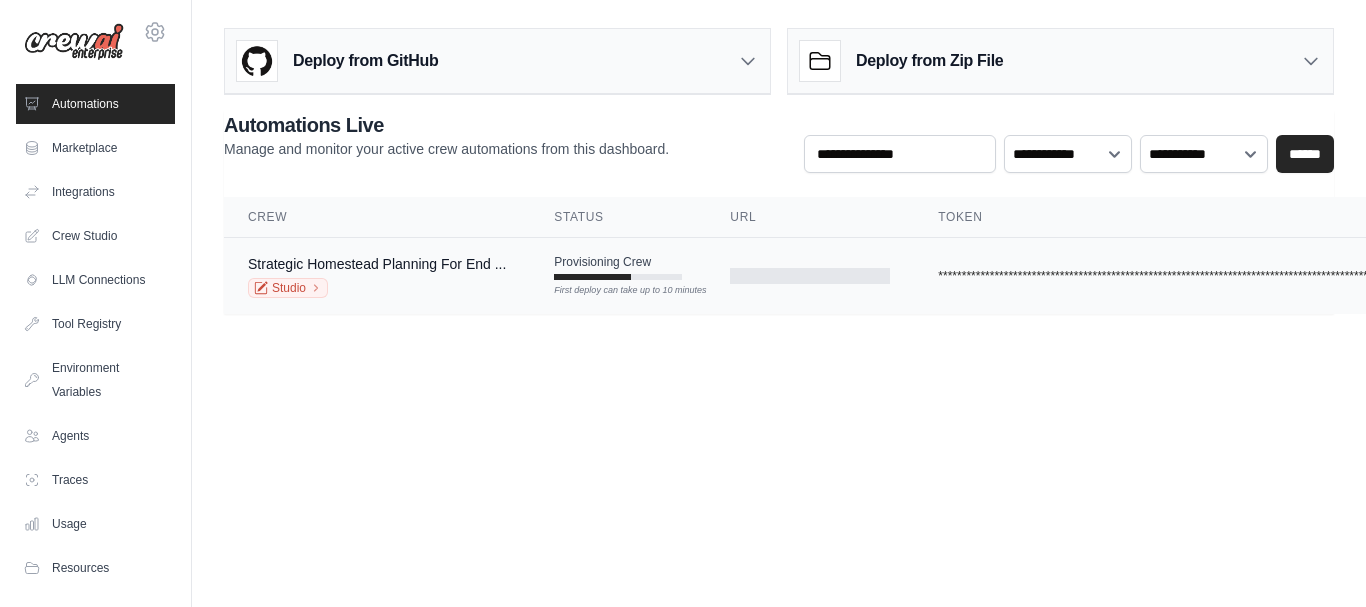 click on "Options" at bounding box center (3820, 276) 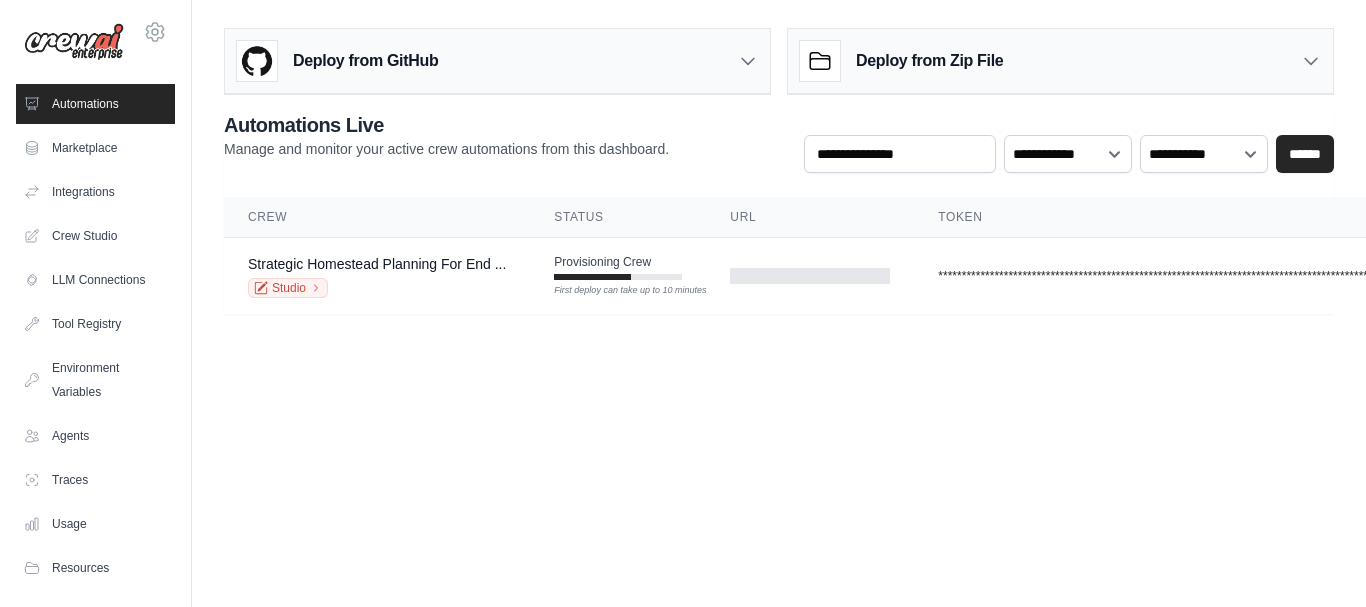 click on "roycr3@gmail.com
Settings
Automations
Marketplace
Integrations
Blog" at bounding box center (683, 303) 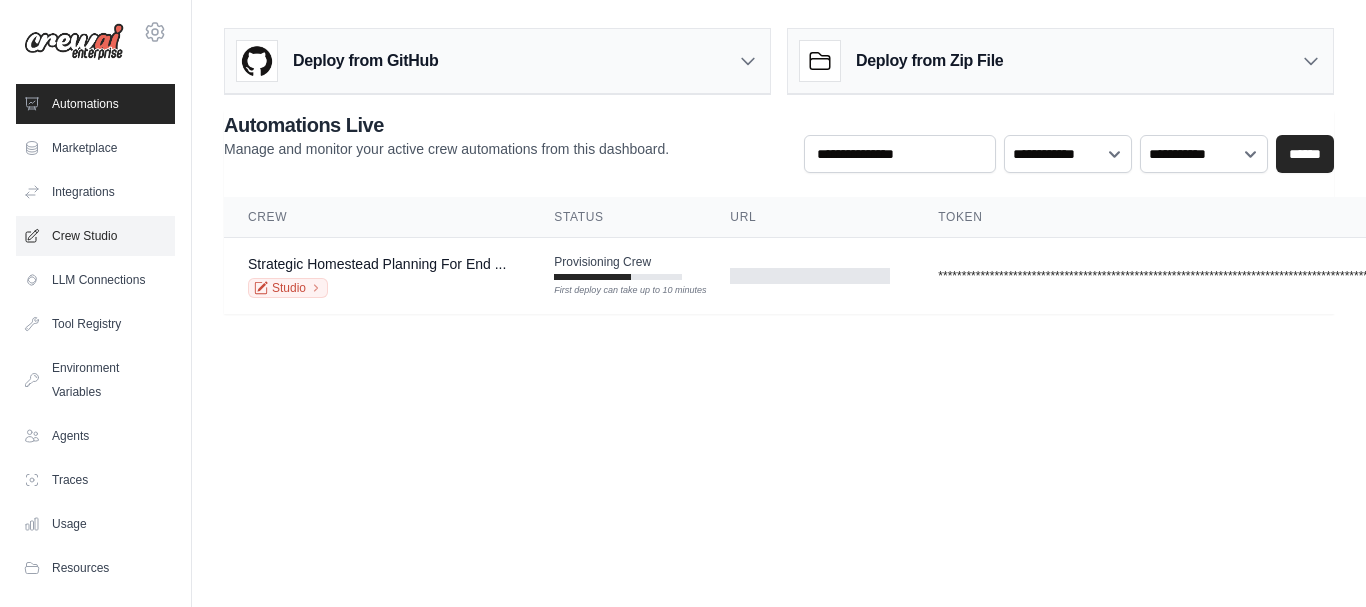 click on "Crew Studio" at bounding box center [95, 236] 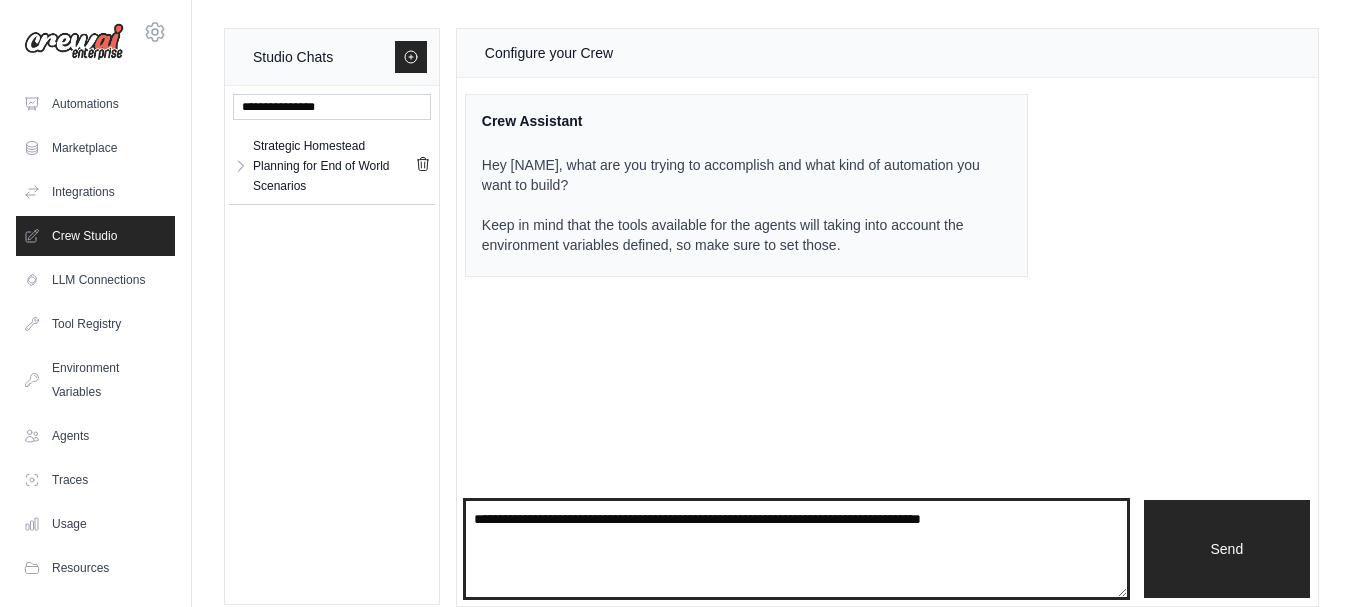 click at bounding box center (796, 549) 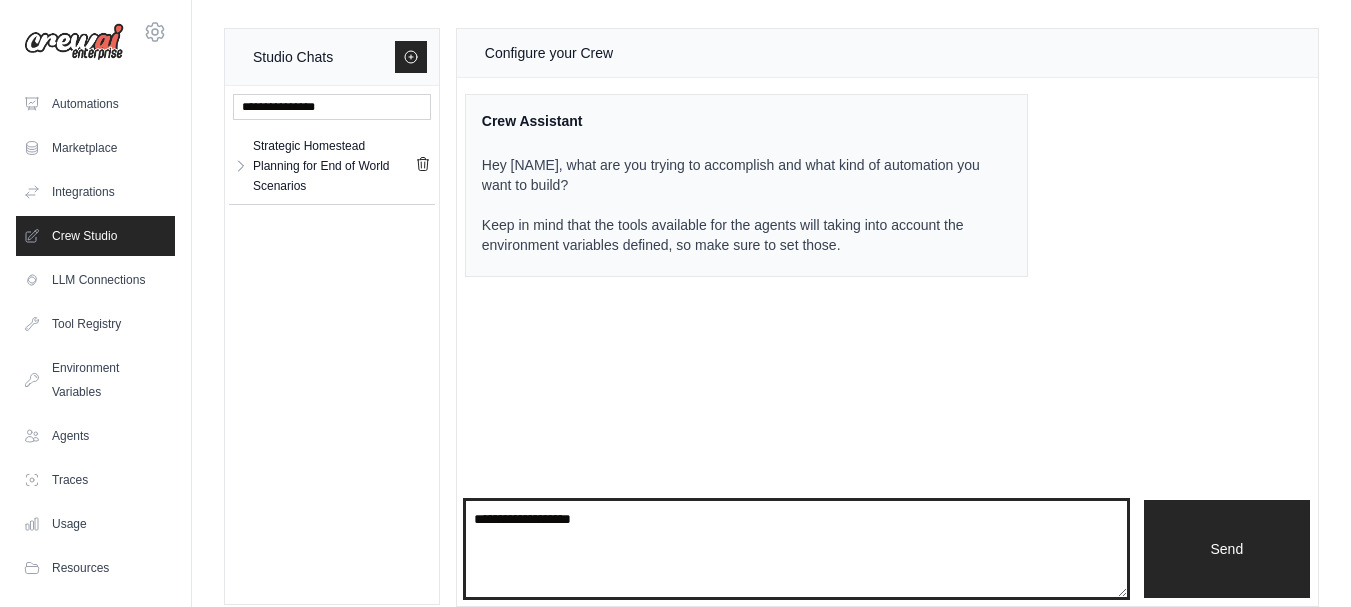 click on "**********" at bounding box center (796, 549) 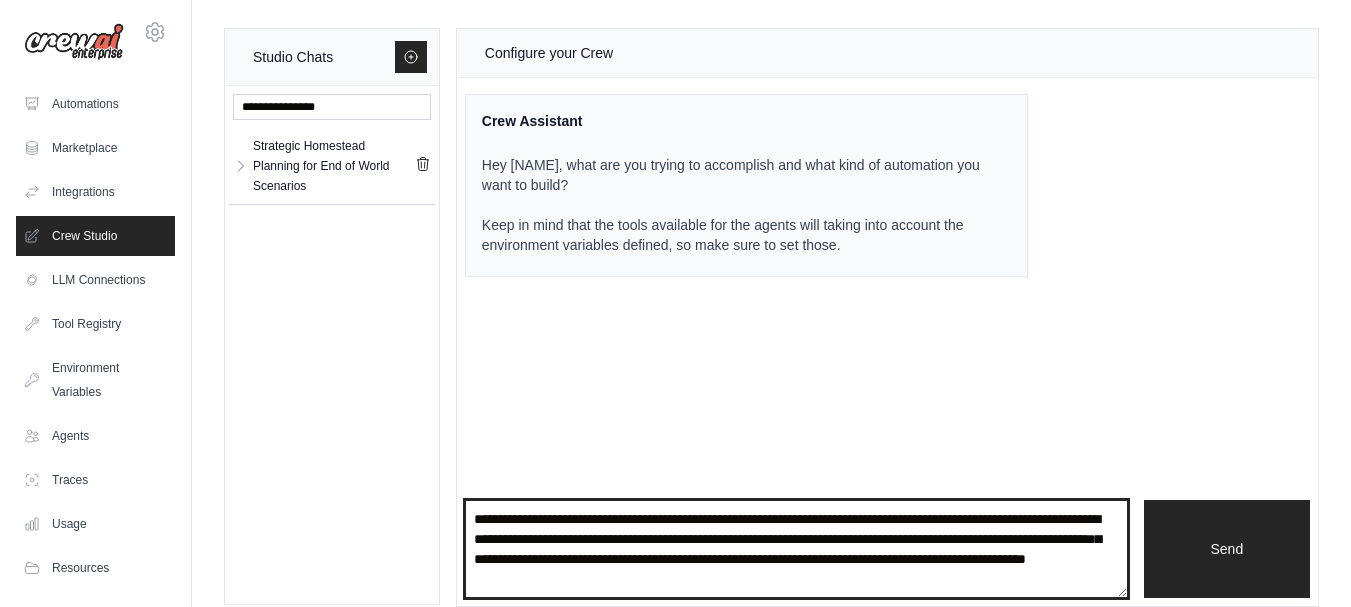 click on "**********" at bounding box center (796, 549) 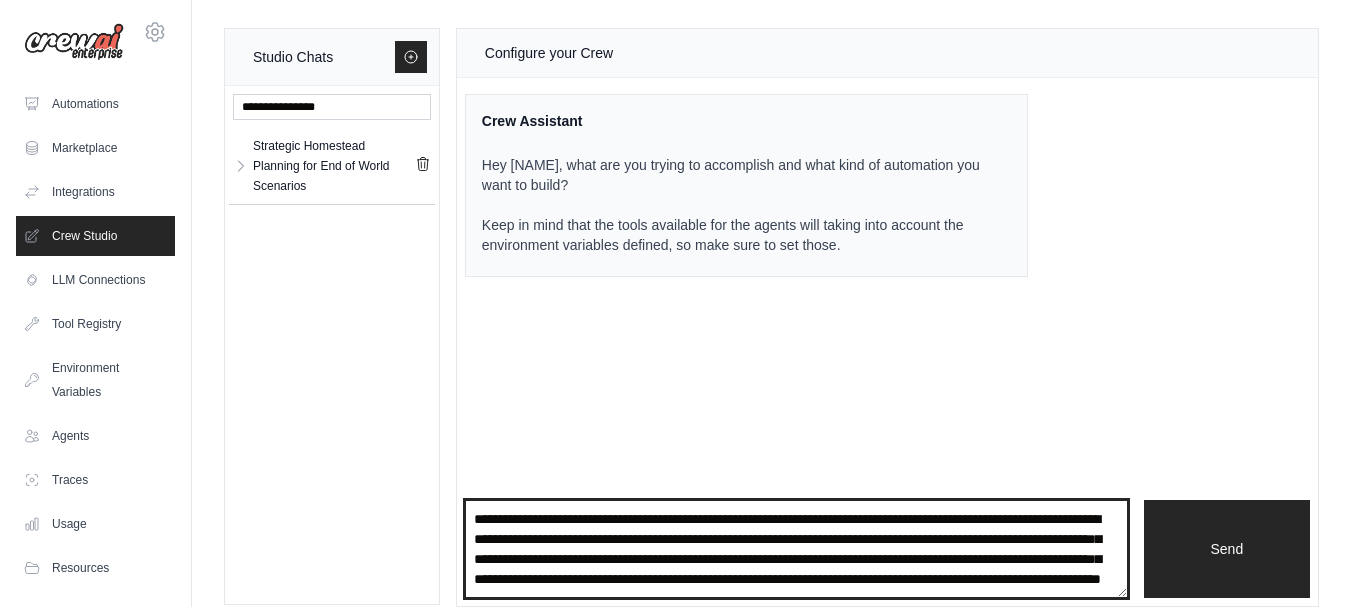 scroll, scrollTop: 30, scrollLeft: 0, axis: vertical 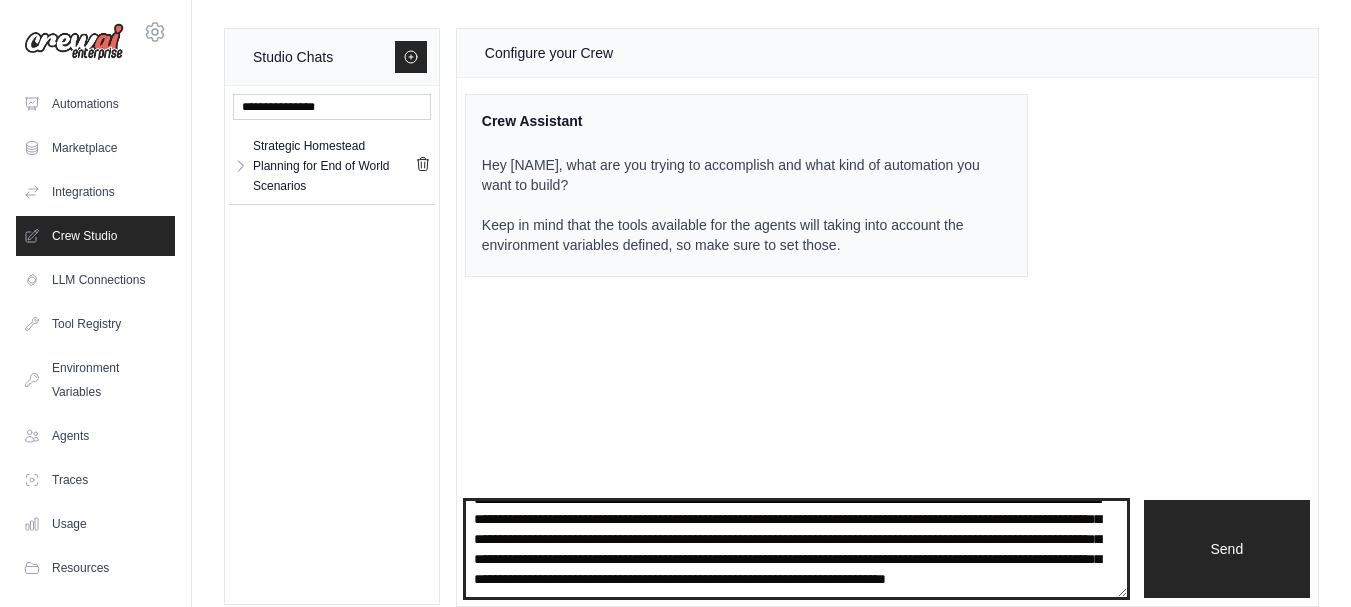click on "**********" at bounding box center (796, 549) 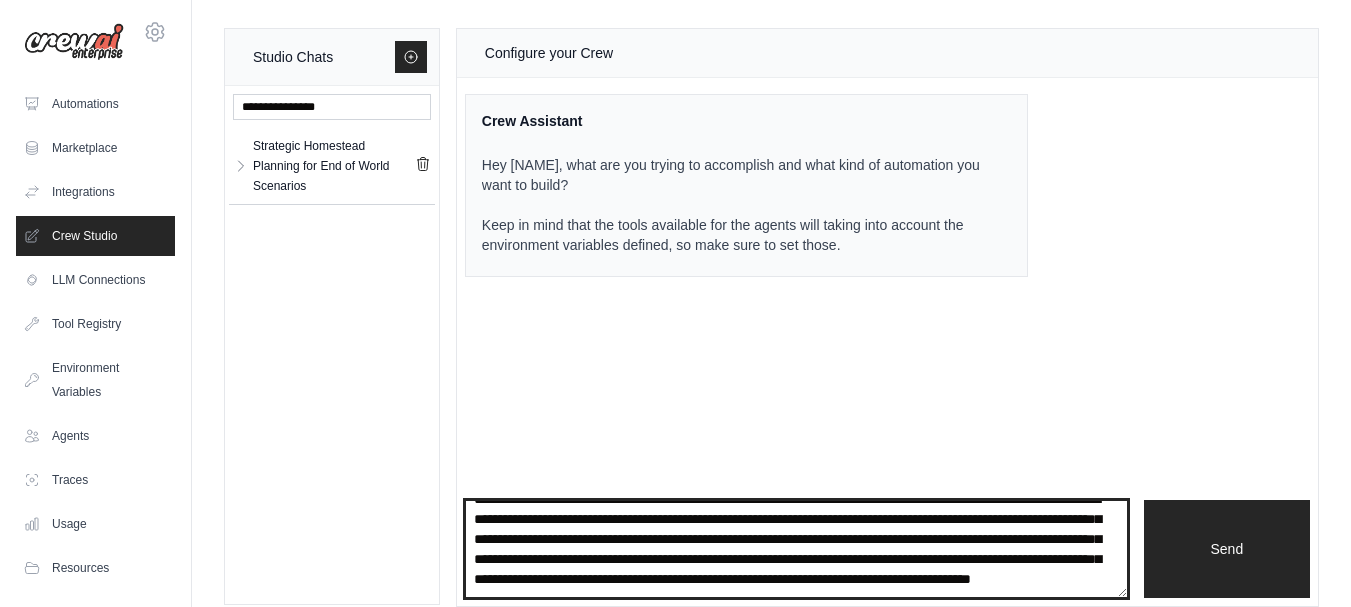 scroll, scrollTop: 50, scrollLeft: 0, axis: vertical 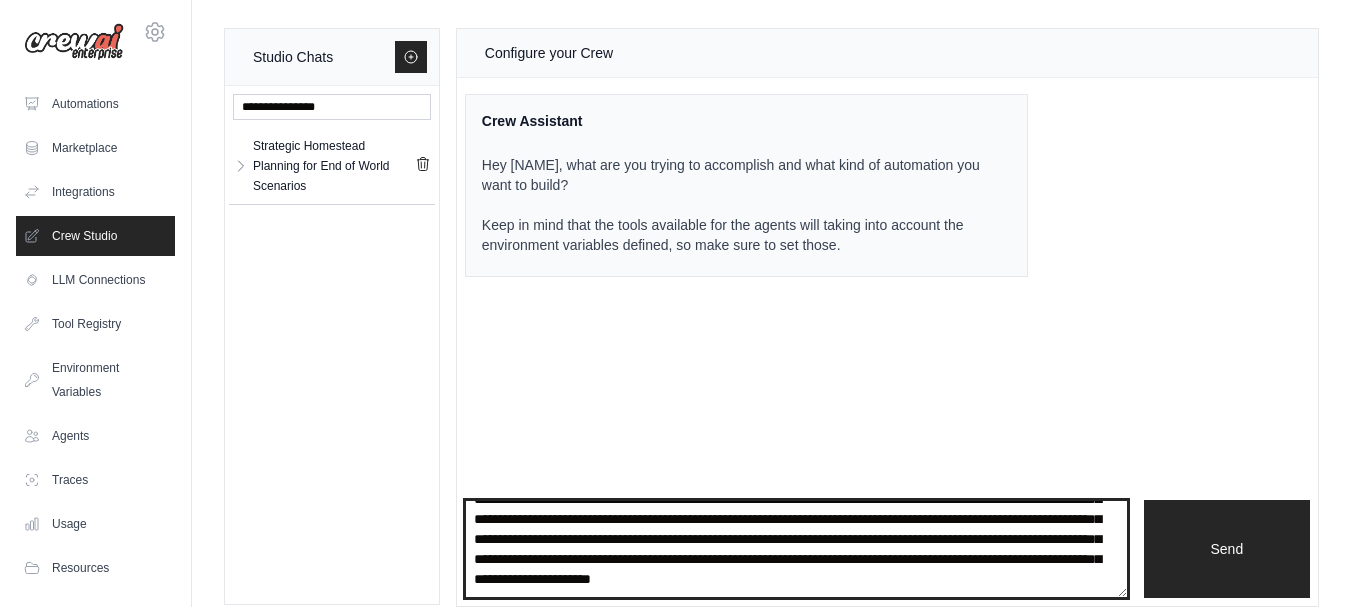 click on "**********" at bounding box center [796, 549] 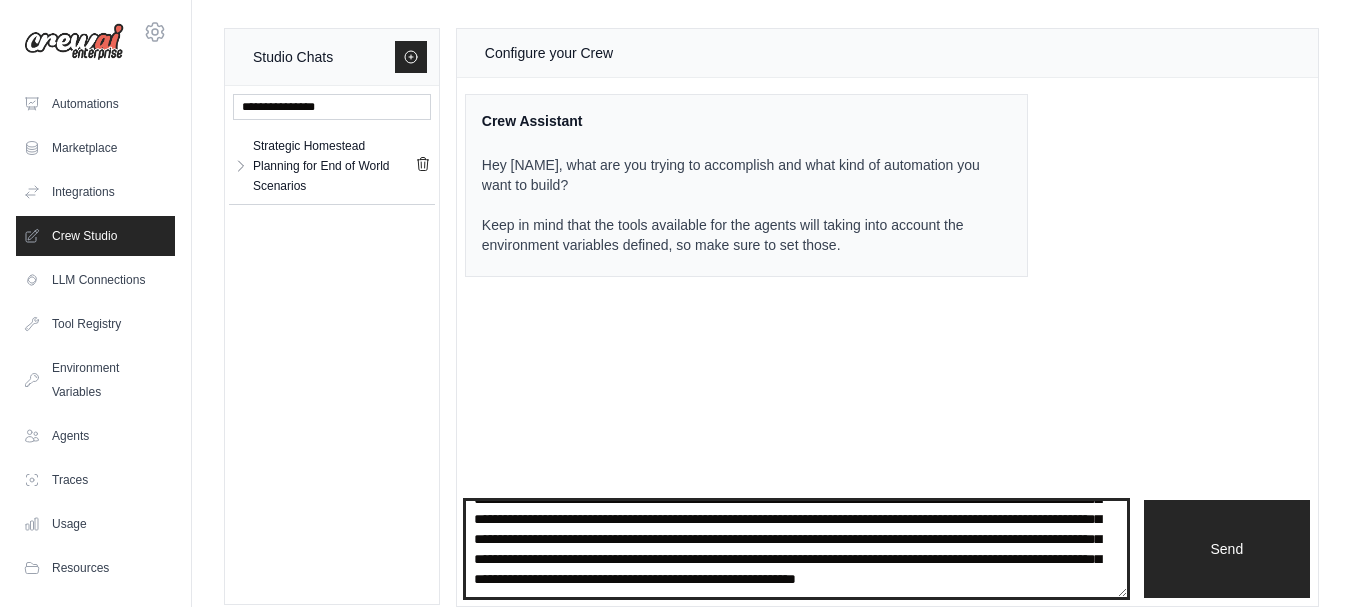click on "**********" at bounding box center (796, 549) 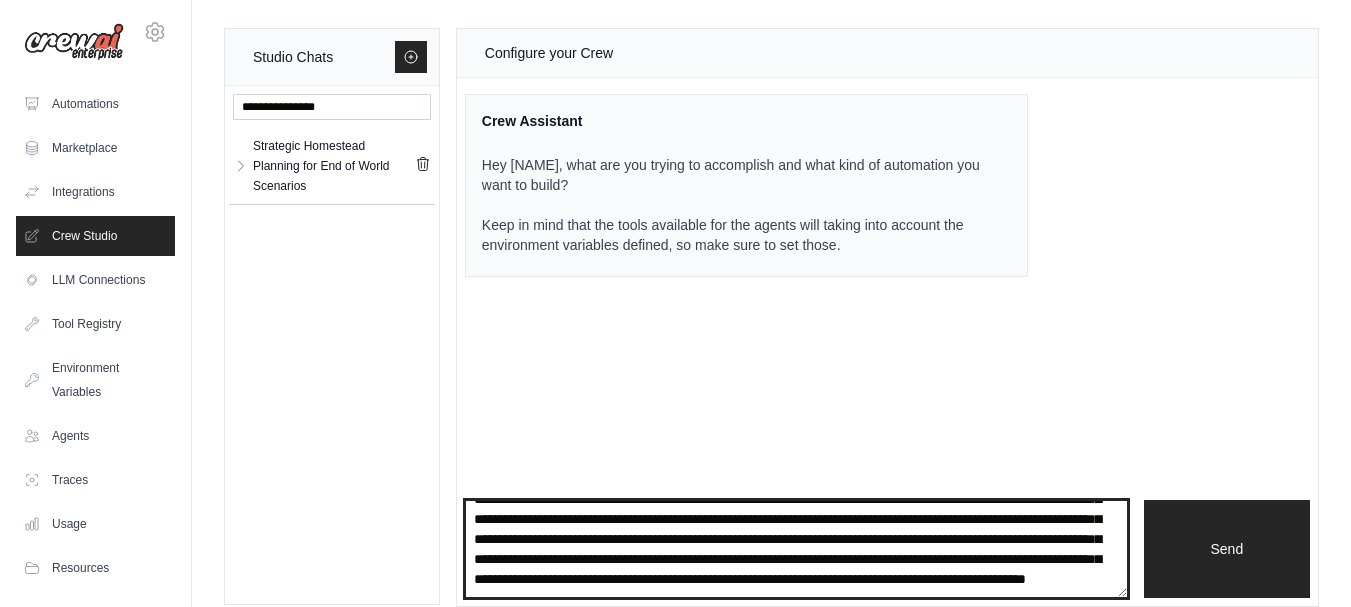 click on "**********" at bounding box center [796, 549] 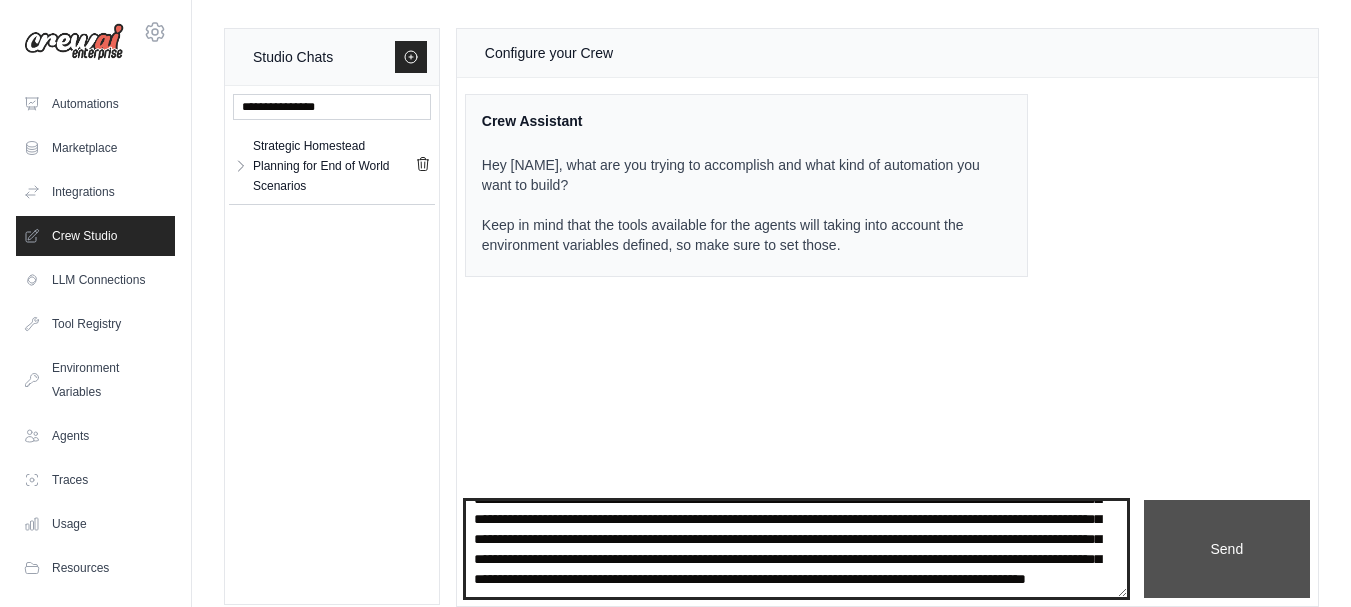 type on "**********" 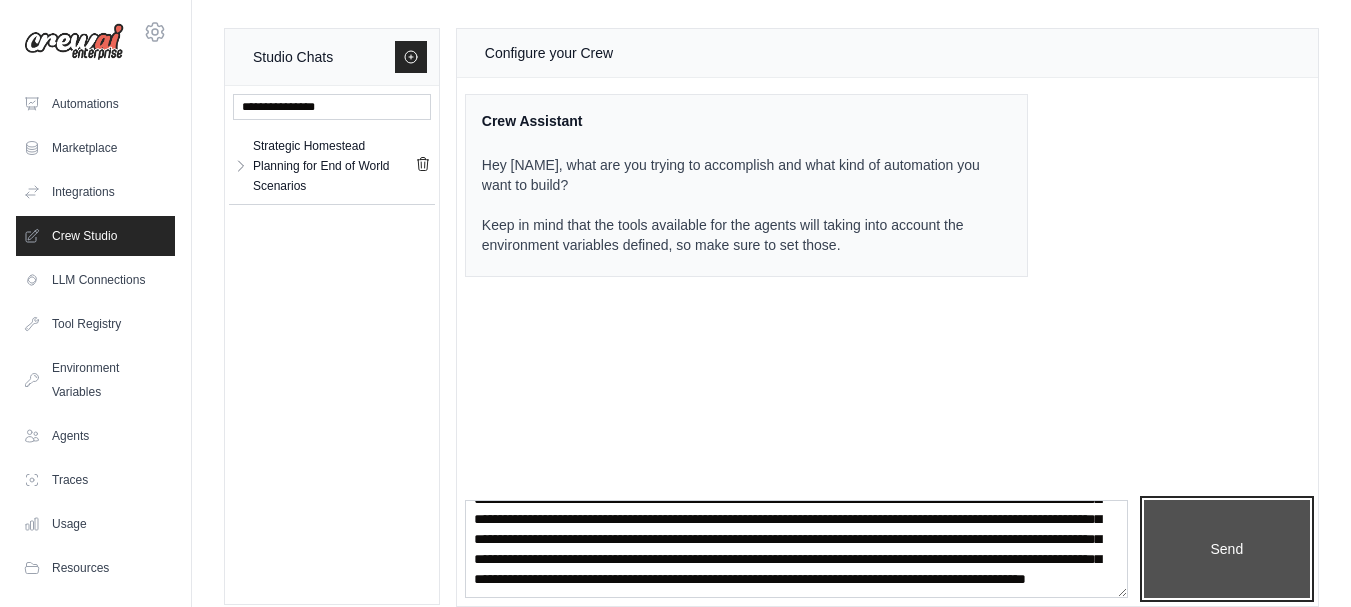 click on "Send" at bounding box center [1227, 549] 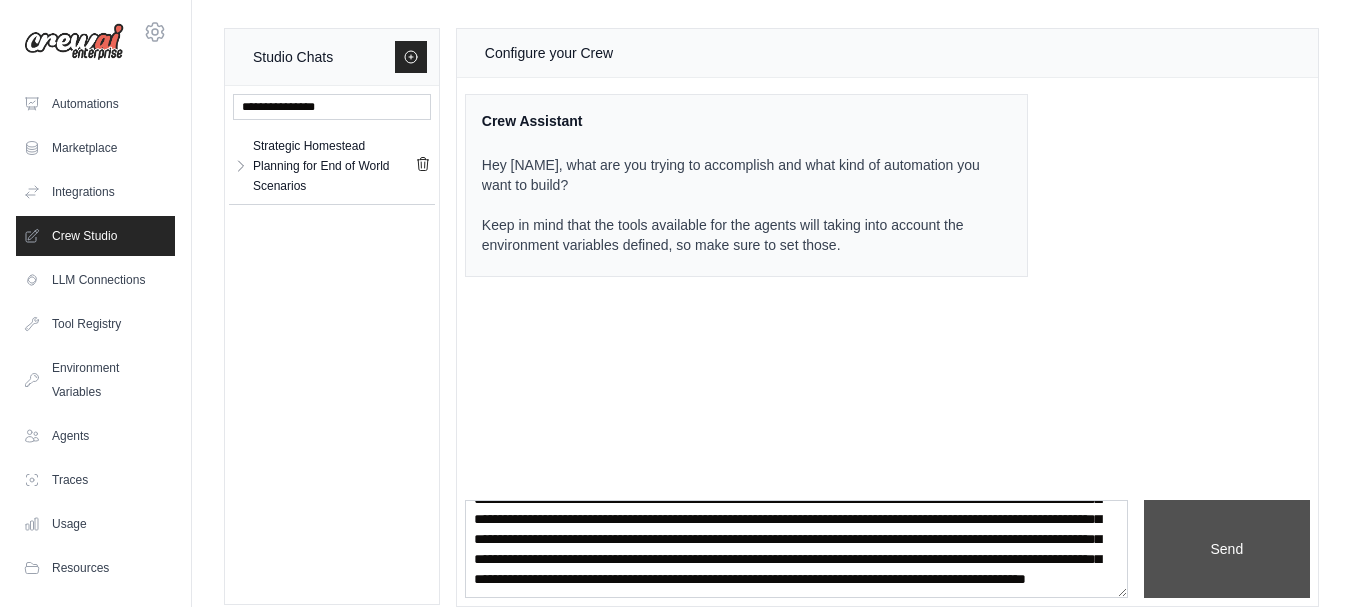 type 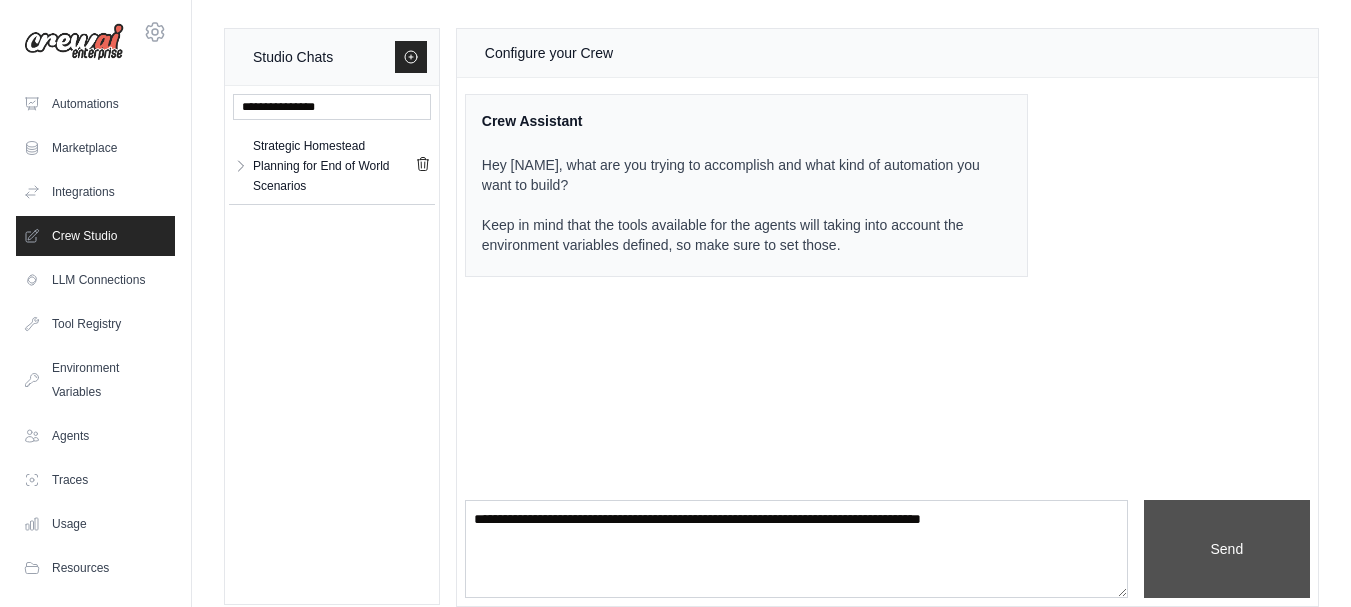 scroll, scrollTop: 0, scrollLeft: 0, axis: both 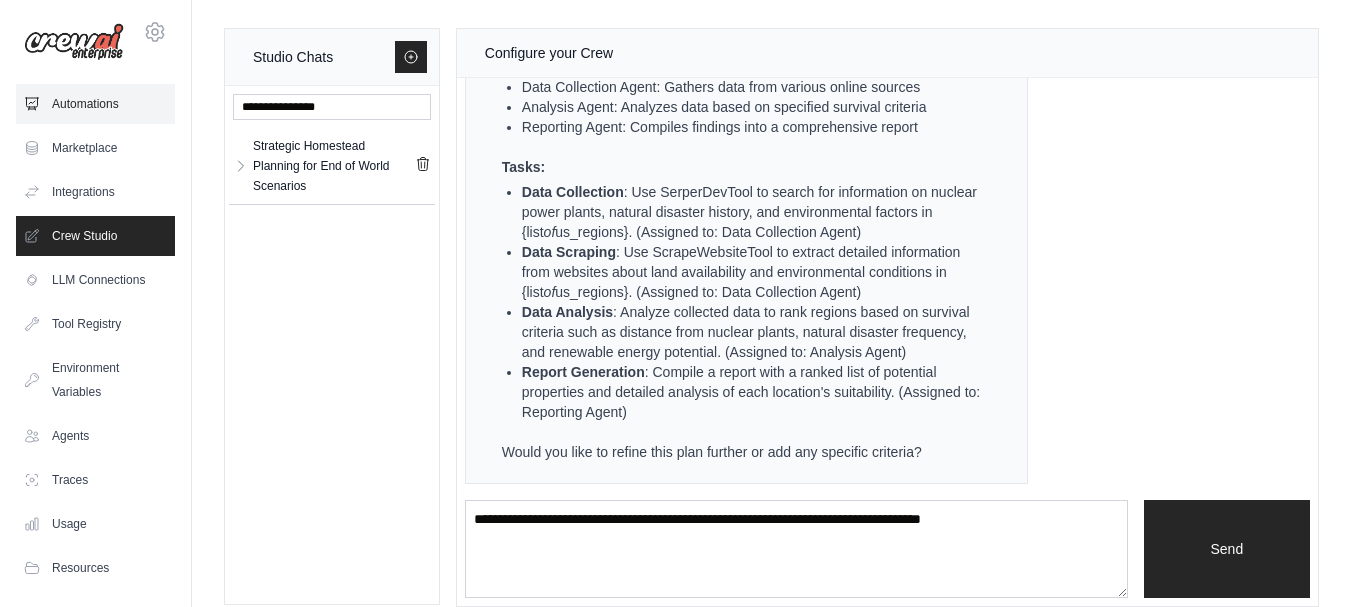 click on "Automations" at bounding box center (95, 104) 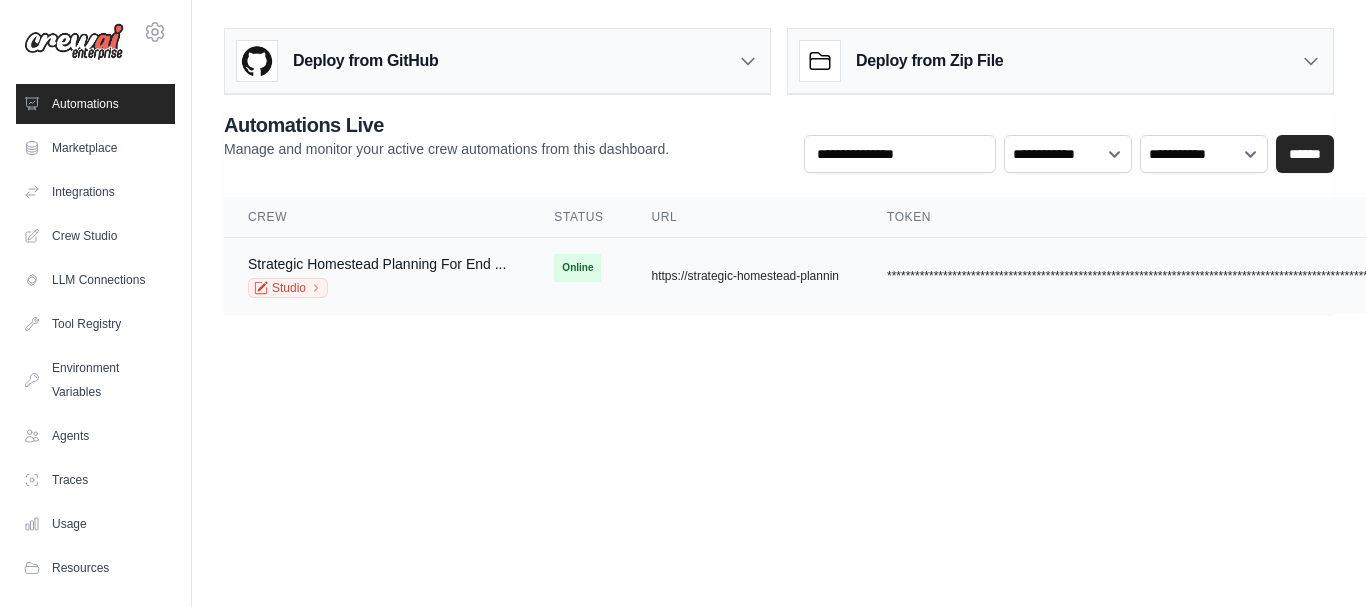 click on "Strategic Homestead Planning For End ...
Studio" at bounding box center (377, 276) 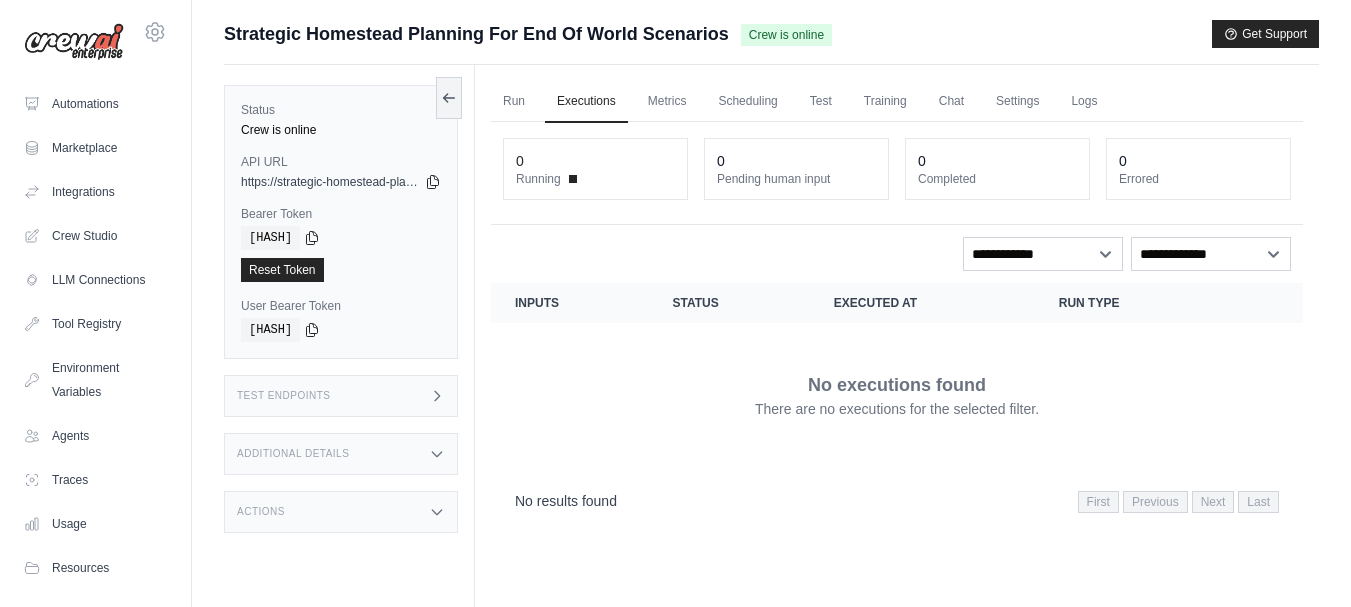 scroll, scrollTop: 0, scrollLeft: 0, axis: both 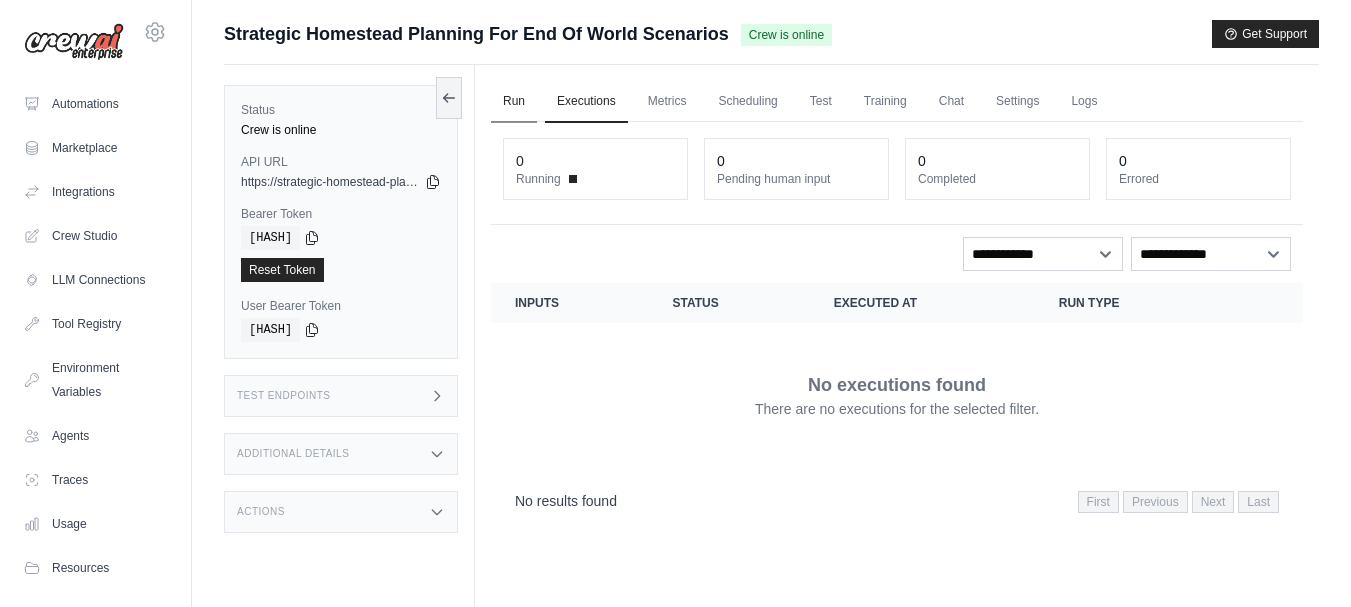 click on "Run" at bounding box center (514, 102) 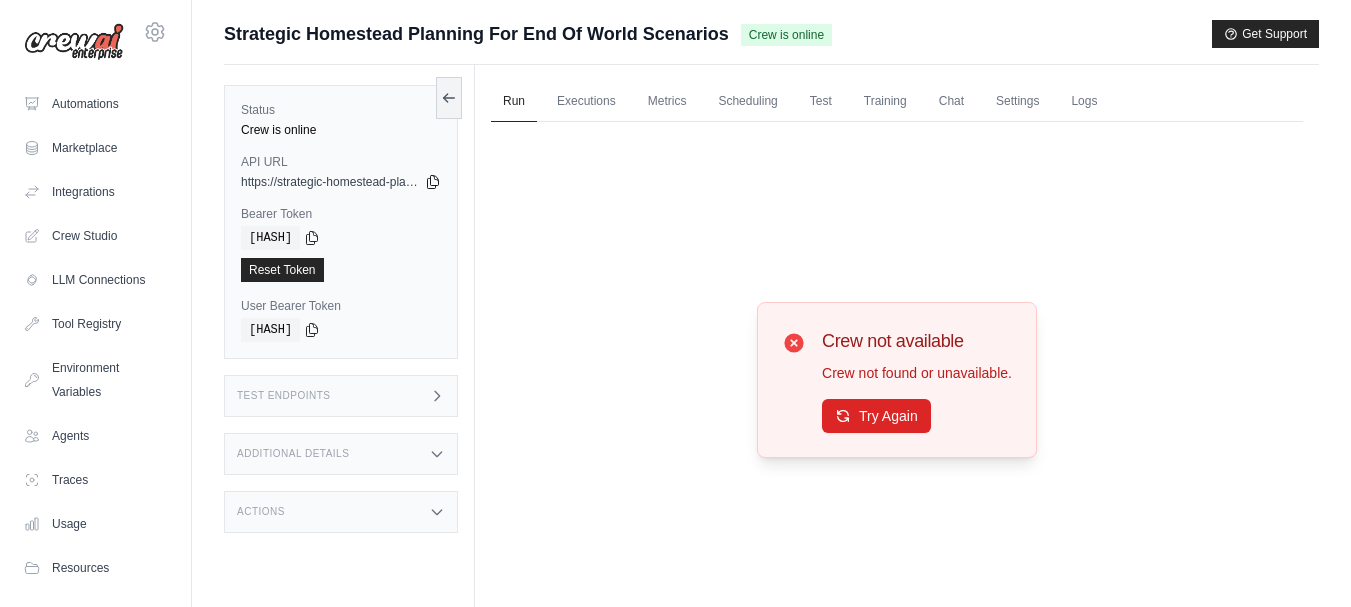 click 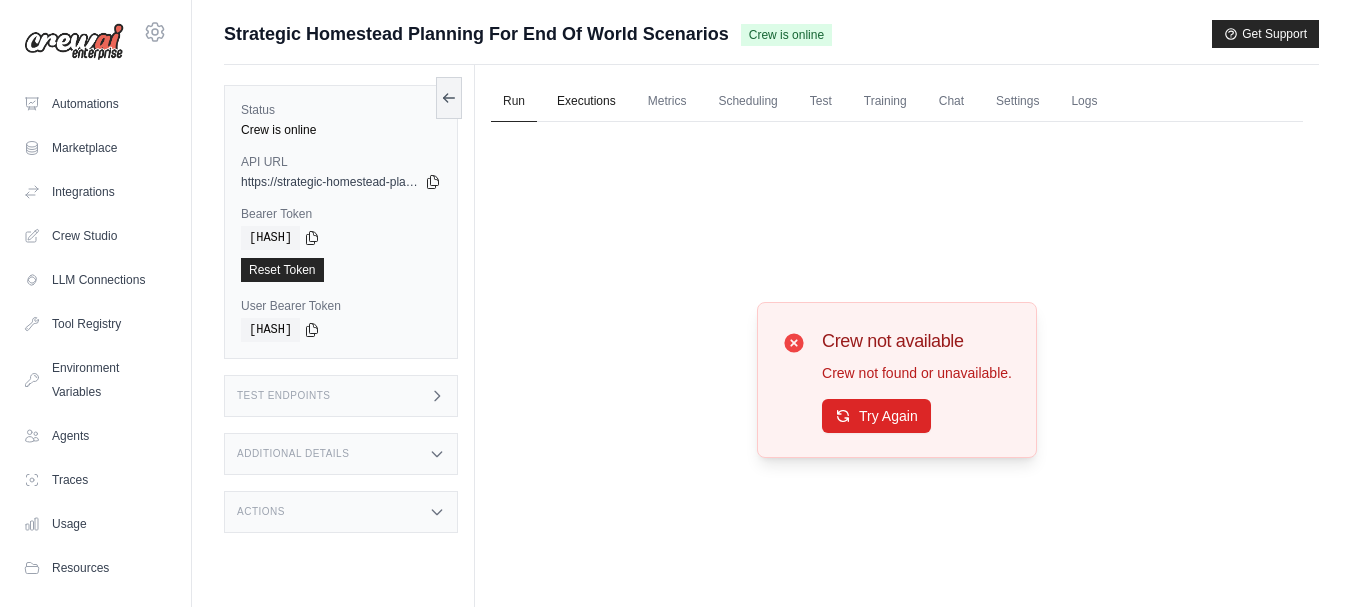 click on "Executions" at bounding box center (586, 102) 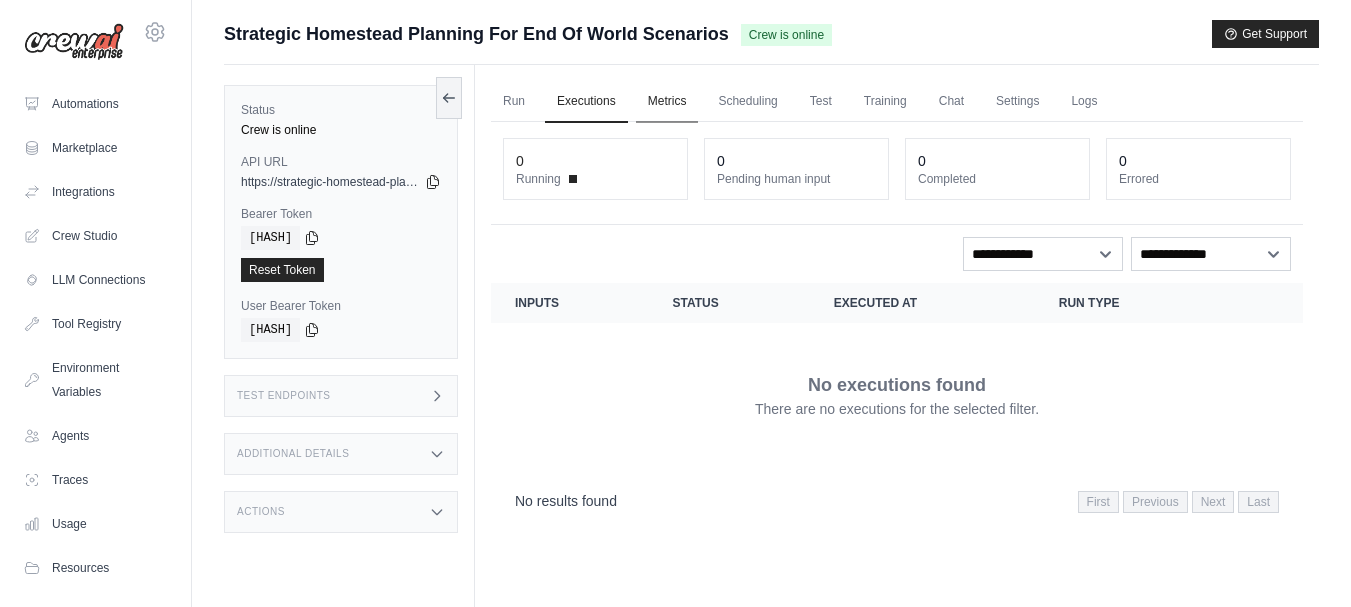 click on "Metrics" at bounding box center [667, 102] 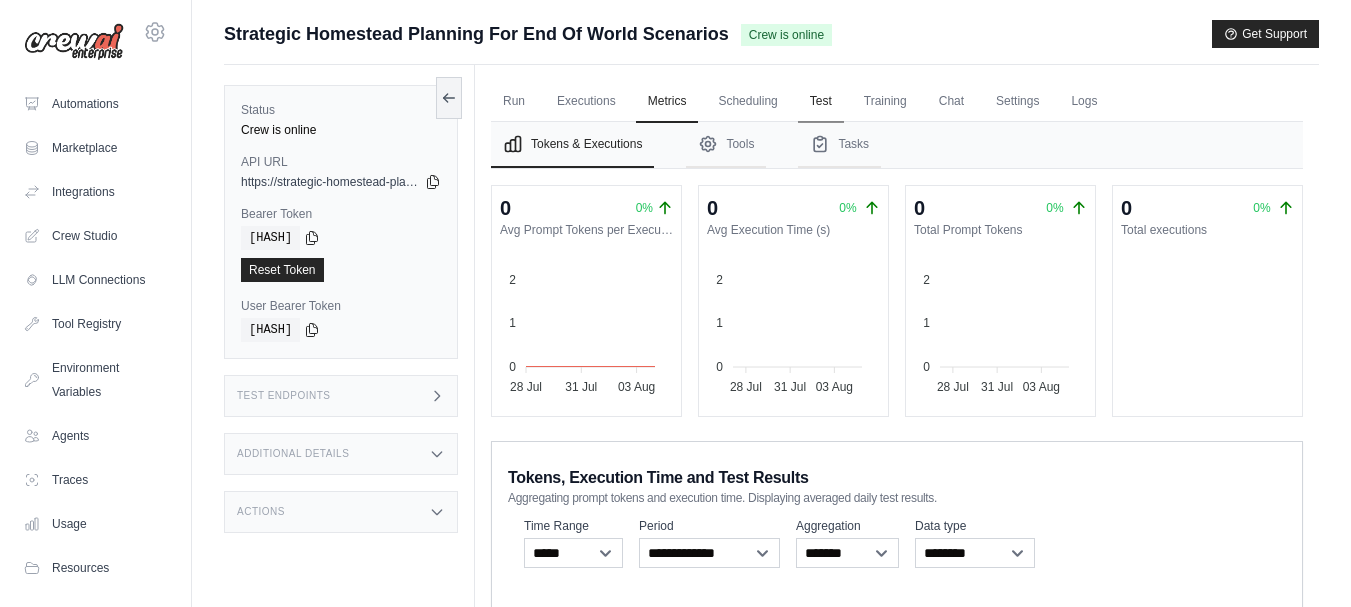 click on "Test" at bounding box center (821, 102) 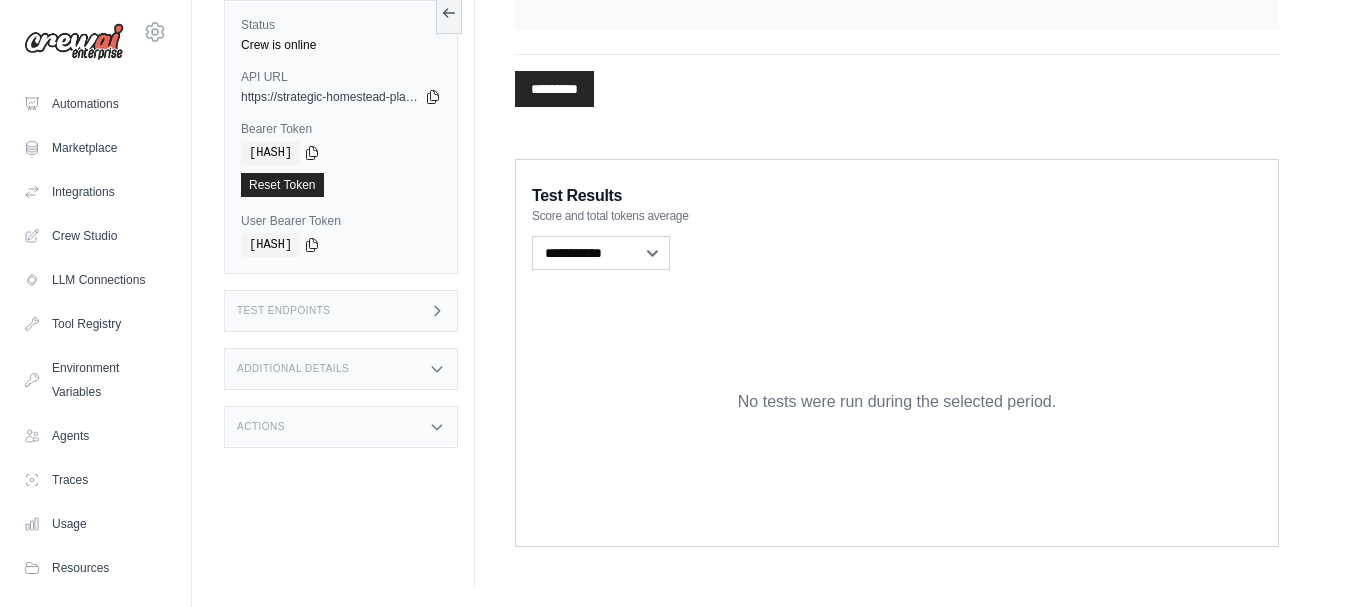 scroll, scrollTop: 0, scrollLeft: 0, axis: both 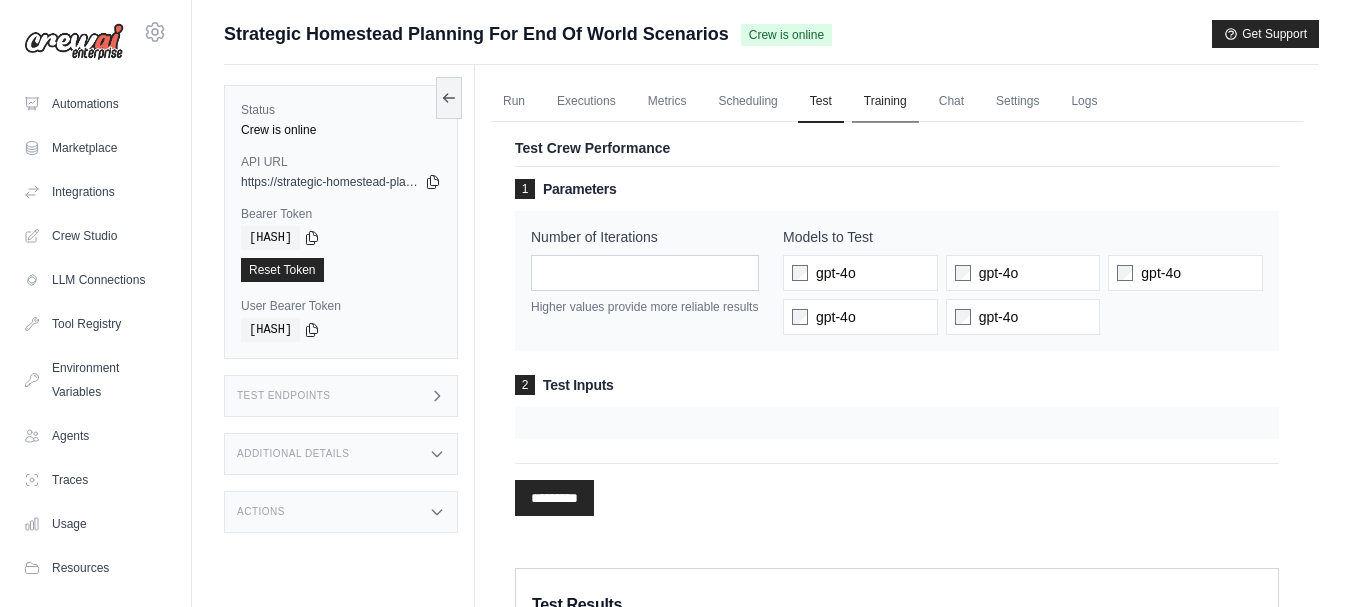 click on "Training" at bounding box center [885, 102] 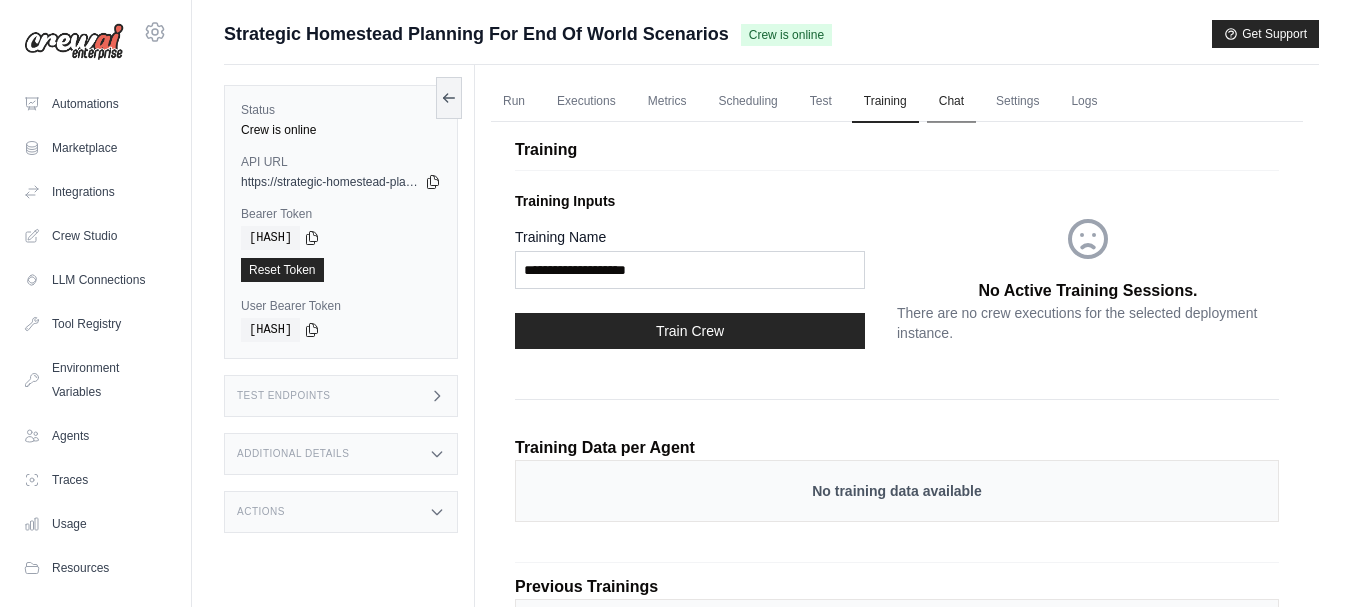 click on "Chat" at bounding box center (951, 102) 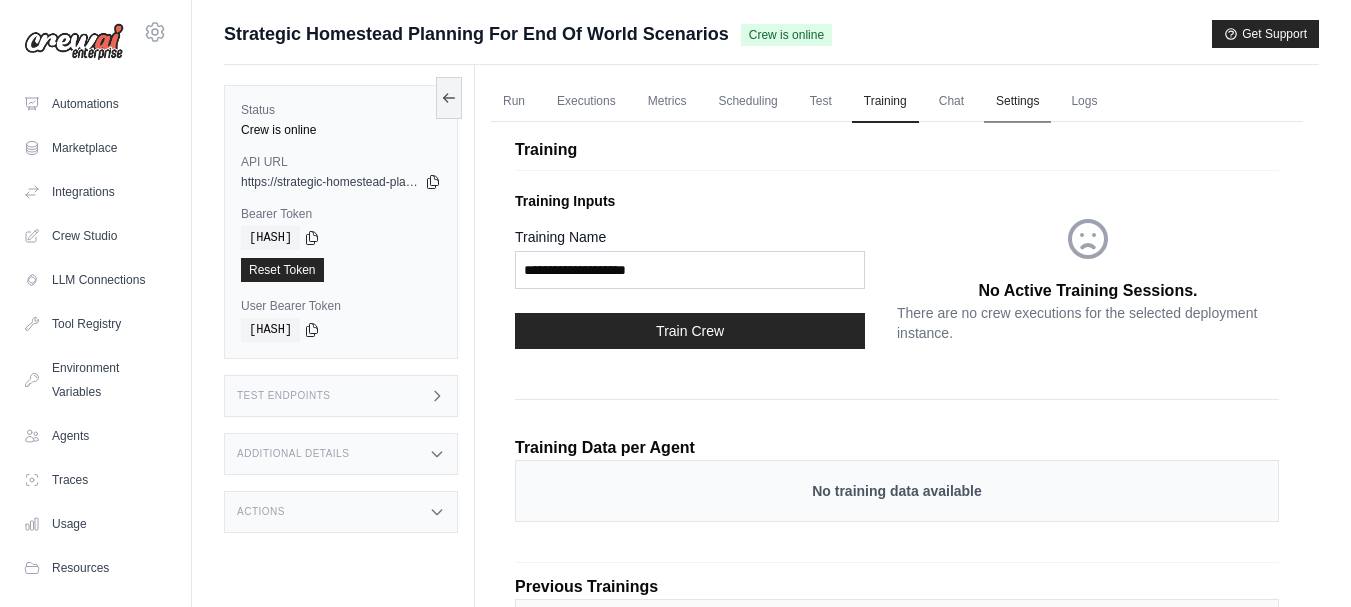 click on "Settings" at bounding box center [1017, 102] 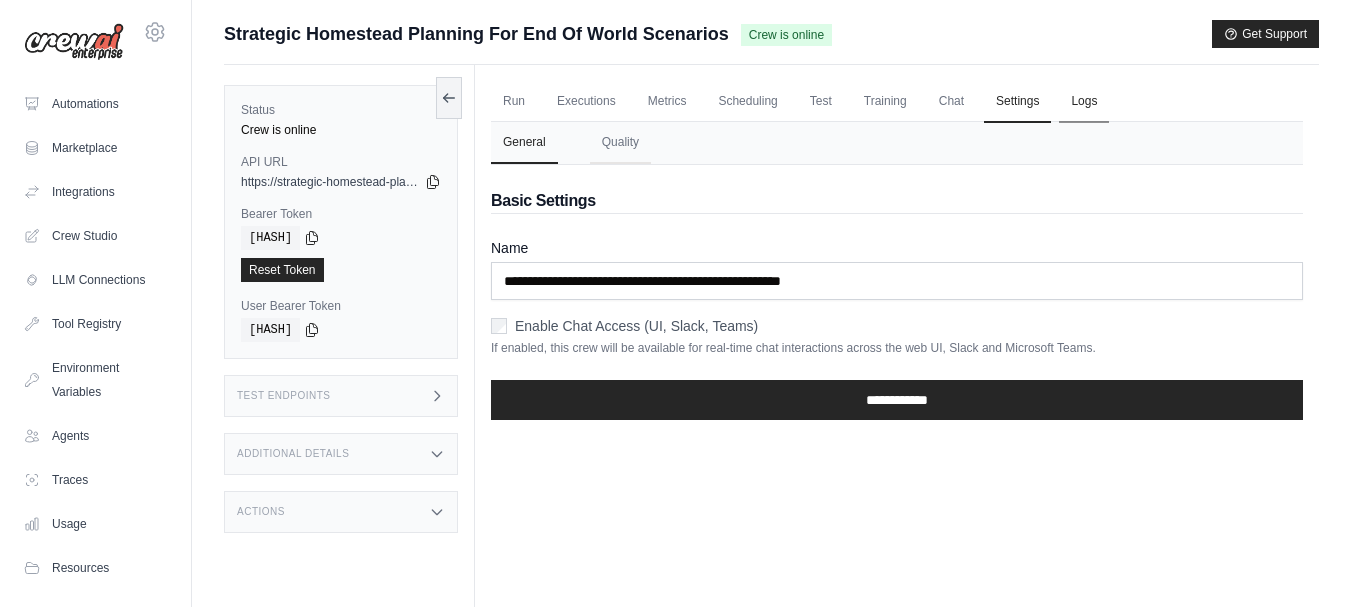 click on "Logs" at bounding box center (1084, 102) 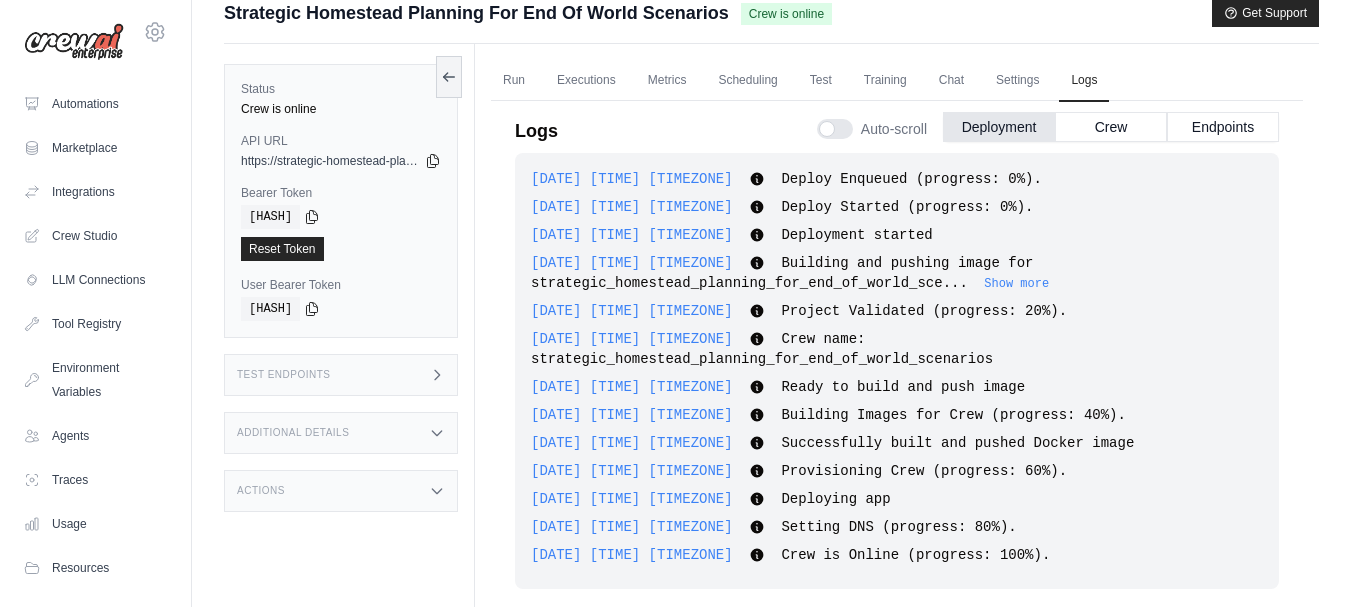 scroll, scrollTop: 0, scrollLeft: 0, axis: both 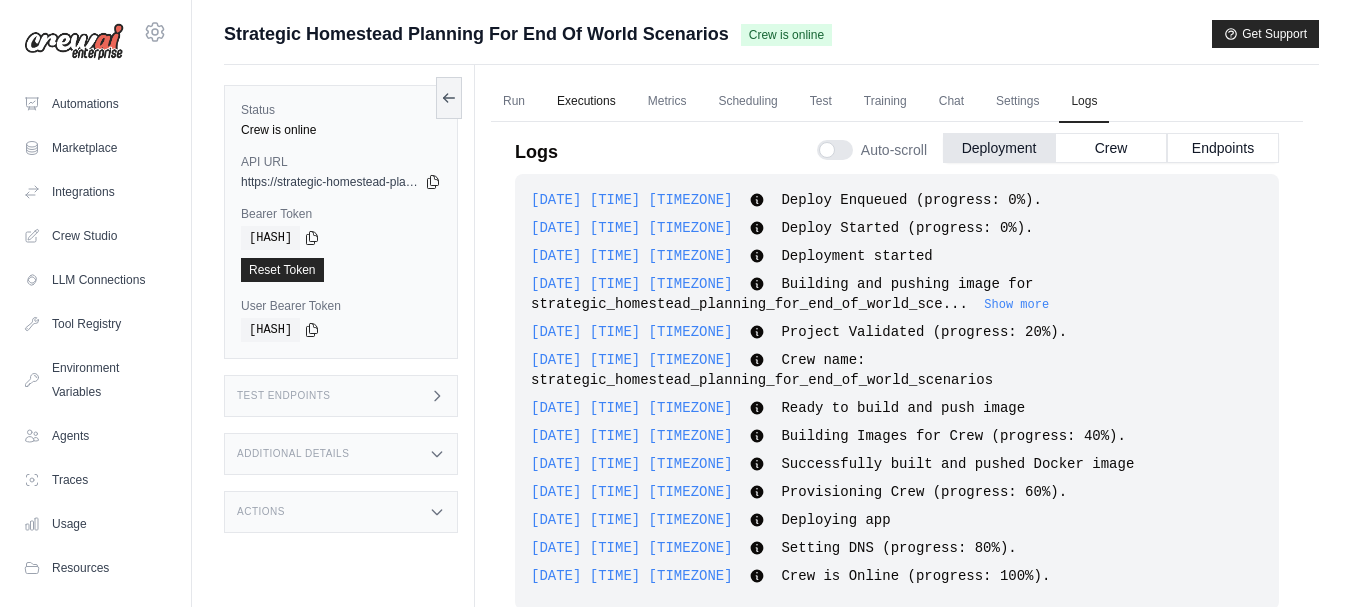 click on "Executions" at bounding box center [586, 102] 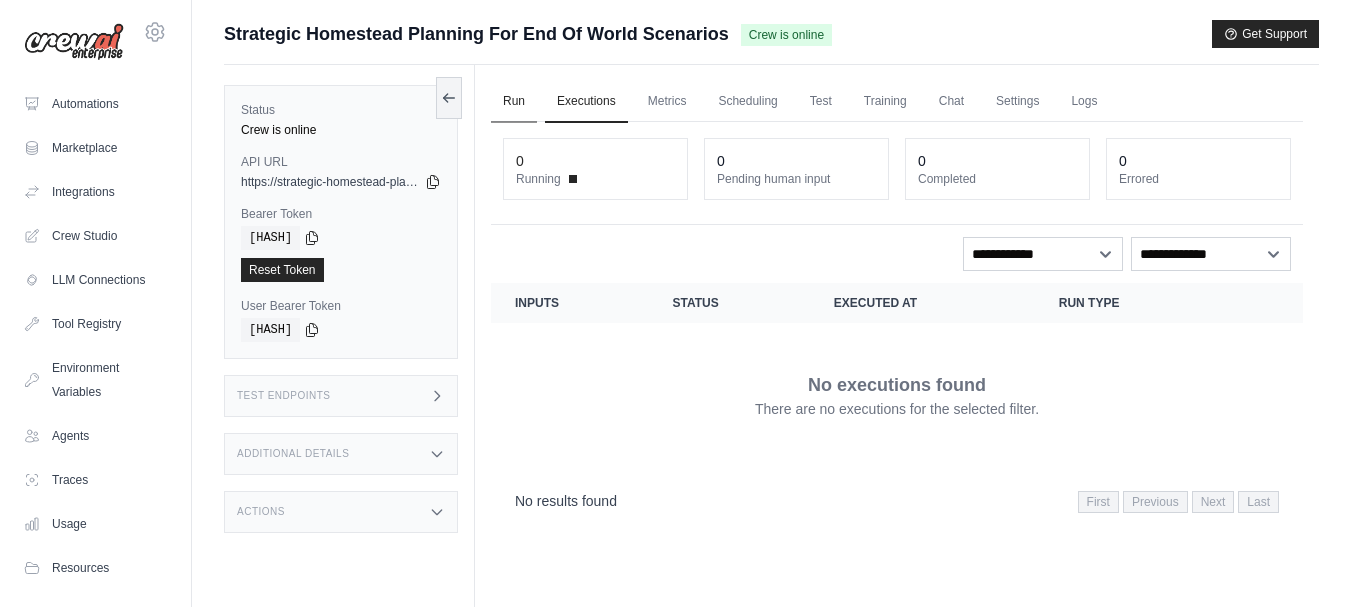 click on "Run" at bounding box center (514, 102) 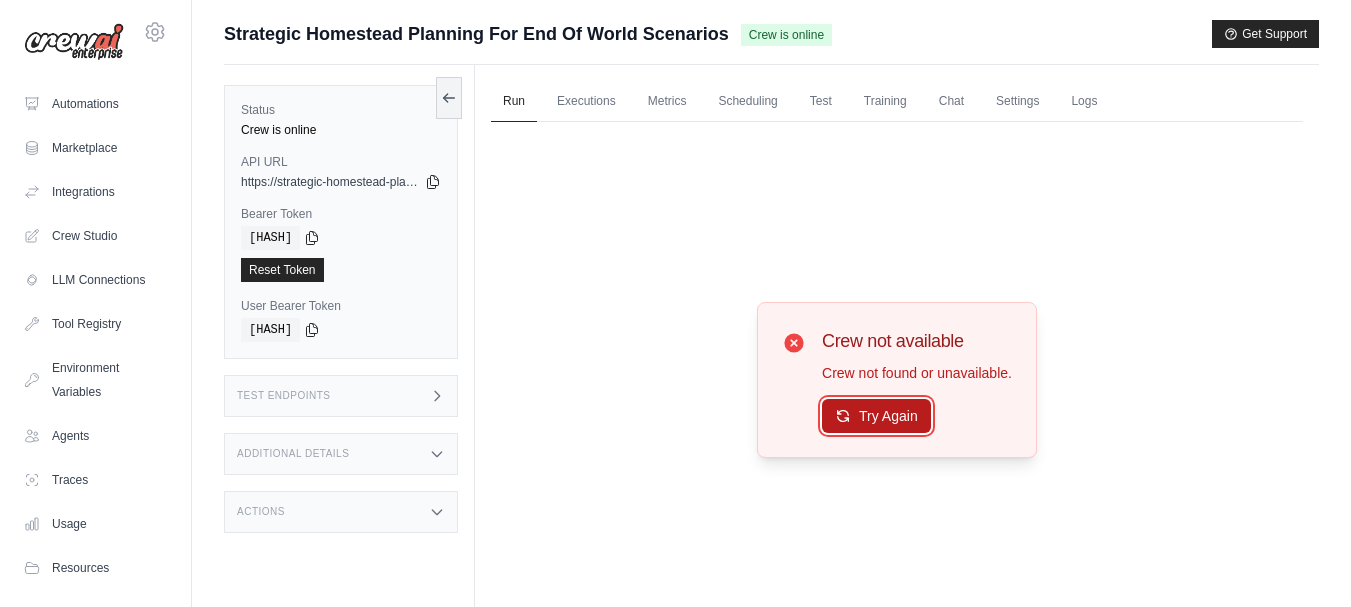 click on "Try Again" at bounding box center [876, 416] 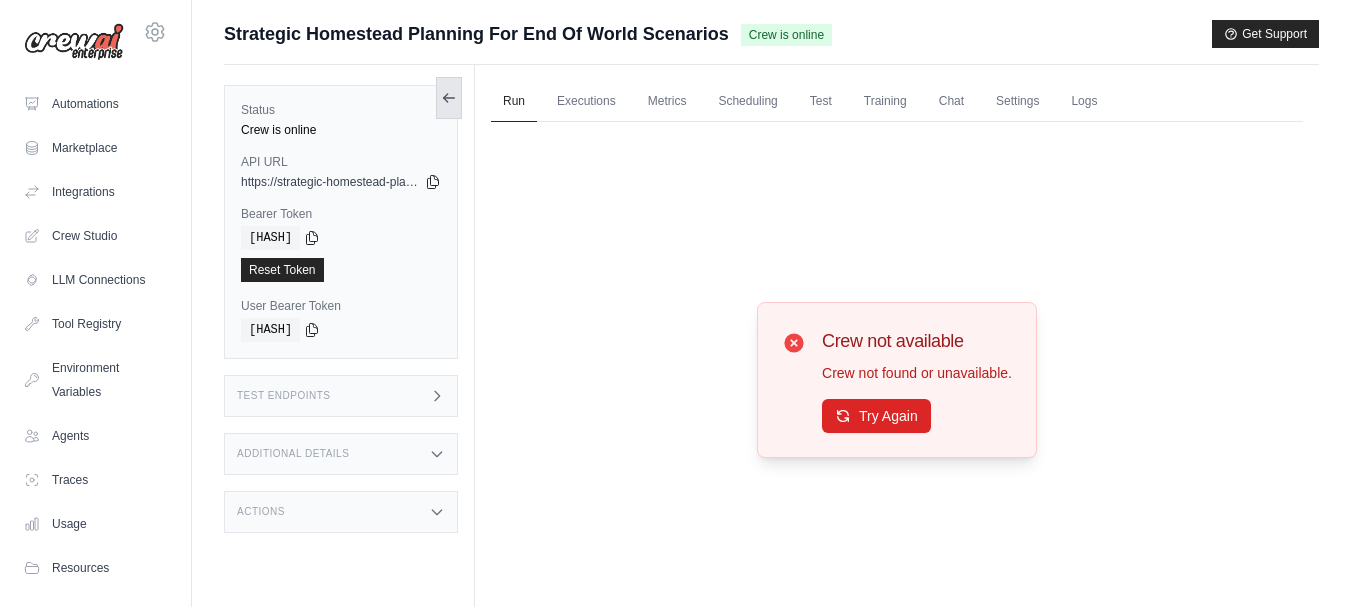 click 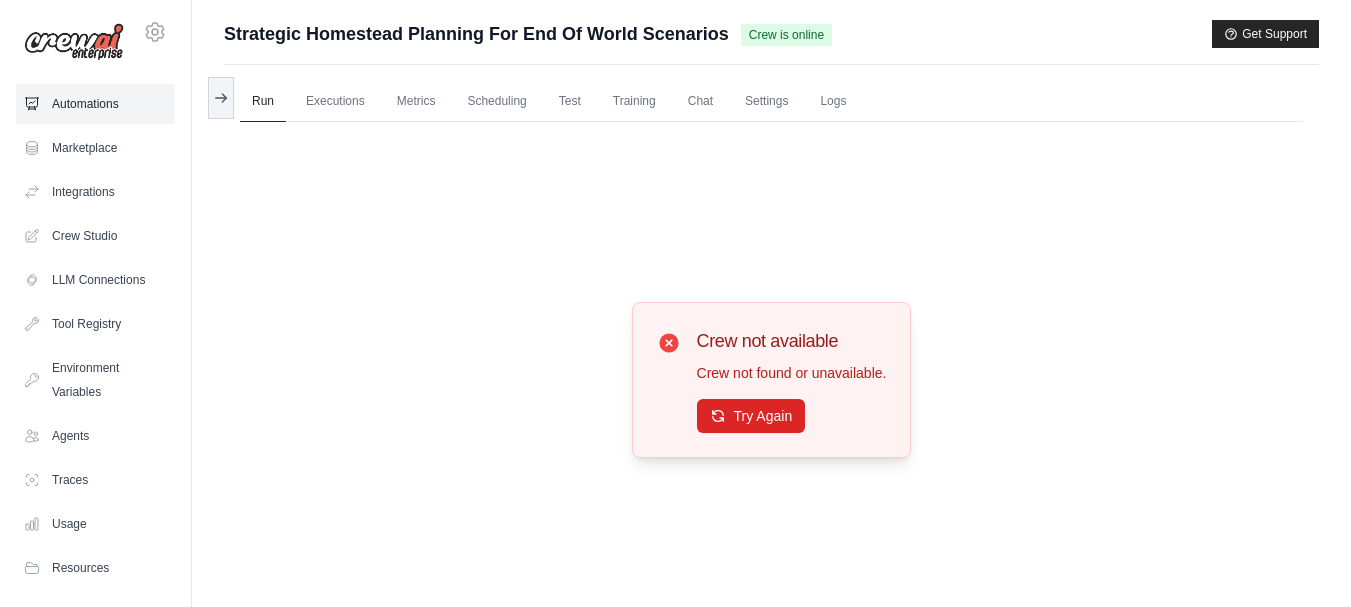 click on "Automations" at bounding box center [95, 104] 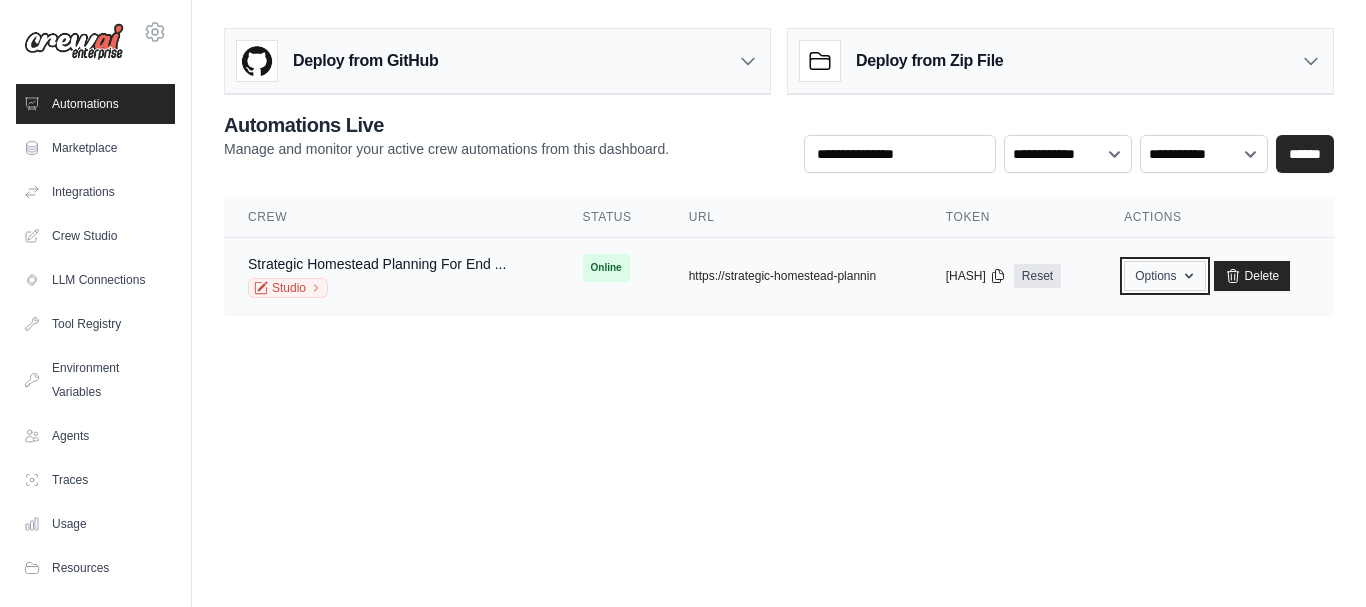 click on "Options" at bounding box center [1164, 276] 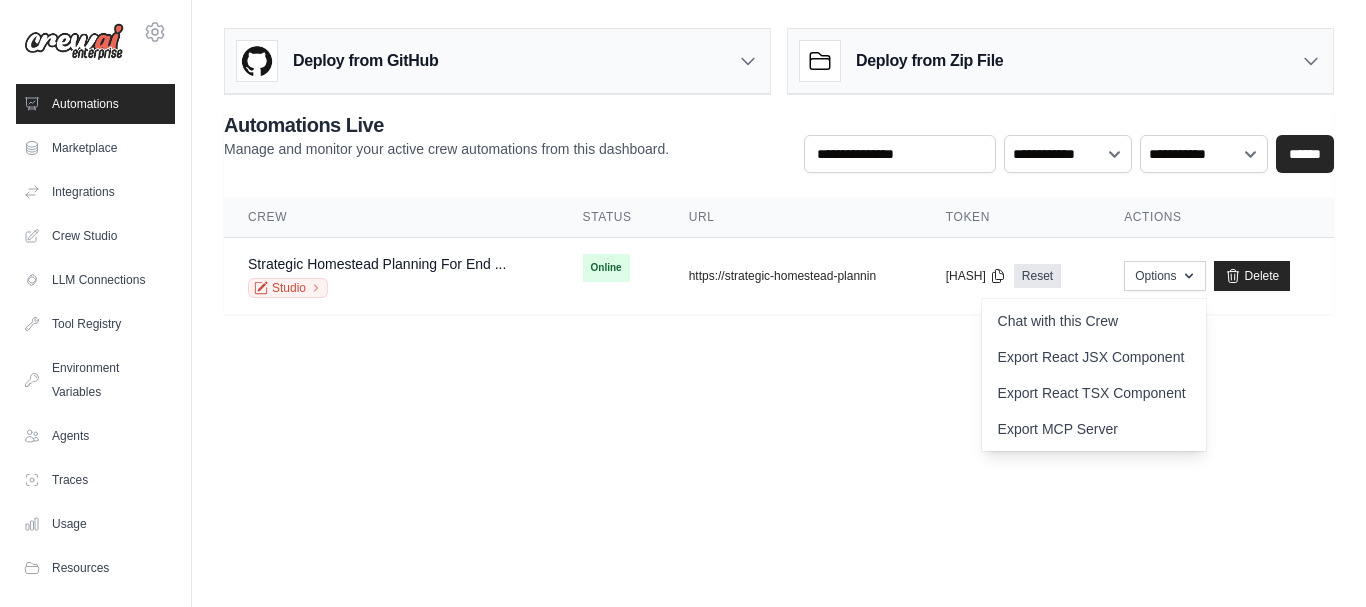 click on "Deploy from GitHub
Deploy your project directly from GitHub. Select a repository and
branch to get started.
Changes will be automatically synchronized with your deployment.
Configure GitHub
Deploy from Zip File
Choose file" at bounding box center (779, 179) 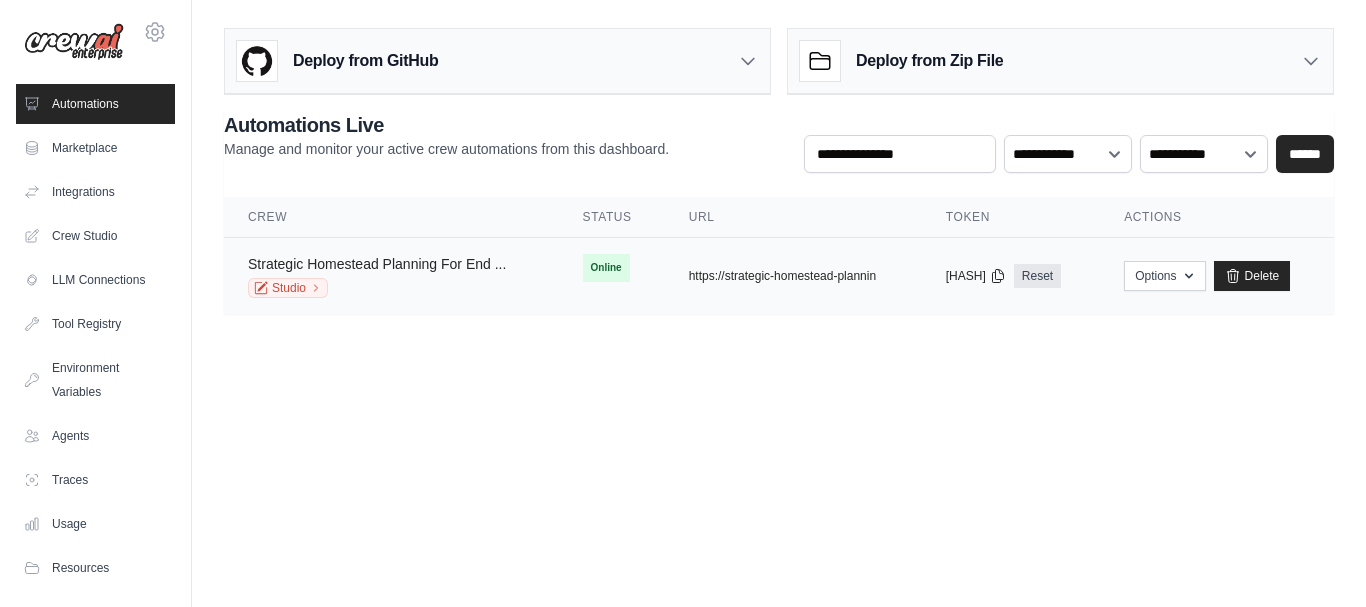 click on "Strategic Homestead Planning For End ..." at bounding box center [377, 264] 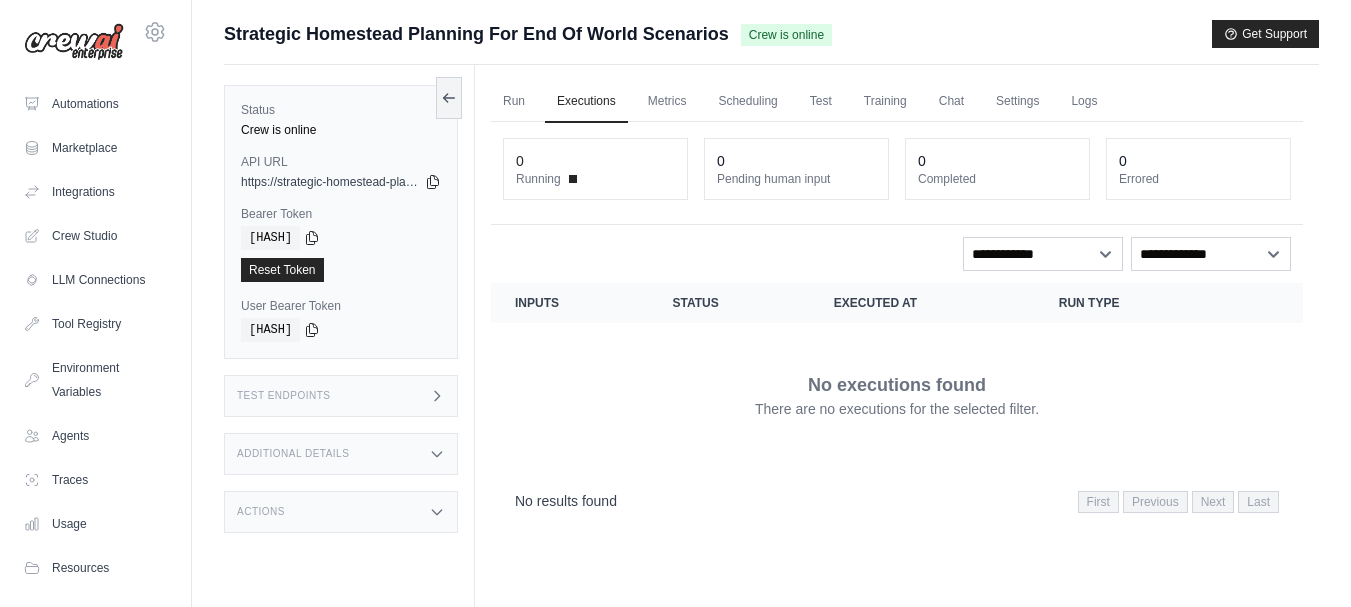 click on "Additional Details" at bounding box center (341, 454) 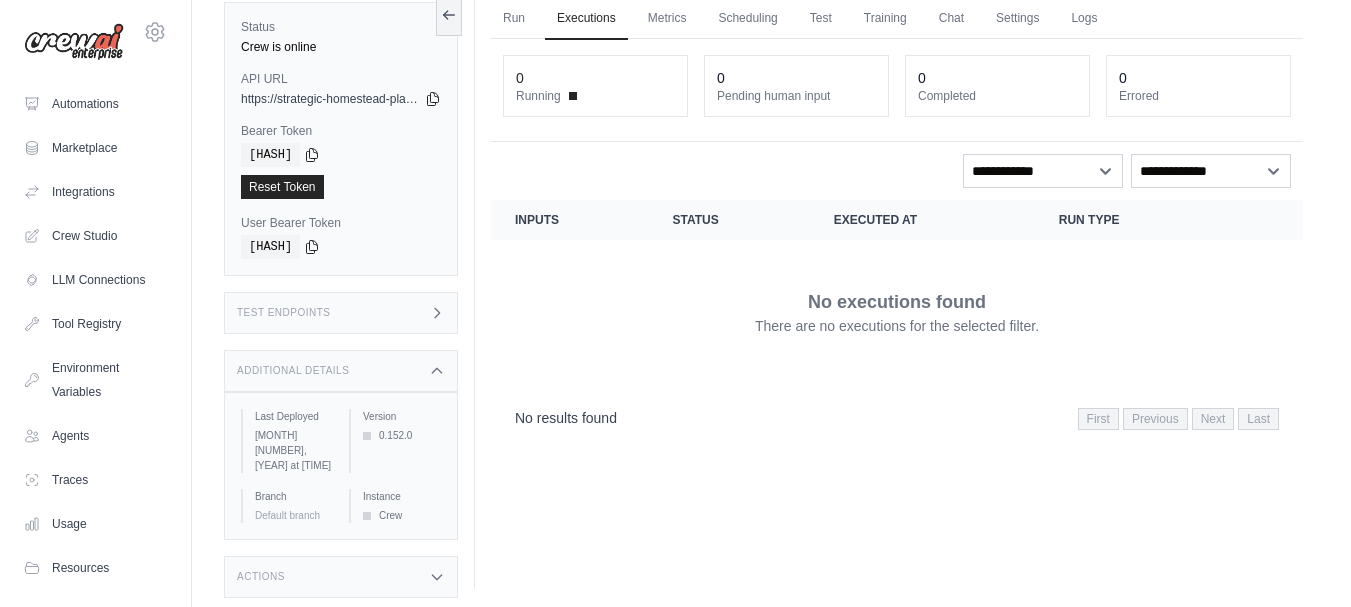scroll, scrollTop: 85, scrollLeft: 0, axis: vertical 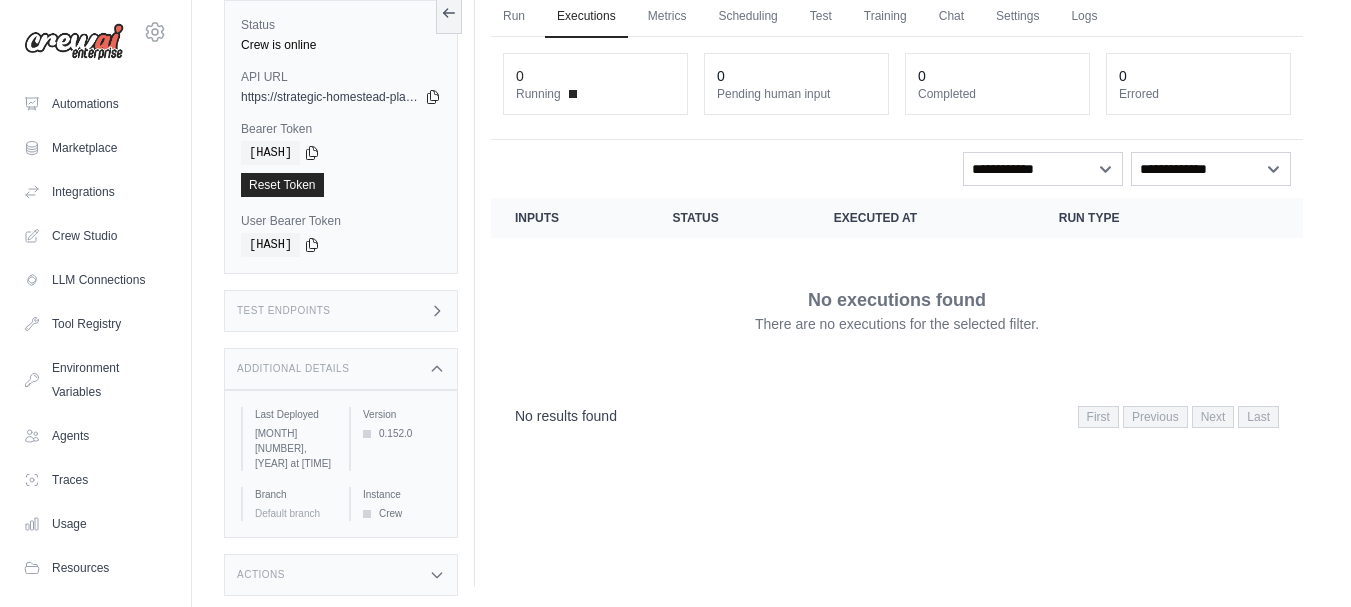 click 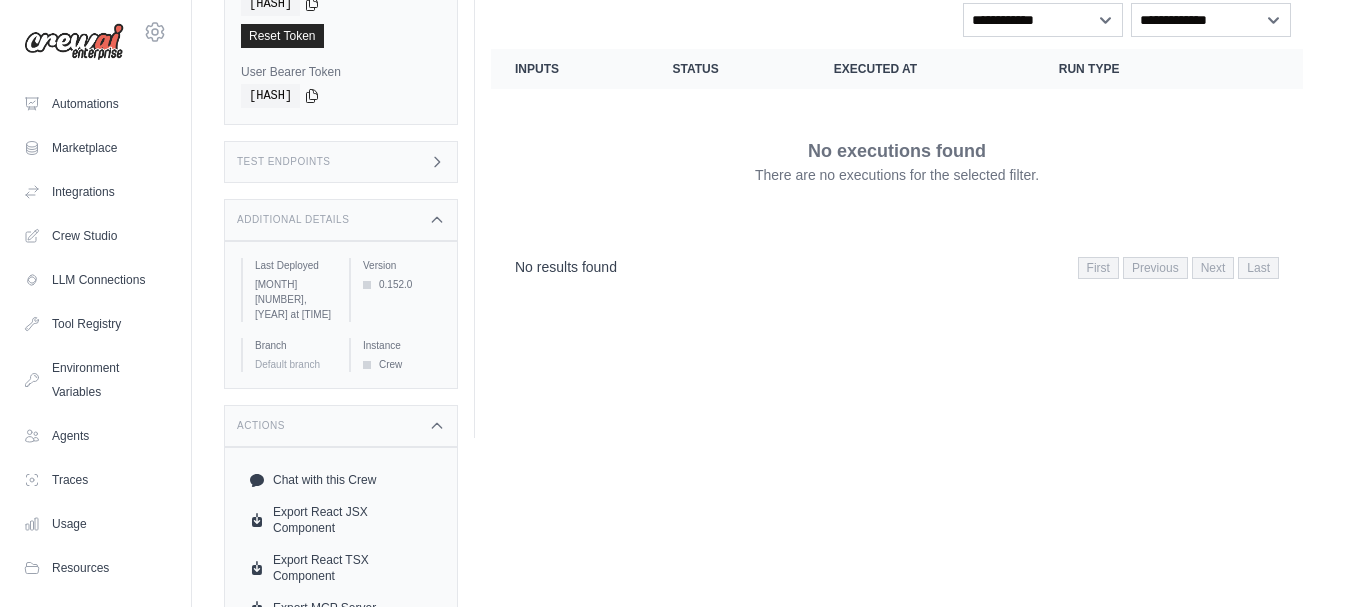 scroll, scrollTop: 0, scrollLeft: 0, axis: both 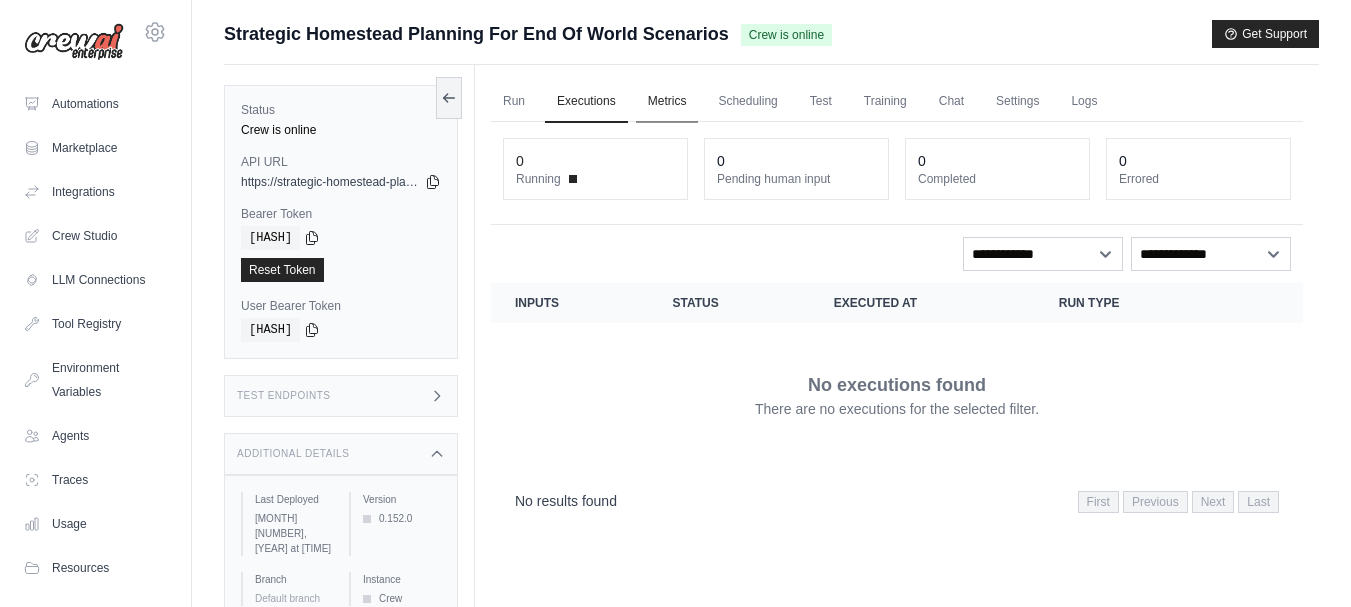 click on "Metrics" at bounding box center [667, 102] 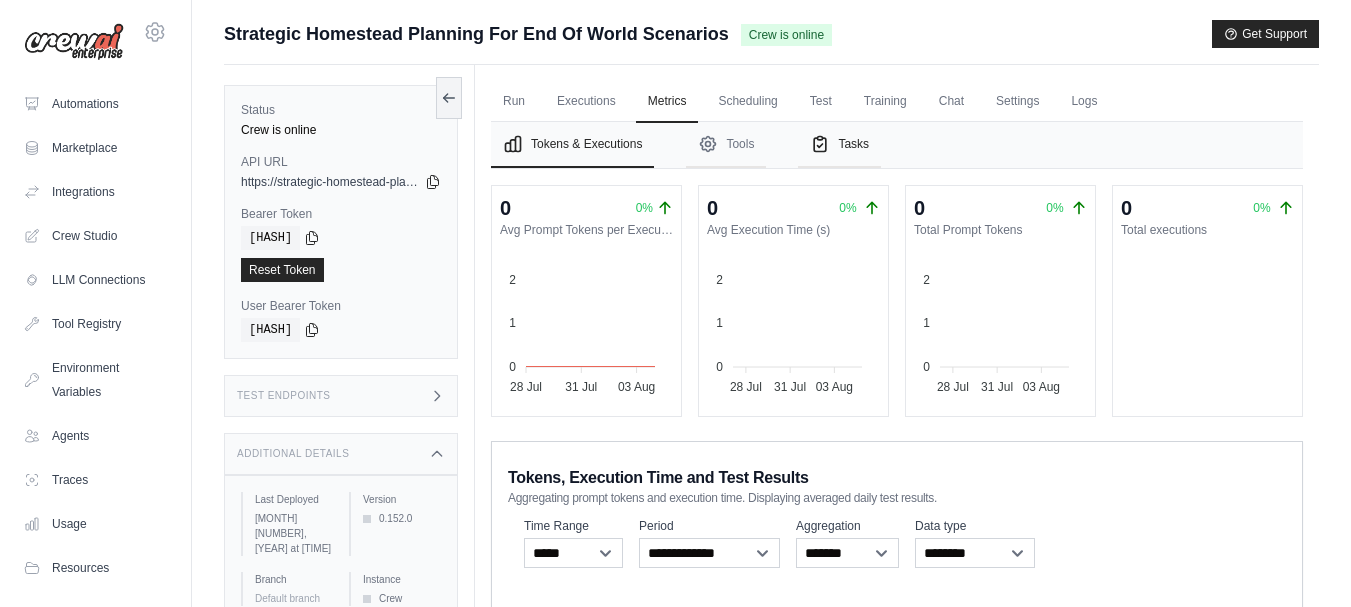 click on "Tasks" at bounding box center (839, 145) 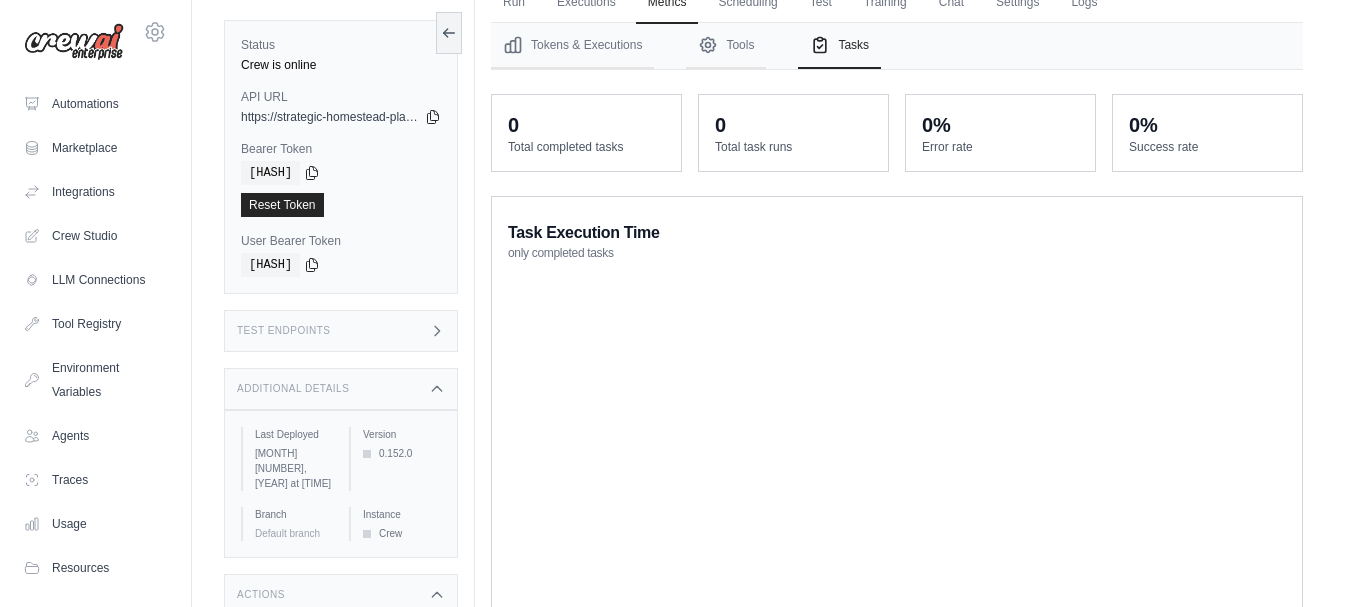 scroll, scrollTop: 0, scrollLeft: 0, axis: both 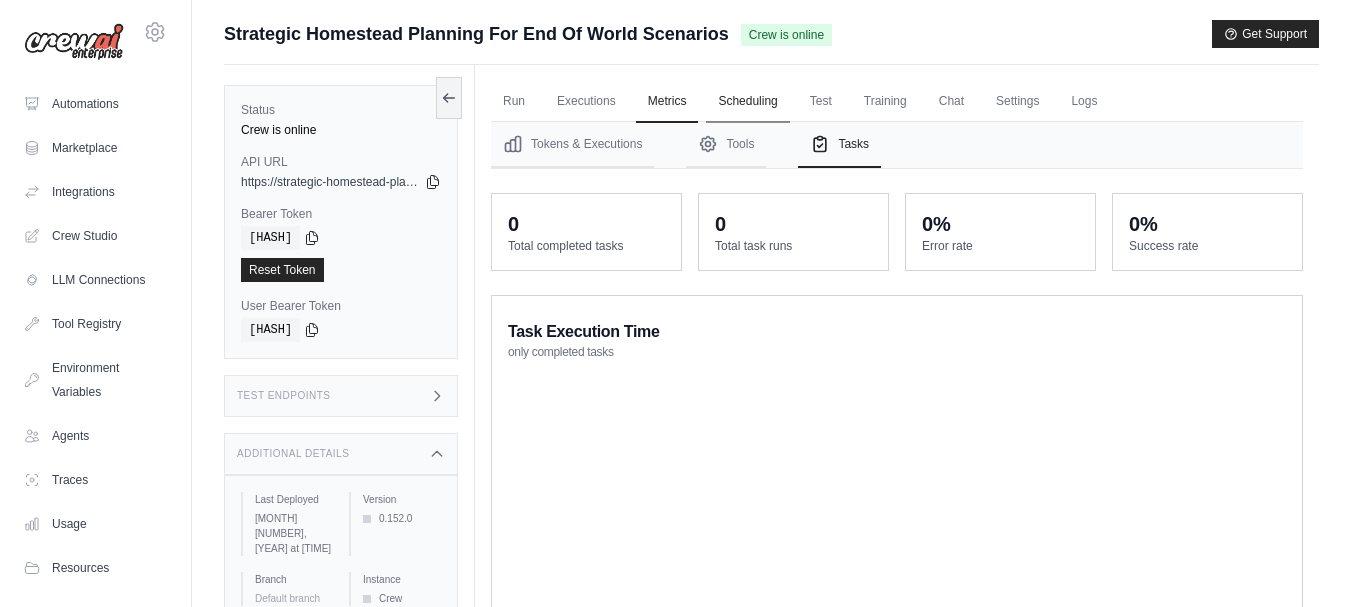 click on "Scheduling" at bounding box center (747, 102) 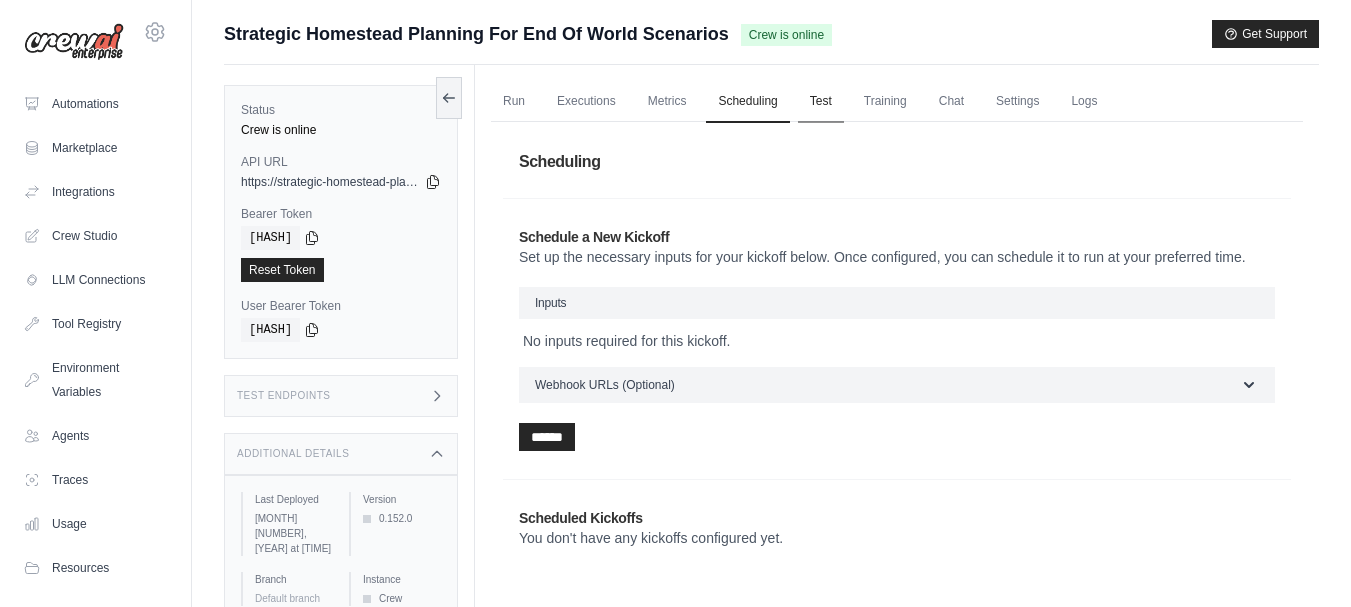 click on "Test" at bounding box center (821, 102) 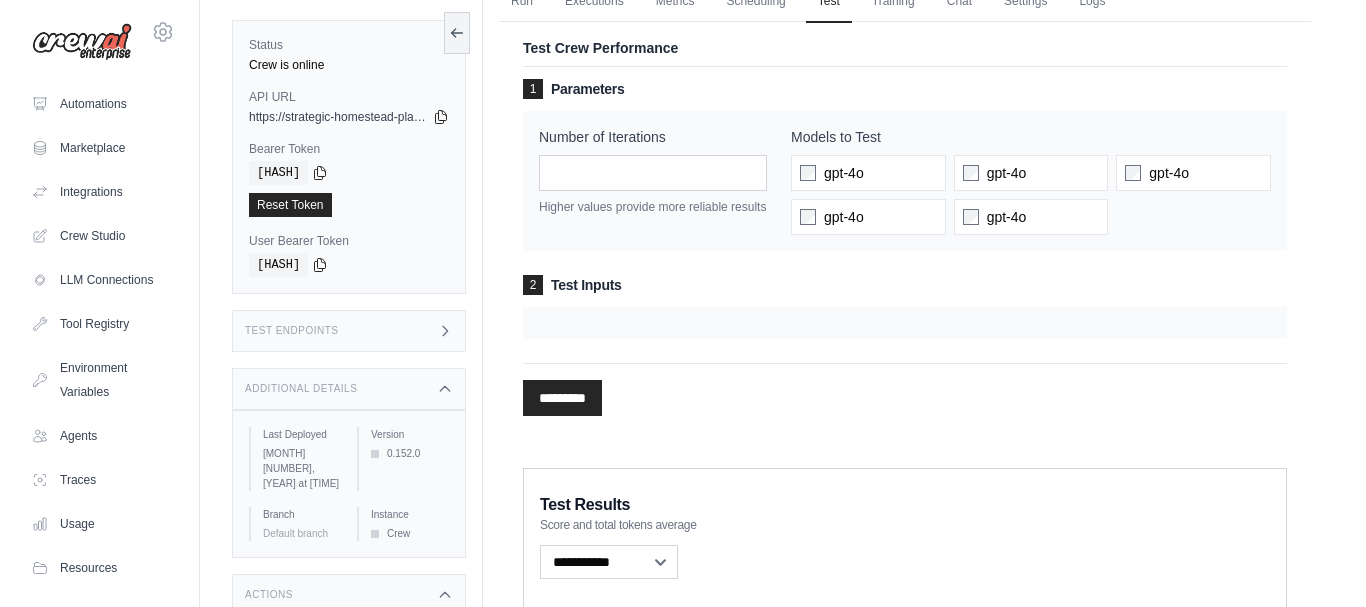 scroll, scrollTop: 0, scrollLeft: 0, axis: both 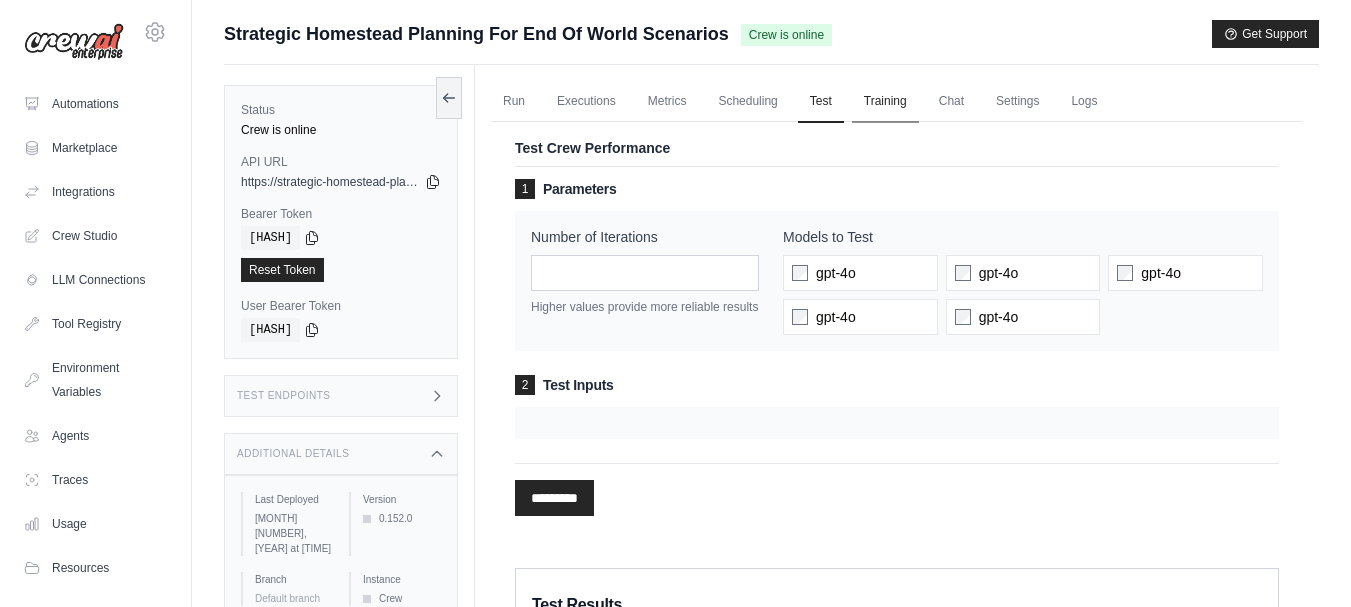 click on "Training" at bounding box center [885, 102] 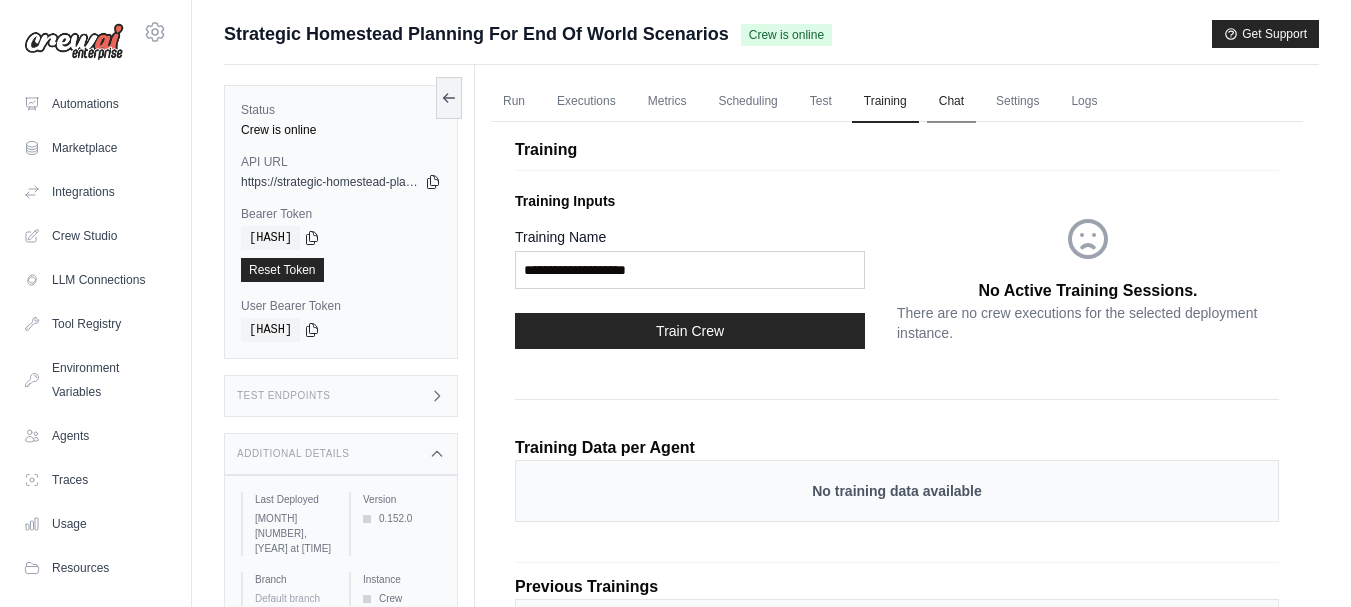 click on "Chat" at bounding box center [951, 102] 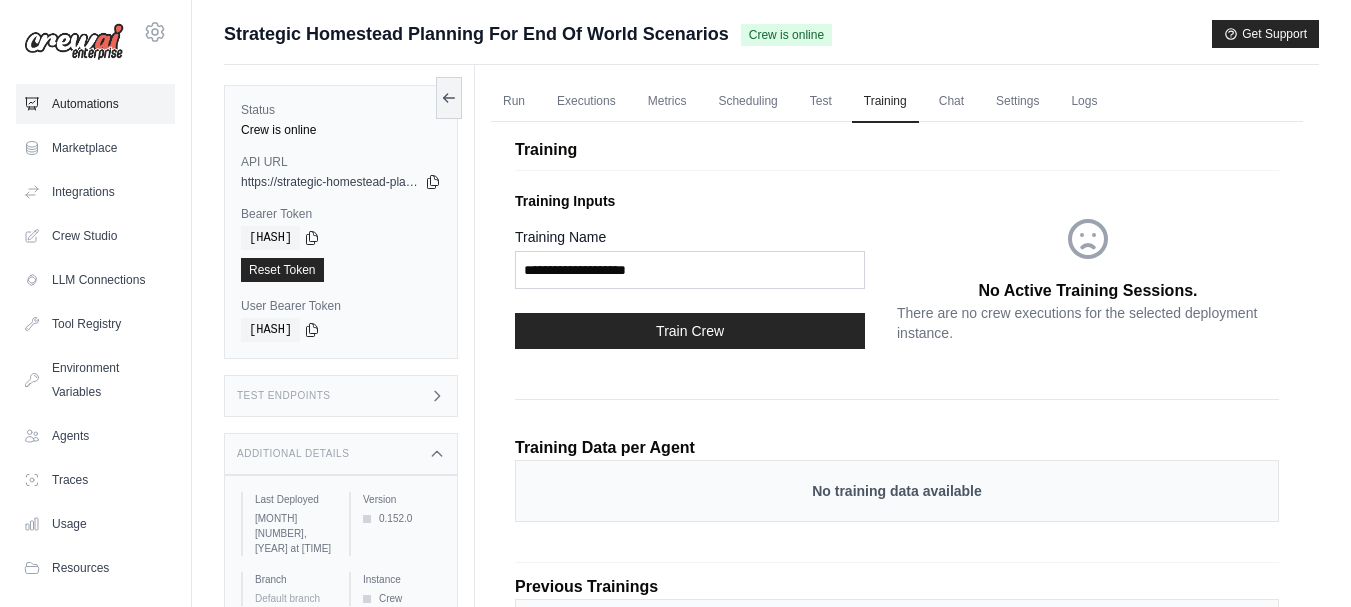 click on "Automations" at bounding box center (95, 104) 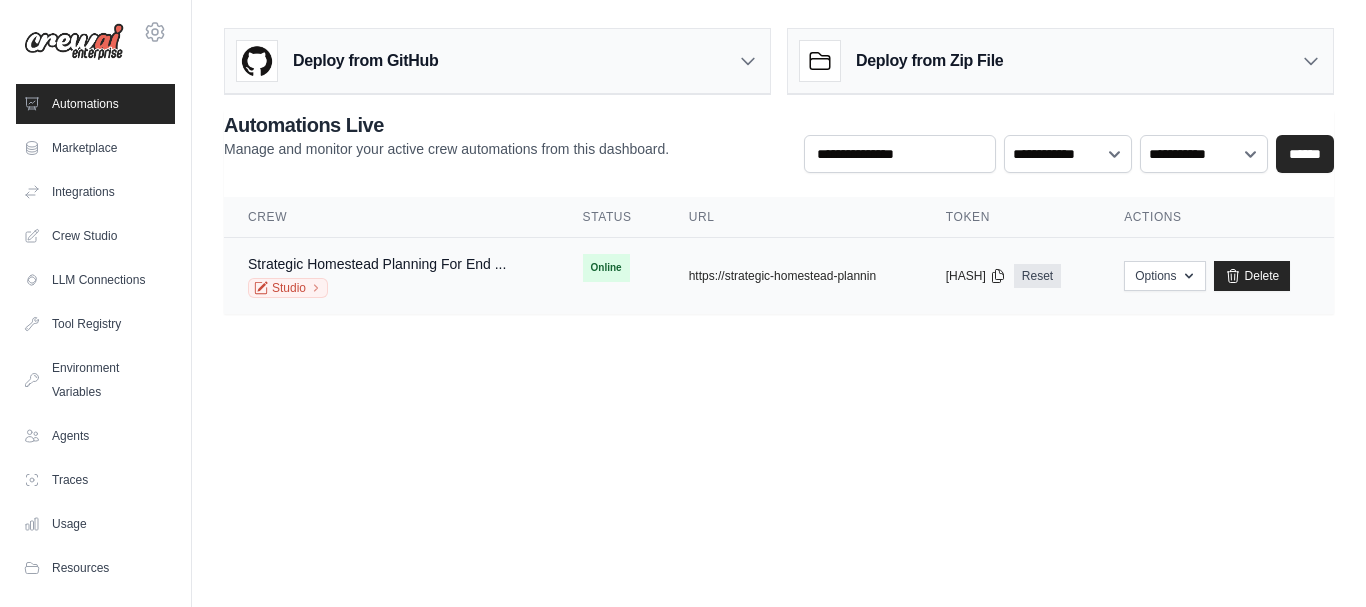 click on "Strategic Homestead Planning For End ...
Studio" at bounding box center [377, 276] 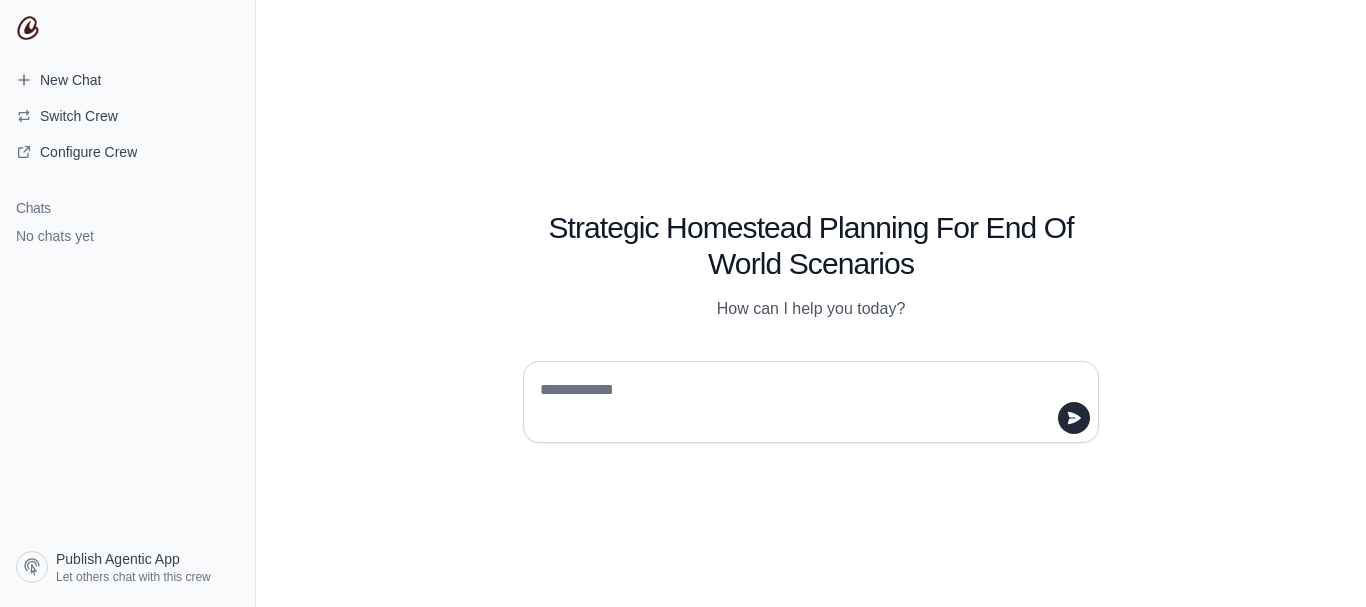scroll, scrollTop: 0, scrollLeft: 0, axis: both 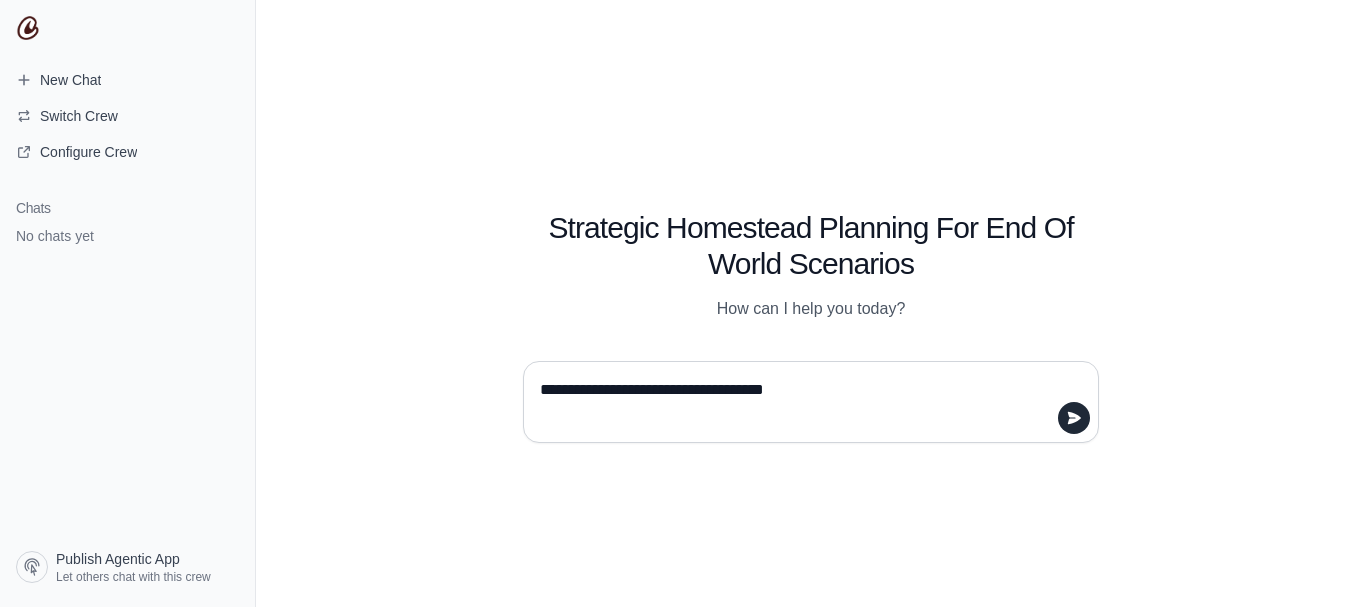 type on "**********" 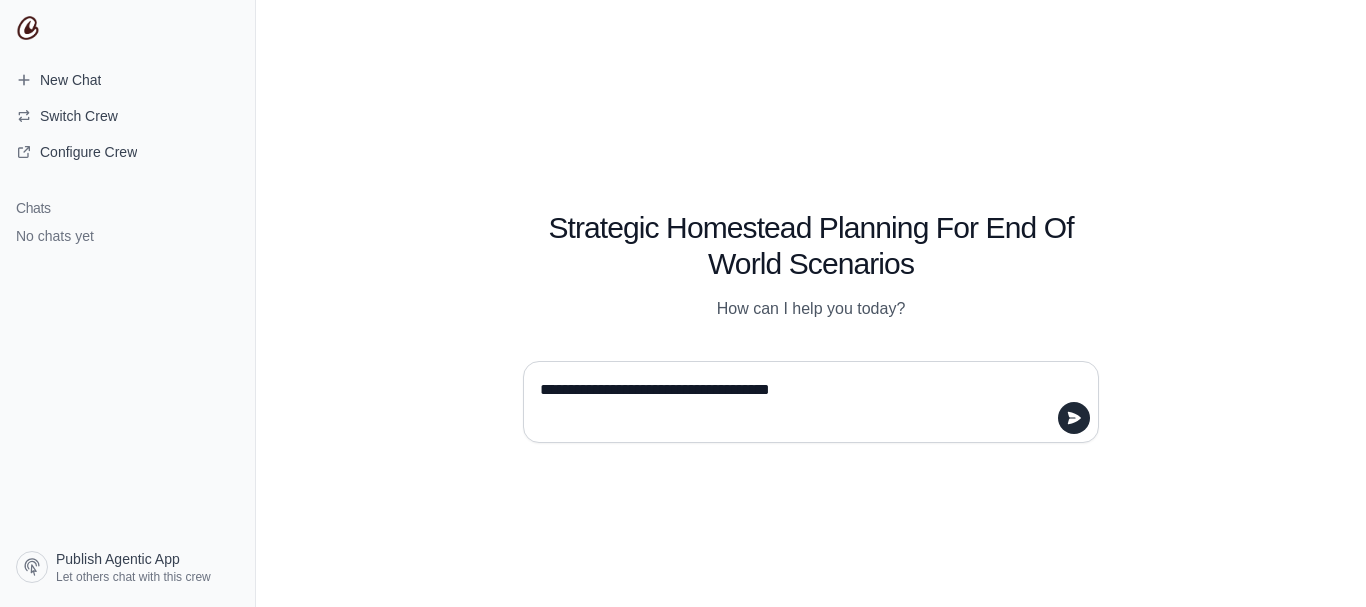 type 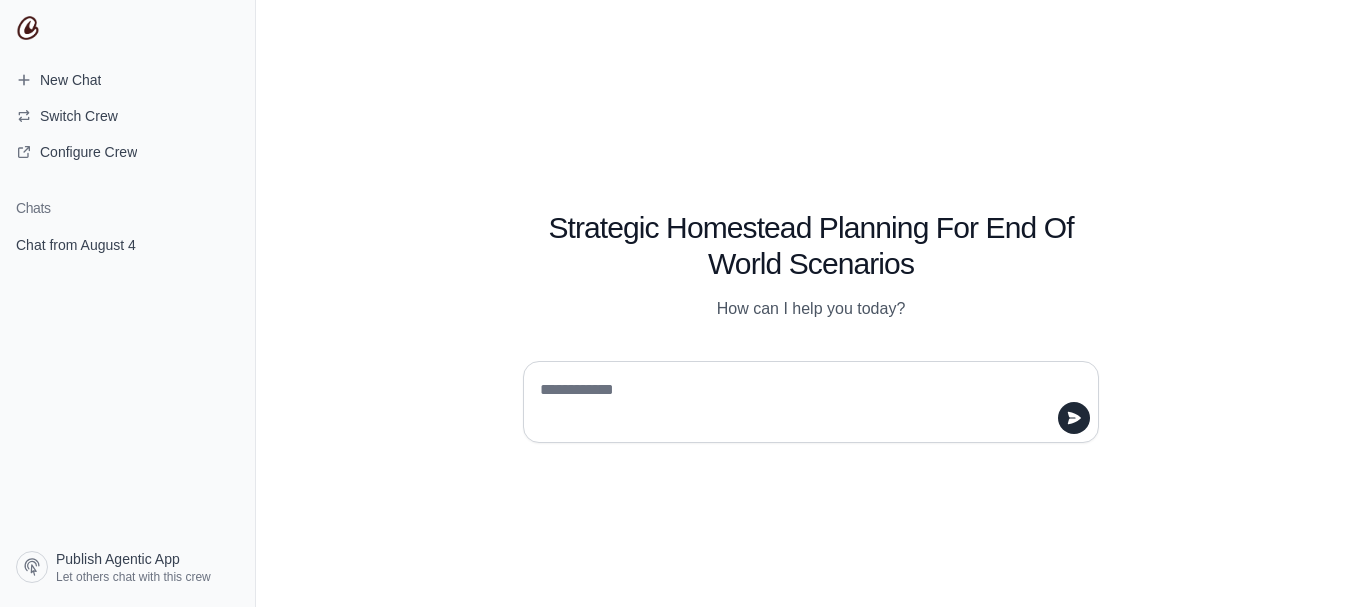 scroll, scrollTop: 0, scrollLeft: 0, axis: both 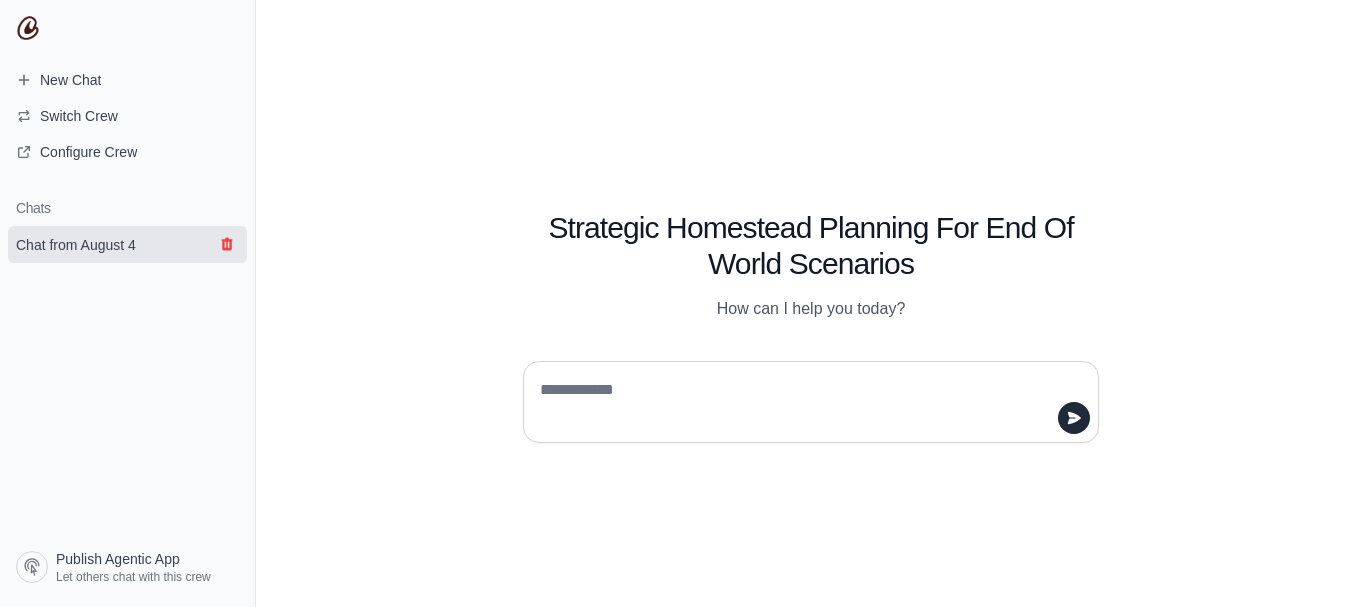 click 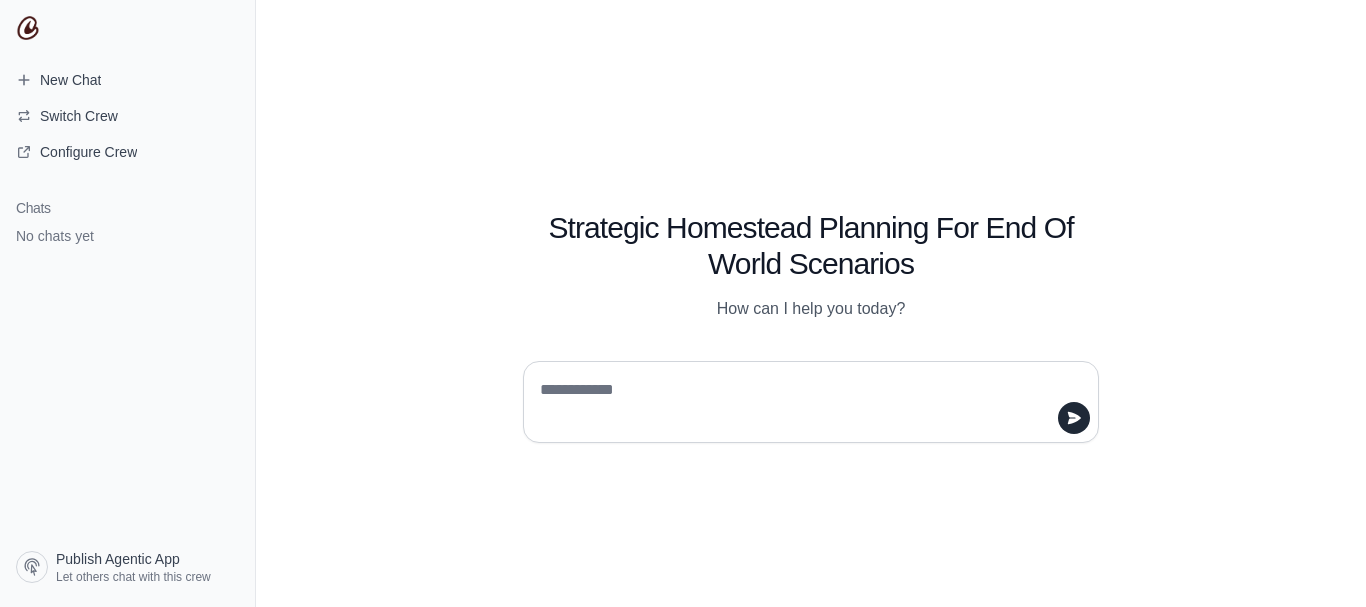 click at bounding box center (805, 402) 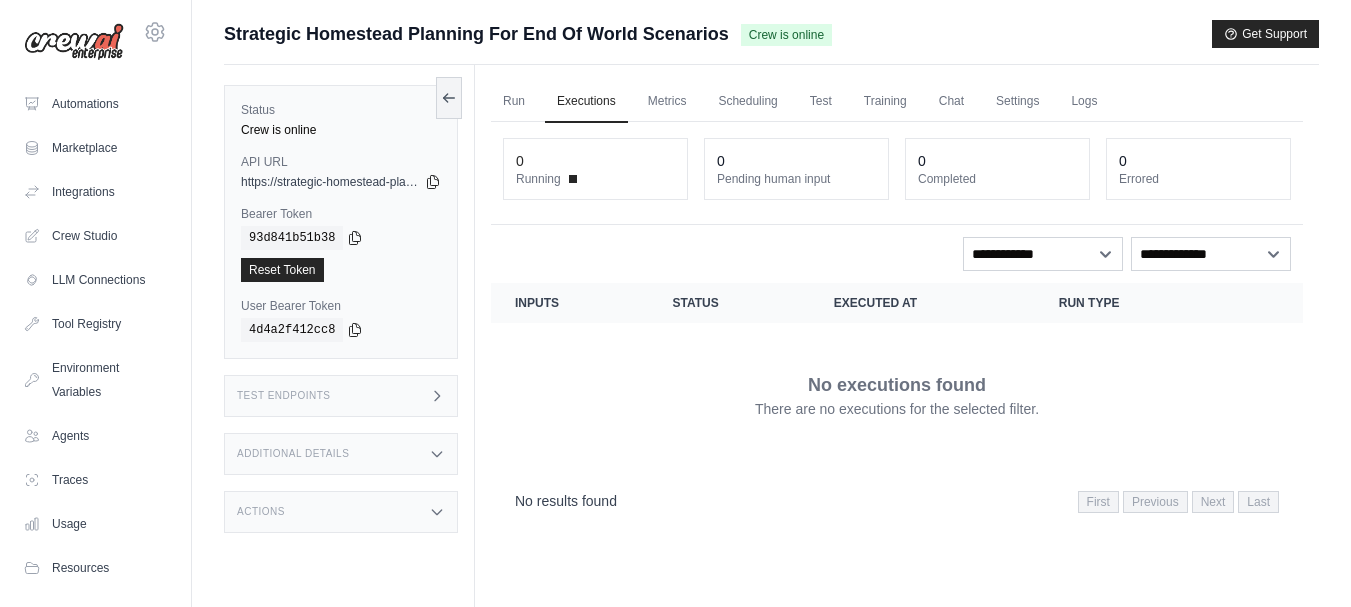 scroll, scrollTop: 0, scrollLeft: 0, axis: both 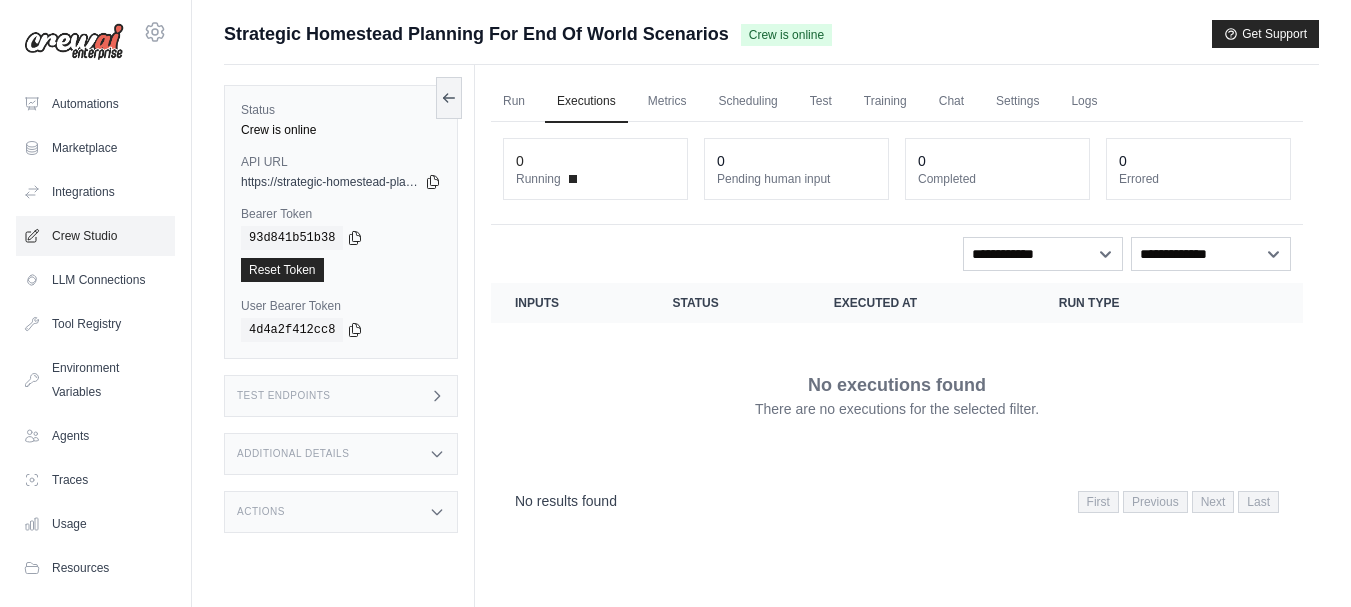 click on "Crew Studio" at bounding box center [95, 236] 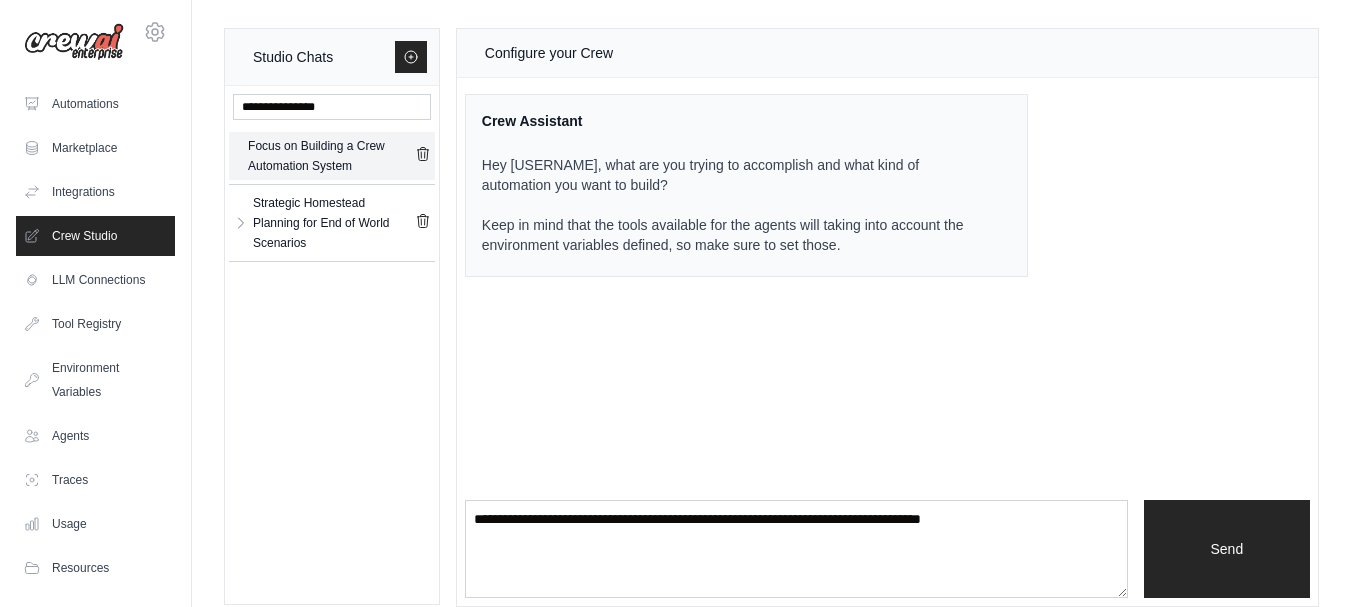 click on "Focus on Building a Crew Automation System" at bounding box center (331, 156) 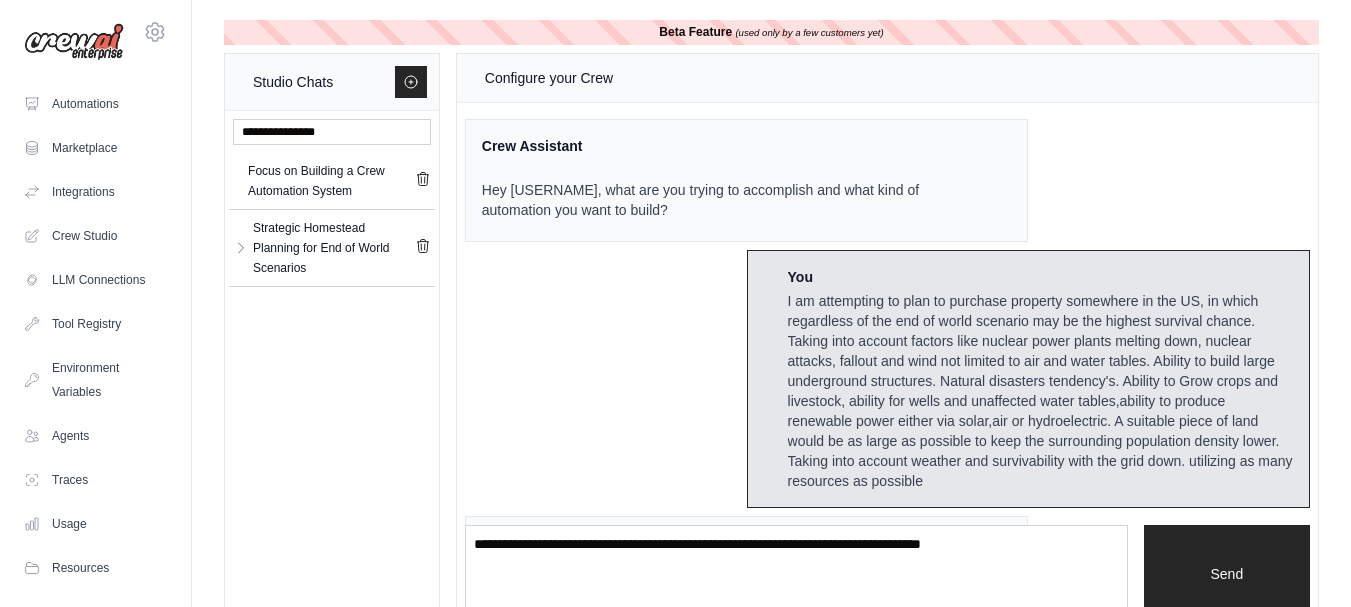 scroll, scrollTop: 990, scrollLeft: 0, axis: vertical 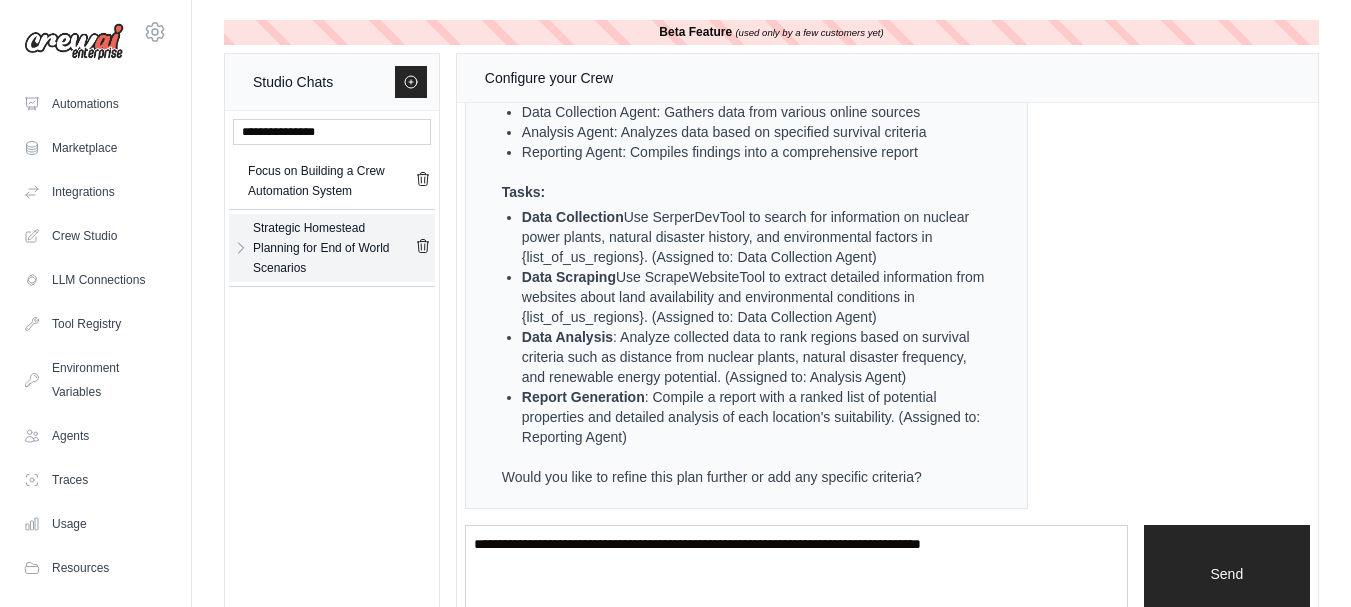 click on "Strategic Homestead Planning for End of World Scenarios" at bounding box center [334, 248] 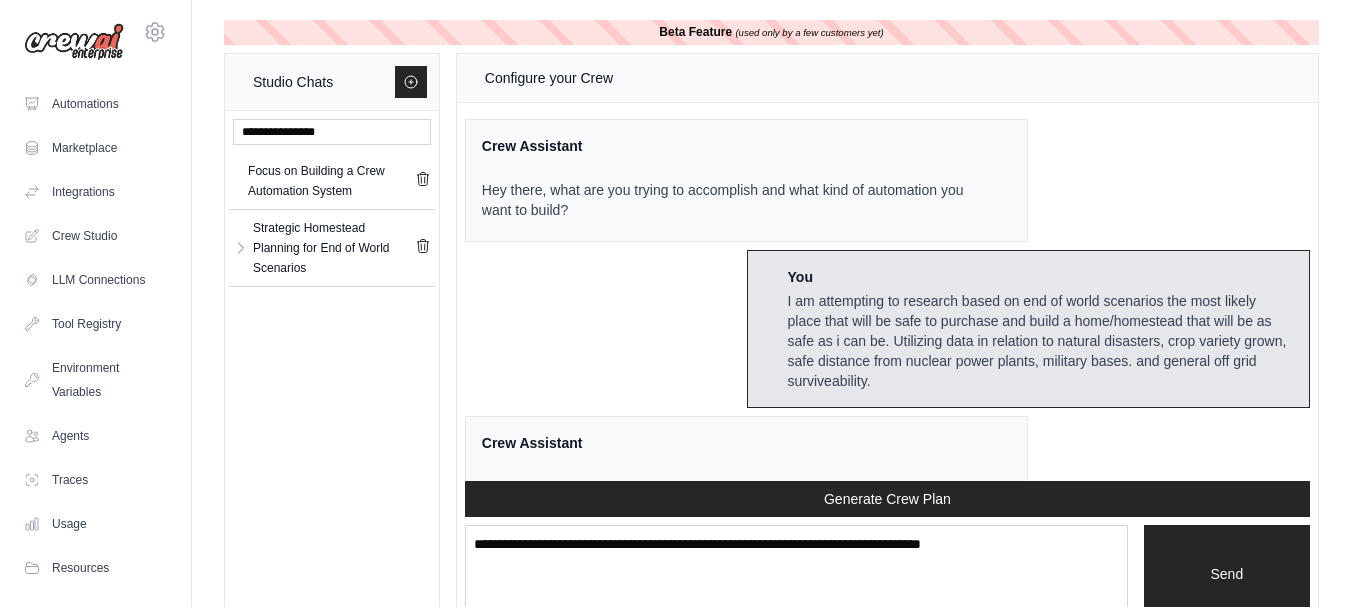 scroll, scrollTop: 5580, scrollLeft: 0, axis: vertical 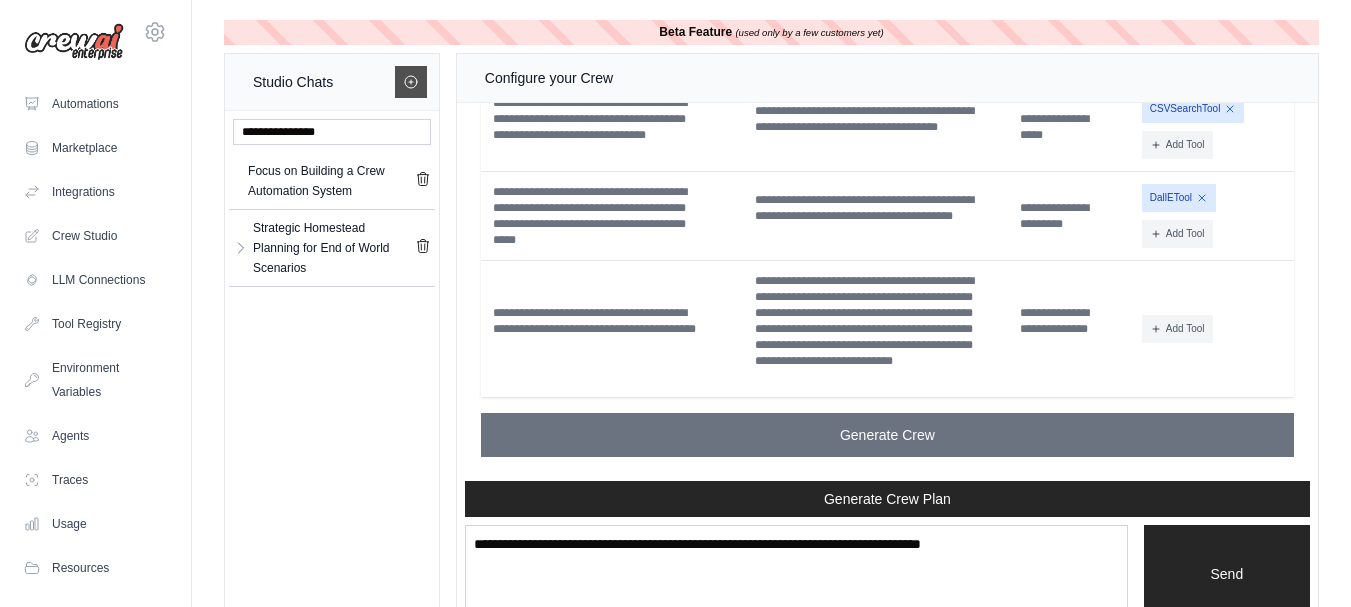 click 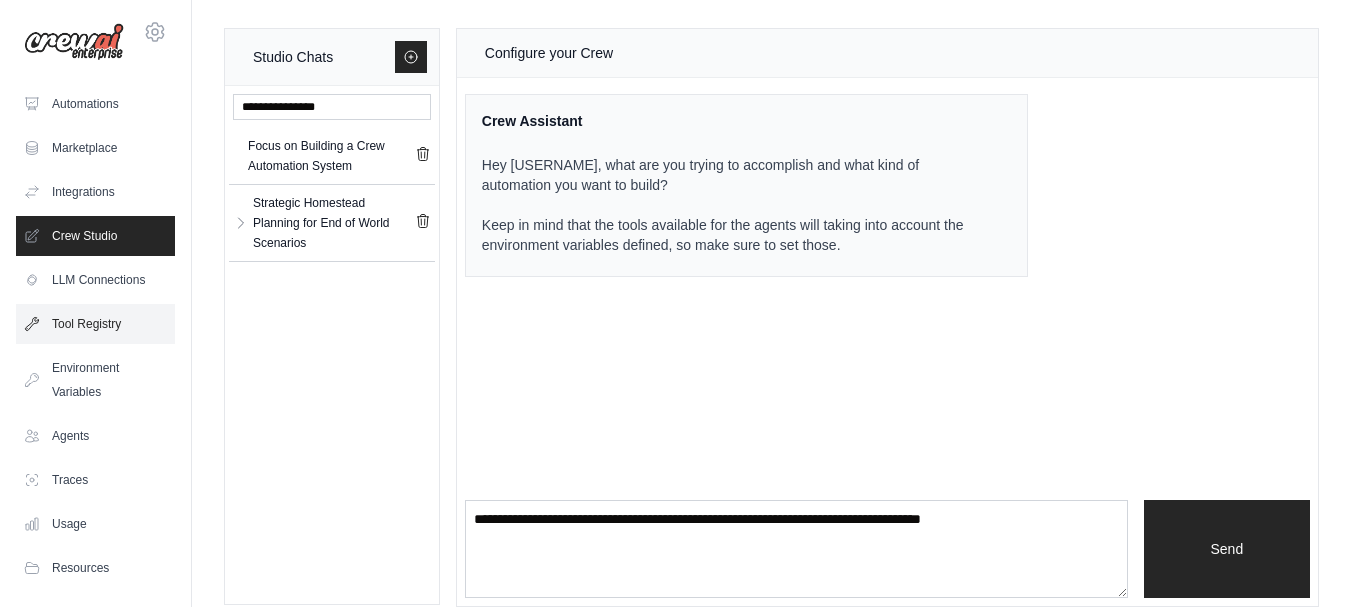 click on "Tool Registry" at bounding box center [95, 324] 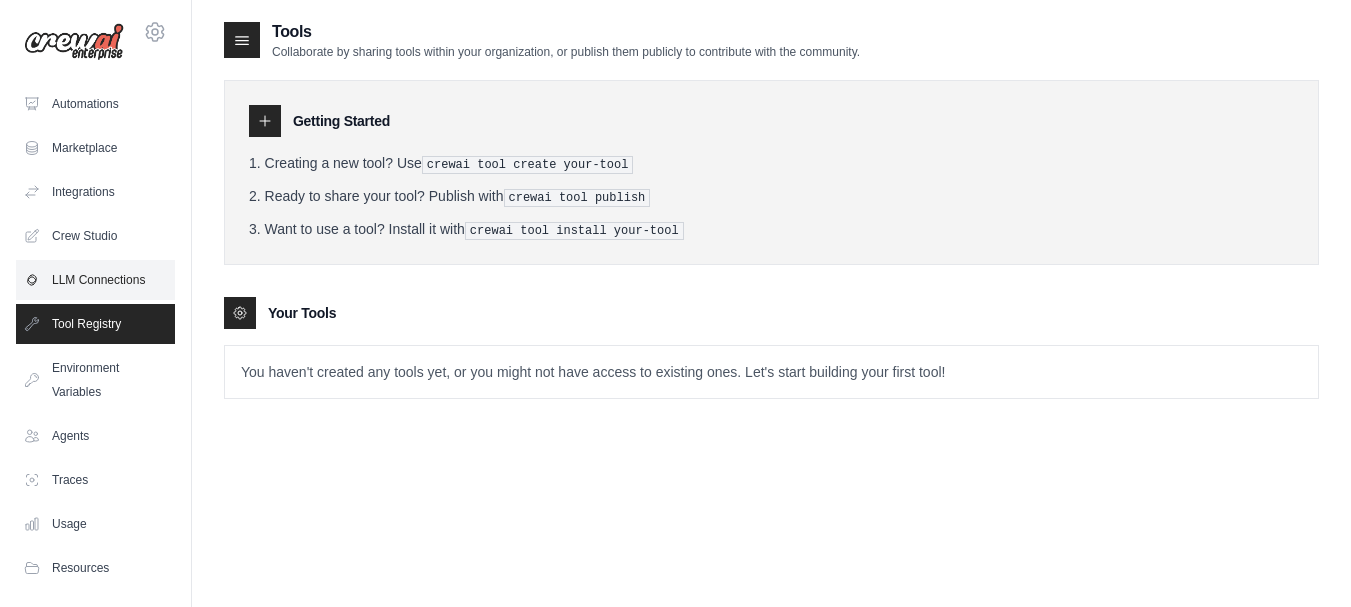 click on "LLM Connections" at bounding box center (95, 280) 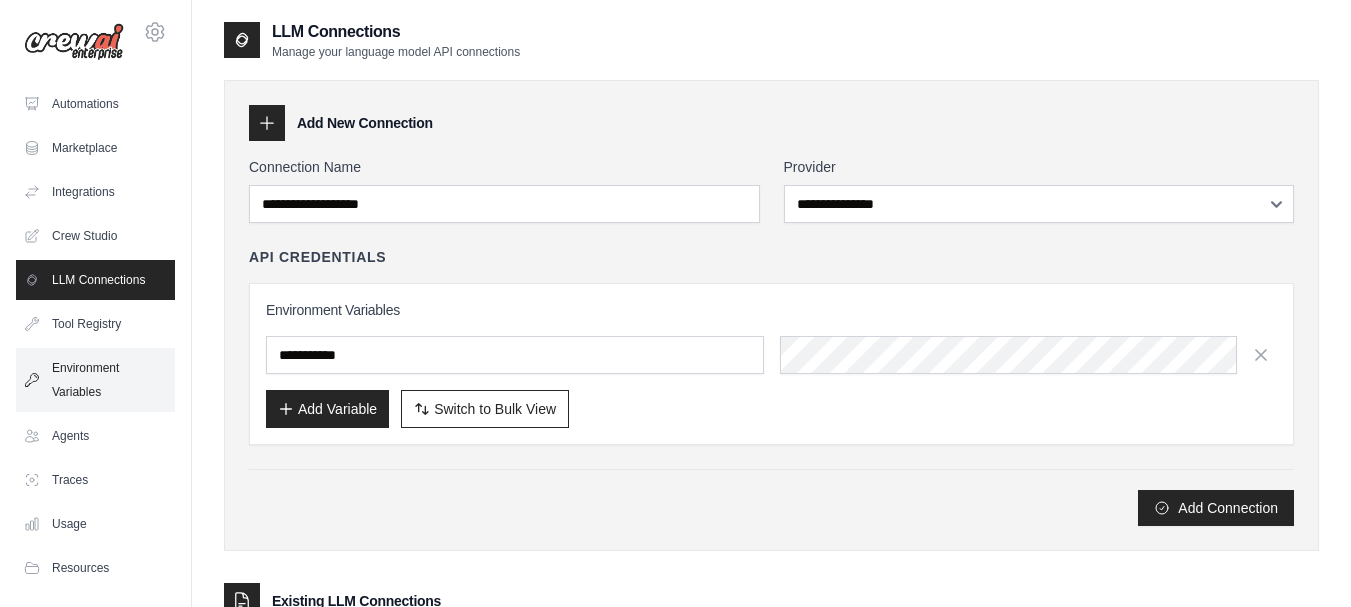 click on "Environment Variables" at bounding box center [95, 380] 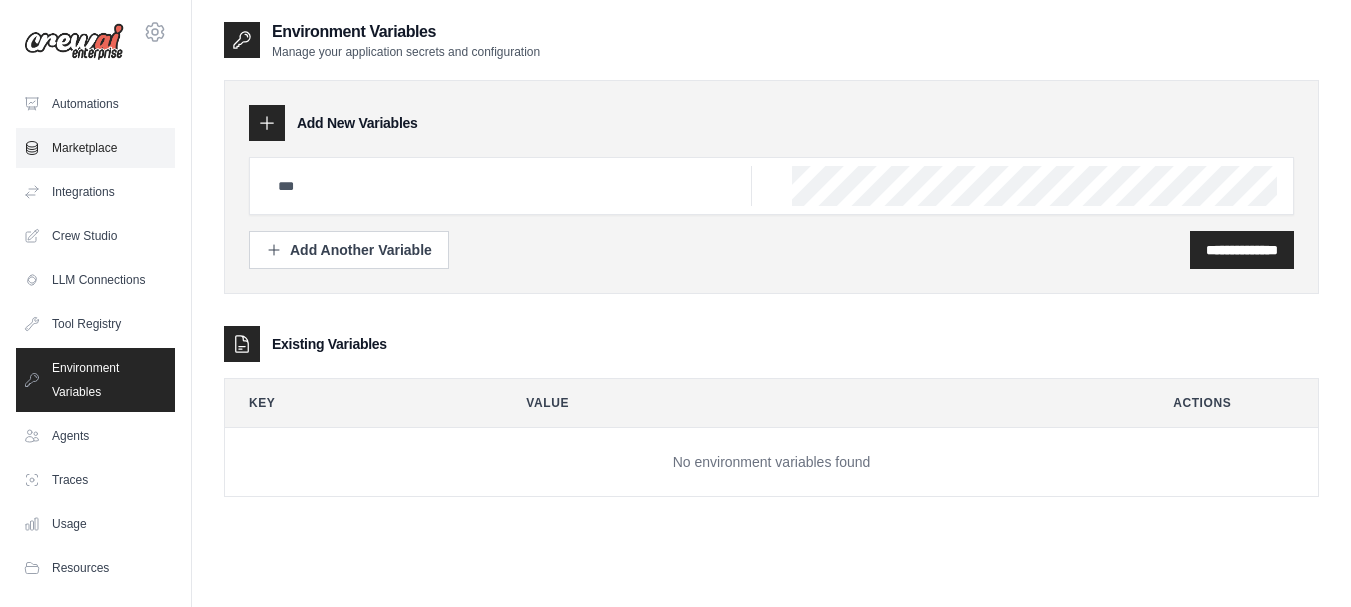 click on "Marketplace" at bounding box center [95, 148] 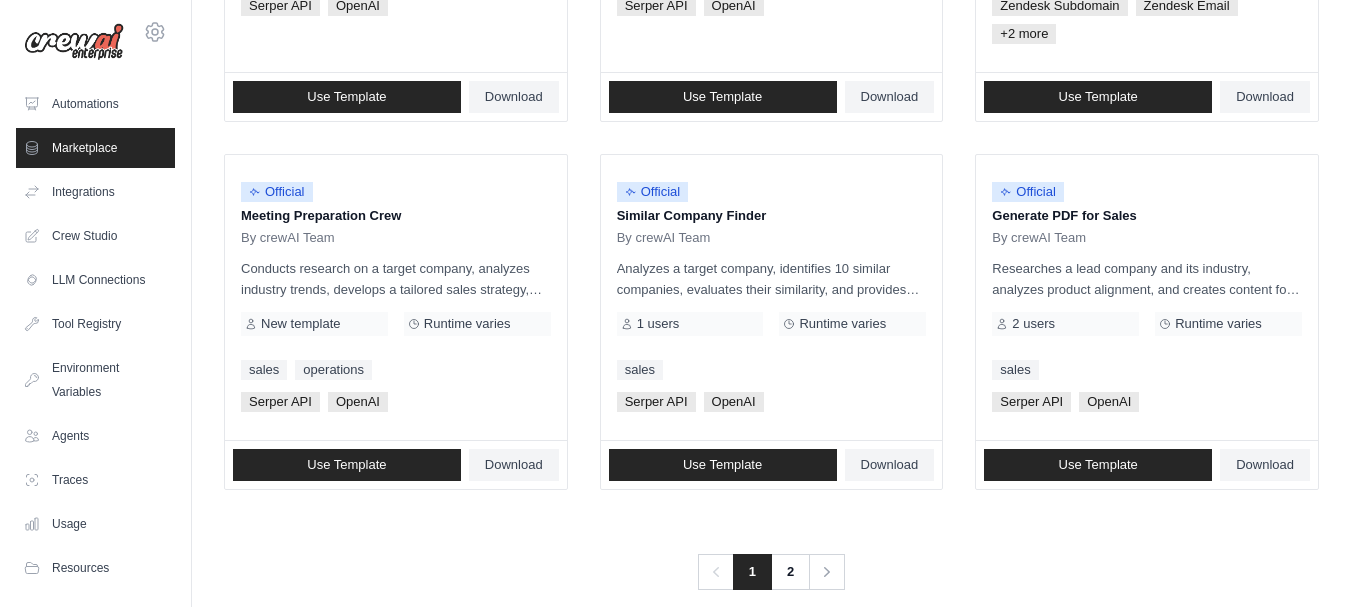 scroll, scrollTop: 1302, scrollLeft: 0, axis: vertical 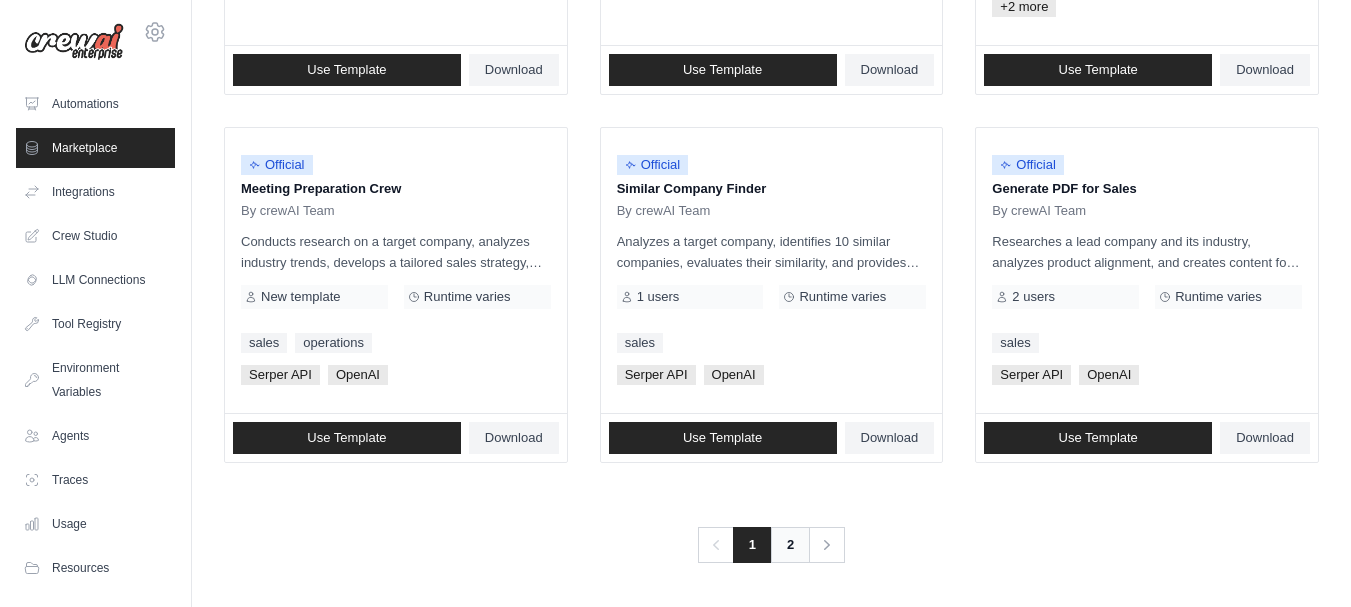 click on "2" at bounding box center (790, 545) 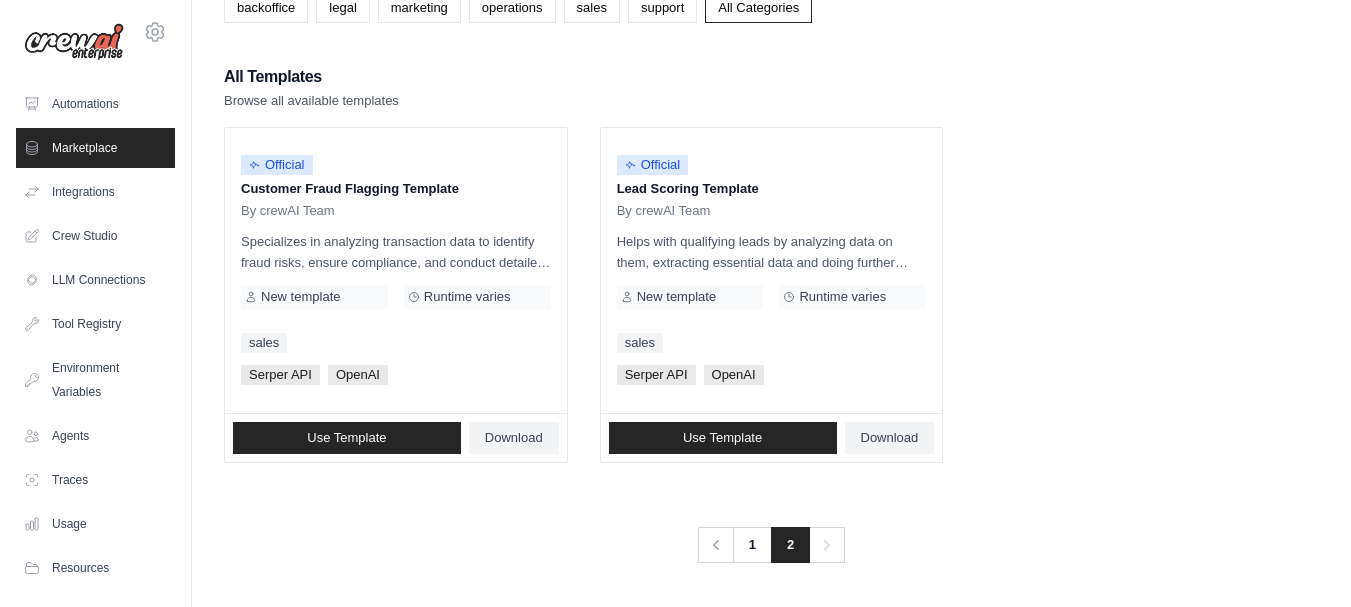 scroll, scrollTop: 0, scrollLeft: 0, axis: both 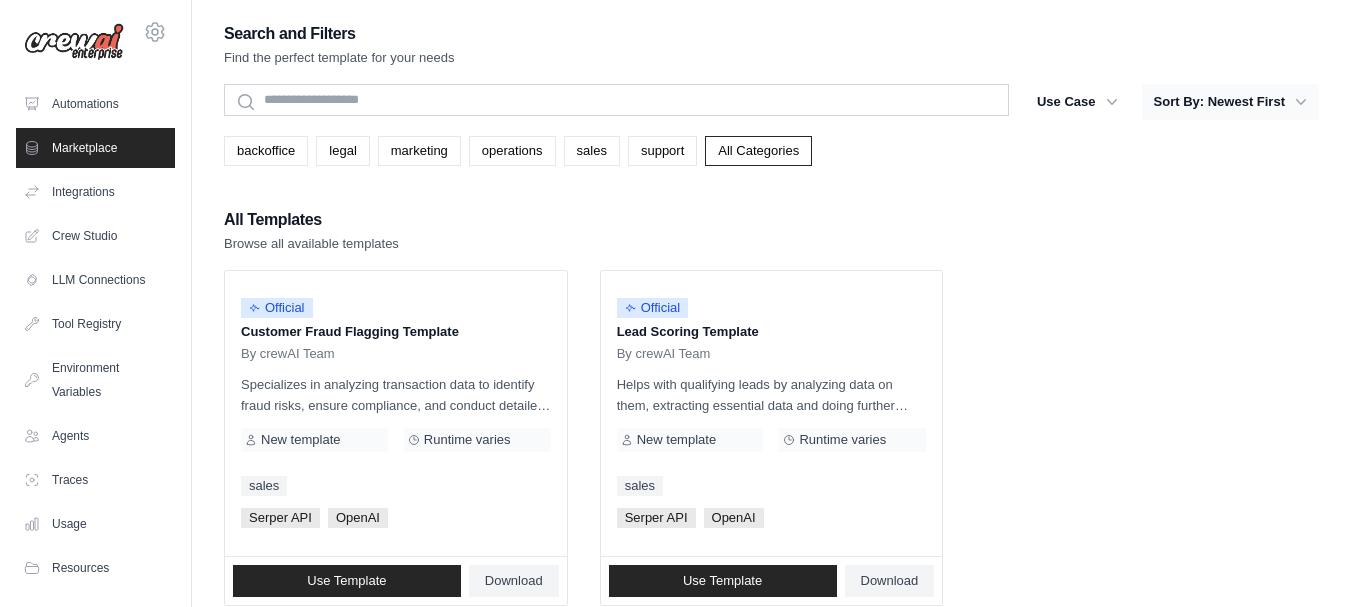 click on "Sort By:
Newest First" at bounding box center [1230, 102] 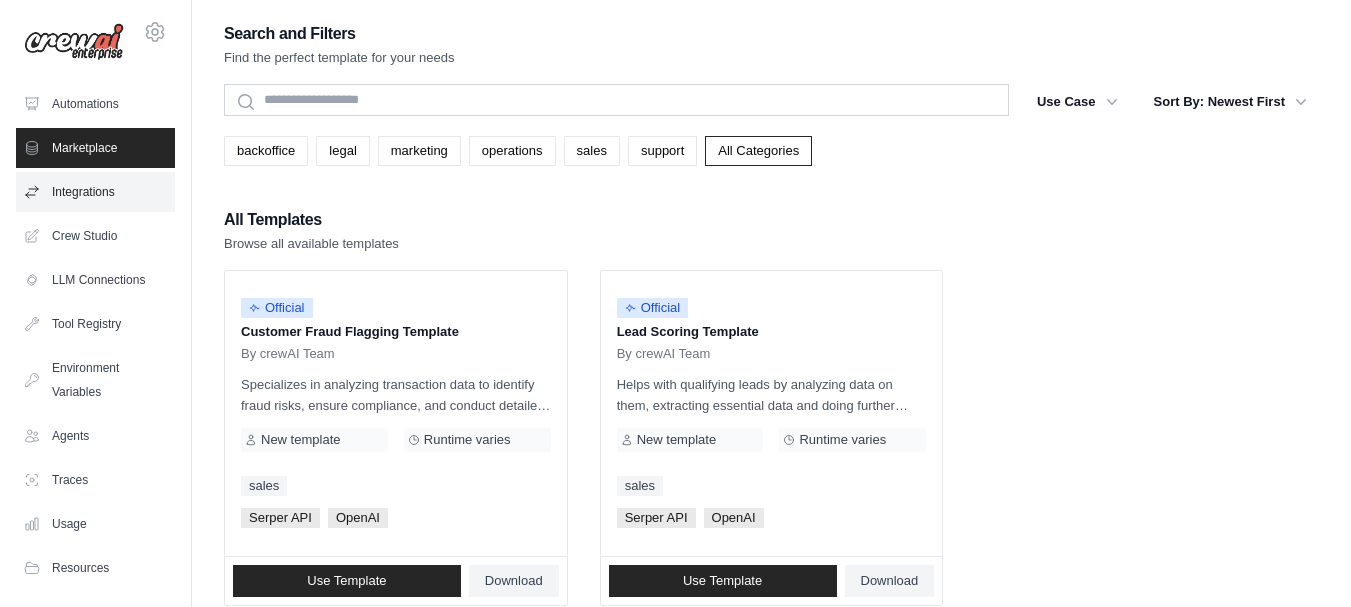 click on "Integrations" at bounding box center [95, 192] 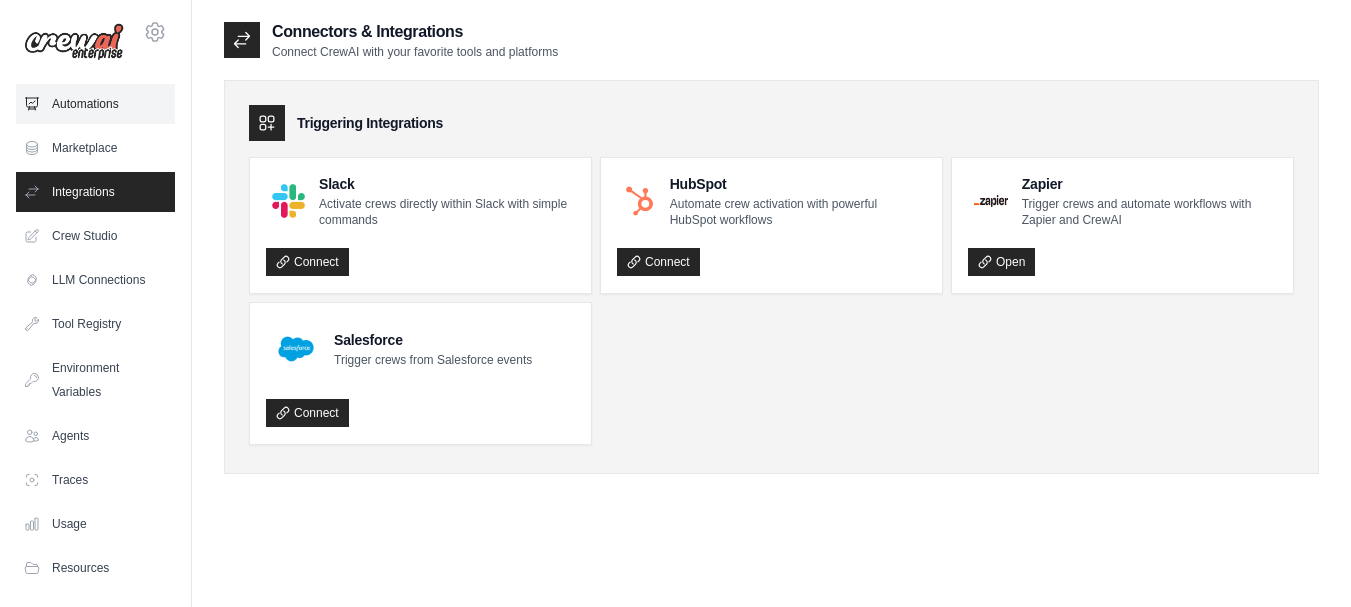 click on "Automations" at bounding box center [95, 104] 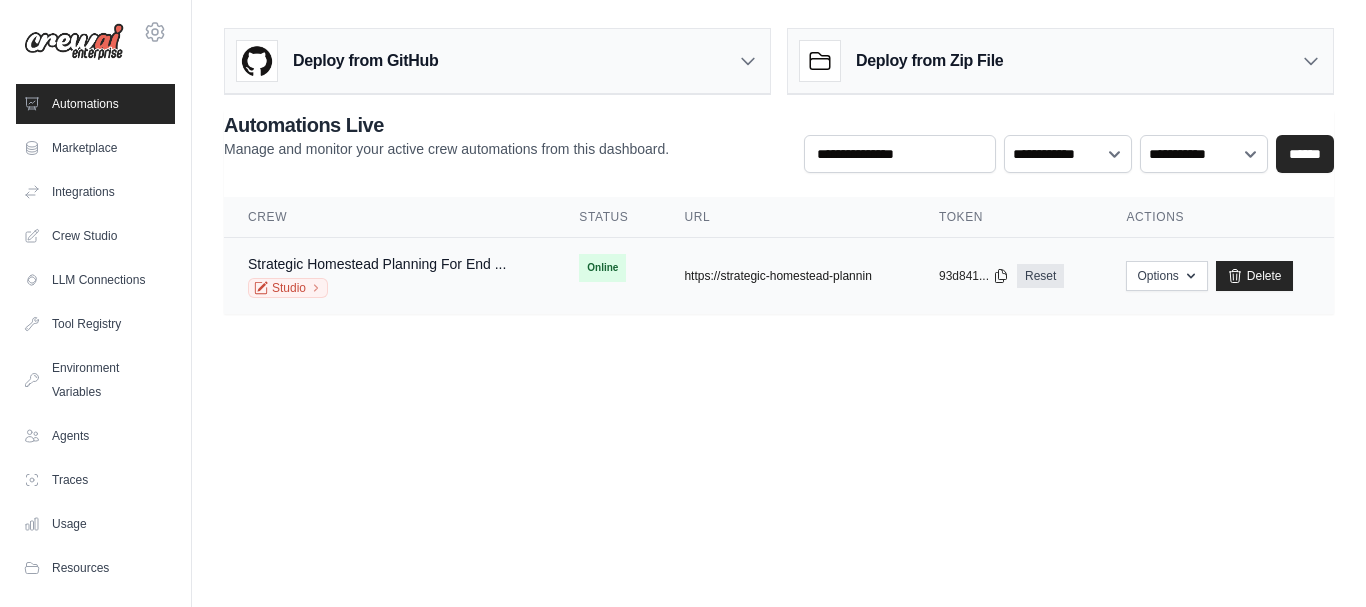 click on "https://strategic-homestead-plannin" at bounding box center [777, 276] 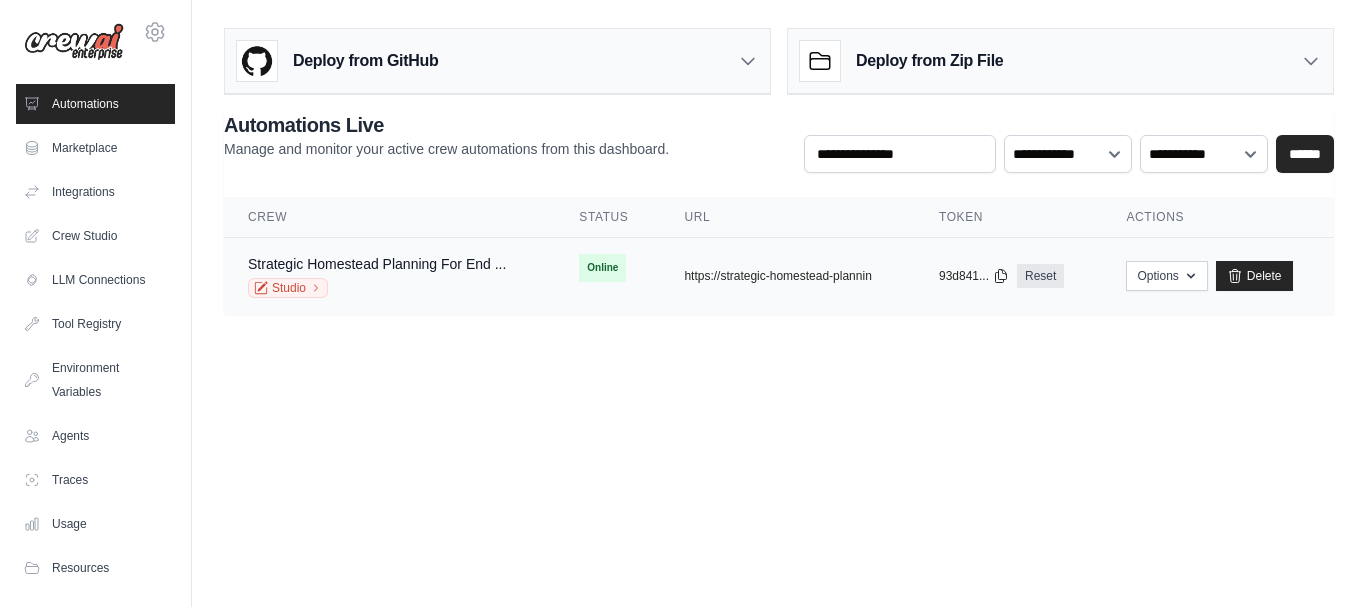 click on "Strategic Homestead Planning For End ...
Studio" at bounding box center [377, 276] 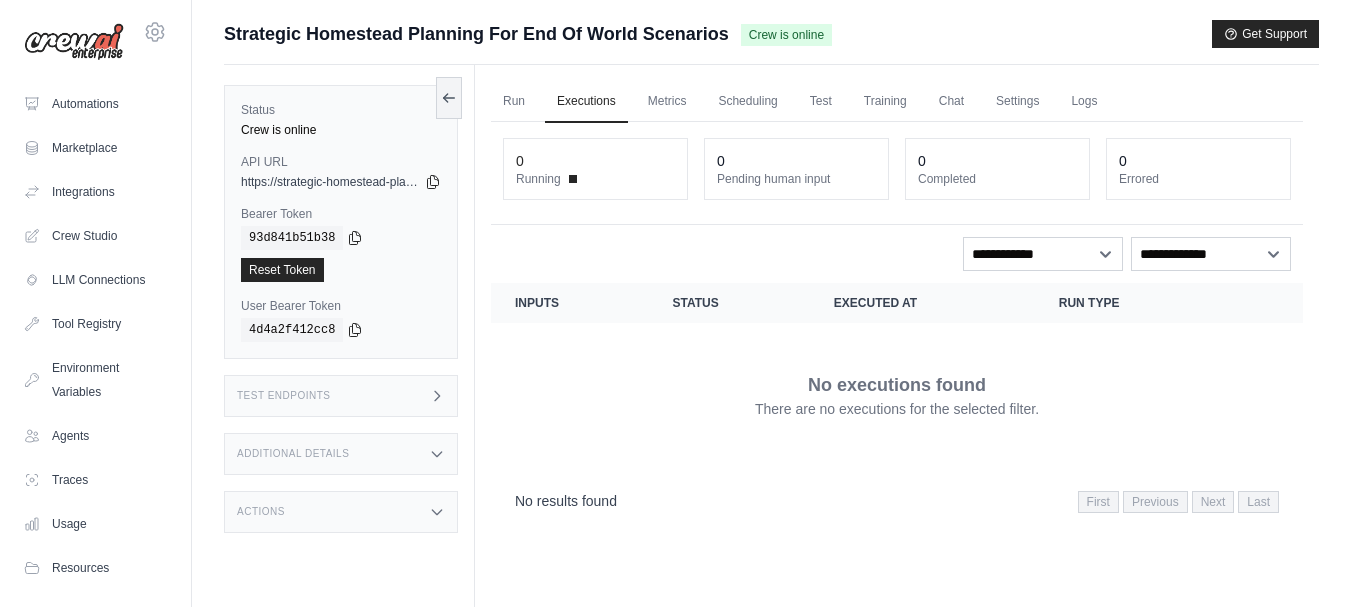 scroll, scrollTop: 0, scrollLeft: 0, axis: both 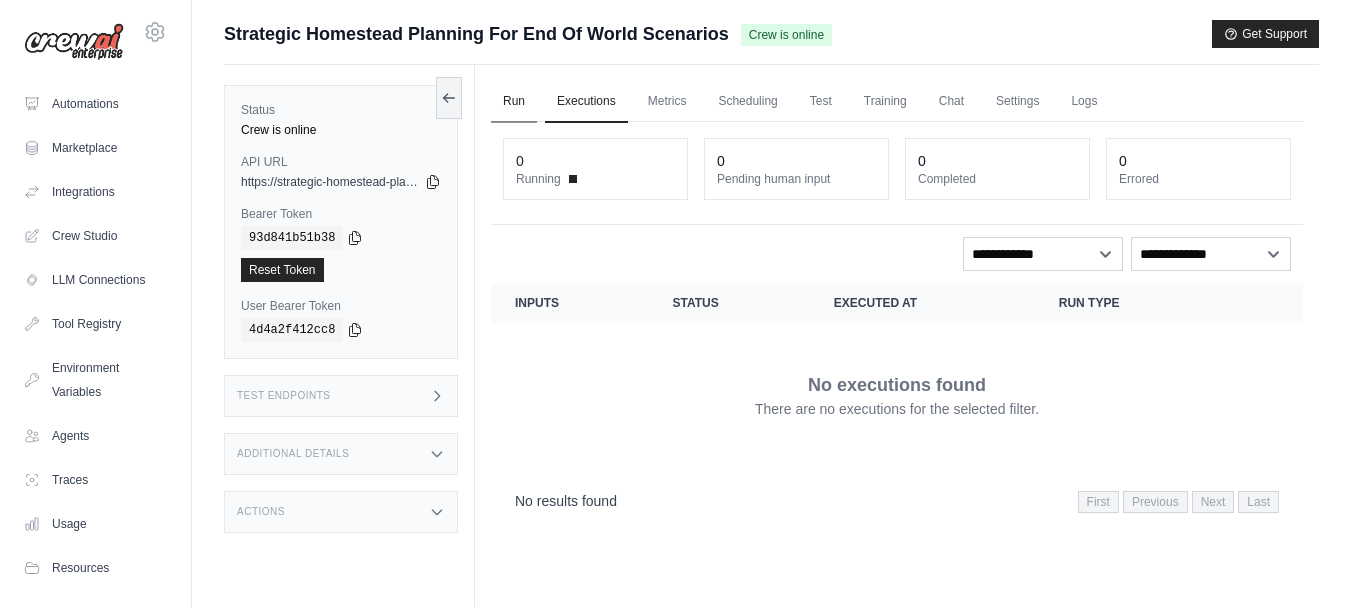 click on "Run" at bounding box center [514, 102] 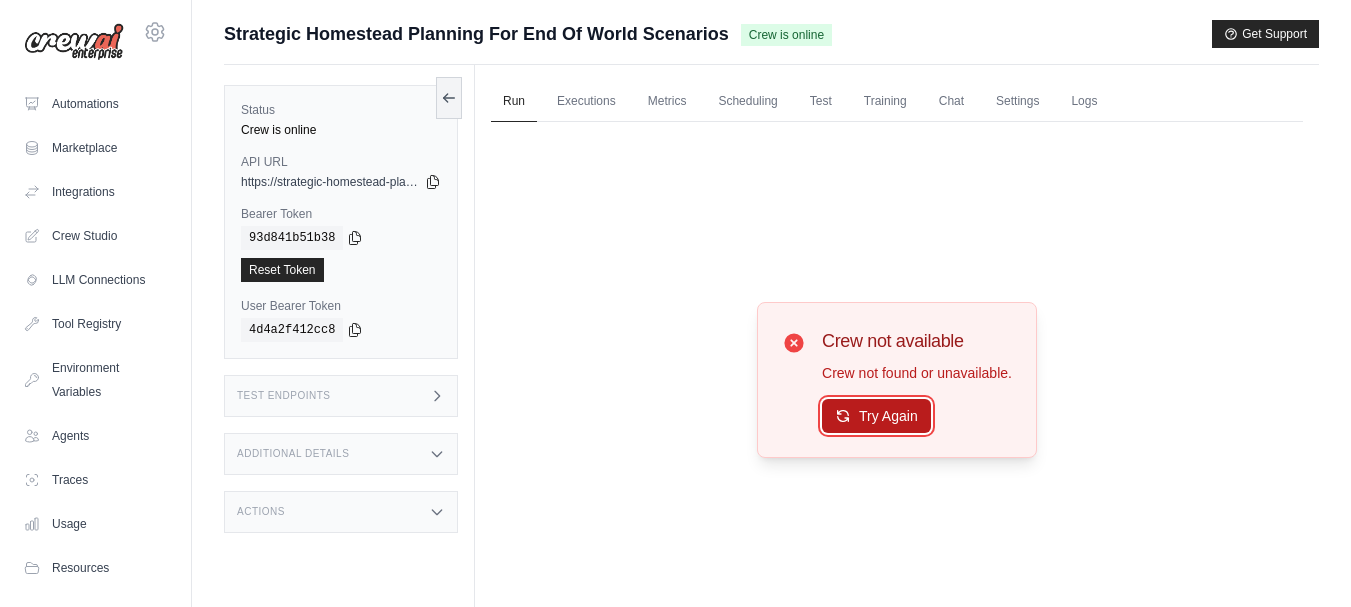 click 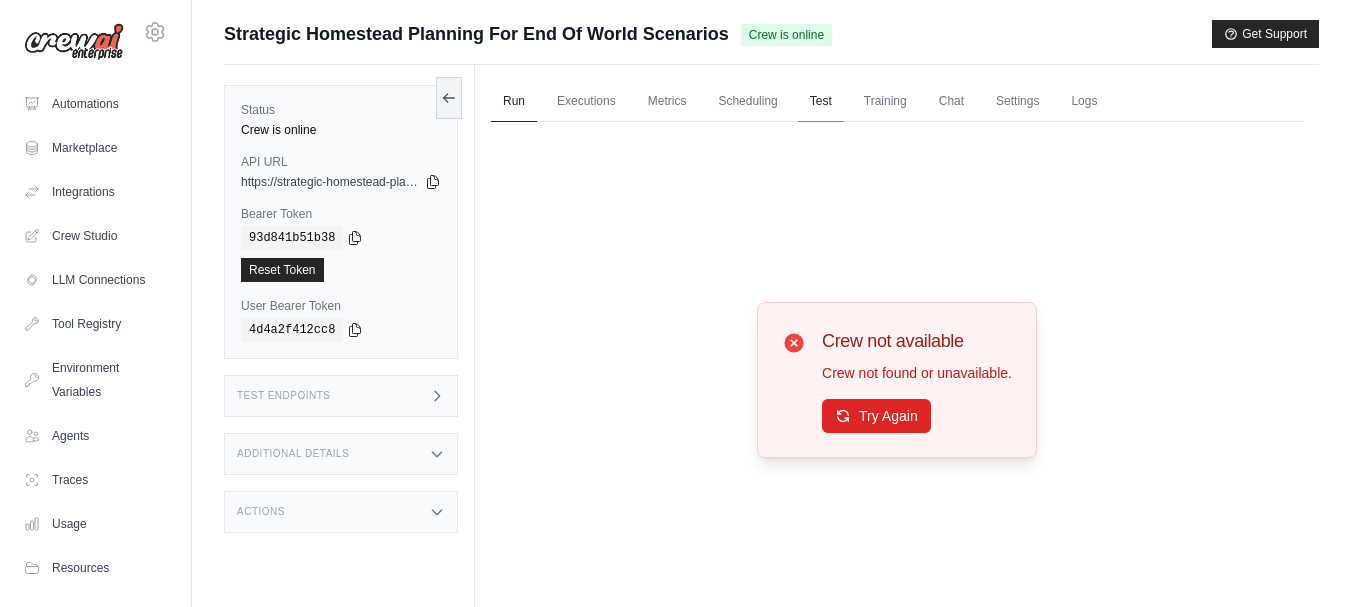 click on "Test" at bounding box center [821, 102] 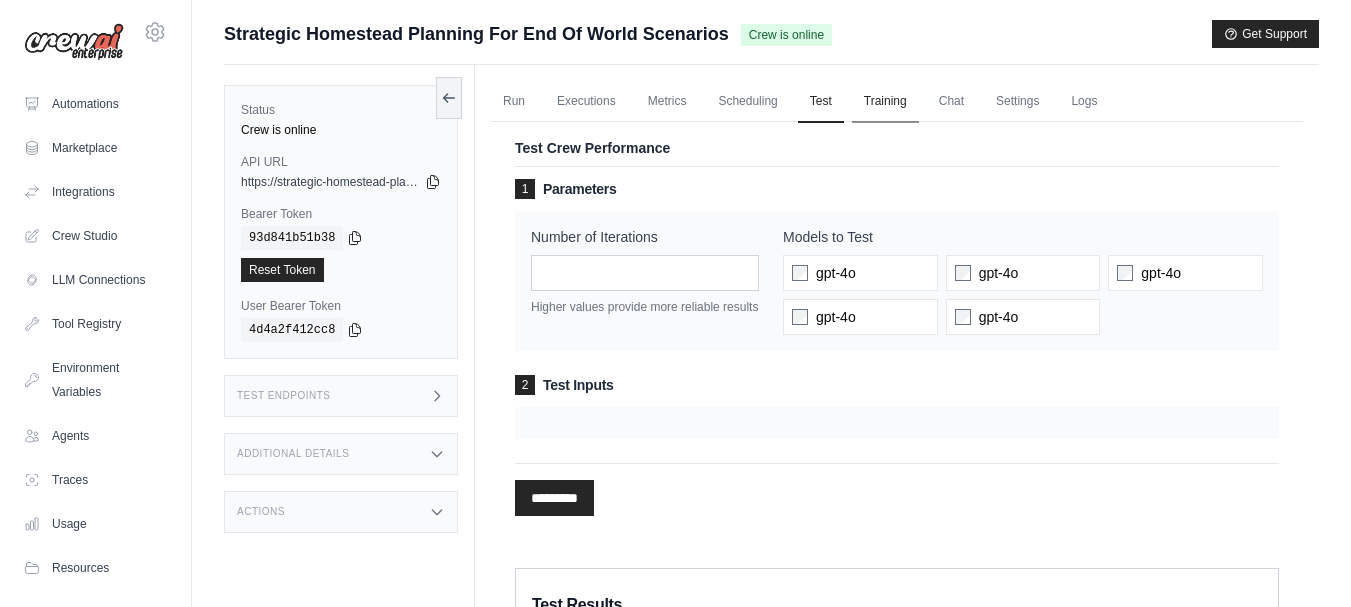click on "Training" at bounding box center (885, 102) 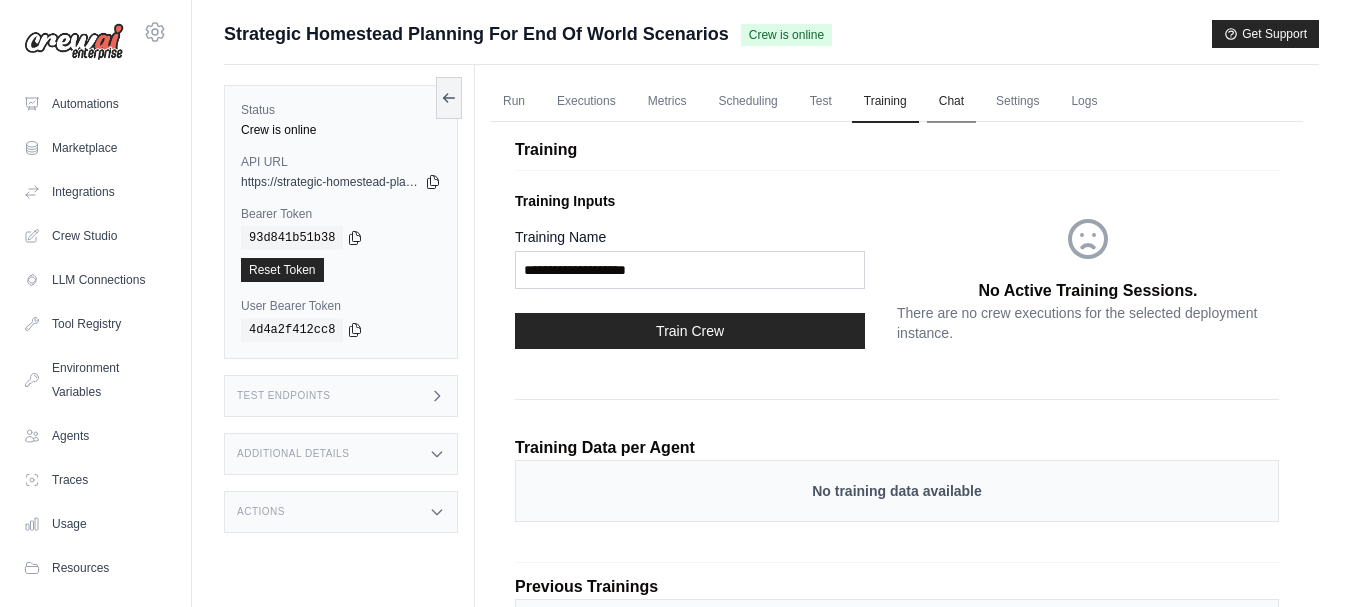 click on "Chat" at bounding box center (951, 102) 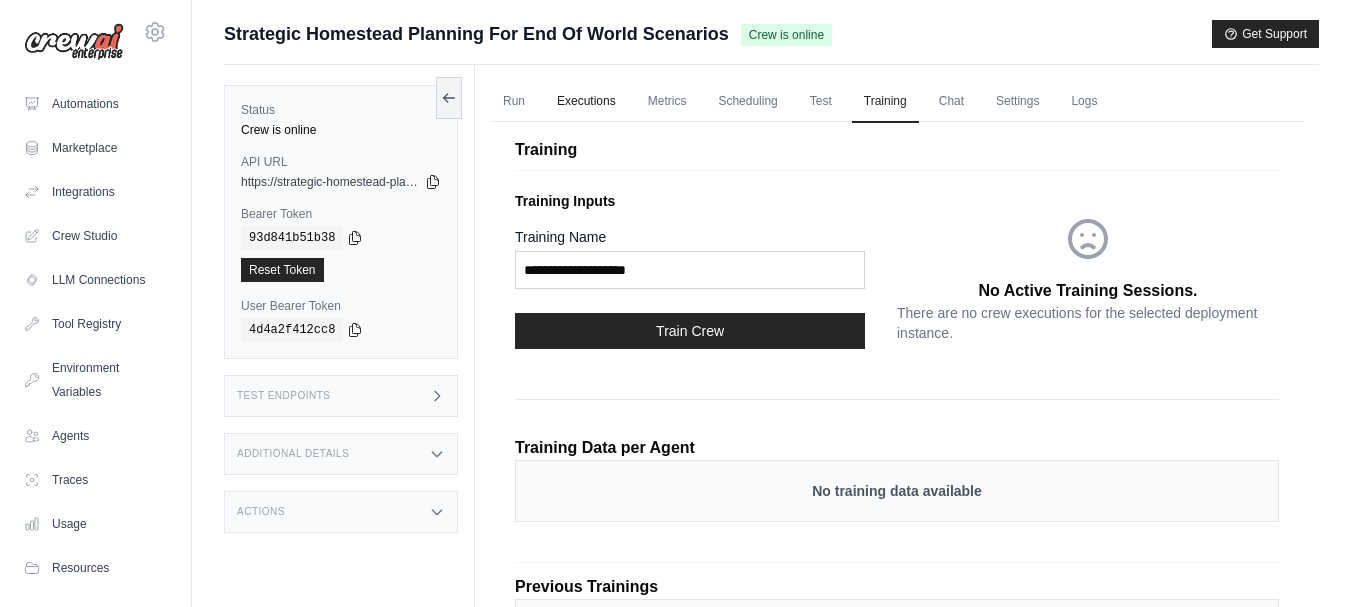 click on "Executions" at bounding box center (586, 102) 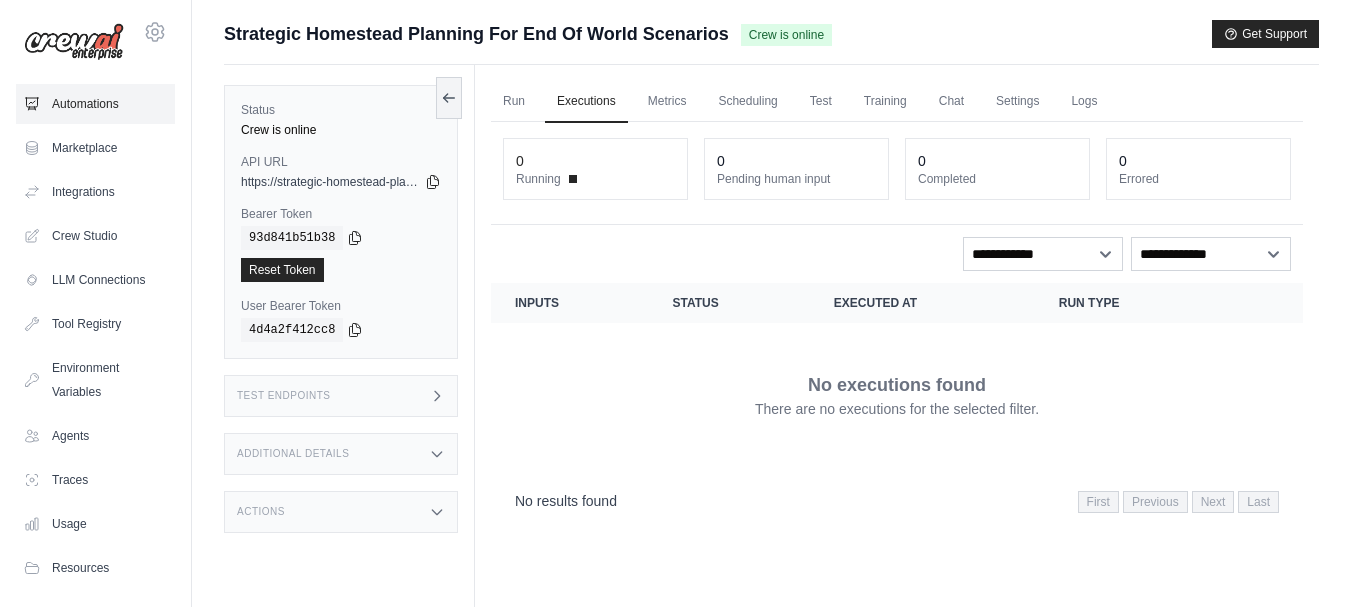 click on "Automations" at bounding box center (95, 104) 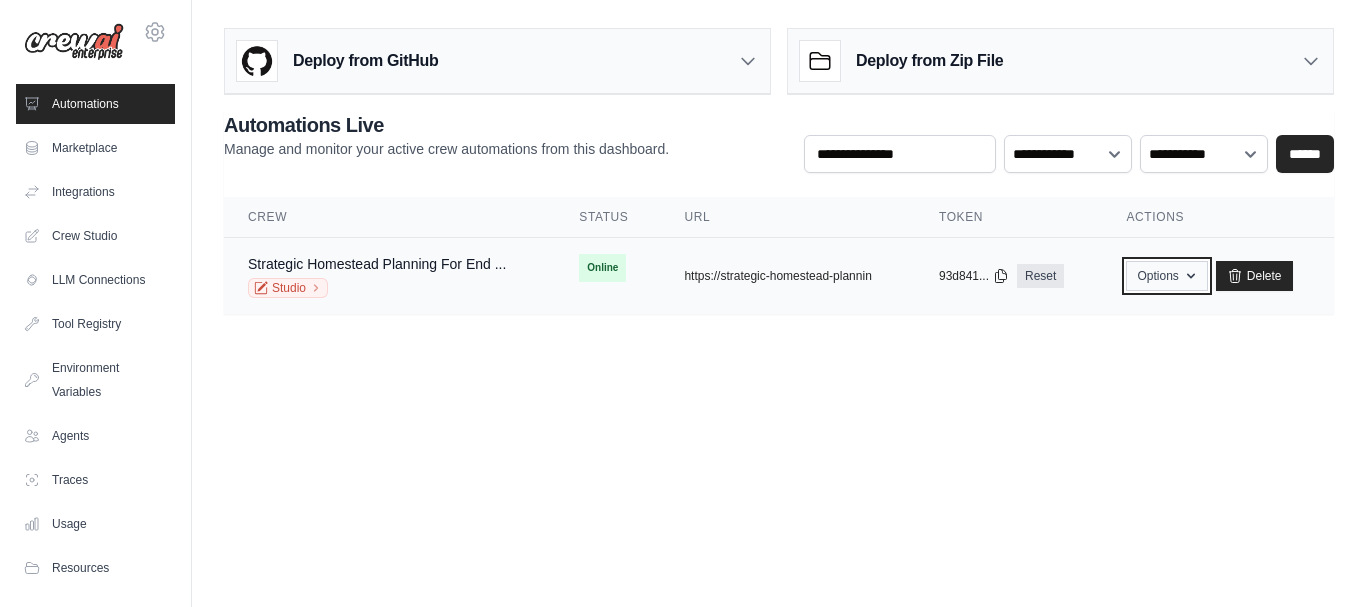 click on "Options" at bounding box center (1166, 276) 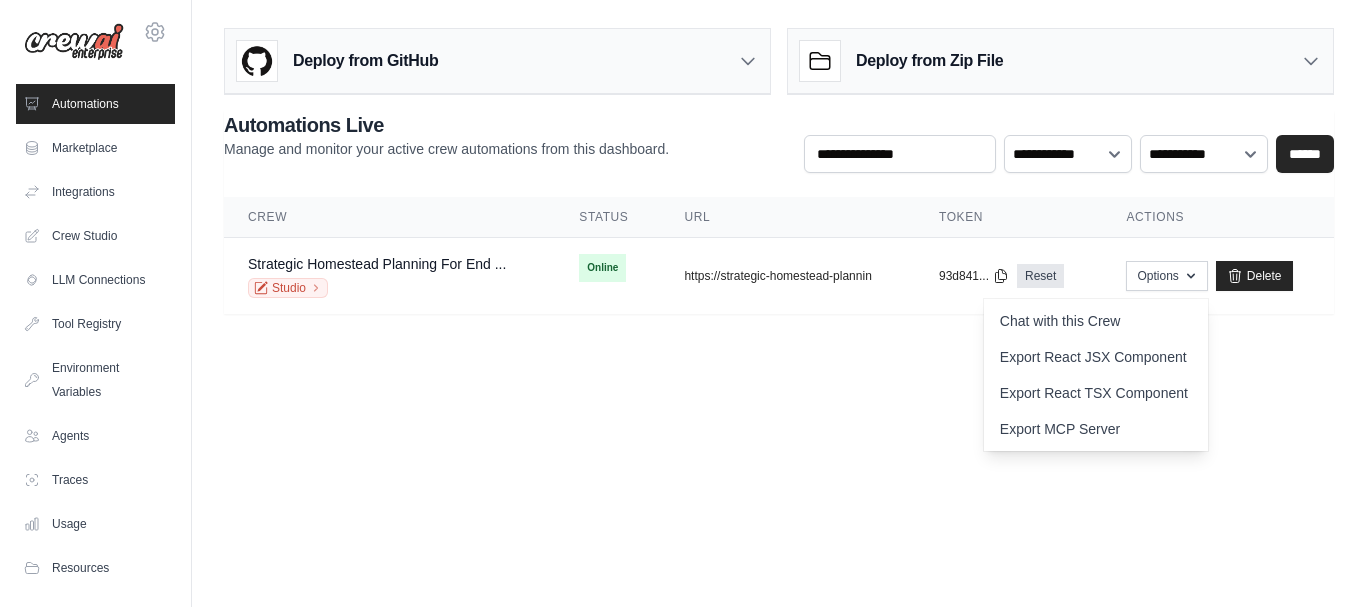 click on "Token" at bounding box center [1009, 217] 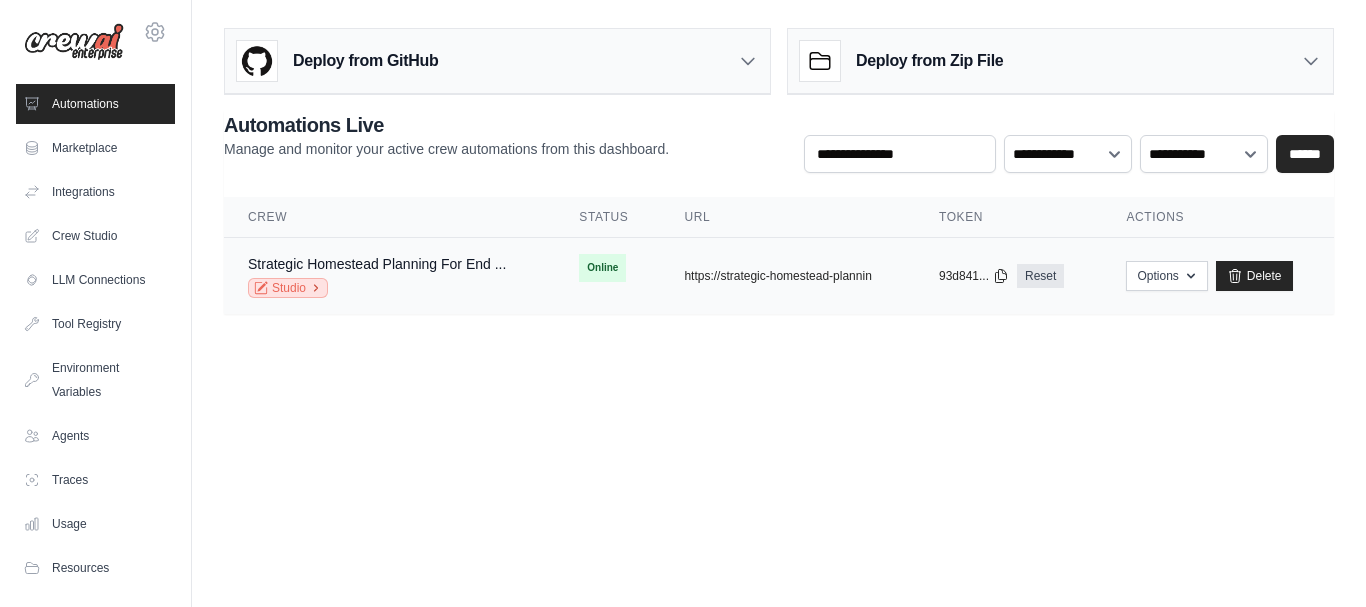 click on "Studio" at bounding box center [288, 288] 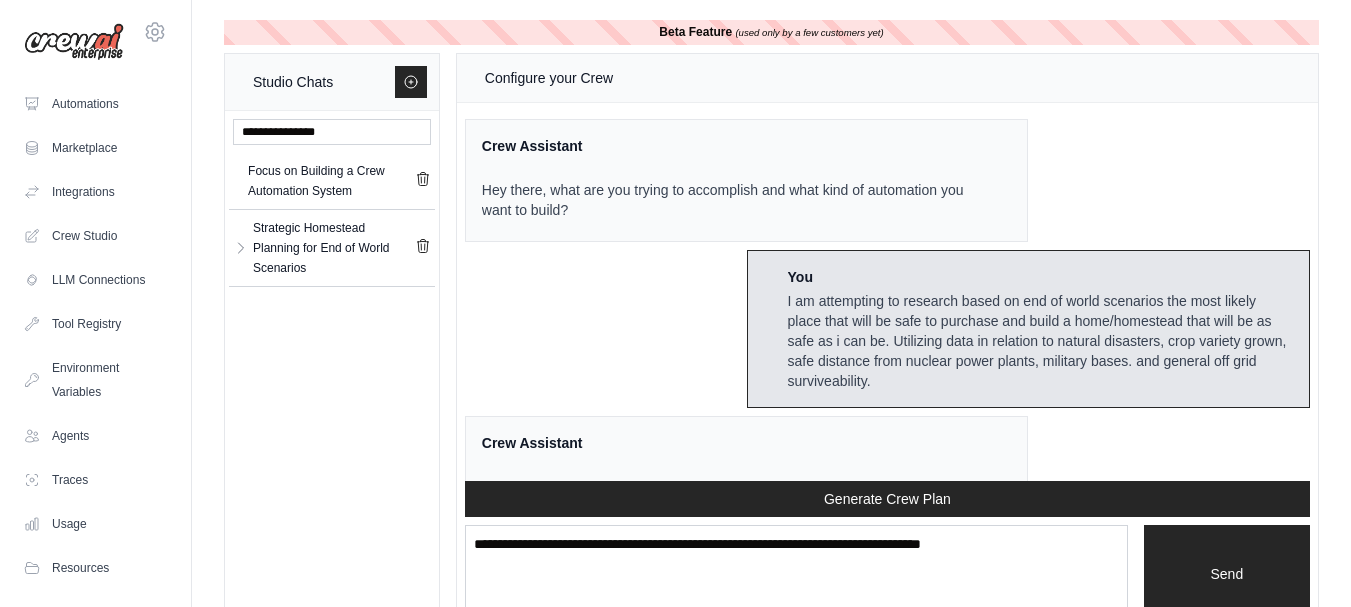 scroll, scrollTop: 5580, scrollLeft: 0, axis: vertical 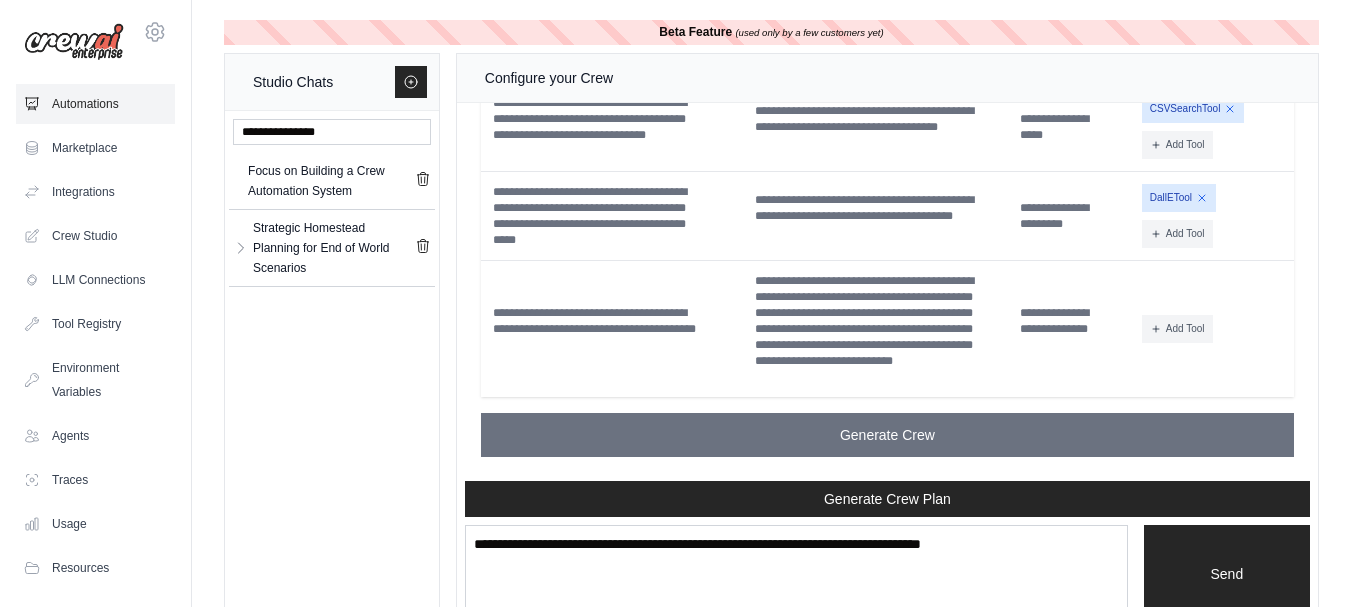 click on "Automations" at bounding box center (95, 104) 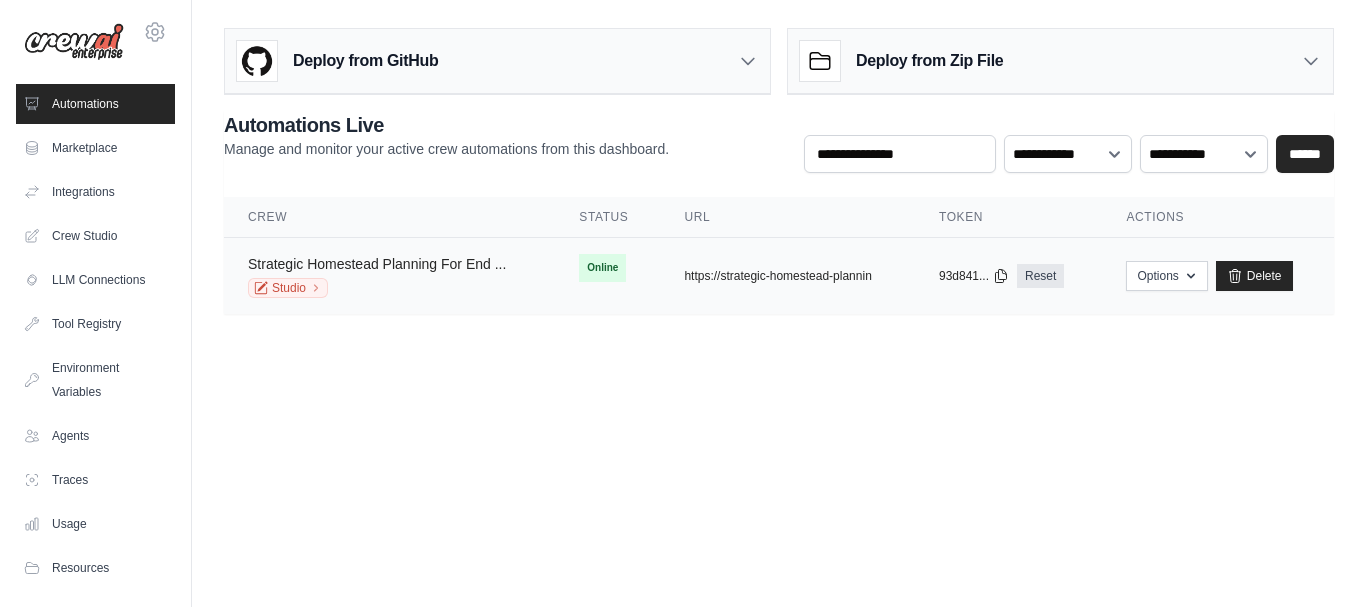 click on "Strategic Homestead Planning For End ..." at bounding box center (377, 264) 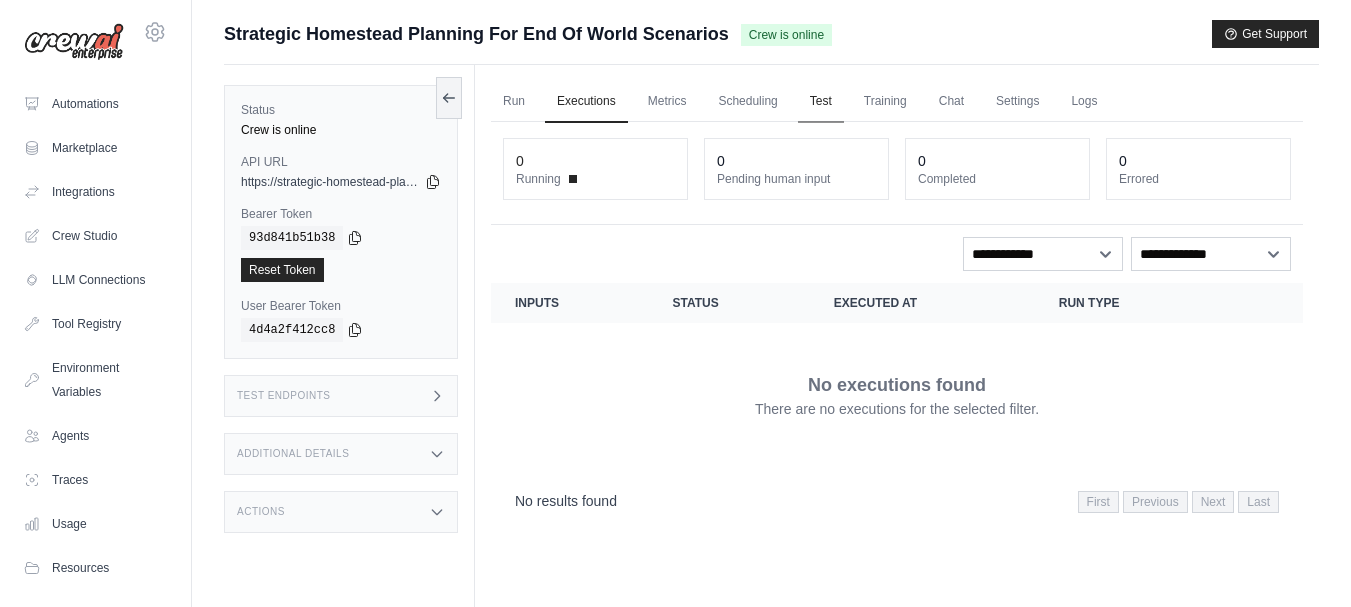 click on "Test" at bounding box center [821, 102] 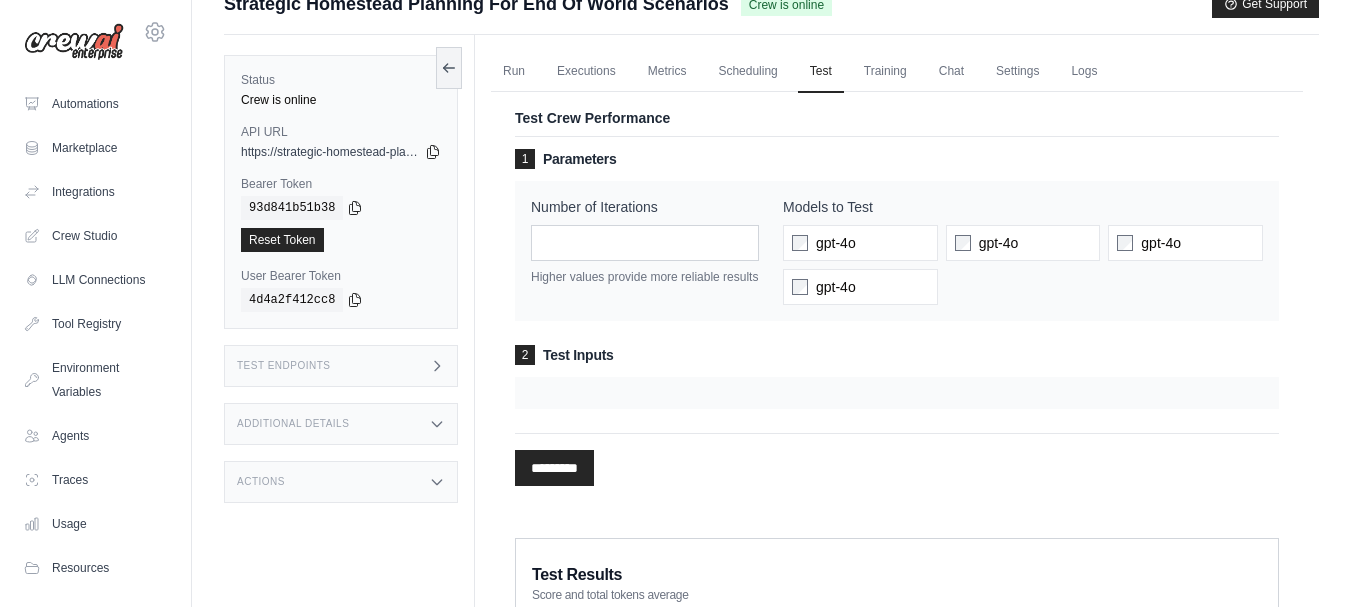 scroll, scrollTop: 0, scrollLeft: 0, axis: both 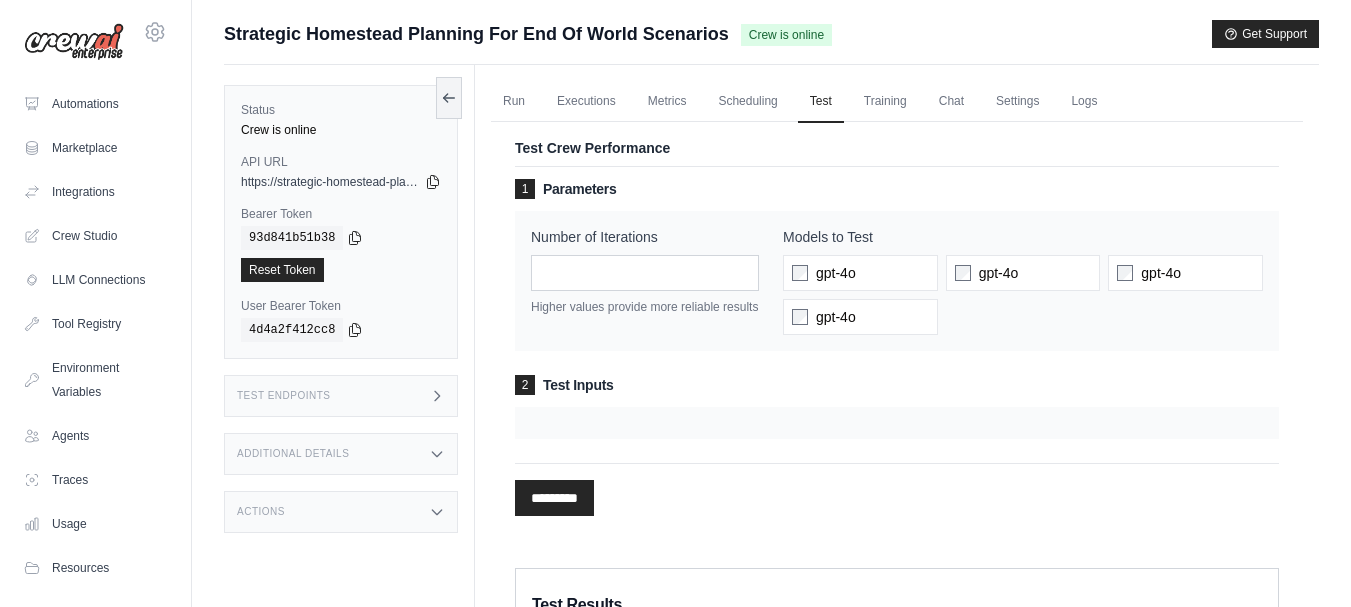 click on "Test
Crew
Performance
1
Parameters
Number of Iterations
*
Higher values provide more reliable results
Models to Test
gpt-4o
gpt-4o
gpt-4o
gpt-4o" at bounding box center (897, 333) 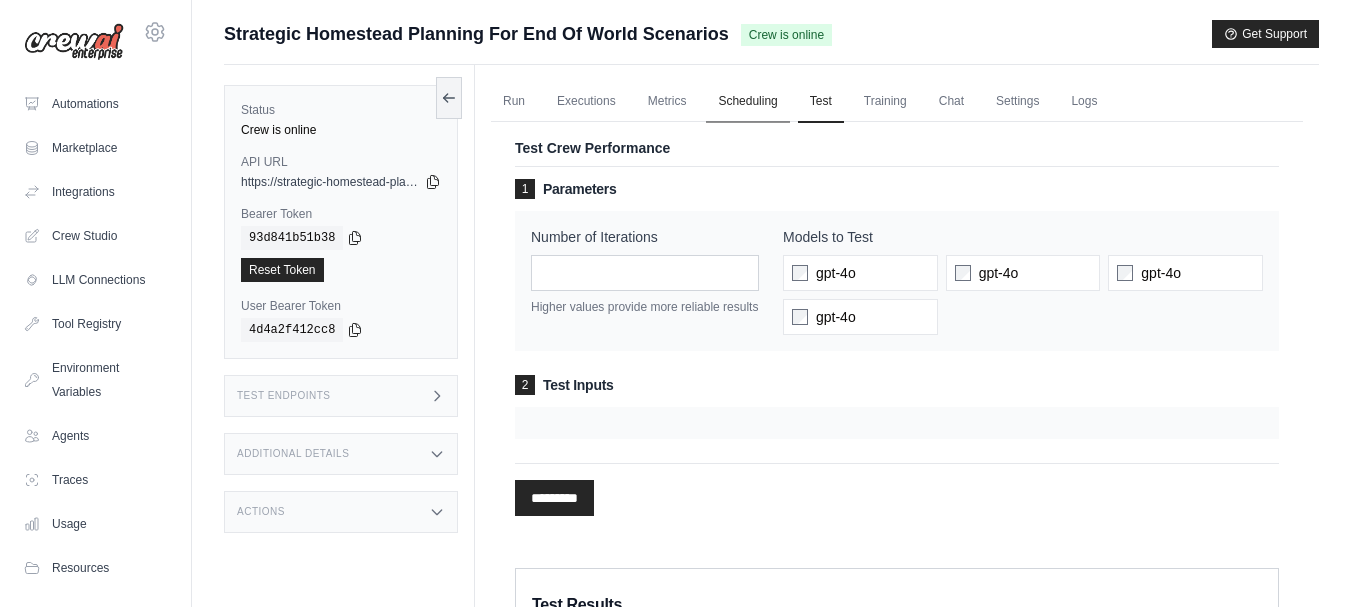click on "Scheduling" at bounding box center [747, 102] 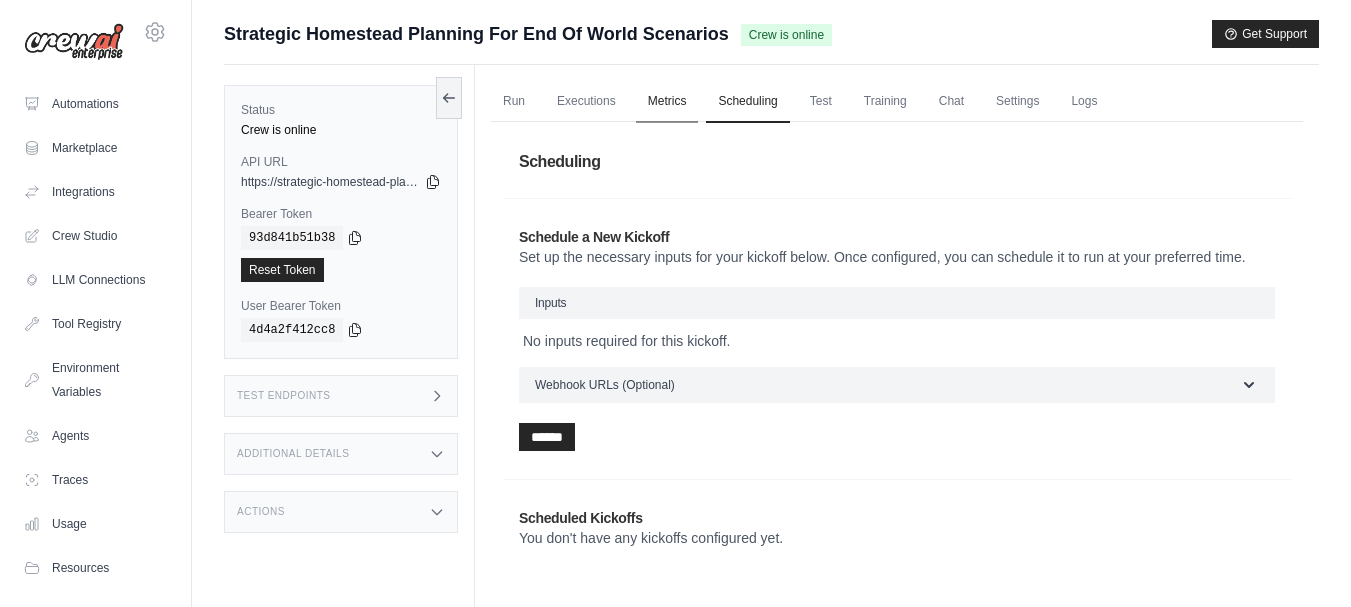 click on "Metrics" at bounding box center (667, 102) 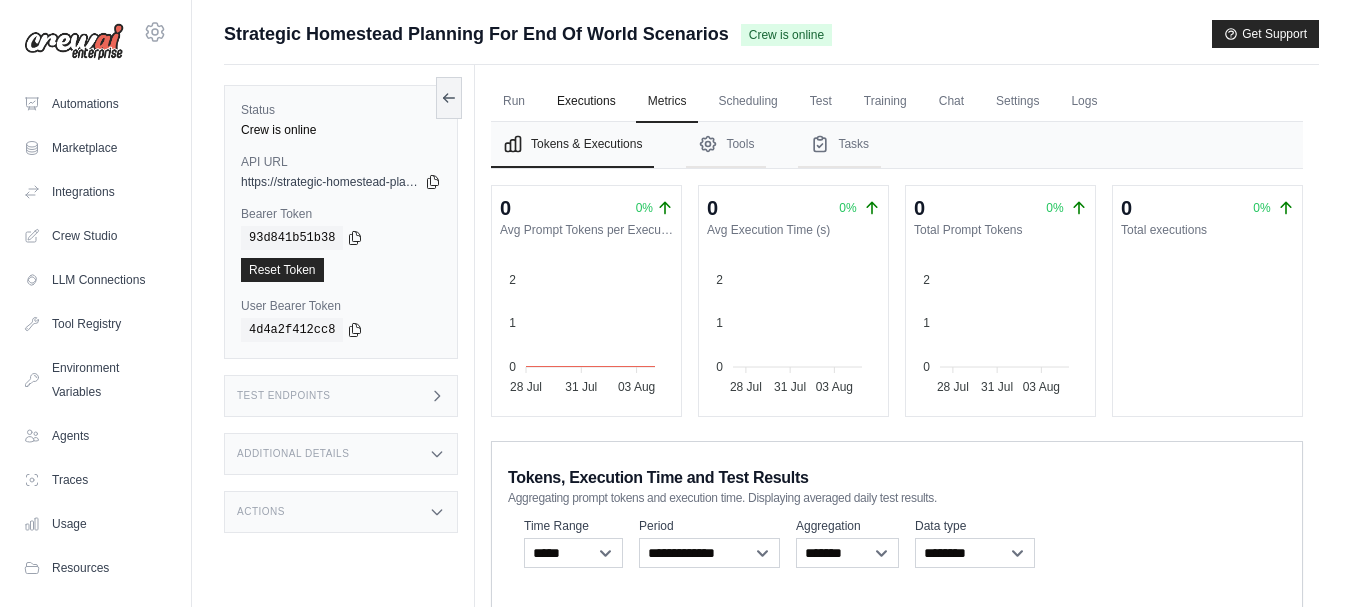 click on "Executions" at bounding box center (586, 102) 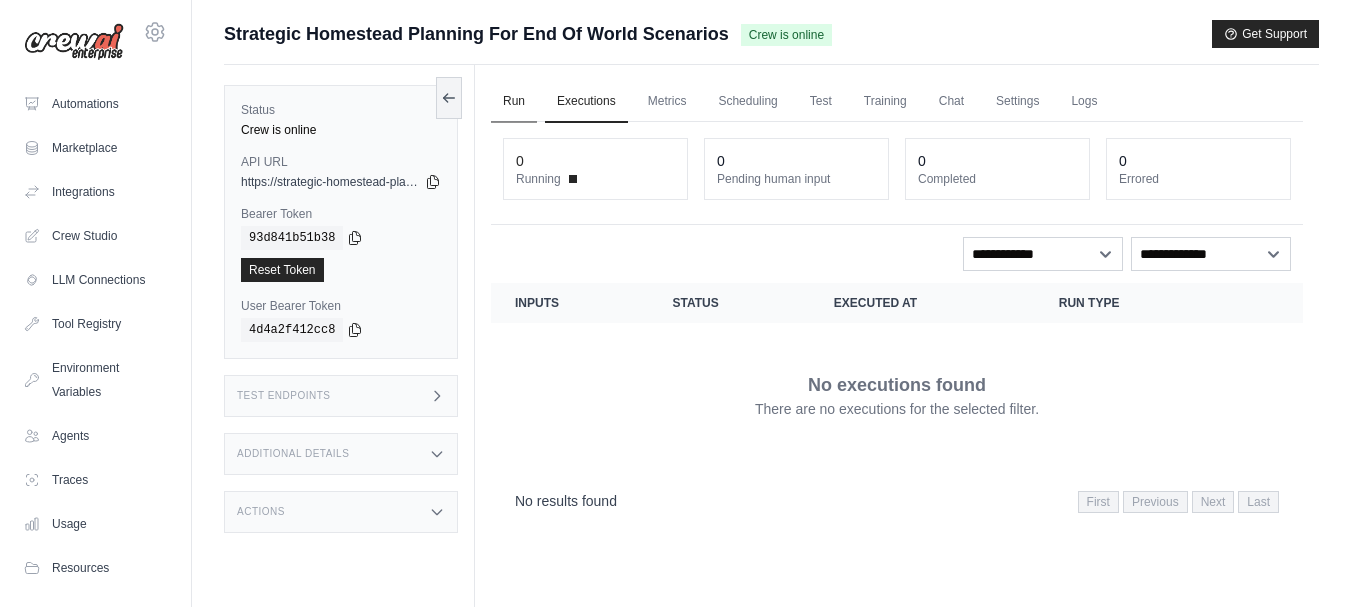 click on "Run" at bounding box center (514, 102) 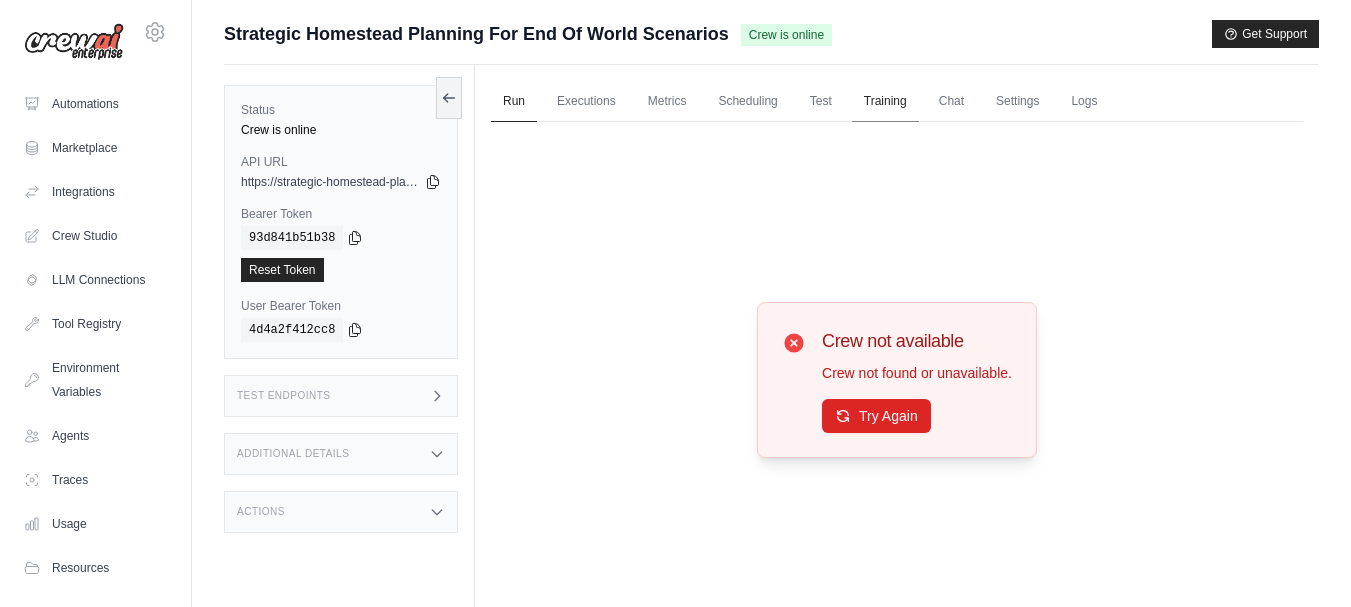 click on "Training" at bounding box center (885, 102) 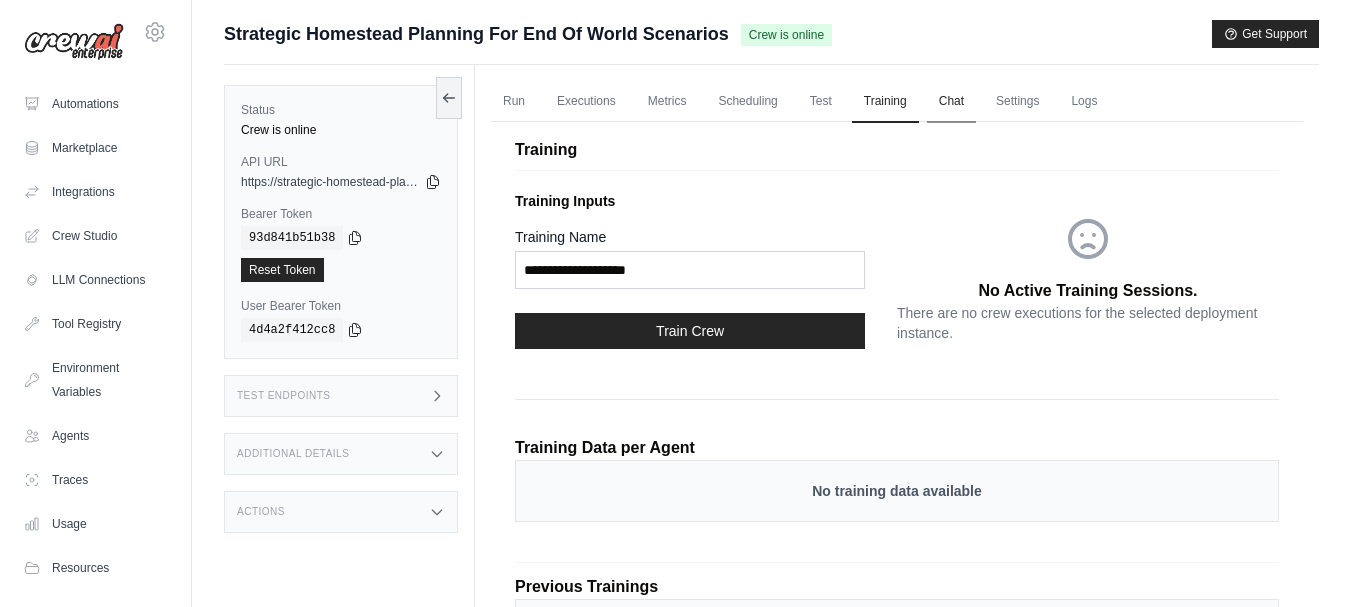 click on "Chat" at bounding box center [951, 102] 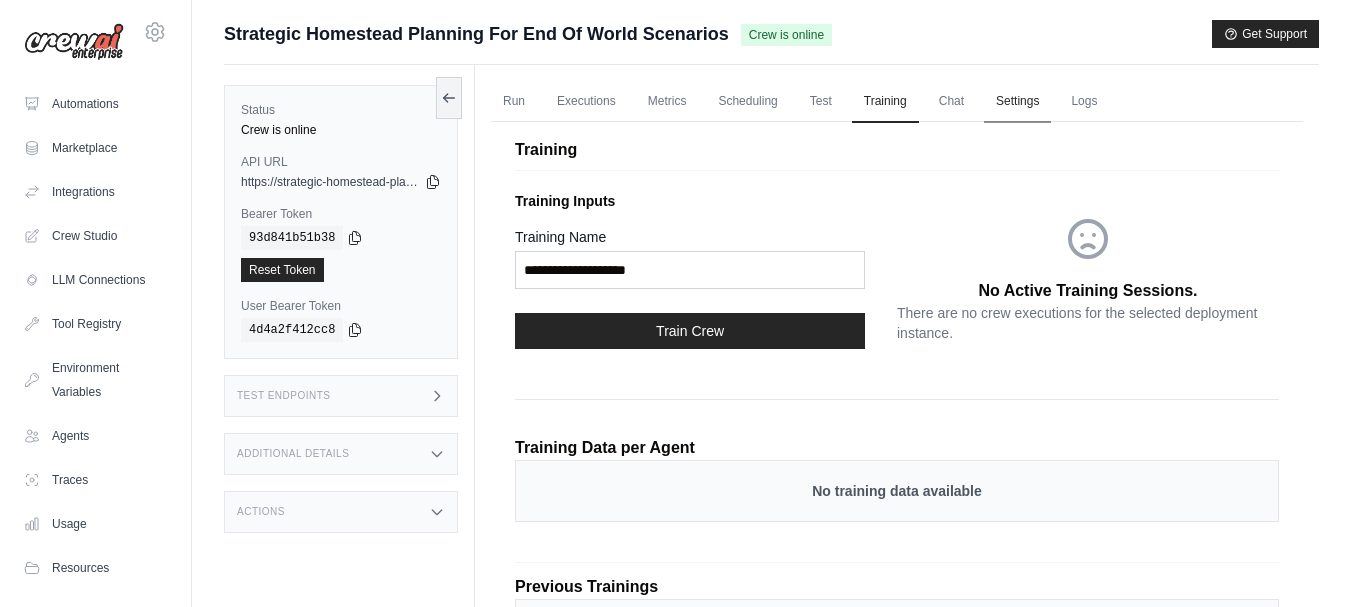 click on "Settings" at bounding box center [1017, 102] 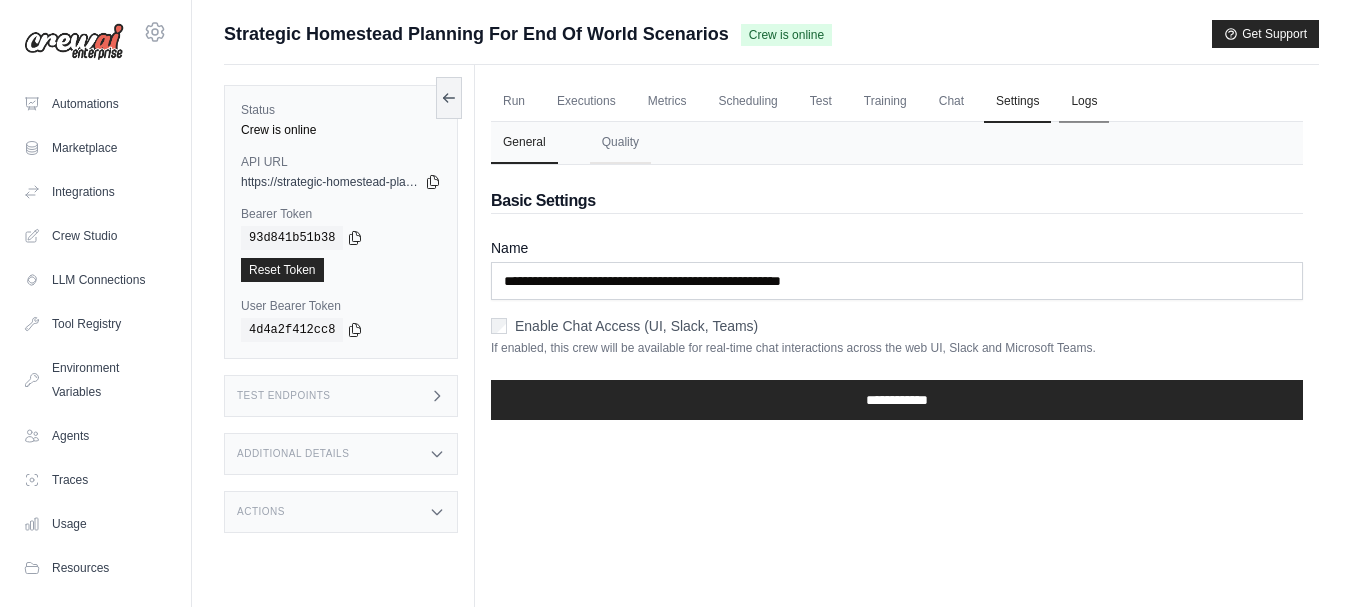 click on "Logs" at bounding box center [1084, 102] 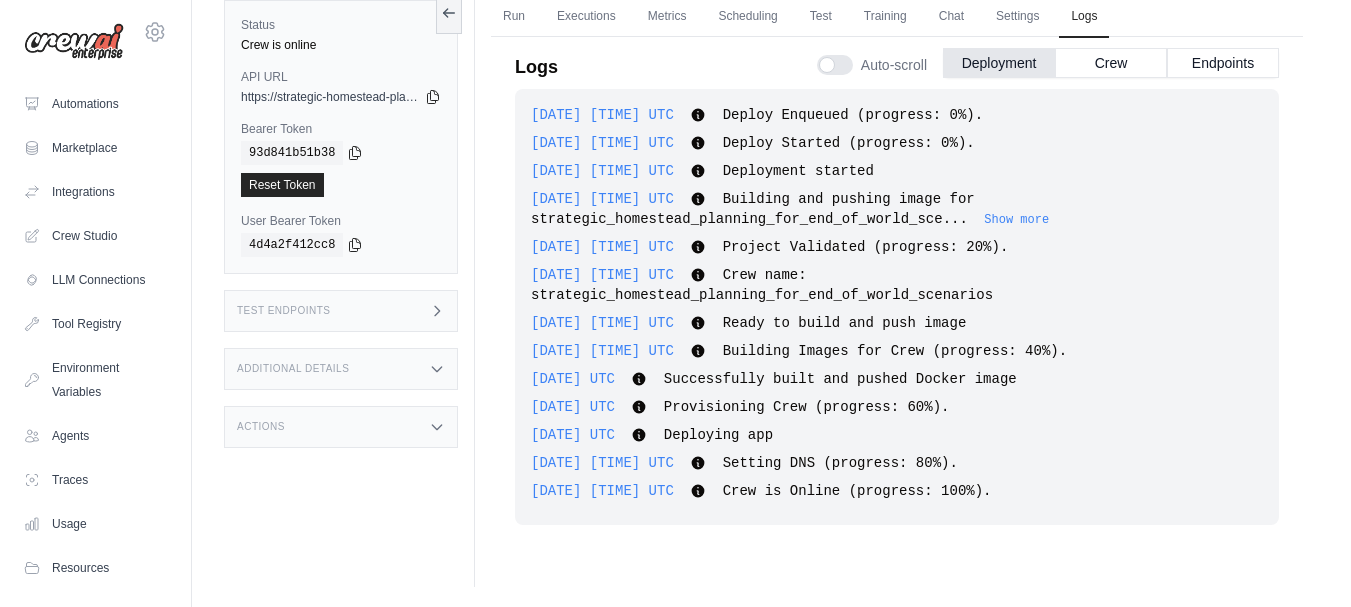 scroll, scrollTop: 0, scrollLeft: 0, axis: both 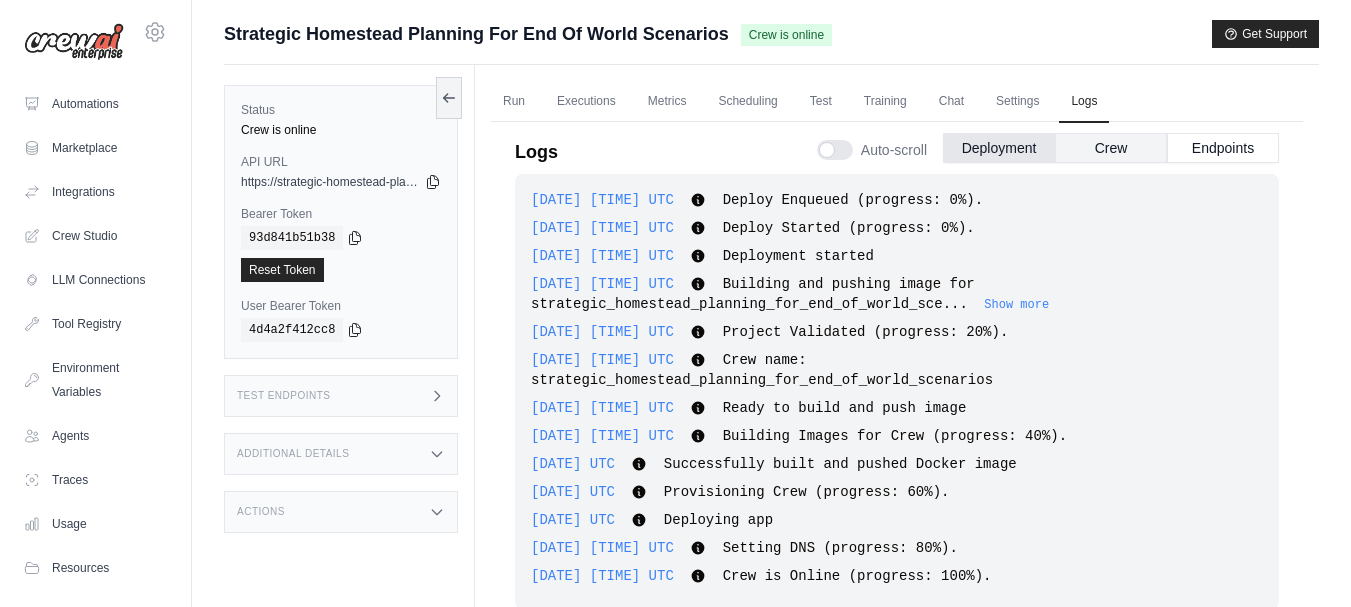 click on "Crew" at bounding box center [1111, 148] 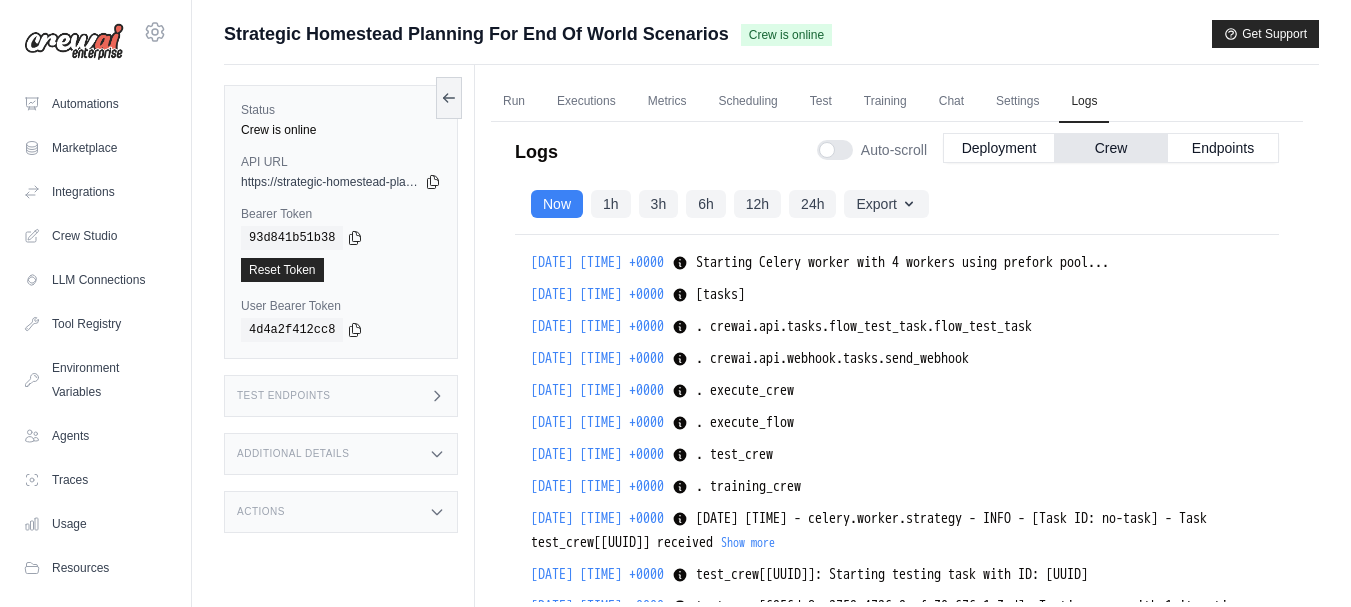 scroll, scrollTop: 1458, scrollLeft: 0, axis: vertical 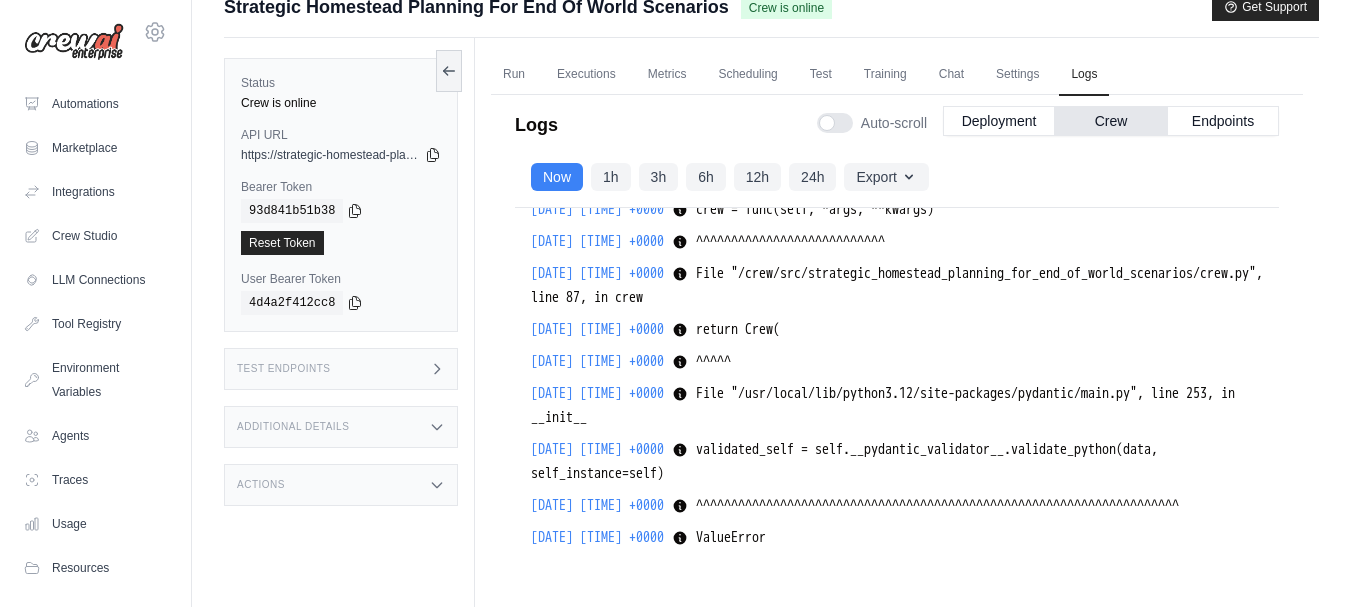 click on "1h" at bounding box center (611, 177) 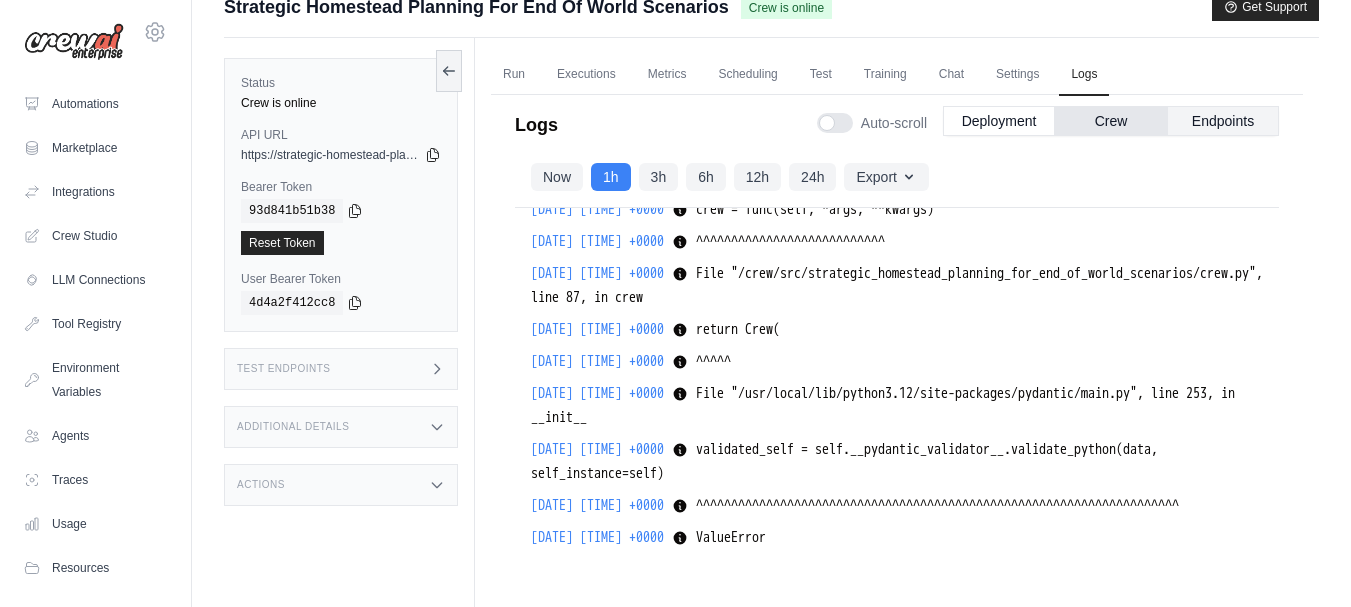 click on "Endpoints" at bounding box center (1223, 121) 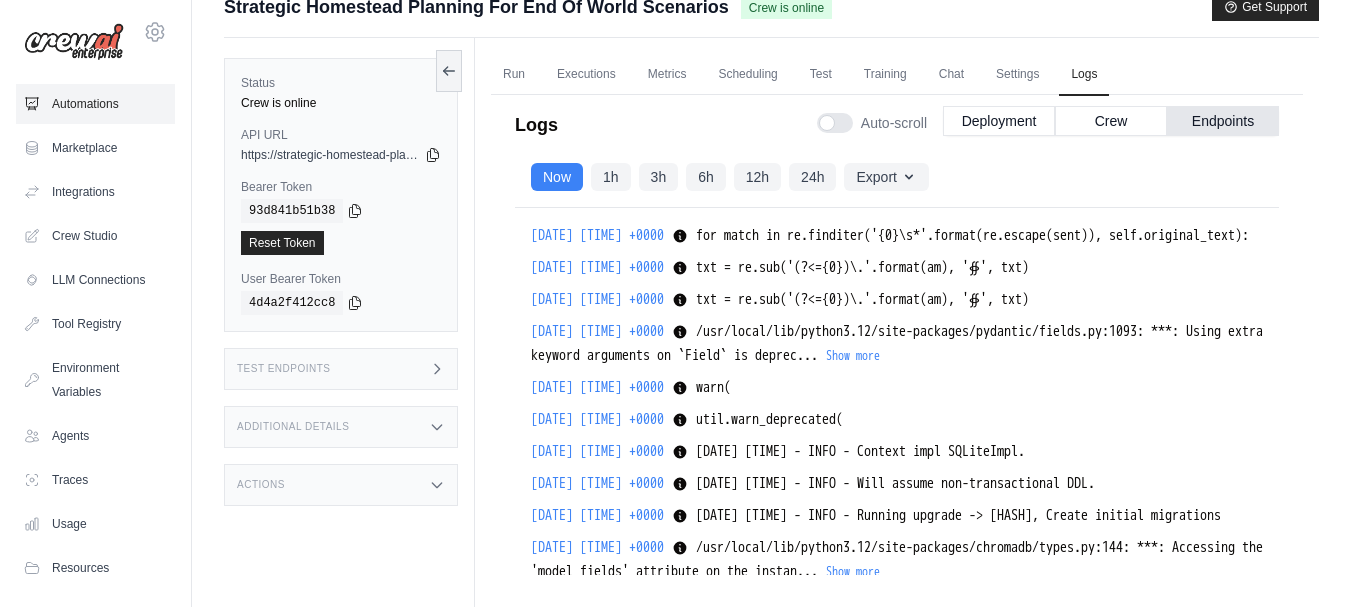 click on "Automations" at bounding box center (95, 104) 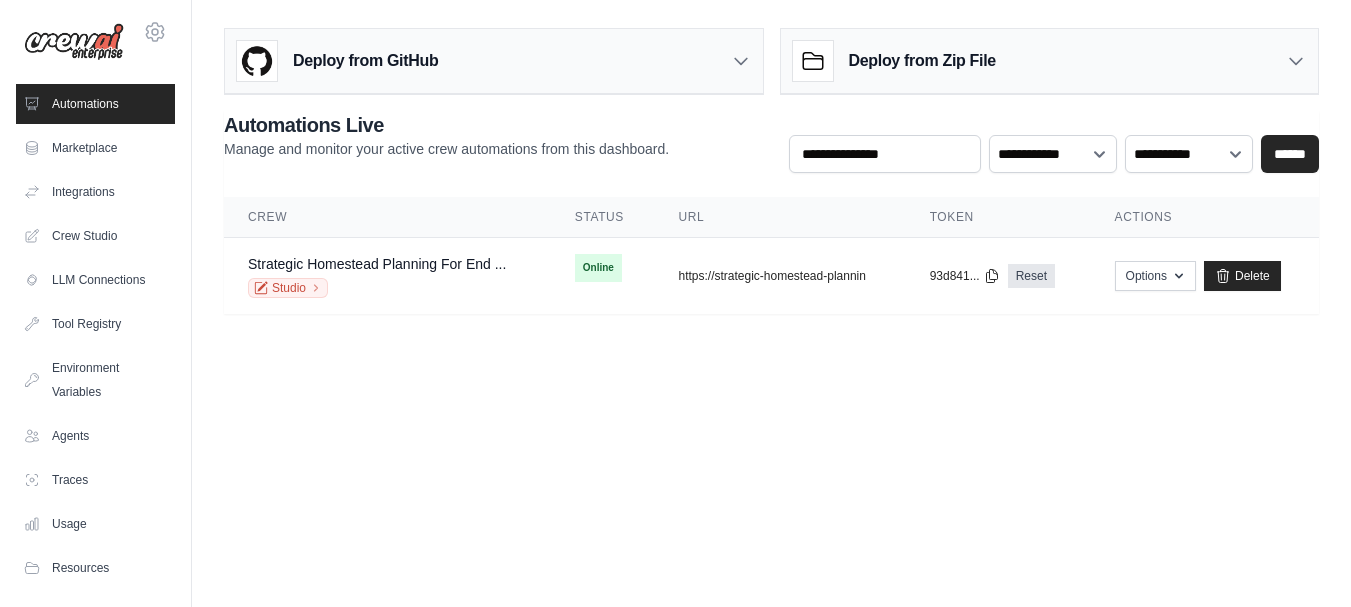 scroll, scrollTop: 0, scrollLeft: 0, axis: both 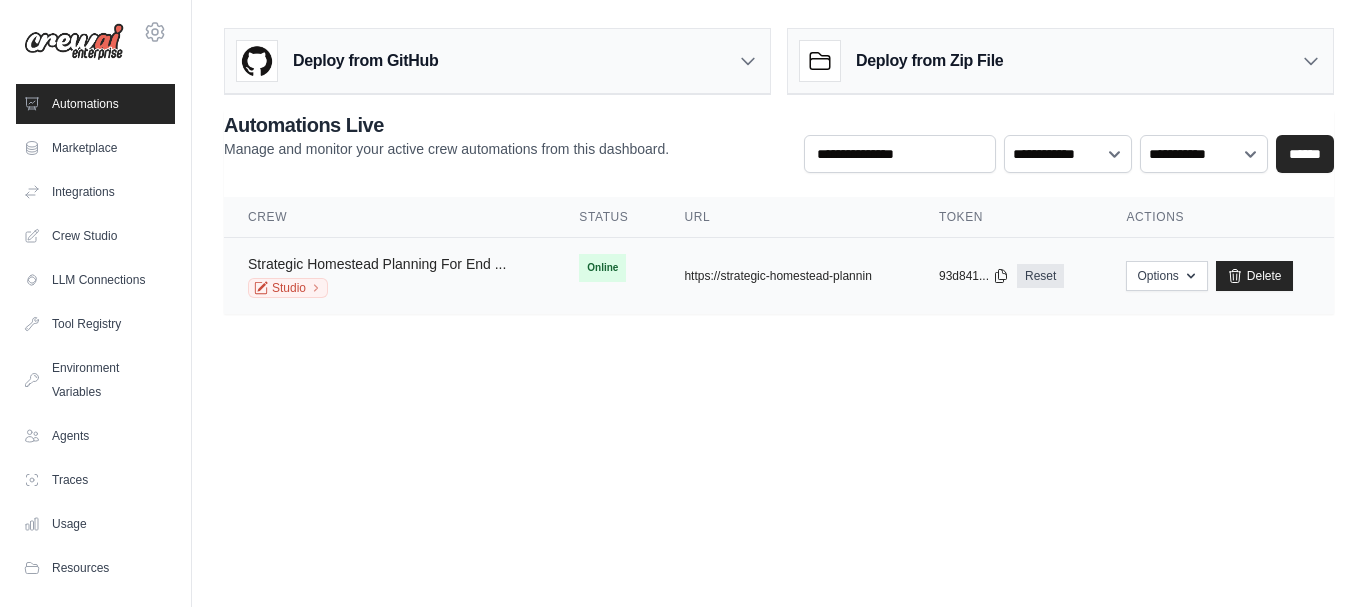 click on "Strategic Homestead Planning For End ..." at bounding box center (377, 264) 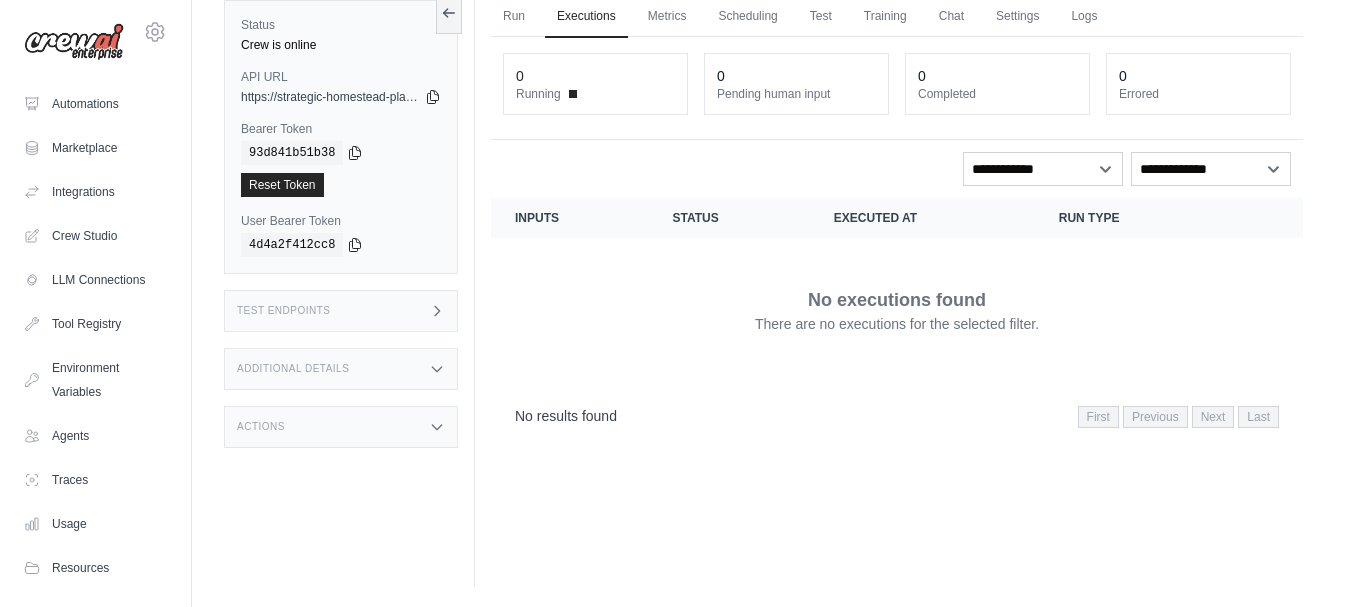 scroll, scrollTop: 0, scrollLeft: 0, axis: both 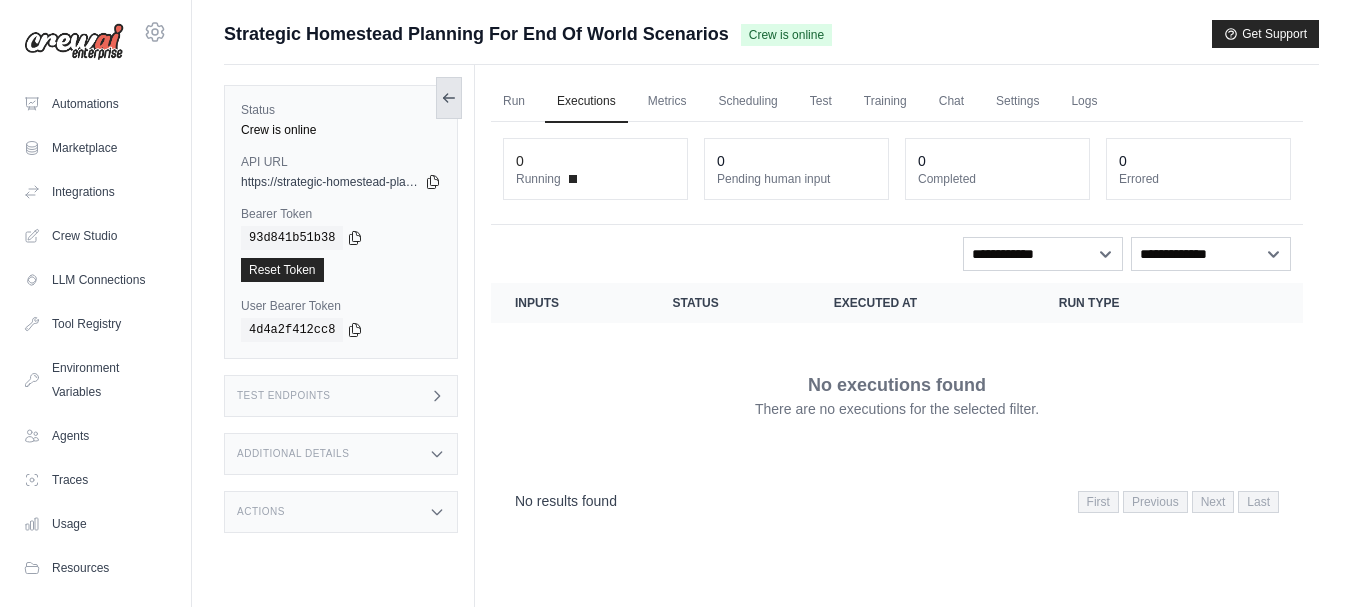 click 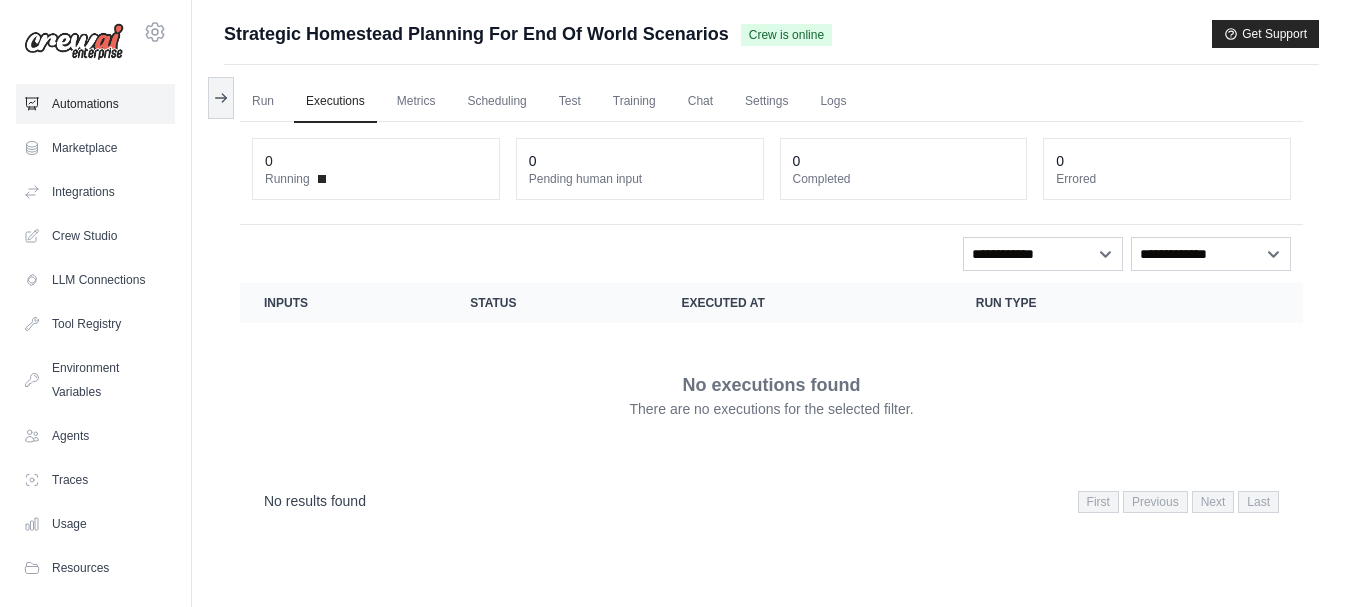 click on "Automations" at bounding box center (95, 104) 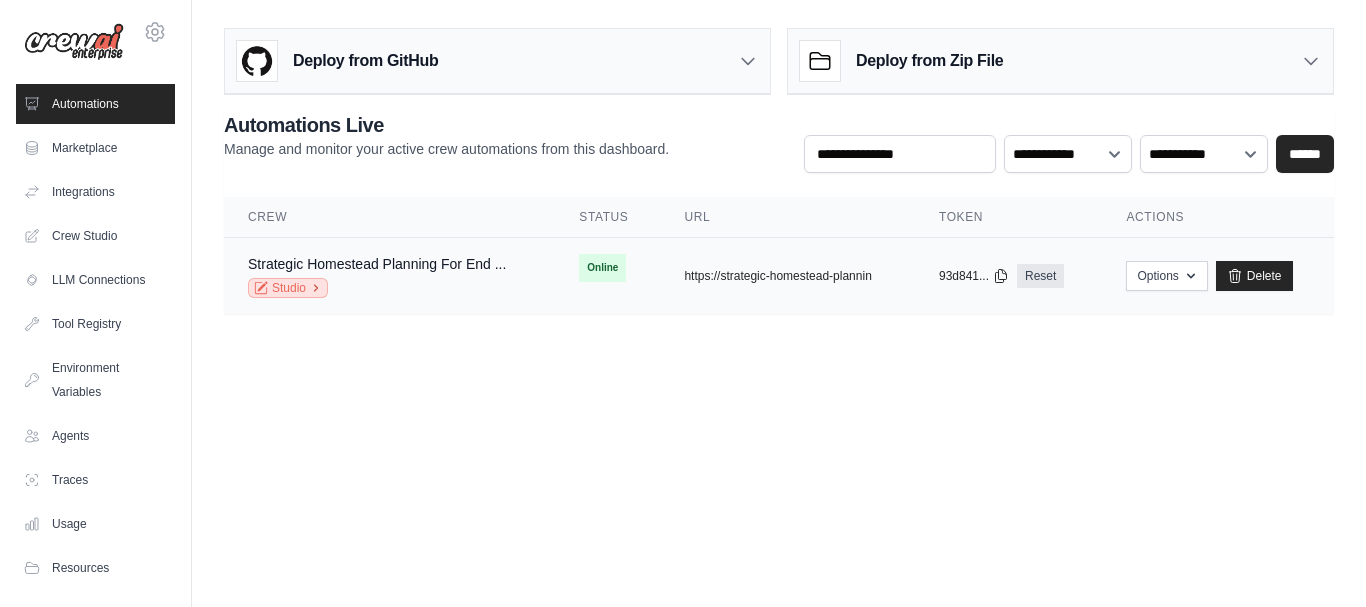 click on "Studio" at bounding box center [288, 288] 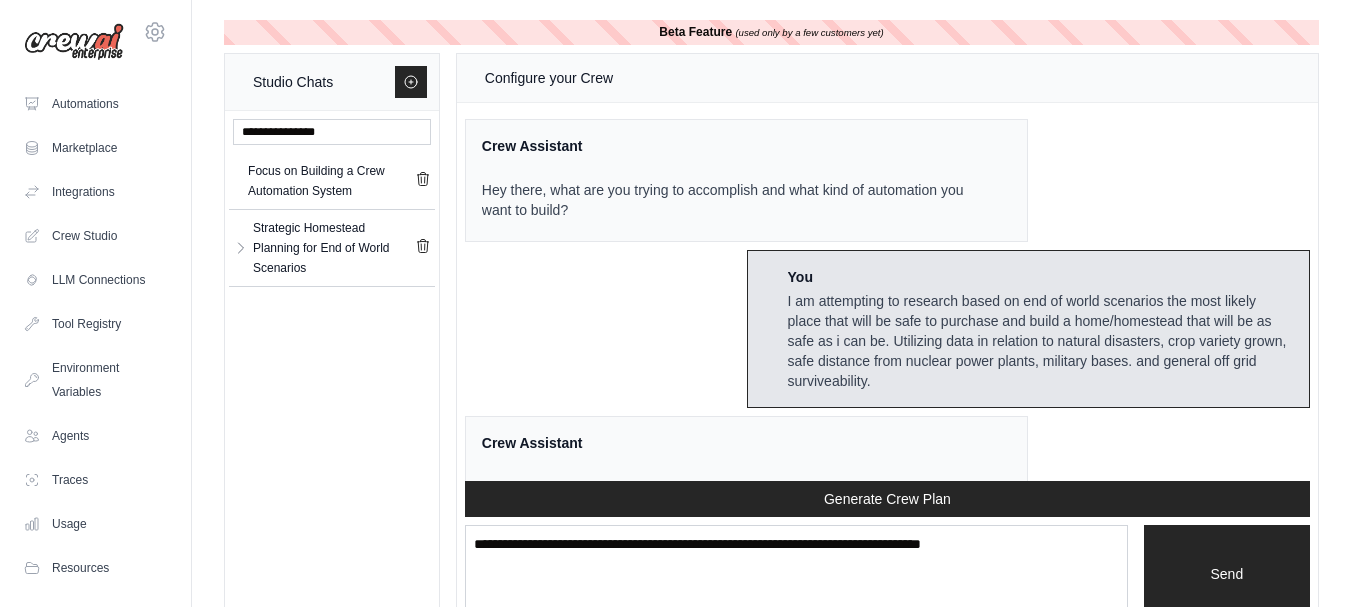 scroll, scrollTop: 5580, scrollLeft: 0, axis: vertical 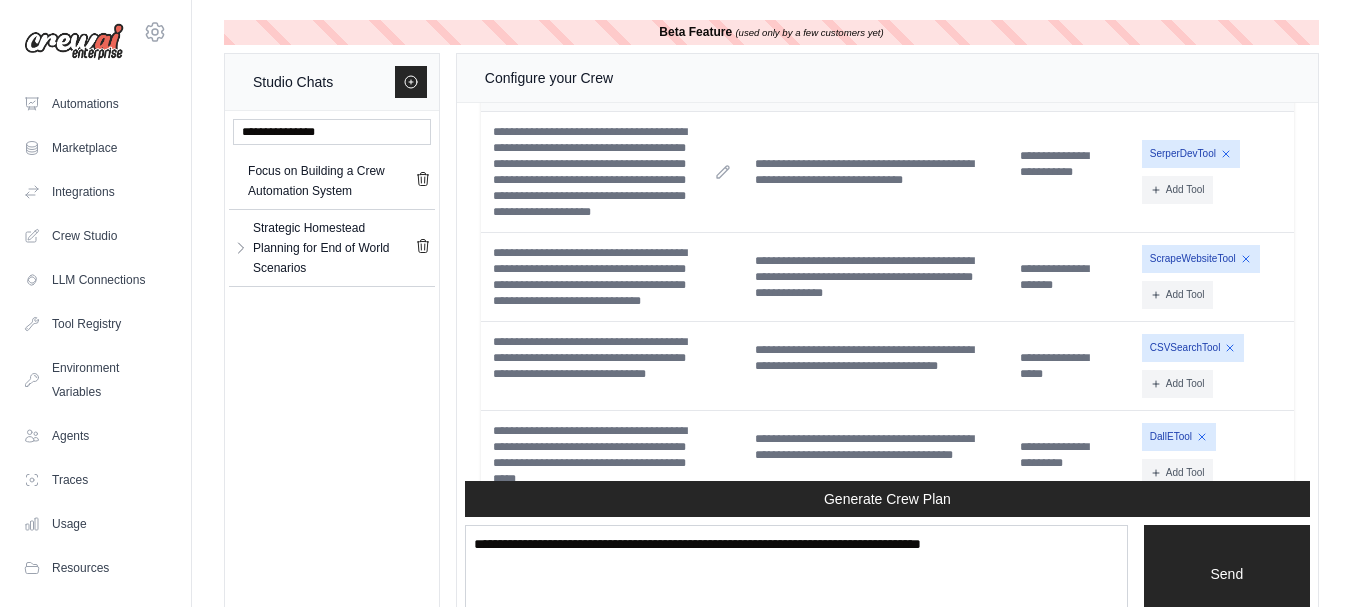 click 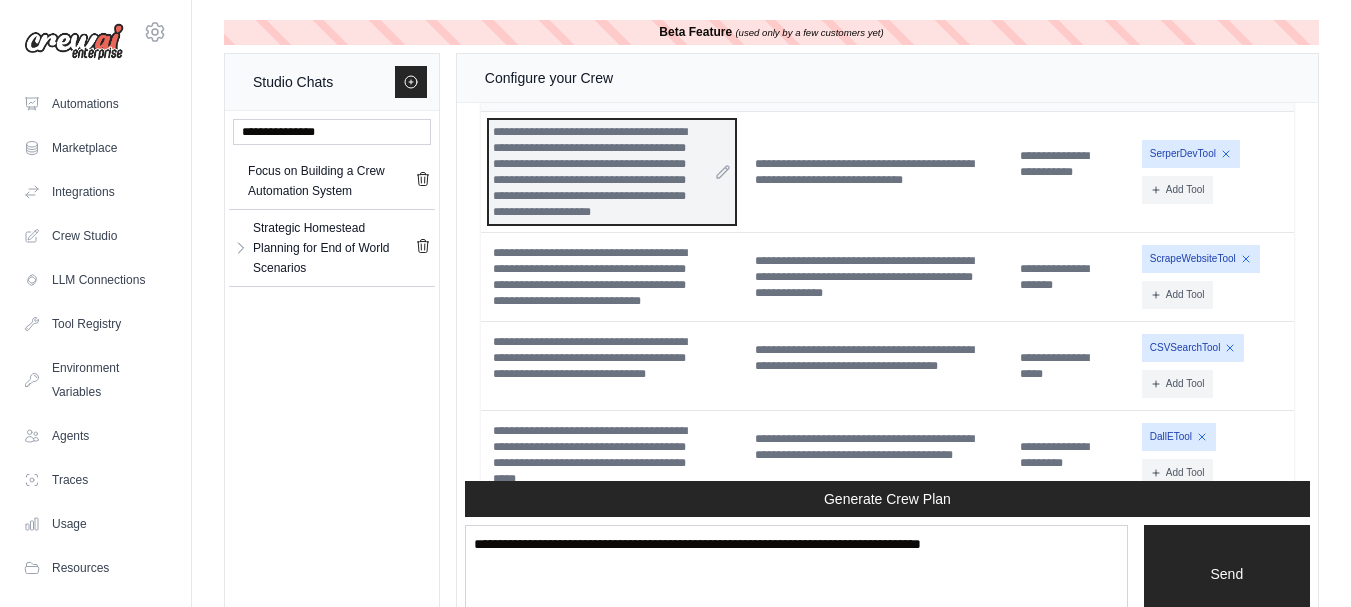 click on "**********" at bounding box center (612, 172) 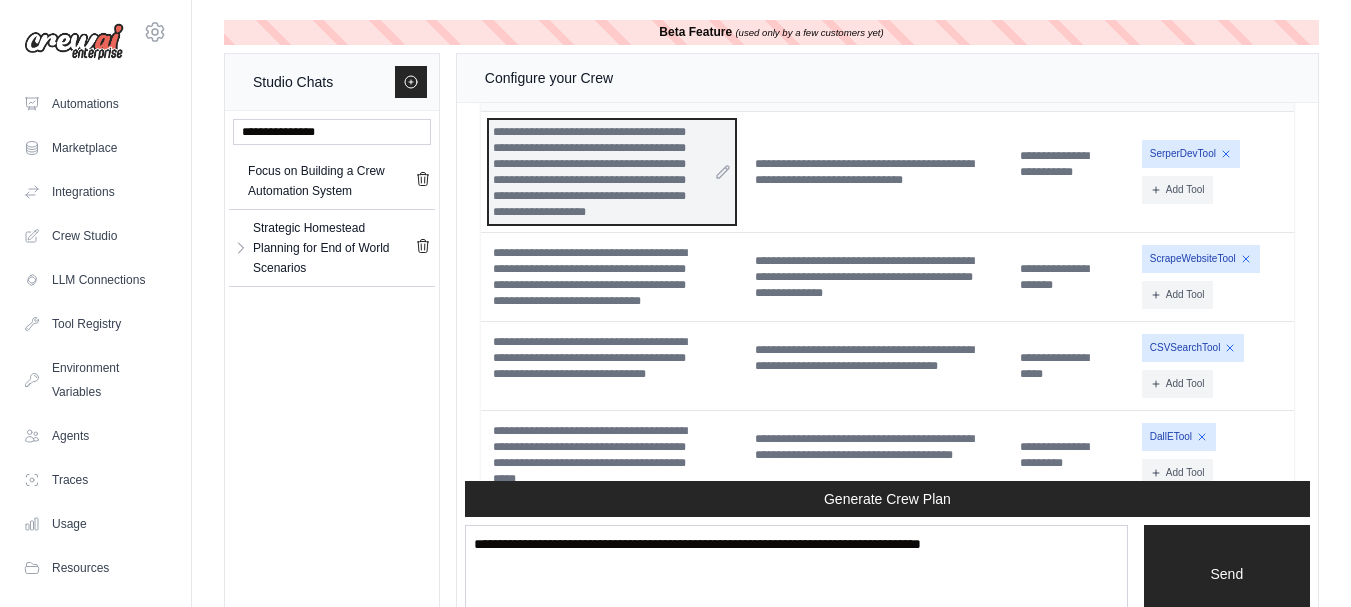 type 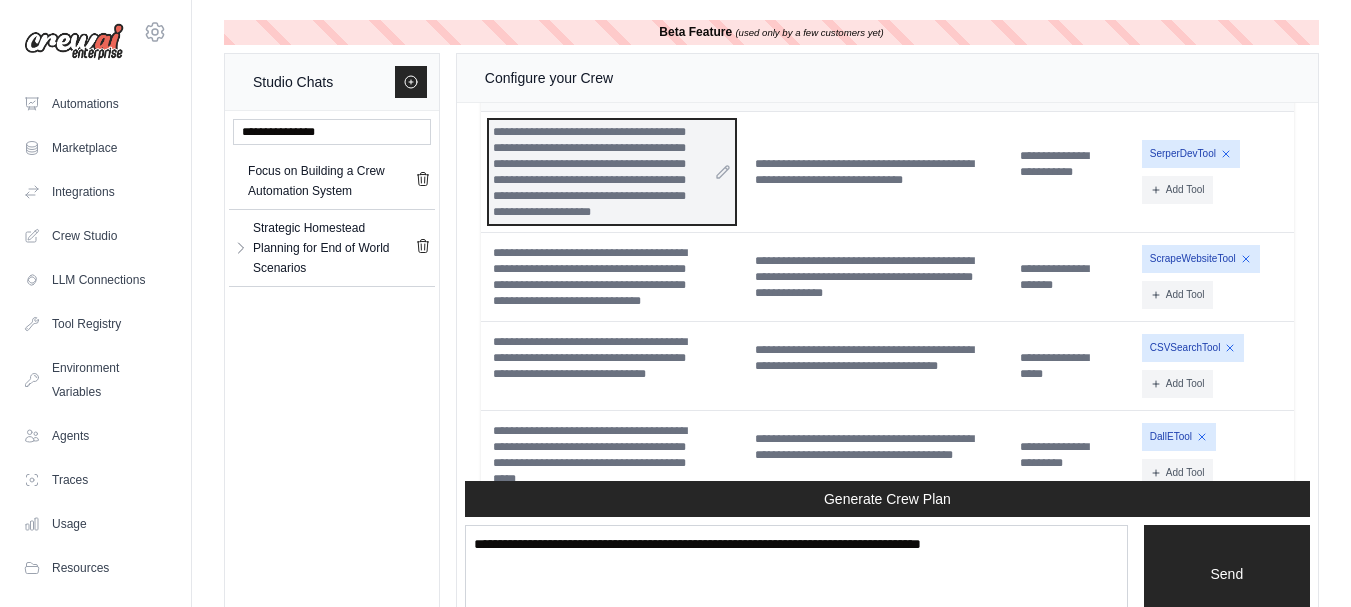 click on "**********" at bounding box center (612, 172) 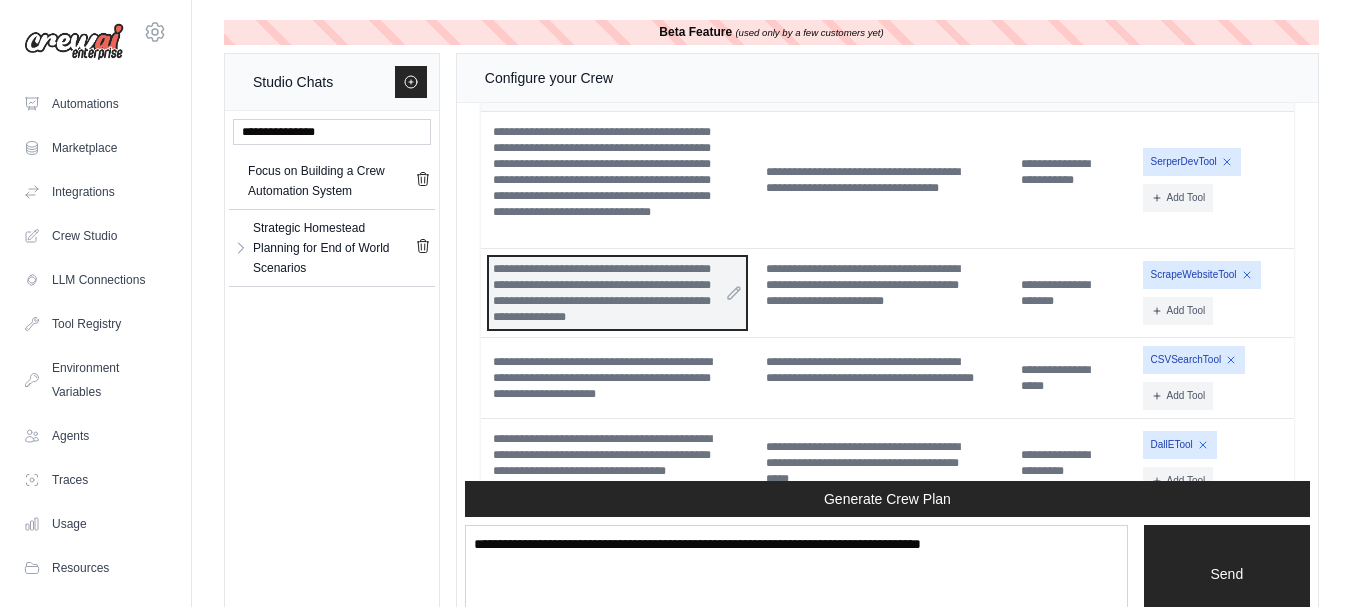 click on "**********" at bounding box center (617, 293) 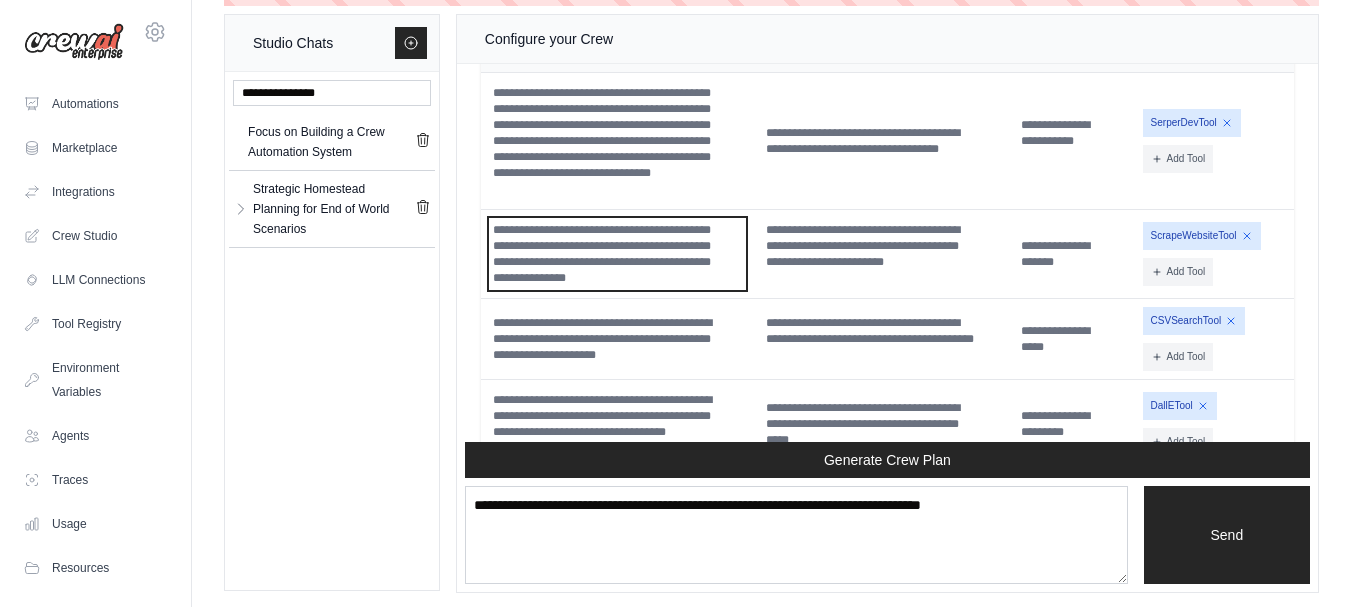 scroll, scrollTop: 45, scrollLeft: 0, axis: vertical 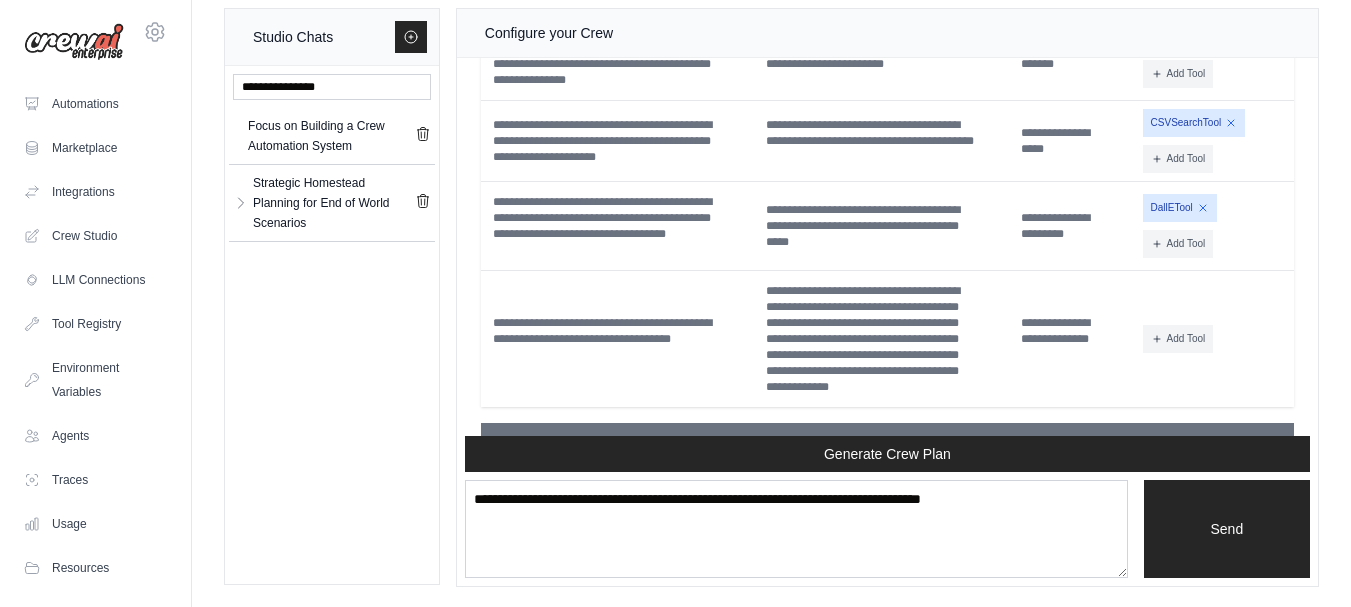 click on "DallETool
Add Tool
CodeDocsSearchTool
CSVSearchTool" at bounding box center [1214, 226] 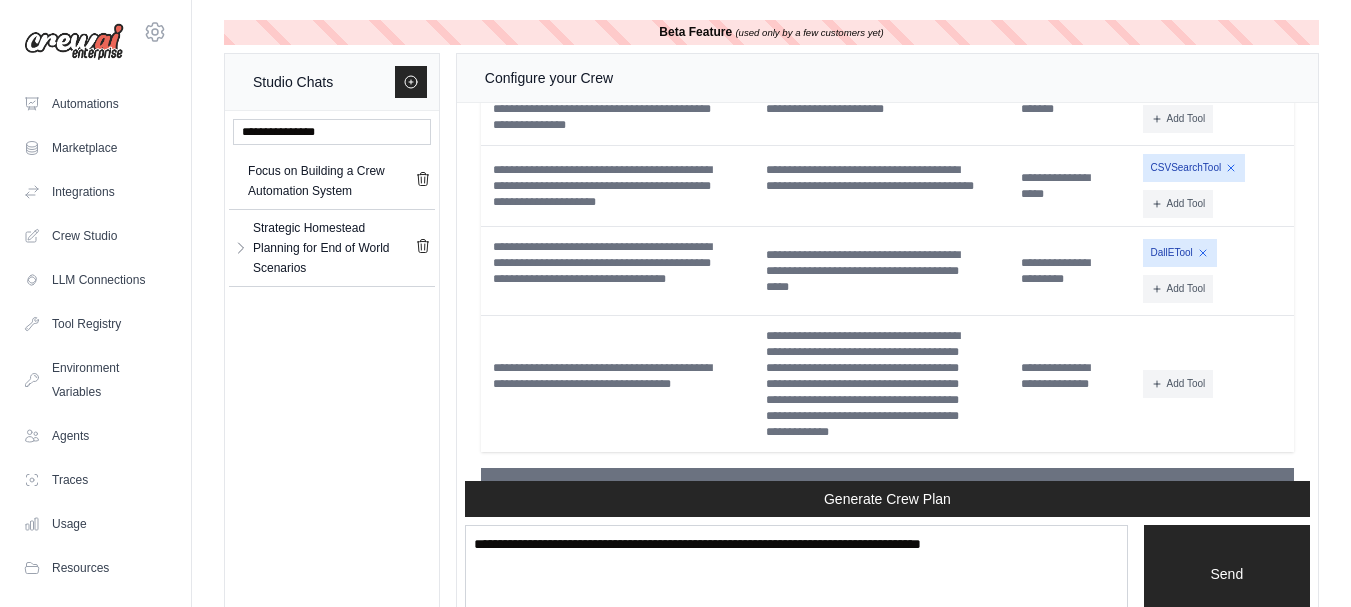 scroll, scrollTop: 45, scrollLeft: 0, axis: vertical 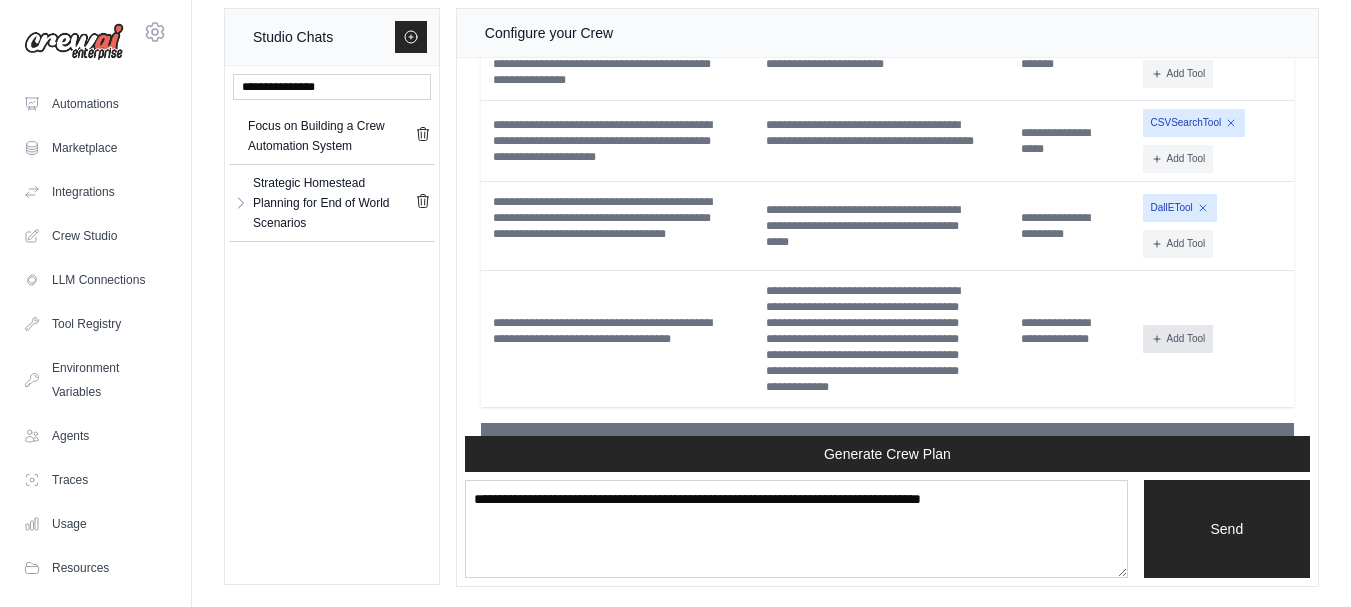 click on "Add Tool" at bounding box center [1178, 339] 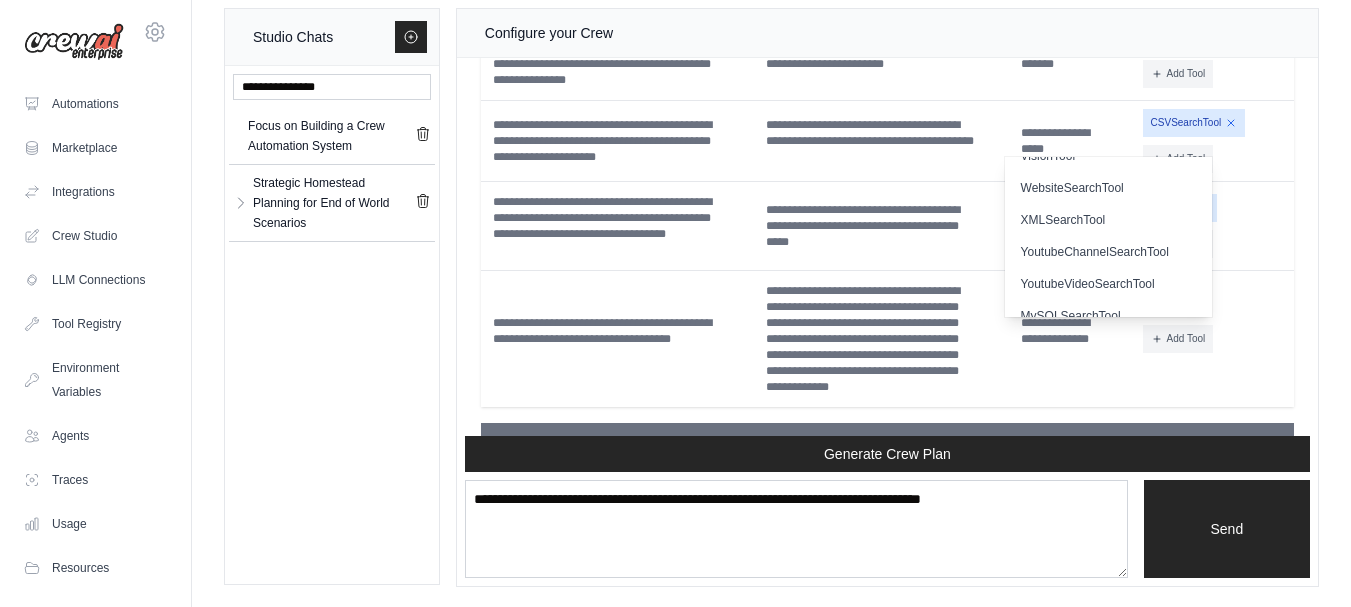 scroll, scrollTop: 616, scrollLeft: 0, axis: vertical 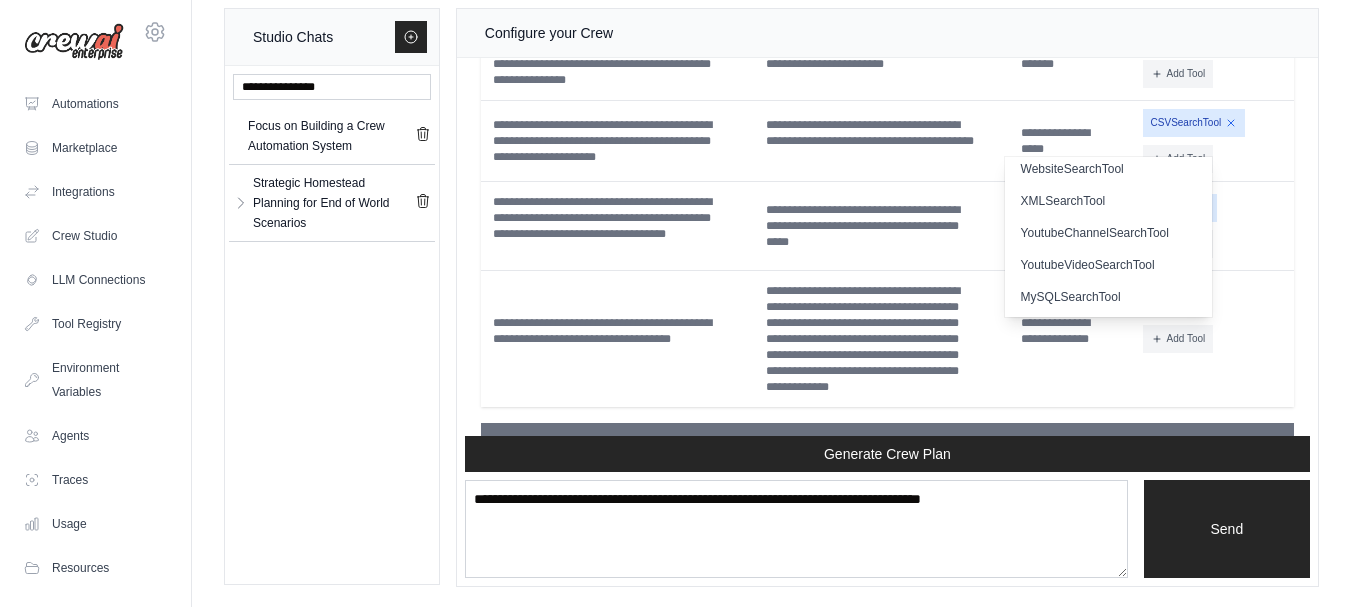 click on "**********" at bounding box center [887, -206] 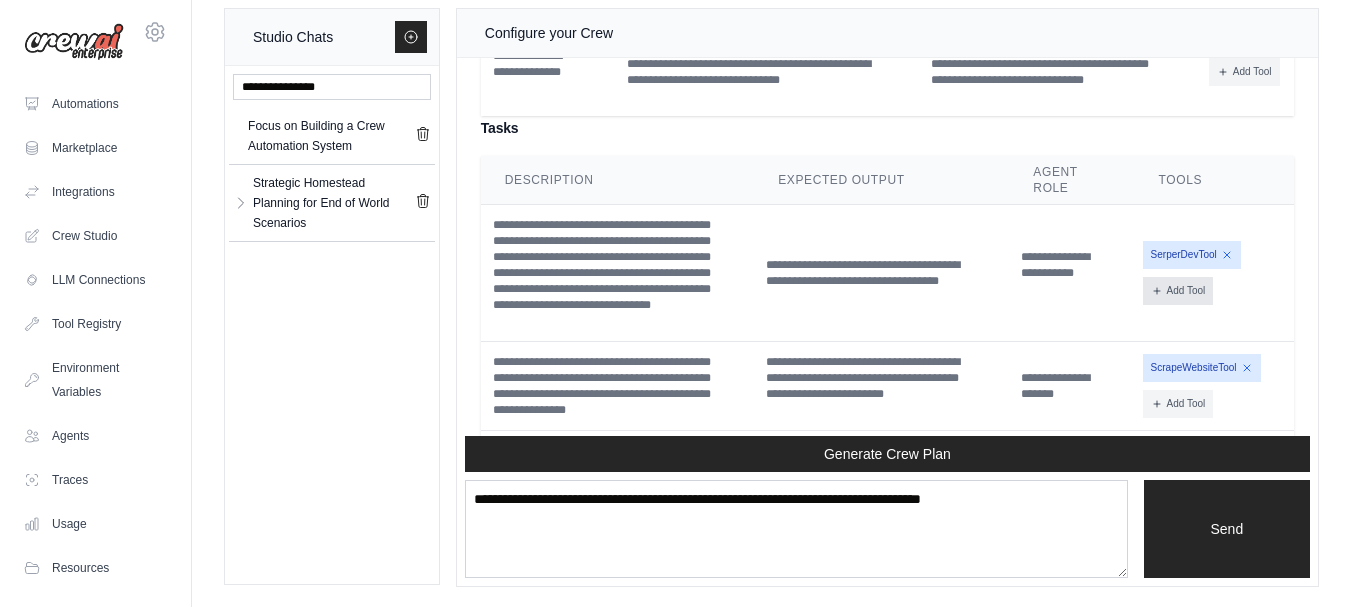 click on "Add Tool" at bounding box center (1178, 291) 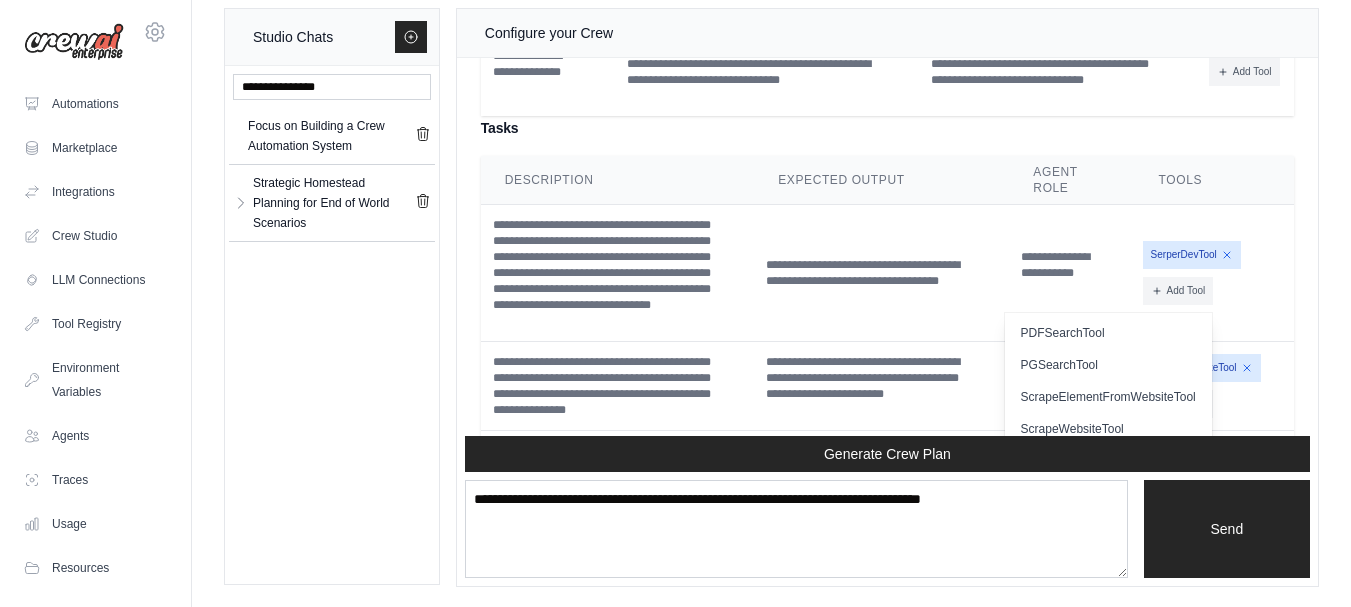 scroll, scrollTop: 365, scrollLeft: 0, axis: vertical 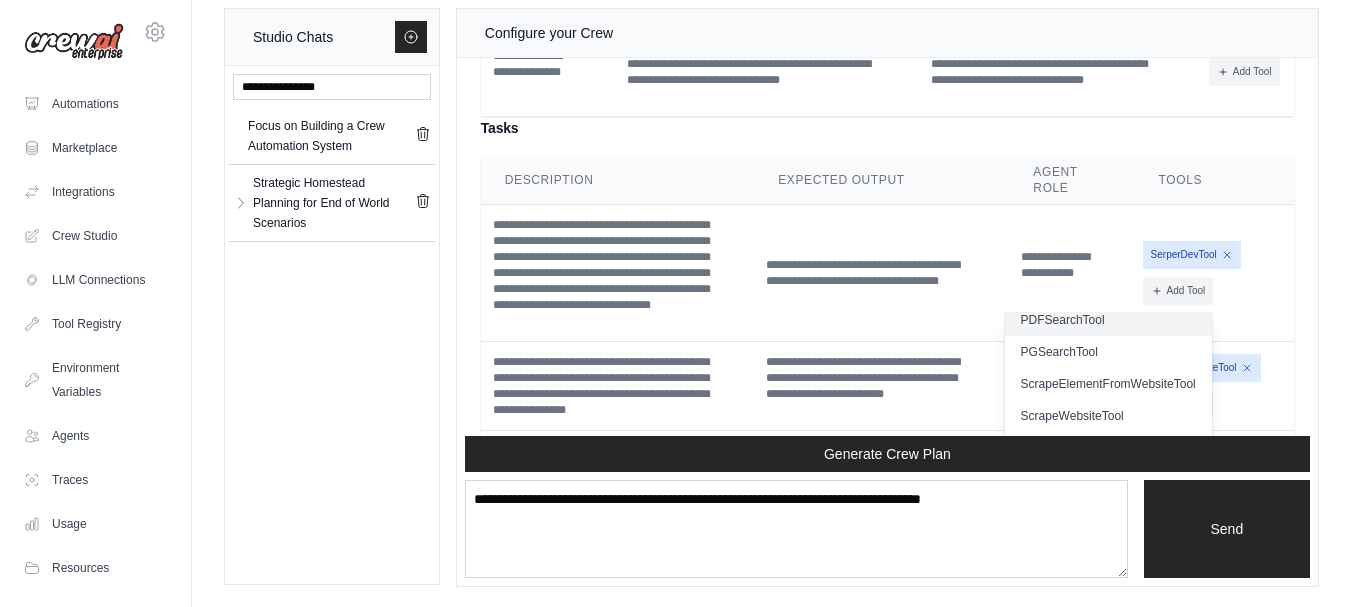 click on "PDFSearchTool" at bounding box center [1108, 320] 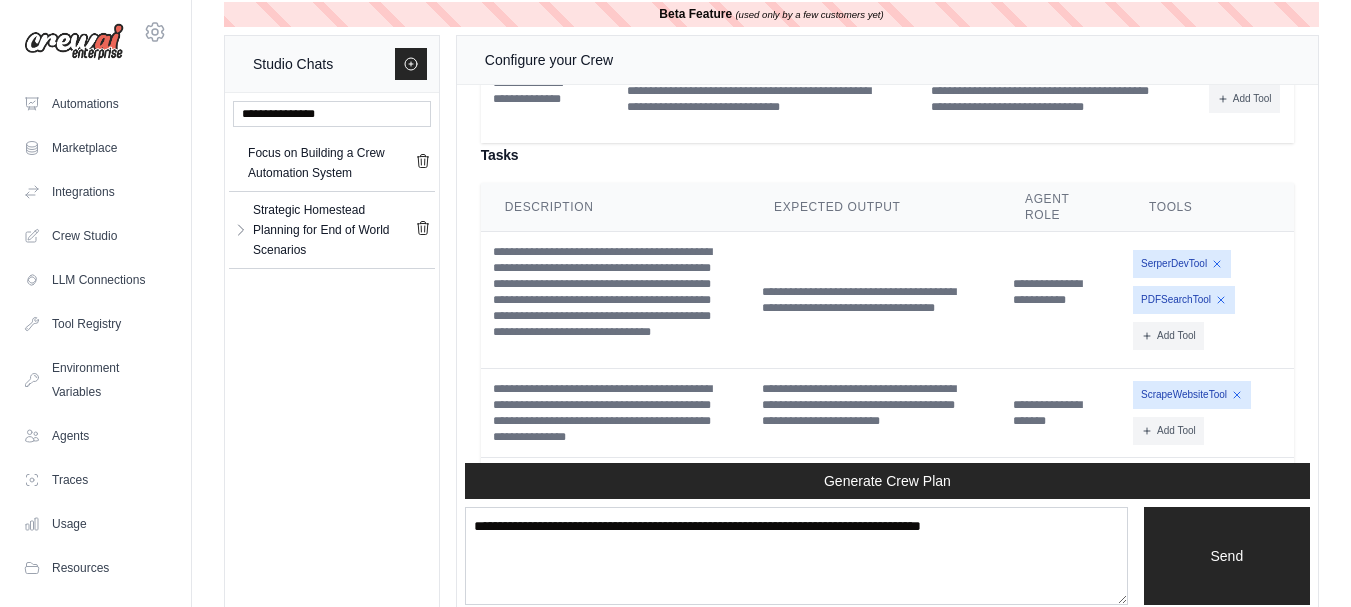 scroll, scrollTop: 0, scrollLeft: 0, axis: both 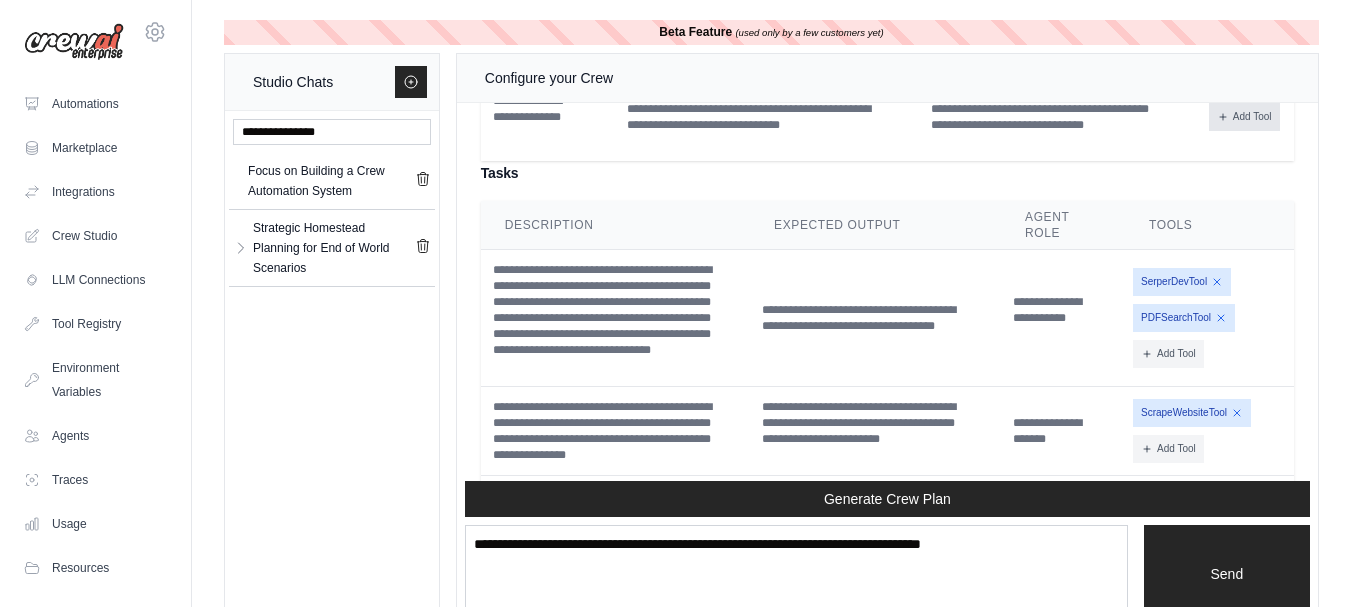 click on "Add Tool" at bounding box center [1244, 117] 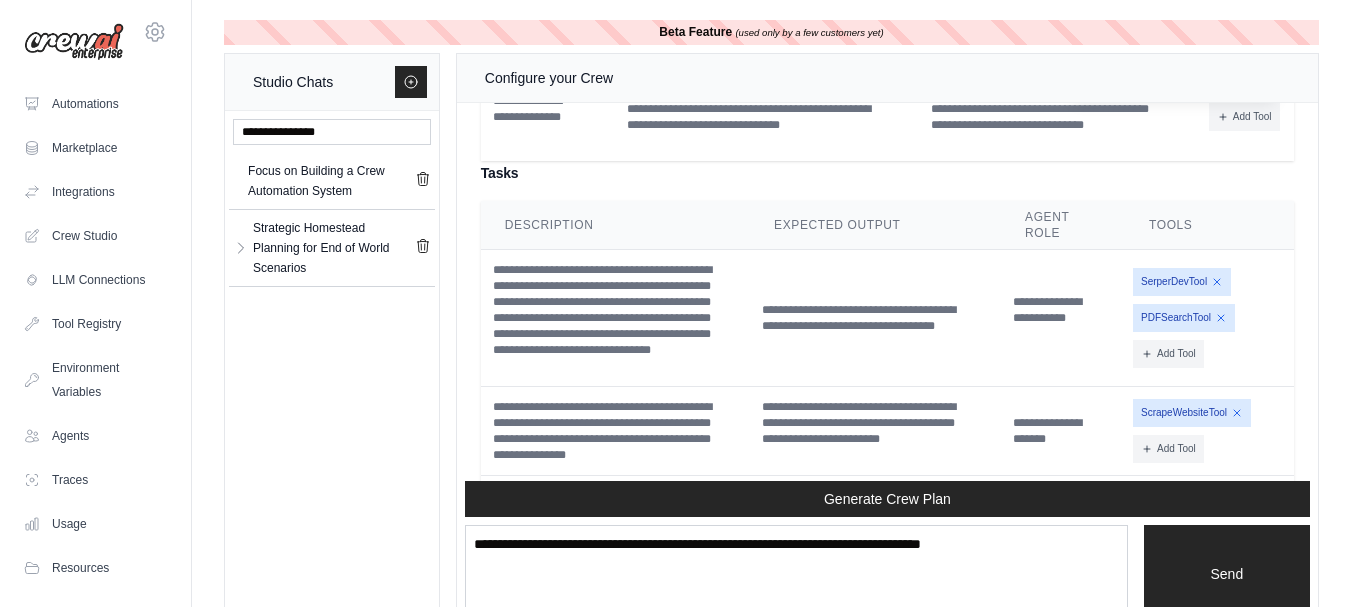 click on "**********" at bounding box center [887, 169] 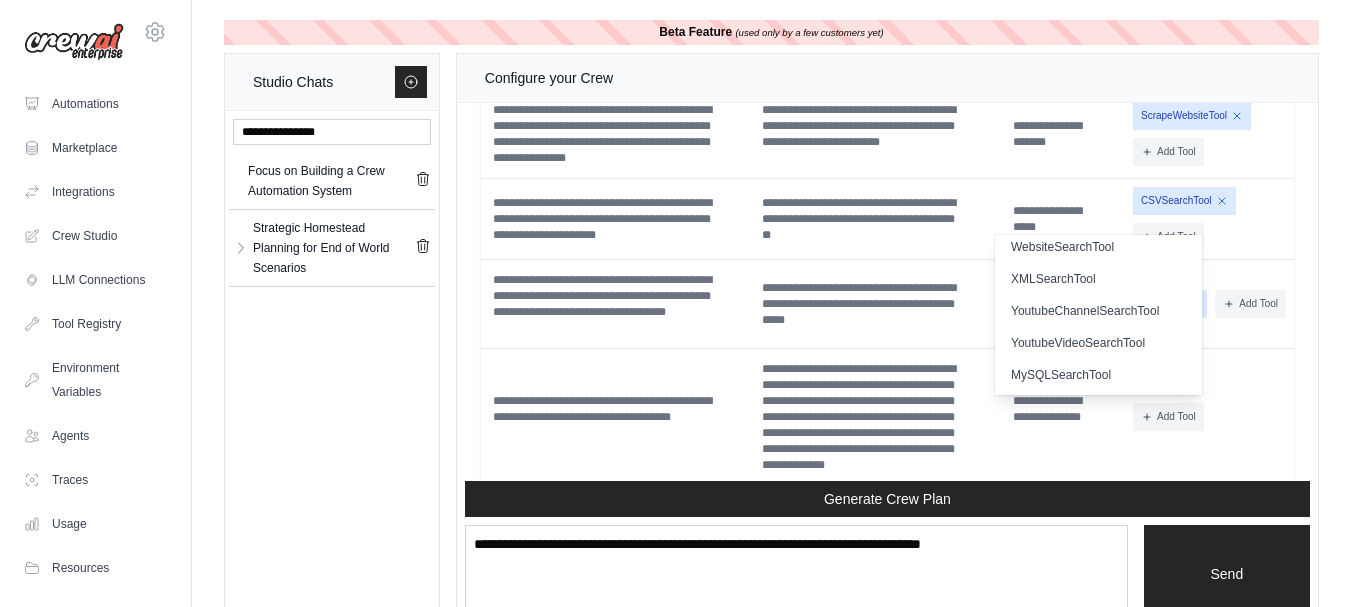 scroll, scrollTop: 5588, scrollLeft: 0, axis: vertical 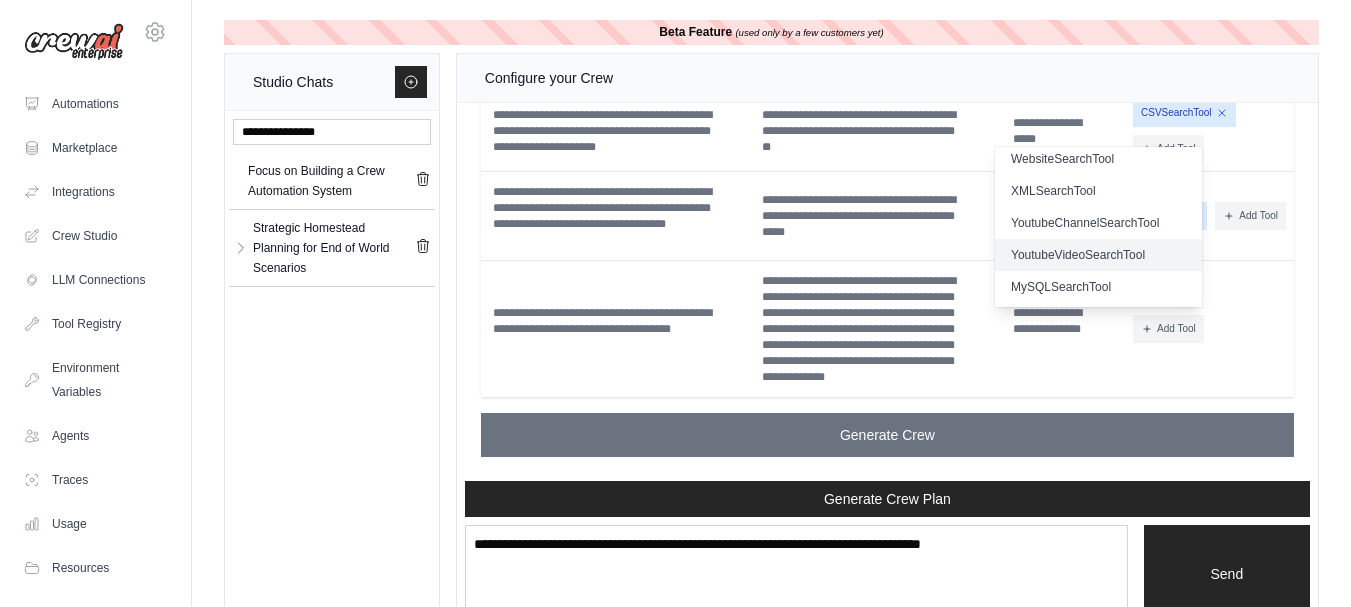 click on "YoutubeVideoSearchTool" at bounding box center [1098, 255] 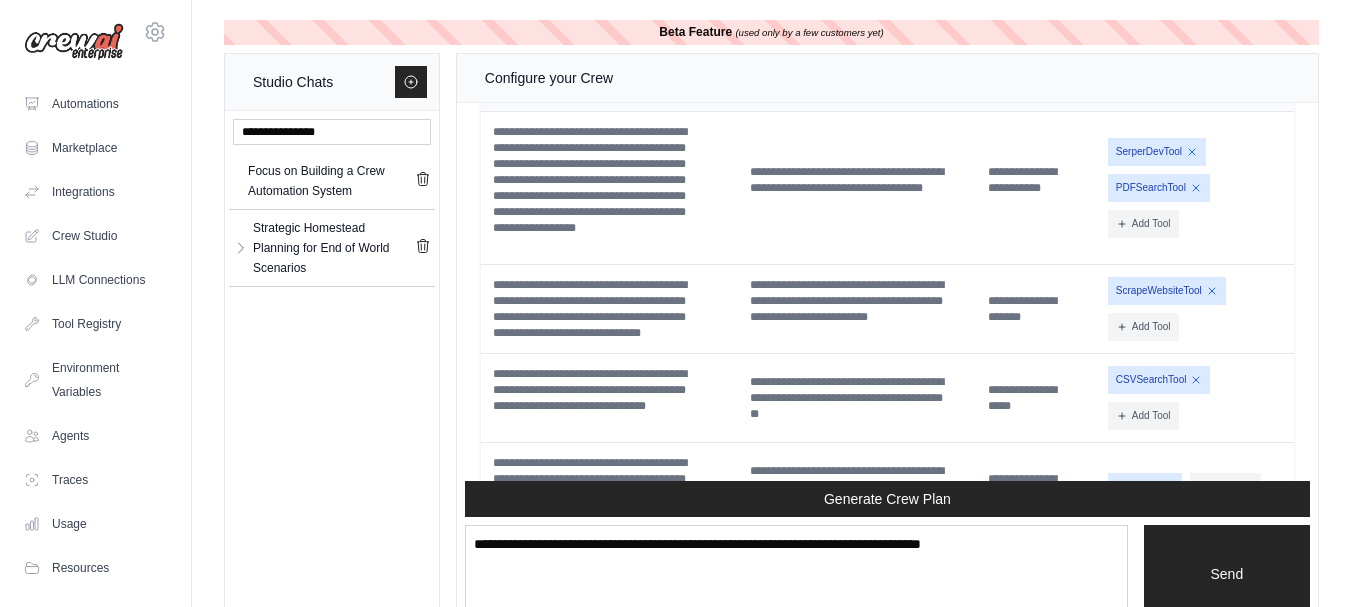 scroll, scrollTop: 5283, scrollLeft: 0, axis: vertical 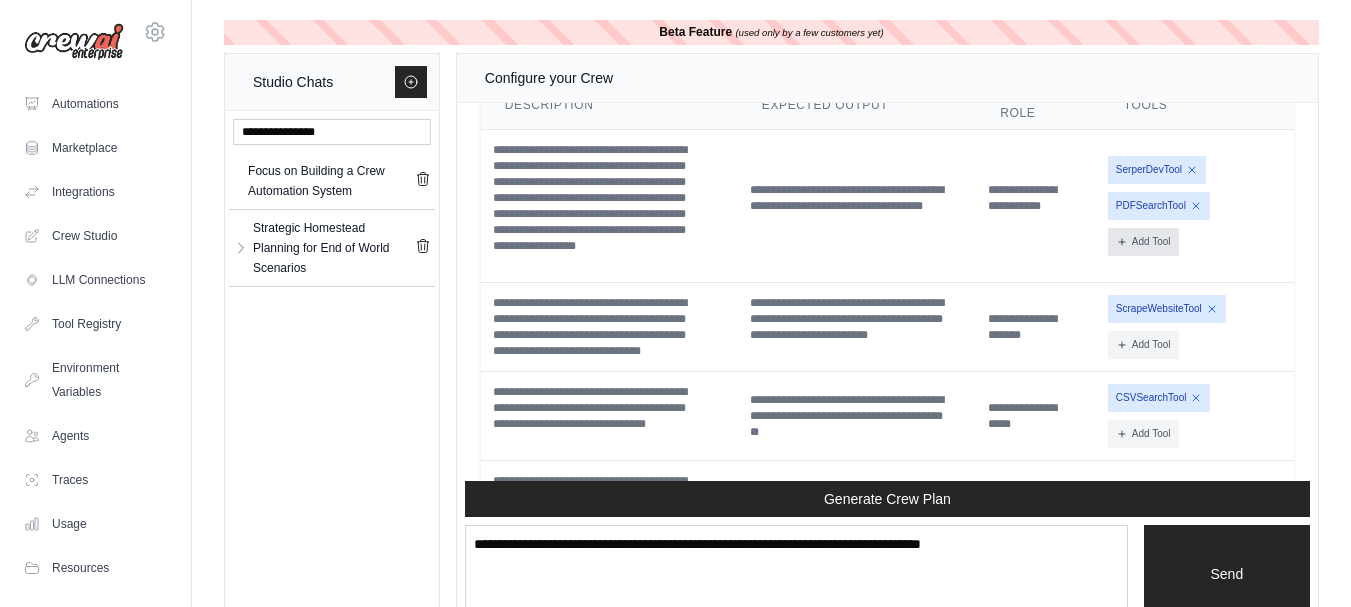 click on "Add Tool" at bounding box center [1143, 242] 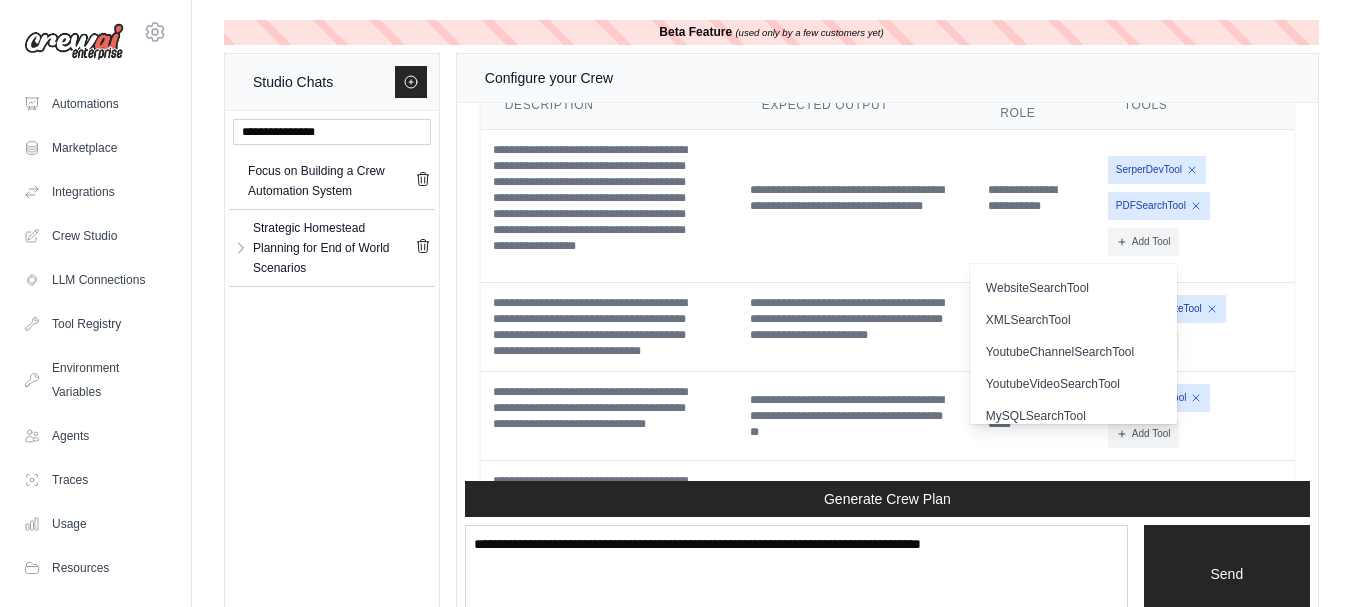 scroll, scrollTop: 616, scrollLeft: 0, axis: vertical 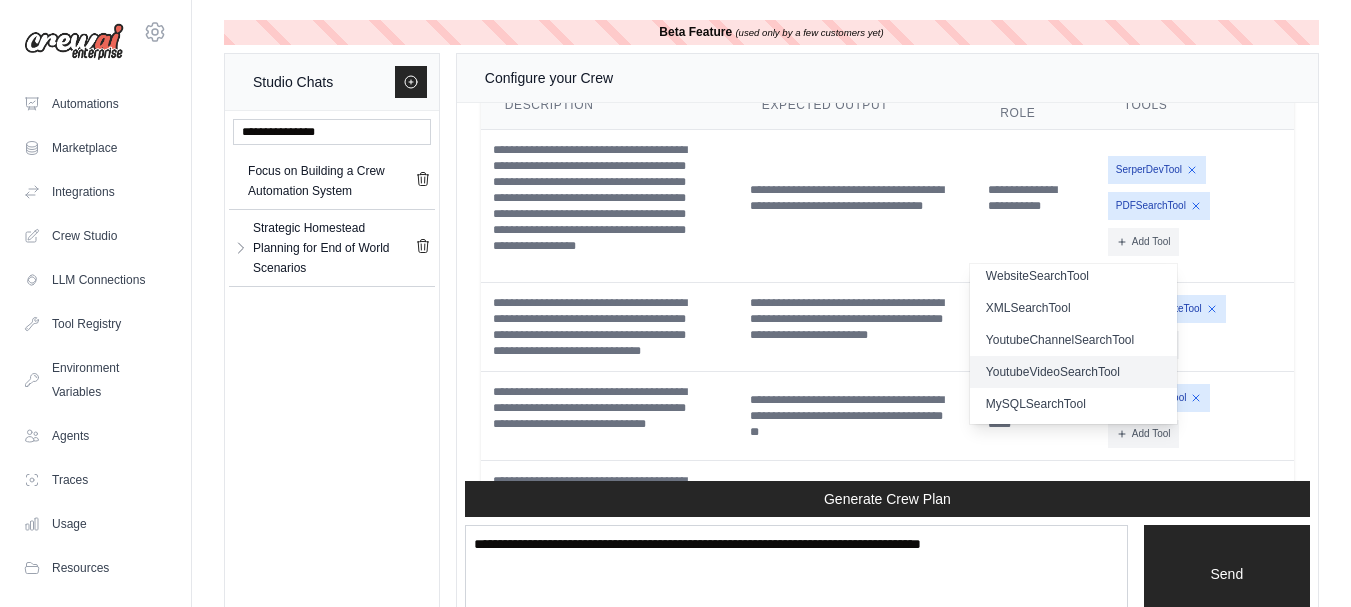 click on "YoutubeVideoSearchTool" at bounding box center (1073, 372) 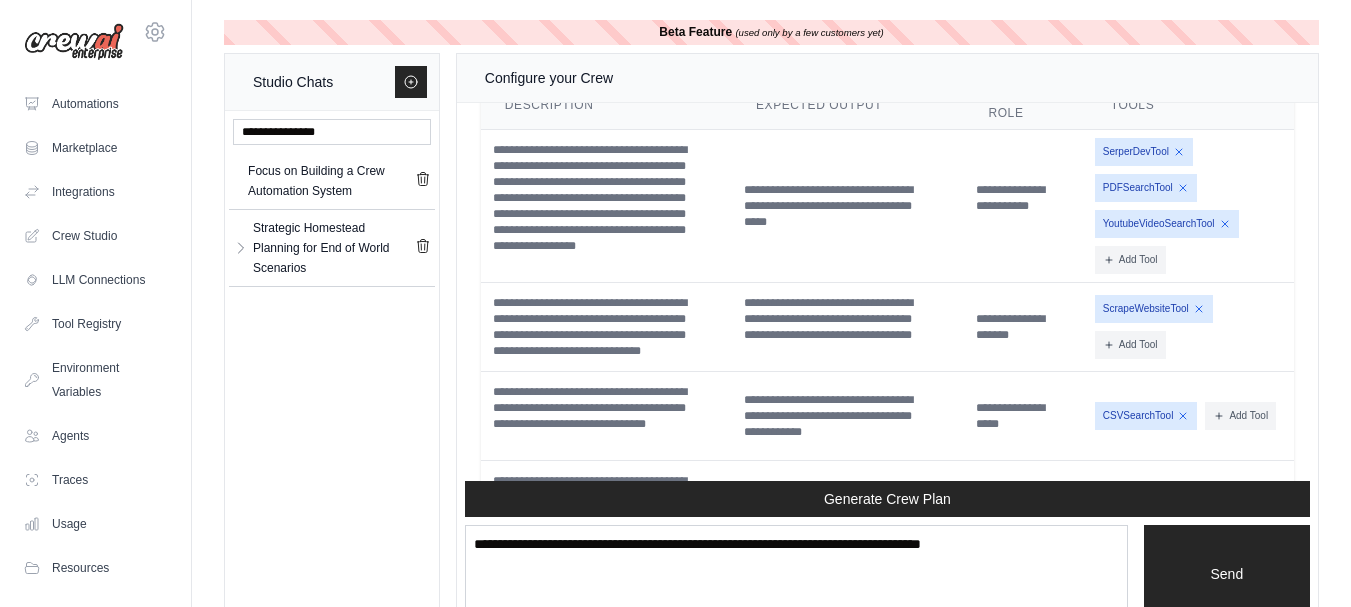 click on "SerperDevTool
PDFSearchTool
YoutubeVideoSearchTool
Add Tool
CodeDocsSearchTool" at bounding box center (1190, 206) 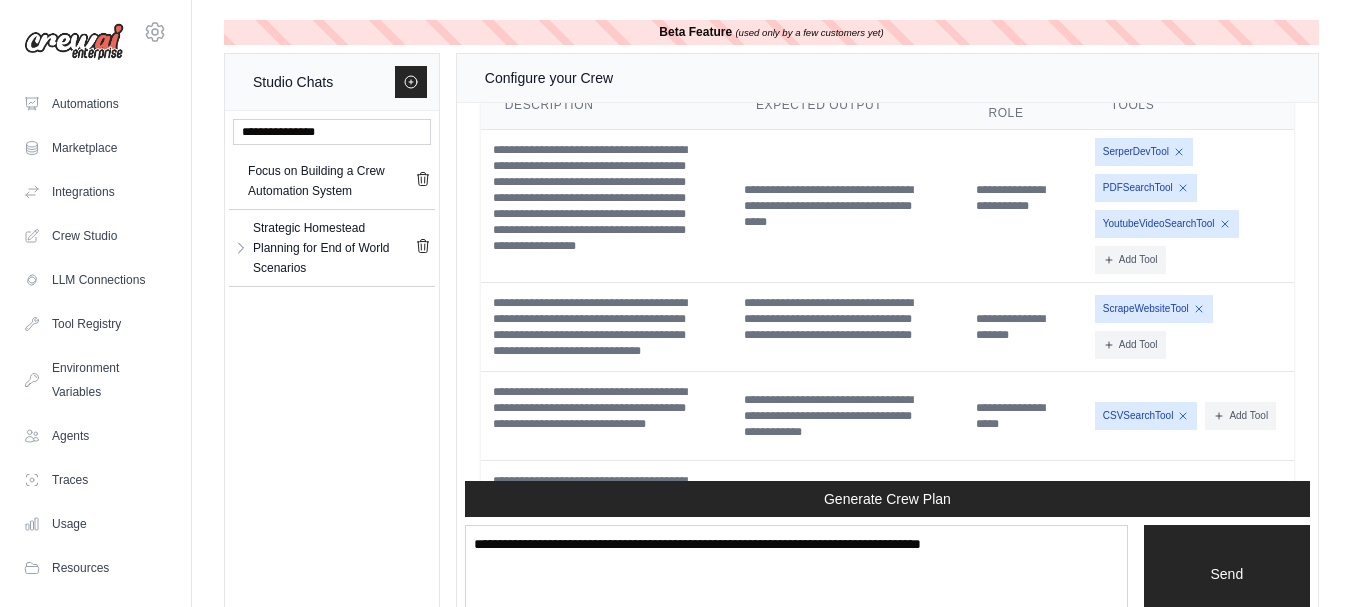 scroll, scrollTop: 5628, scrollLeft: 0, axis: vertical 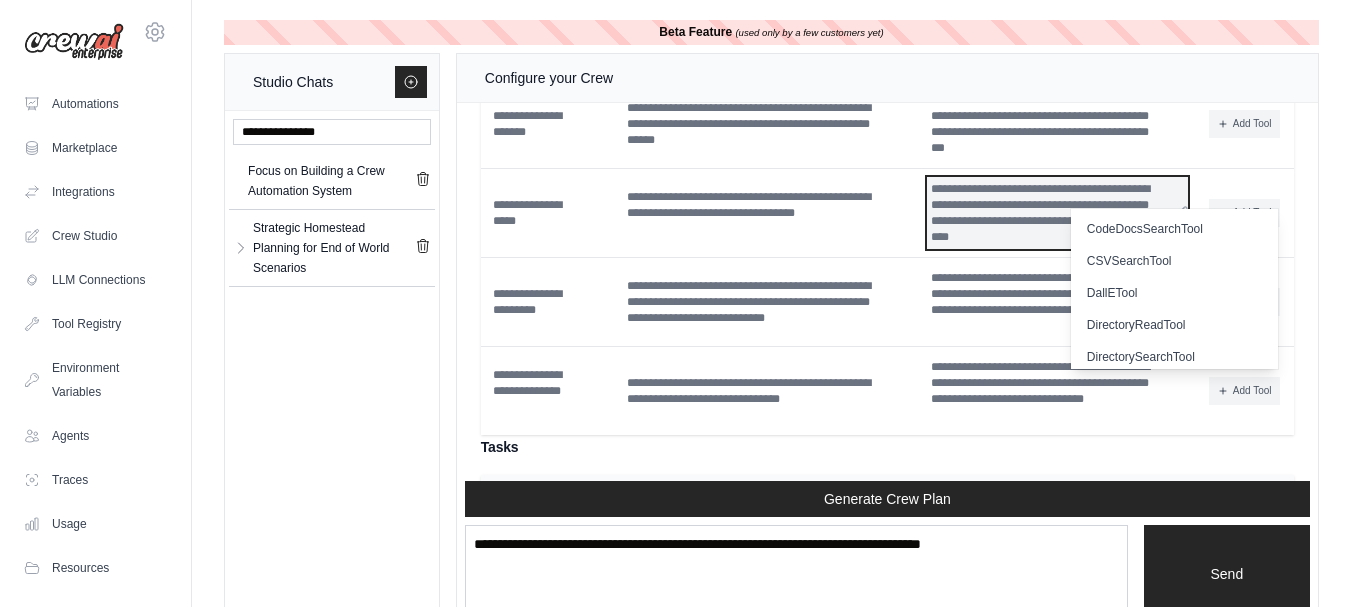 click on "**********" at bounding box center [1057, 213] 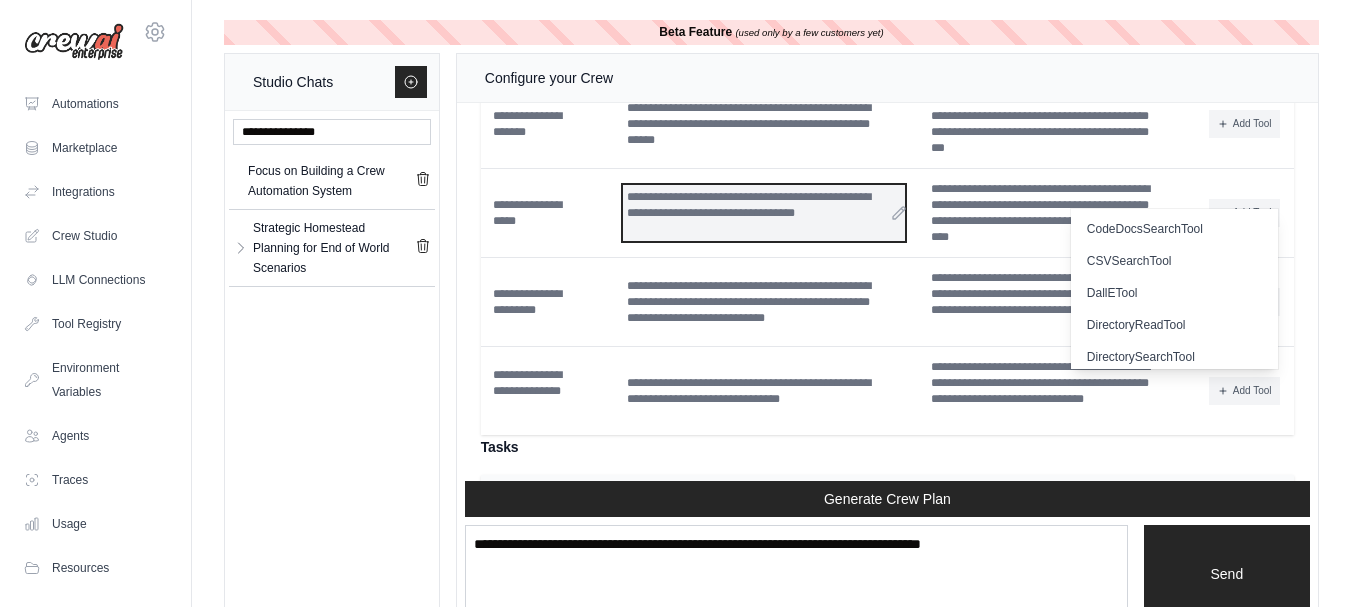 click on "**********" at bounding box center (764, 213) 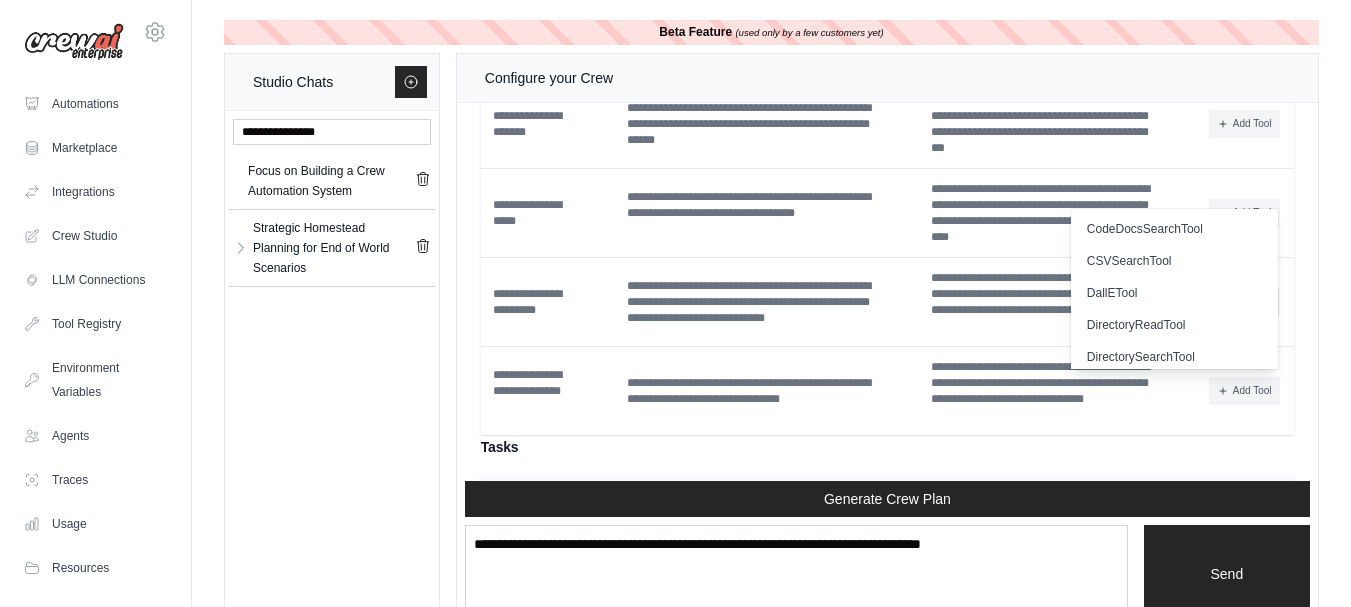 click on "**********" at bounding box center (887, 463) 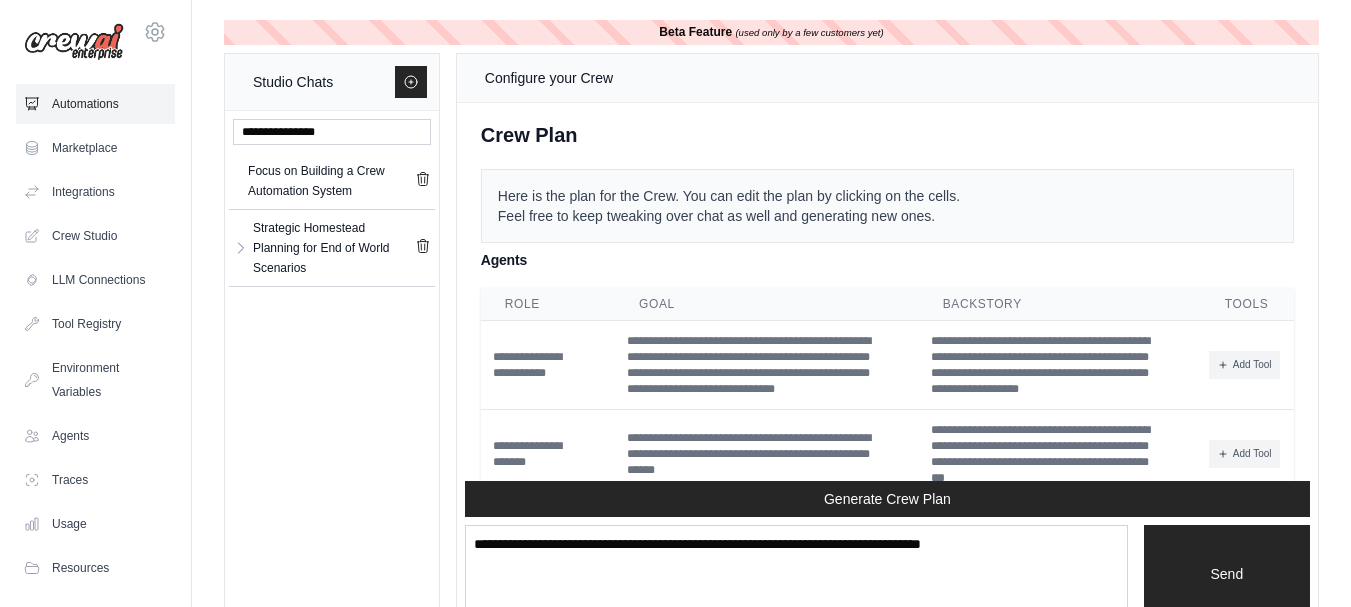 click on "Automations" at bounding box center [95, 104] 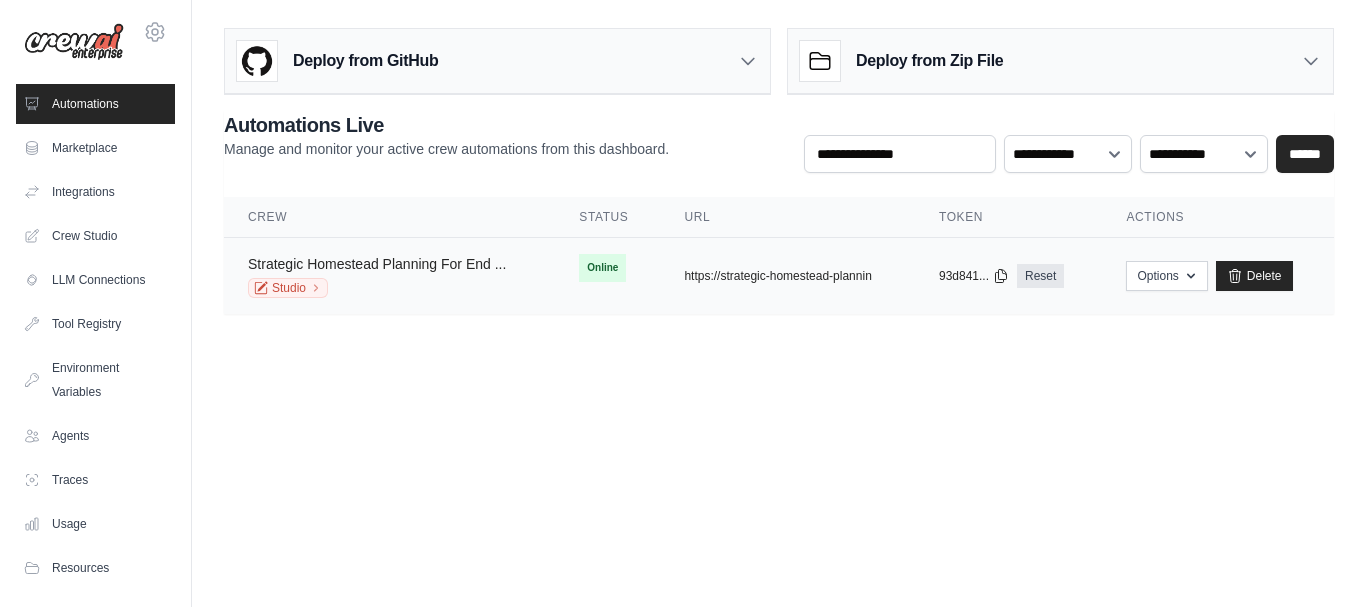 click on "Strategic Homestead Planning For End ..." at bounding box center [377, 264] 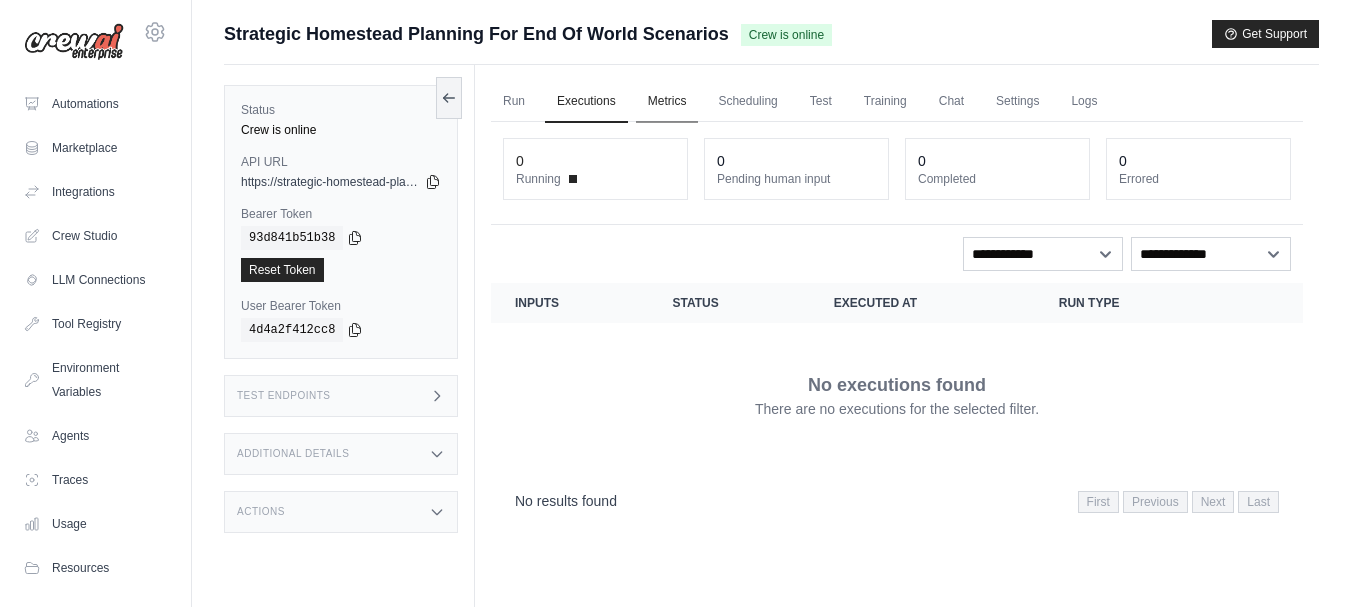 click on "Metrics" at bounding box center [667, 102] 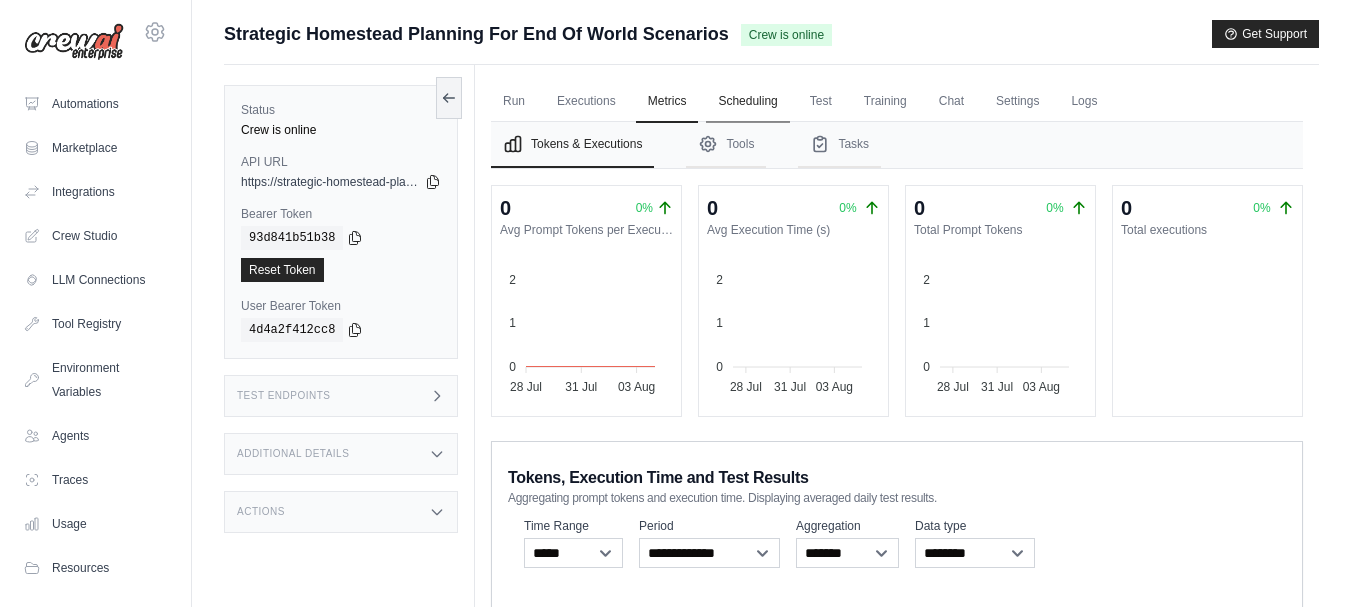 click on "Scheduling" at bounding box center [747, 102] 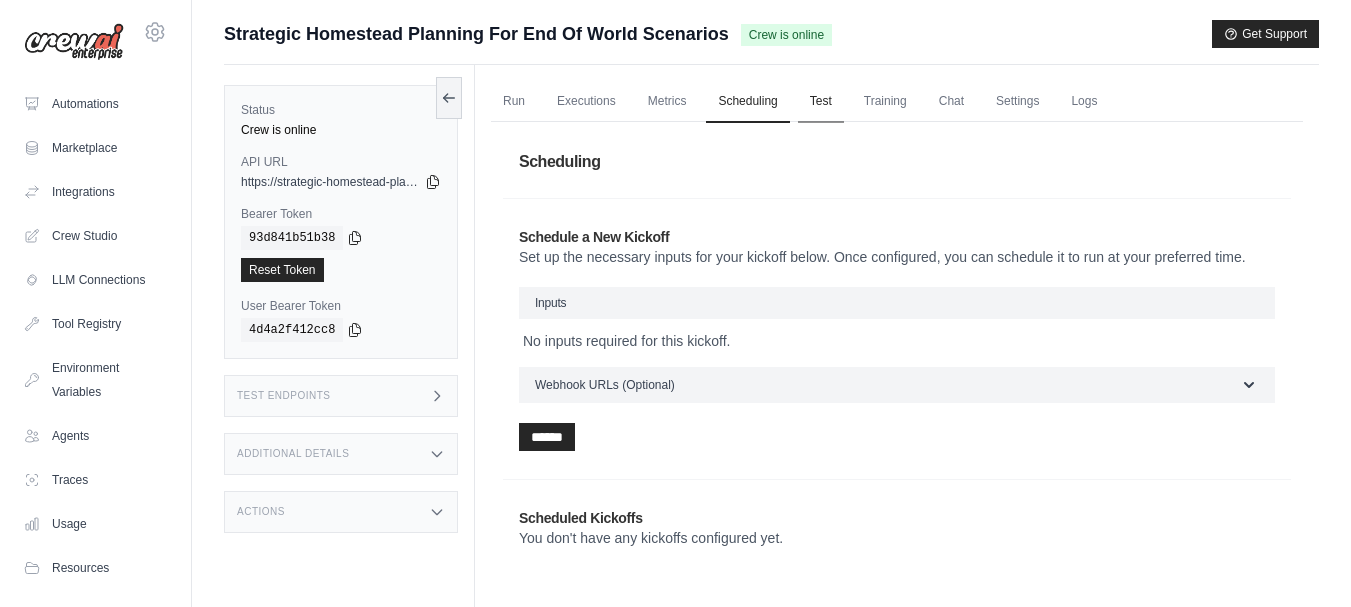click on "Test" at bounding box center [821, 102] 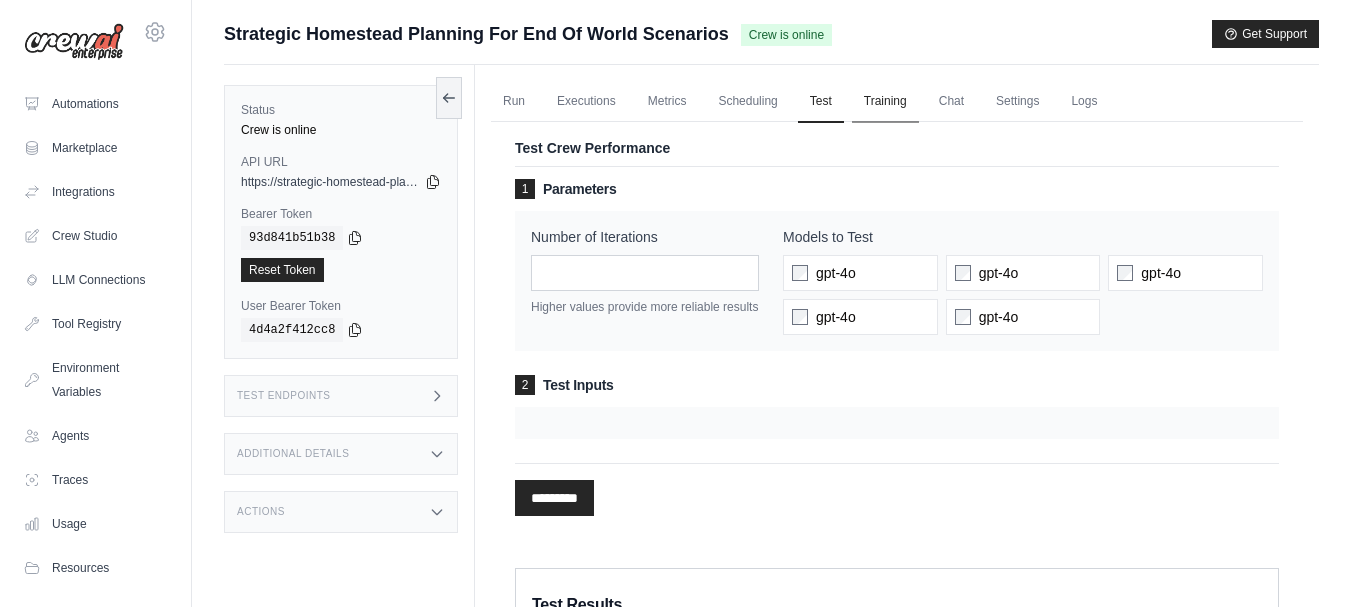 click on "Training" at bounding box center [885, 102] 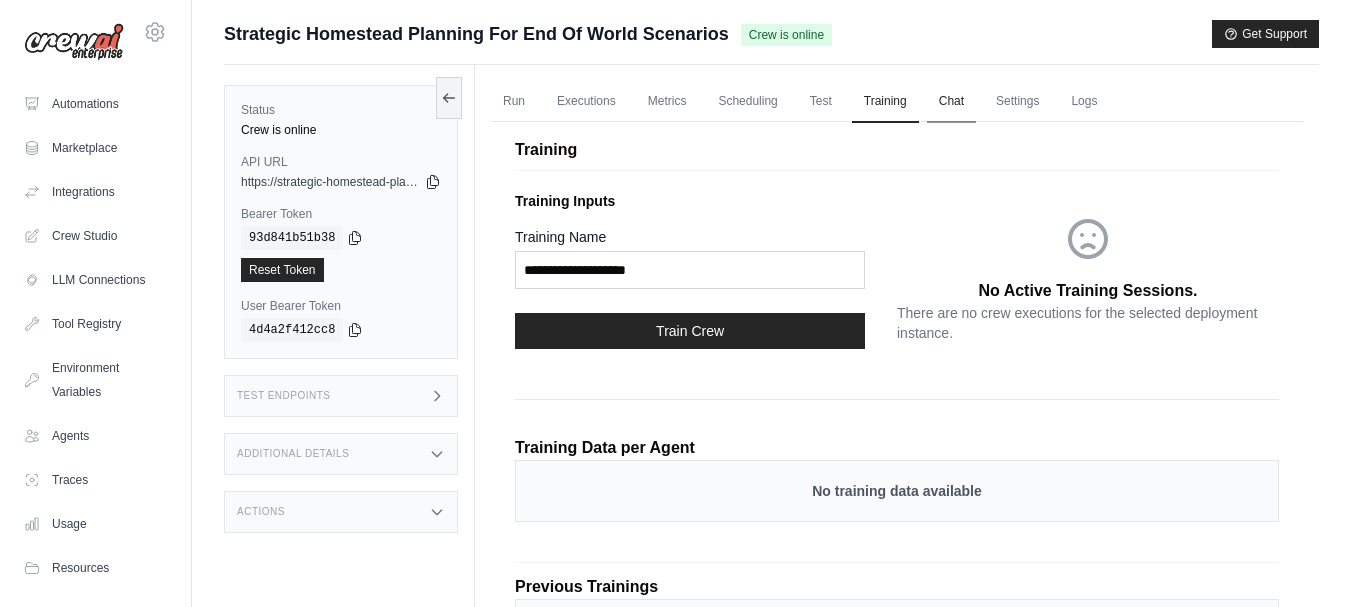 click on "Chat" at bounding box center (951, 102) 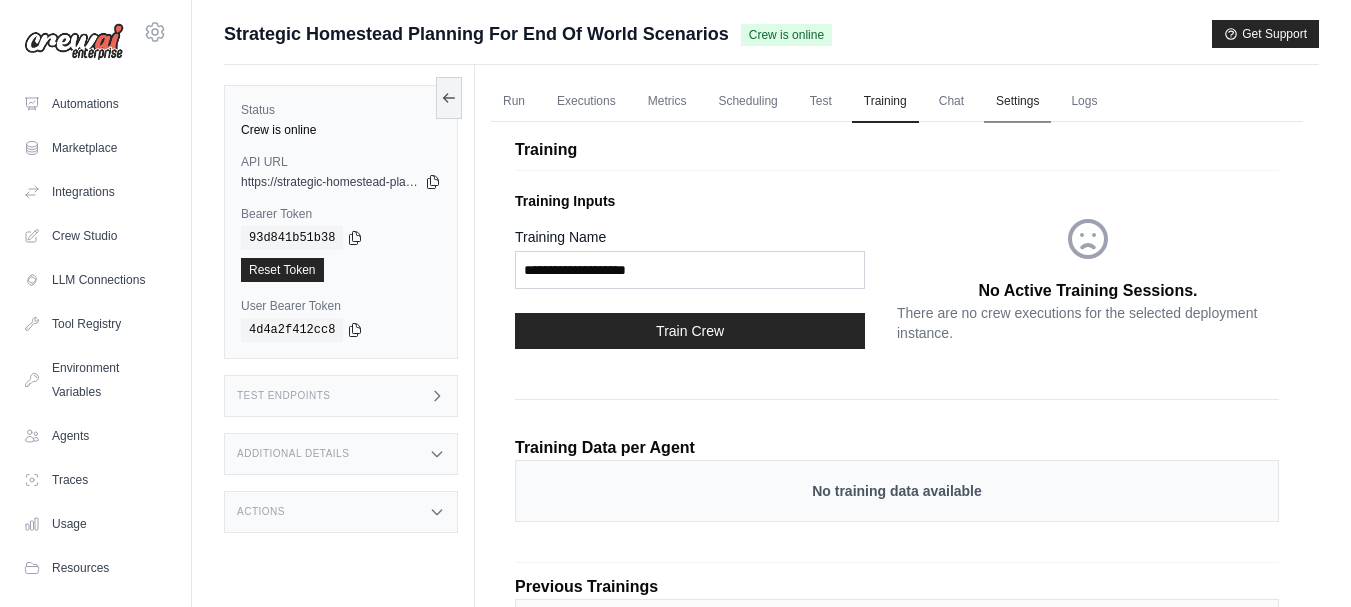 click on "Settings" at bounding box center [1017, 102] 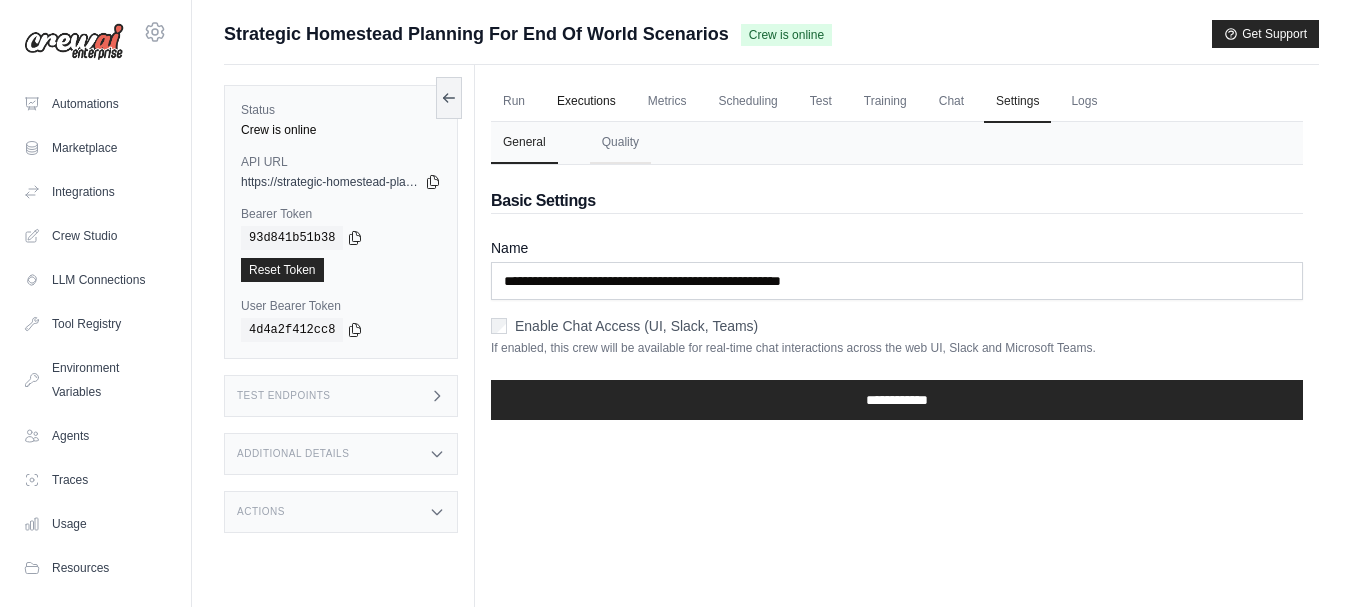 click on "Executions" at bounding box center (586, 102) 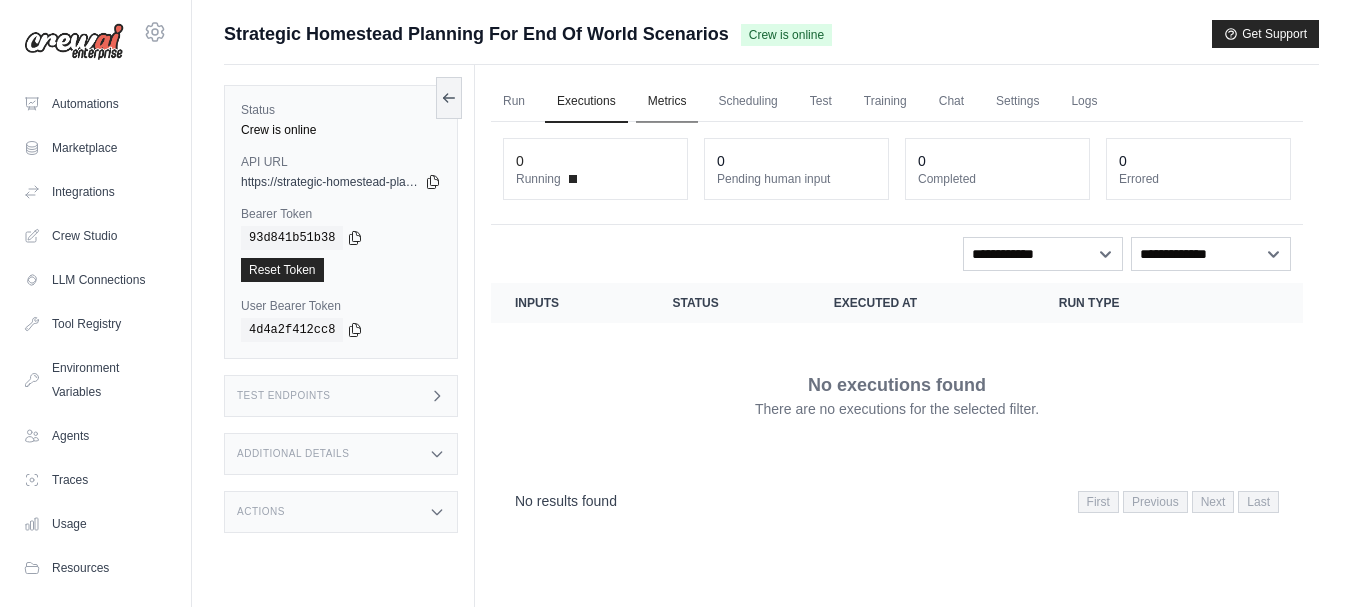 click on "Metrics" at bounding box center [667, 102] 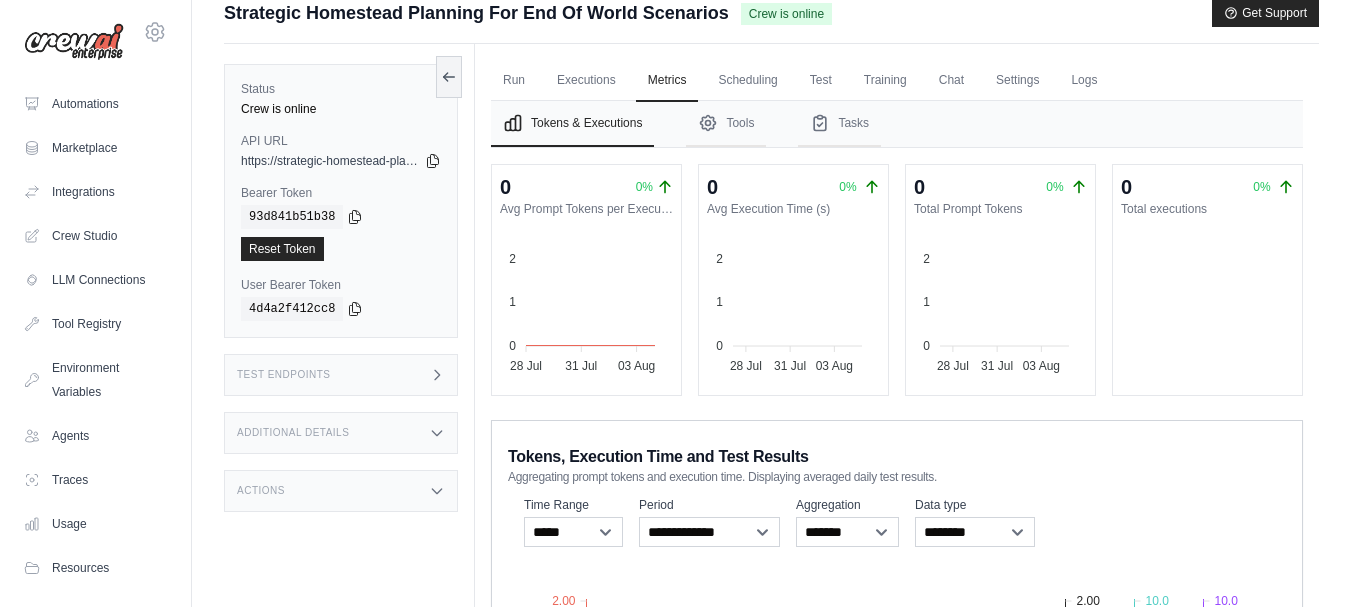 scroll, scrollTop: 0, scrollLeft: 0, axis: both 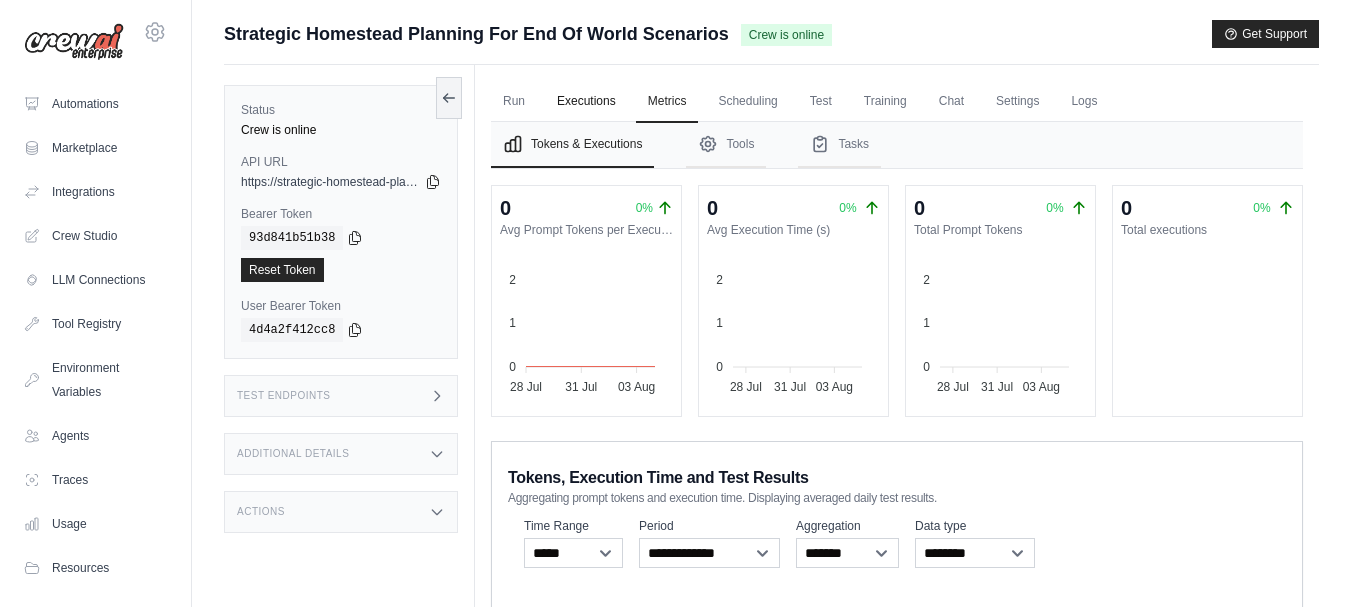 click on "Executions" at bounding box center (586, 102) 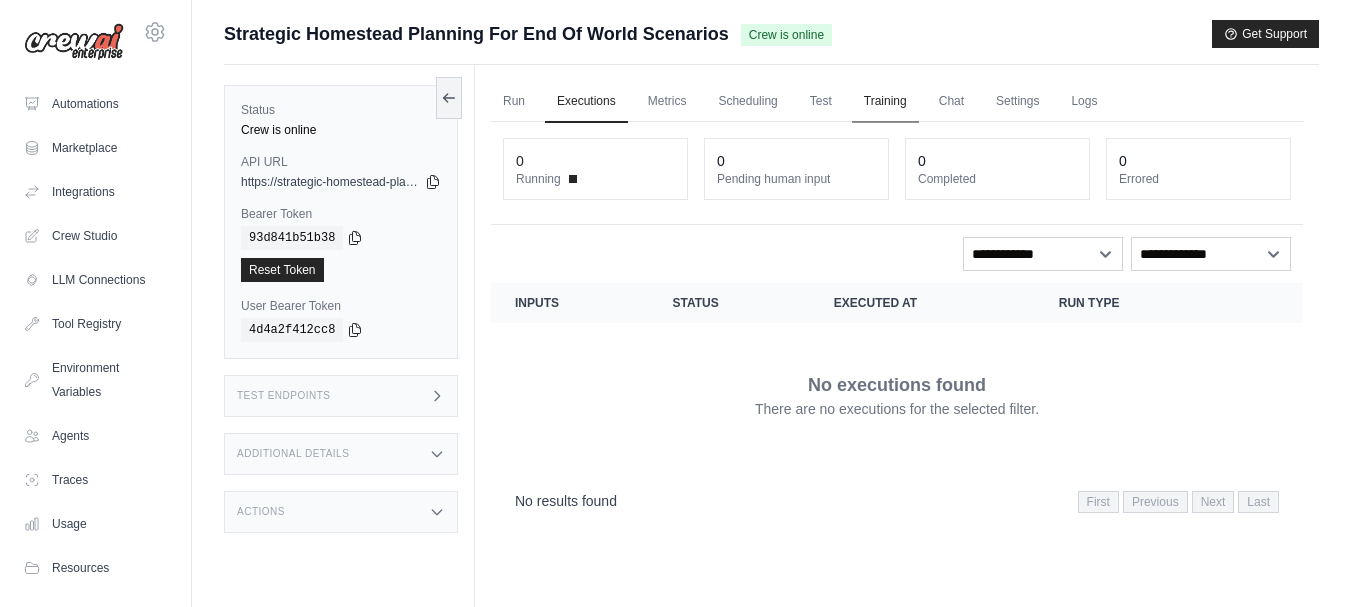 click on "Training" at bounding box center [885, 102] 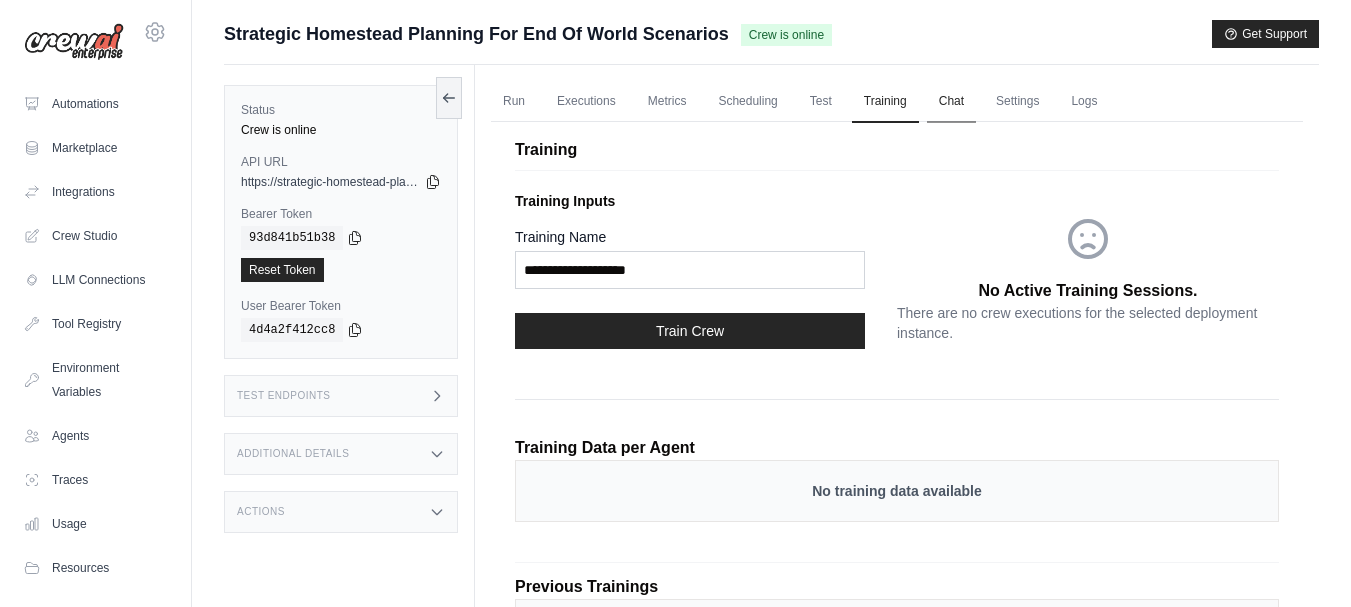 click on "Chat" at bounding box center [951, 102] 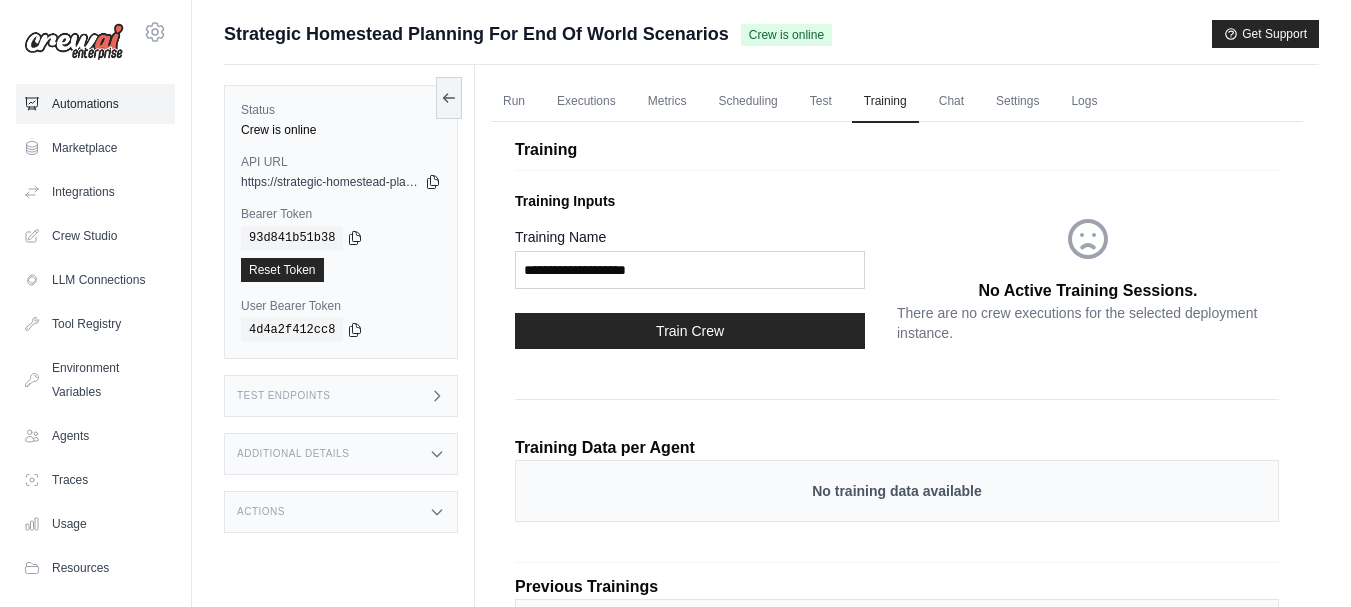 click on "Automations" at bounding box center [95, 104] 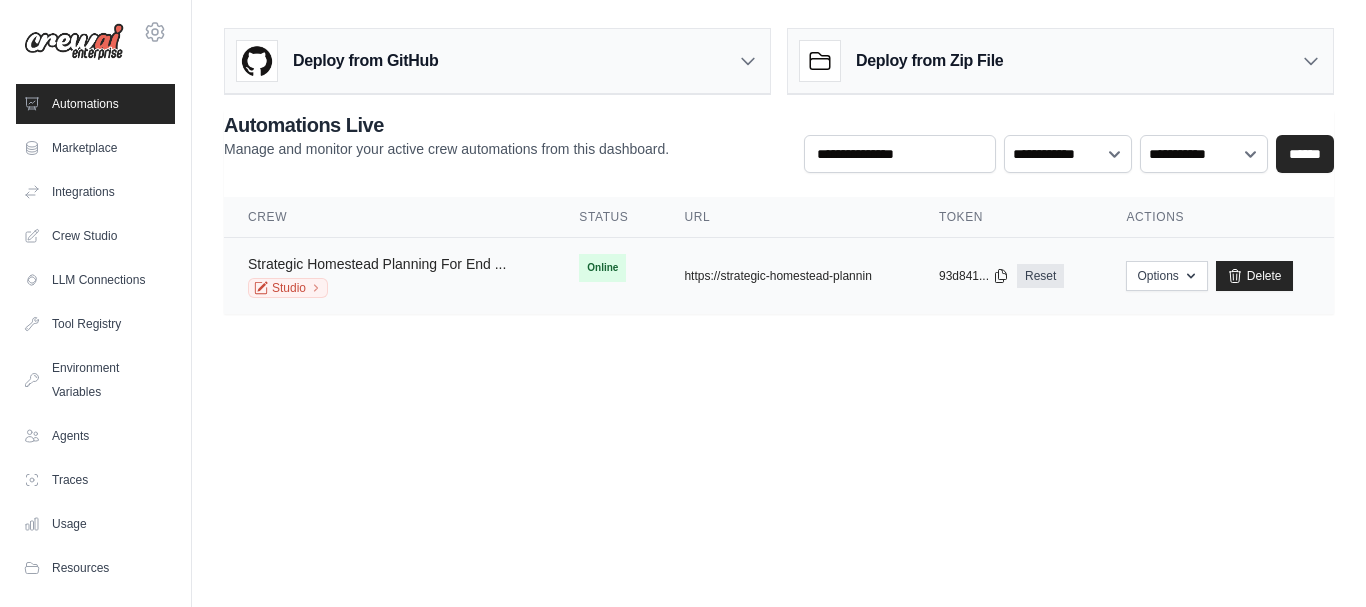 click on "Strategic Homestead Planning For End ..." at bounding box center [377, 264] 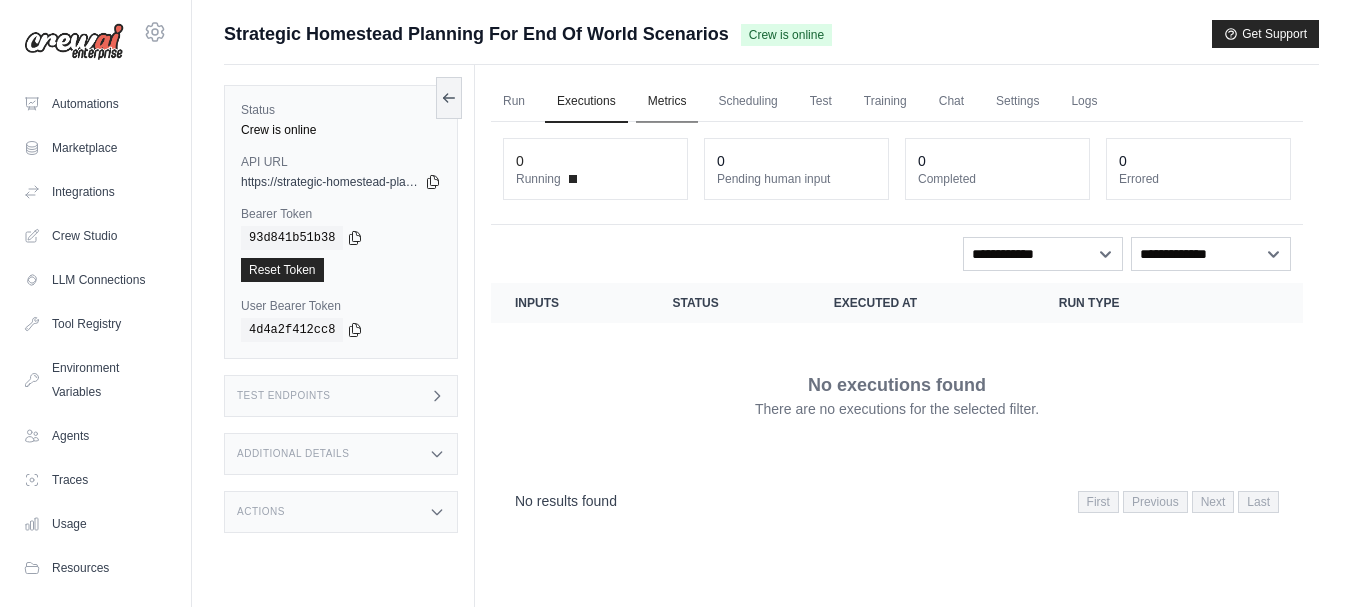 click on "Metrics" at bounding box center (667, 102) 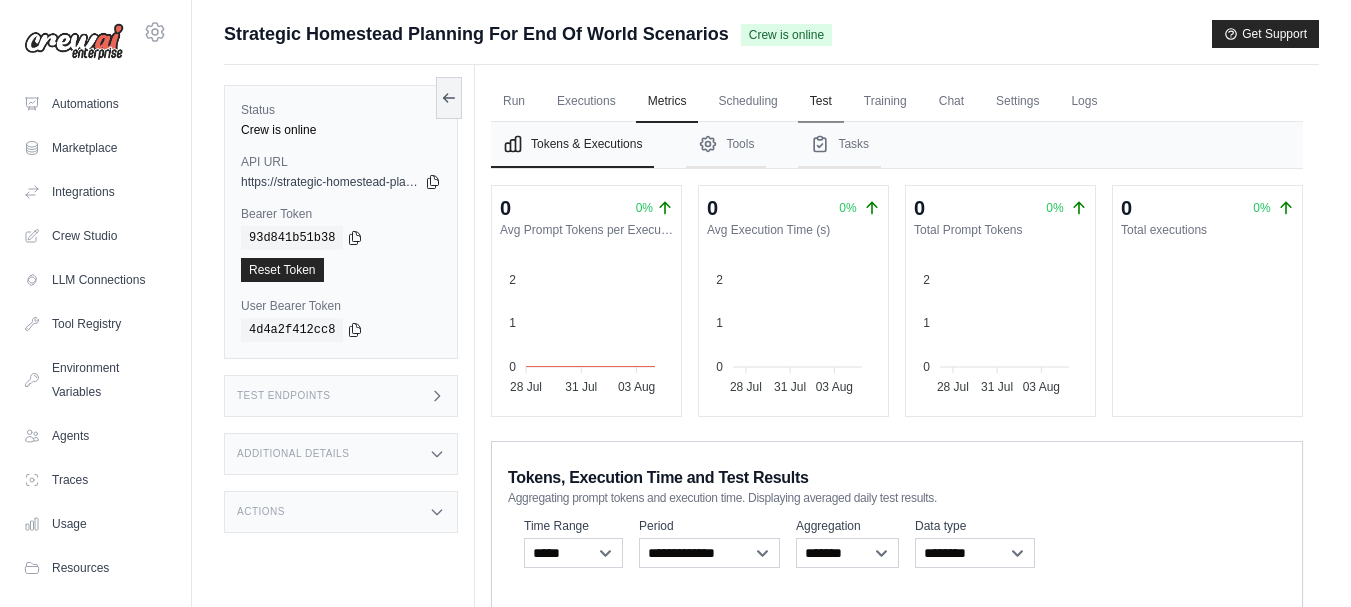 click on "Test" at bounding box center [821, 102] 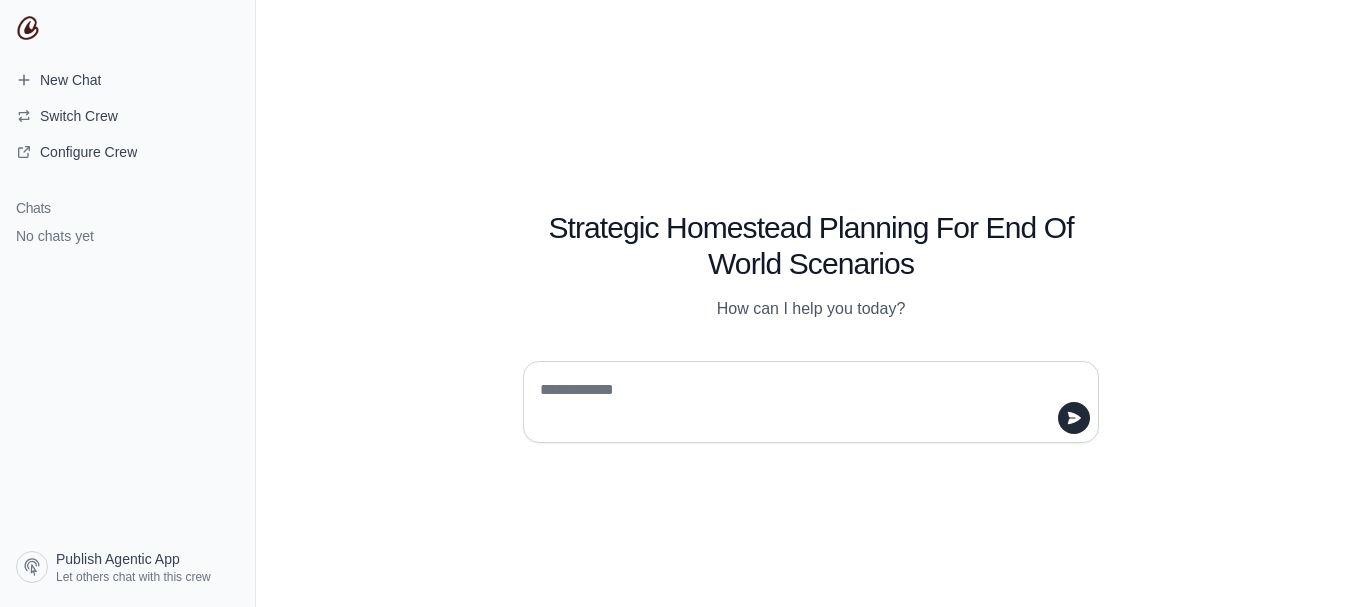 scroll, scrollTop: 0, scrollLeft: 0, axis: both 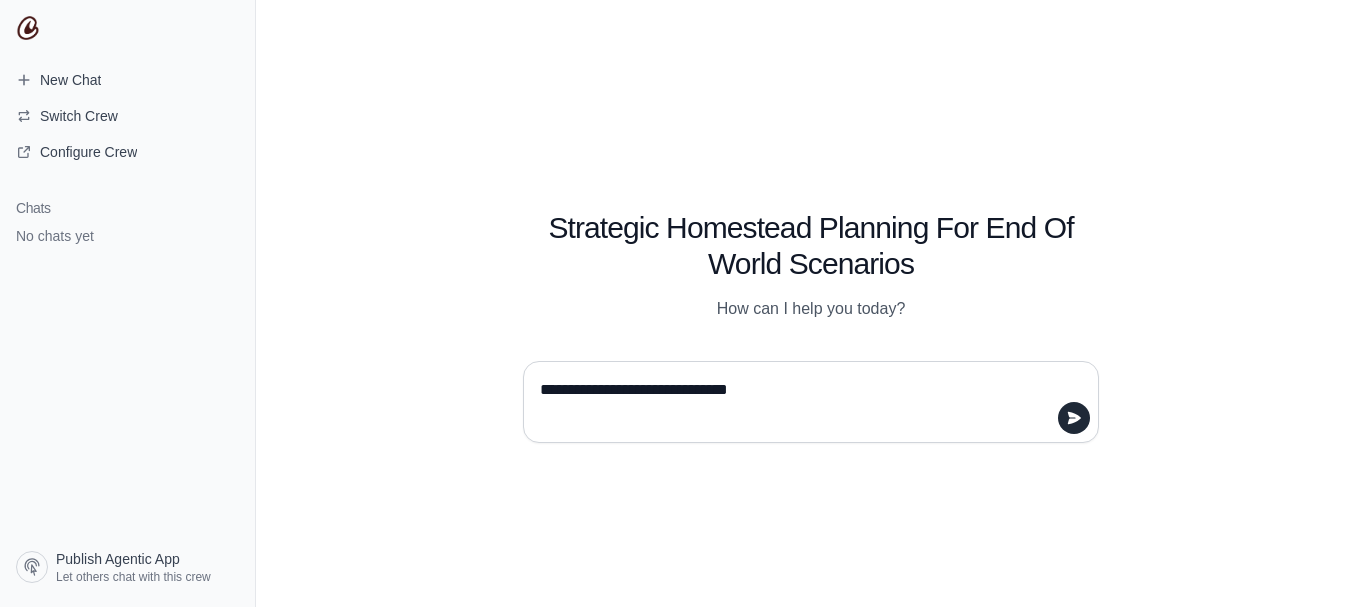 type on "**********" 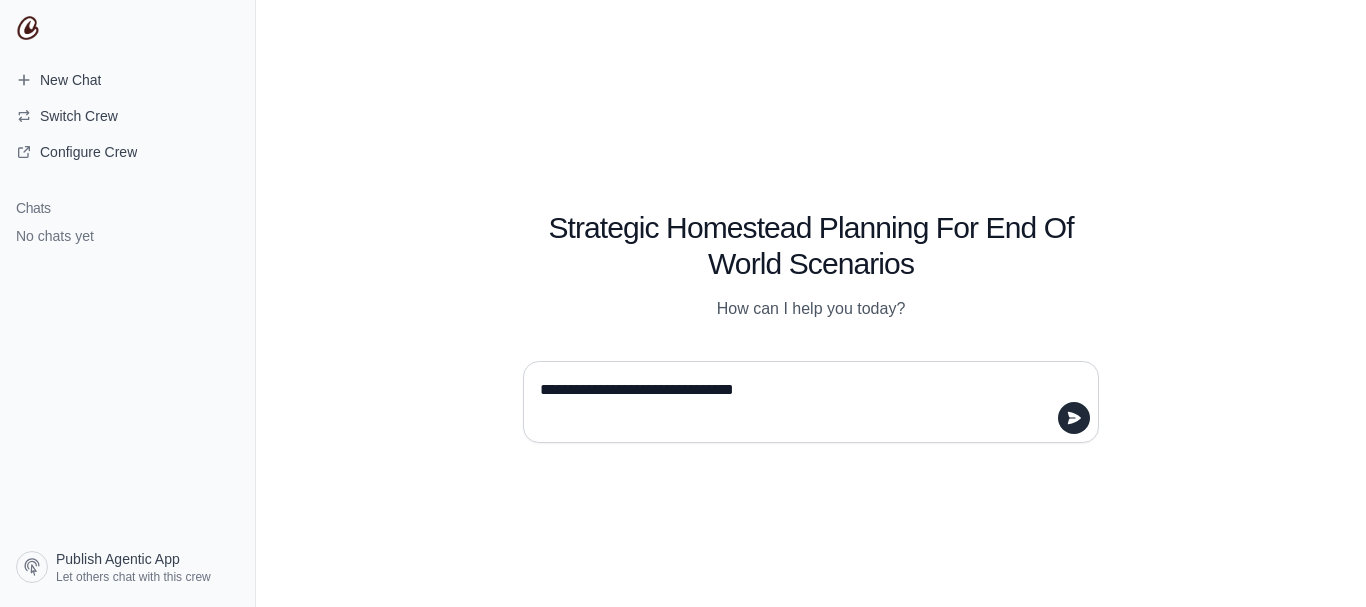 type 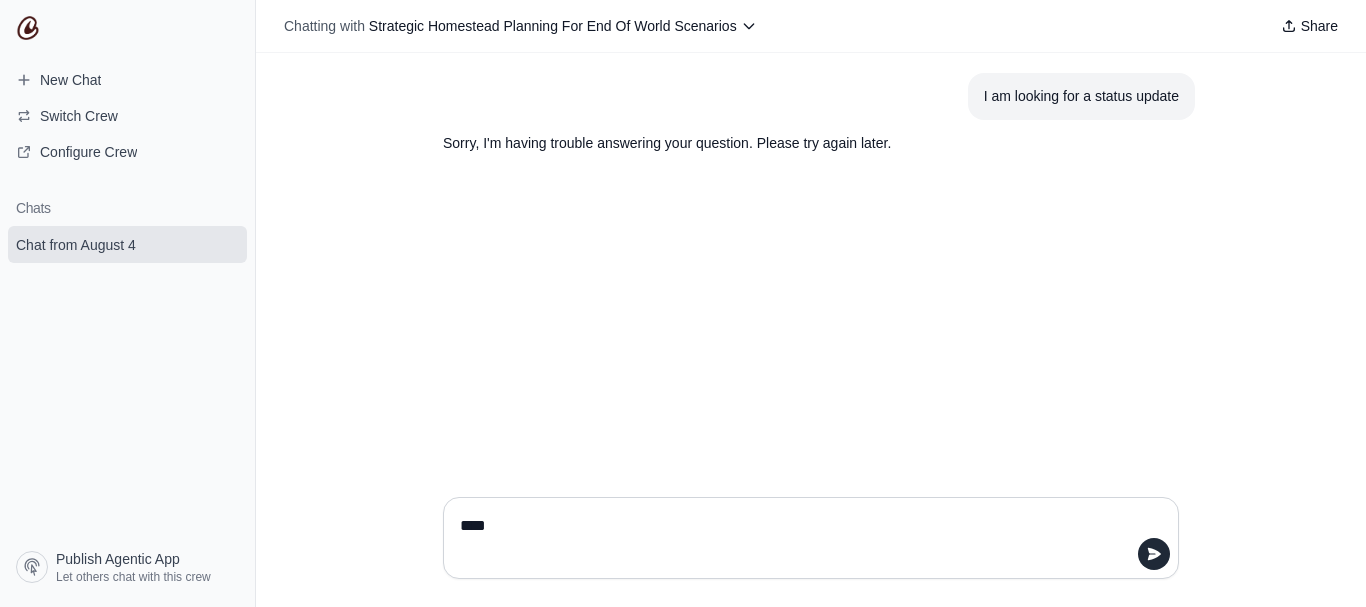 click on "****" at bounding box center (805, 538) 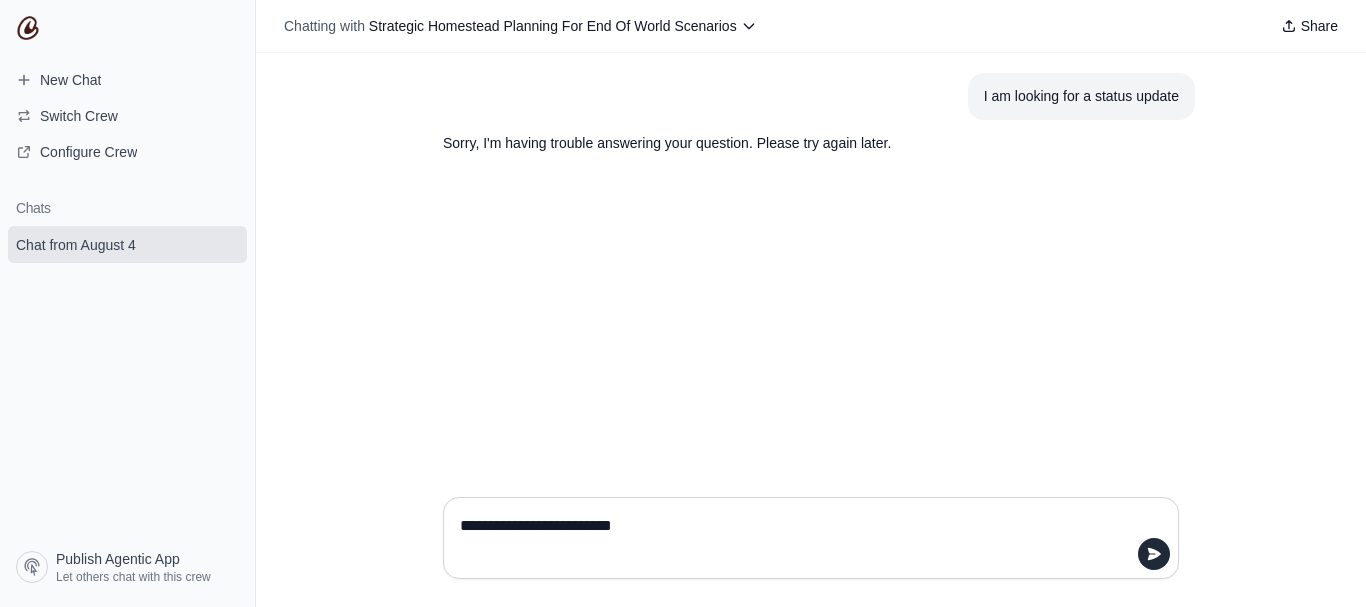 type on "**********" 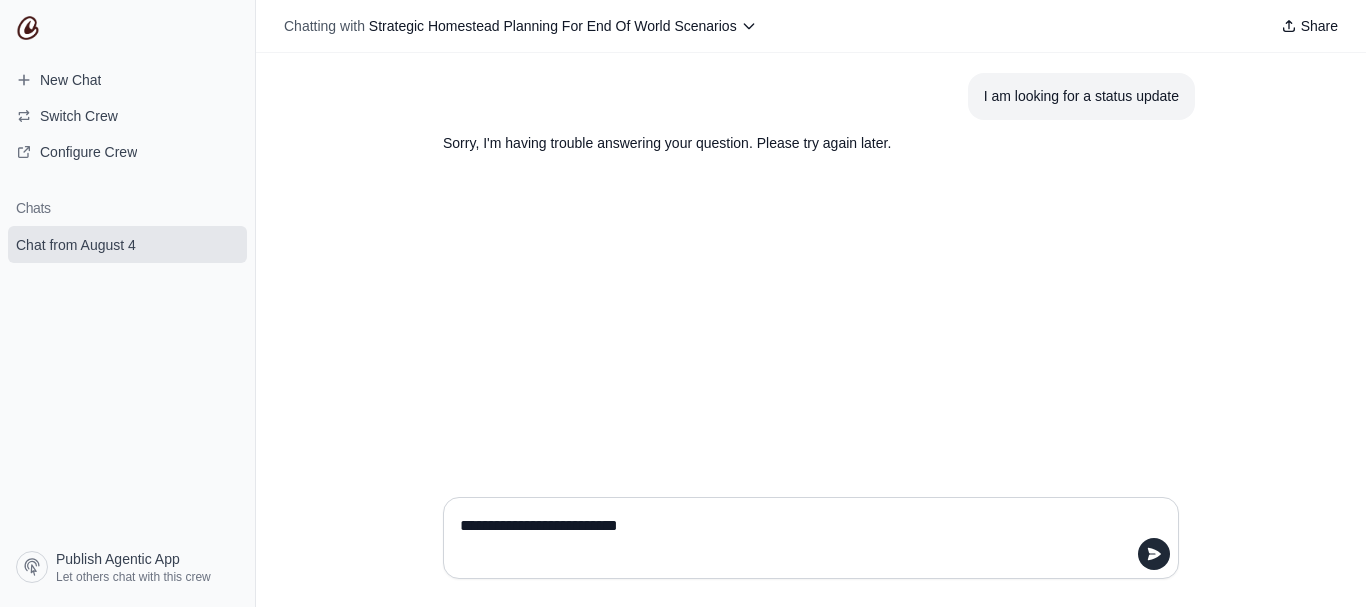 type 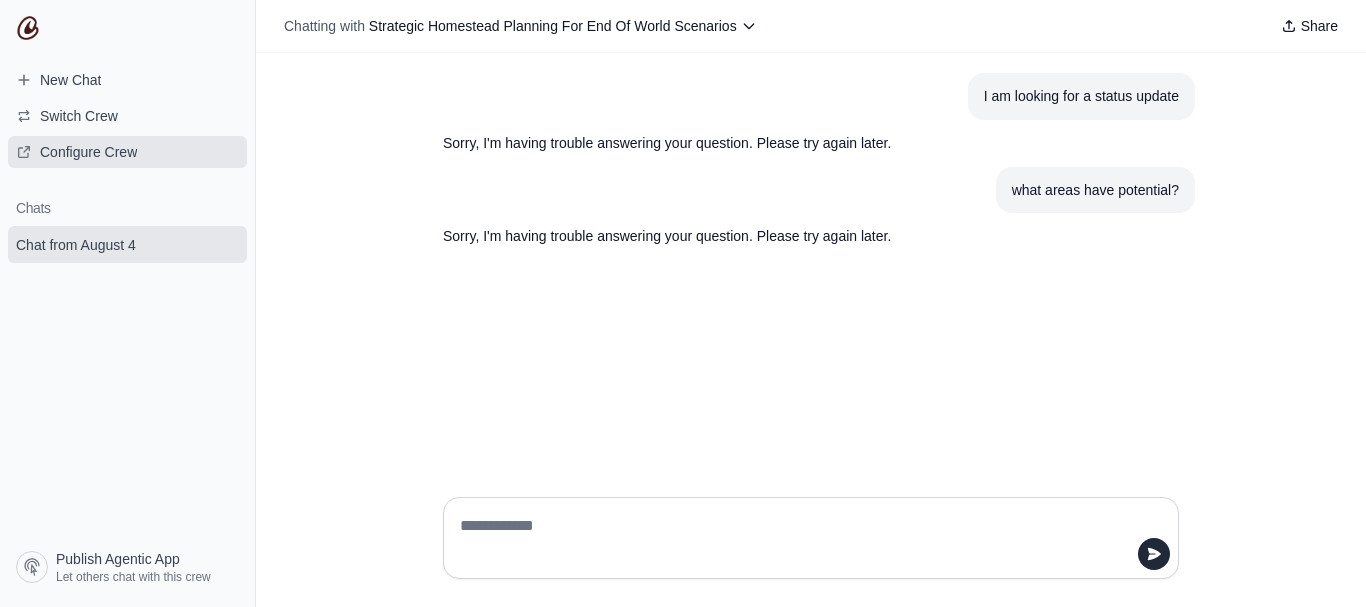 click on "Configure
Crew" at bounding box center [88, 152] 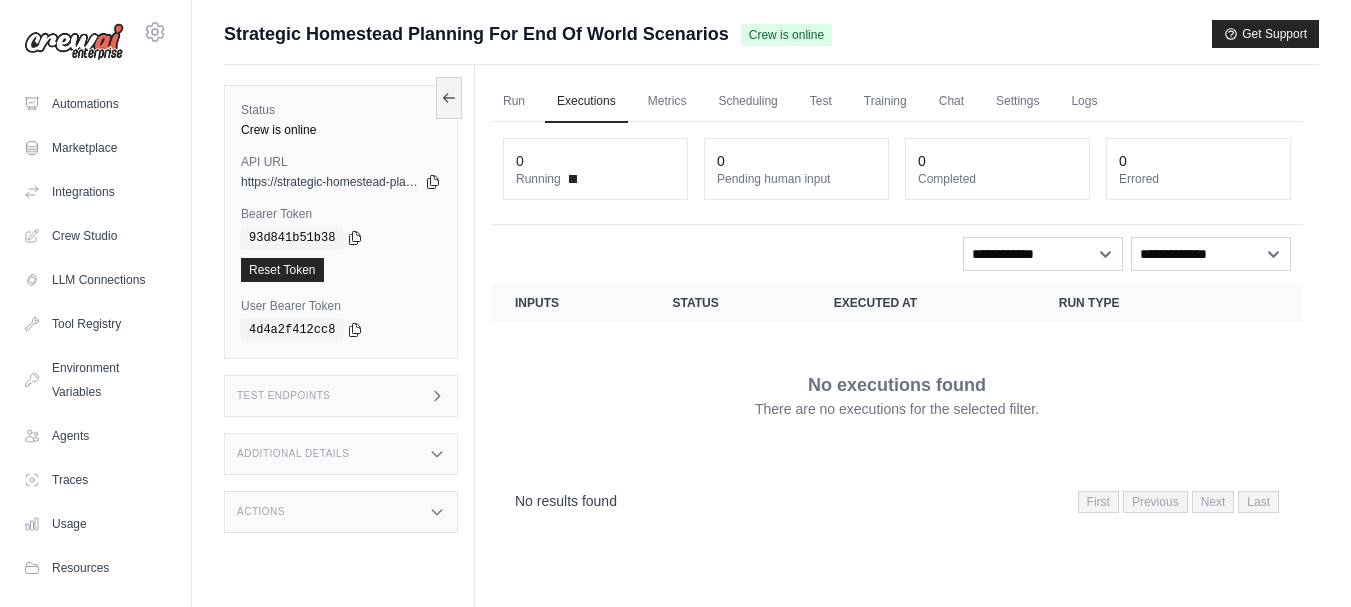 scroll, scrollTop: 0, scrollLeft: 0, axis: both 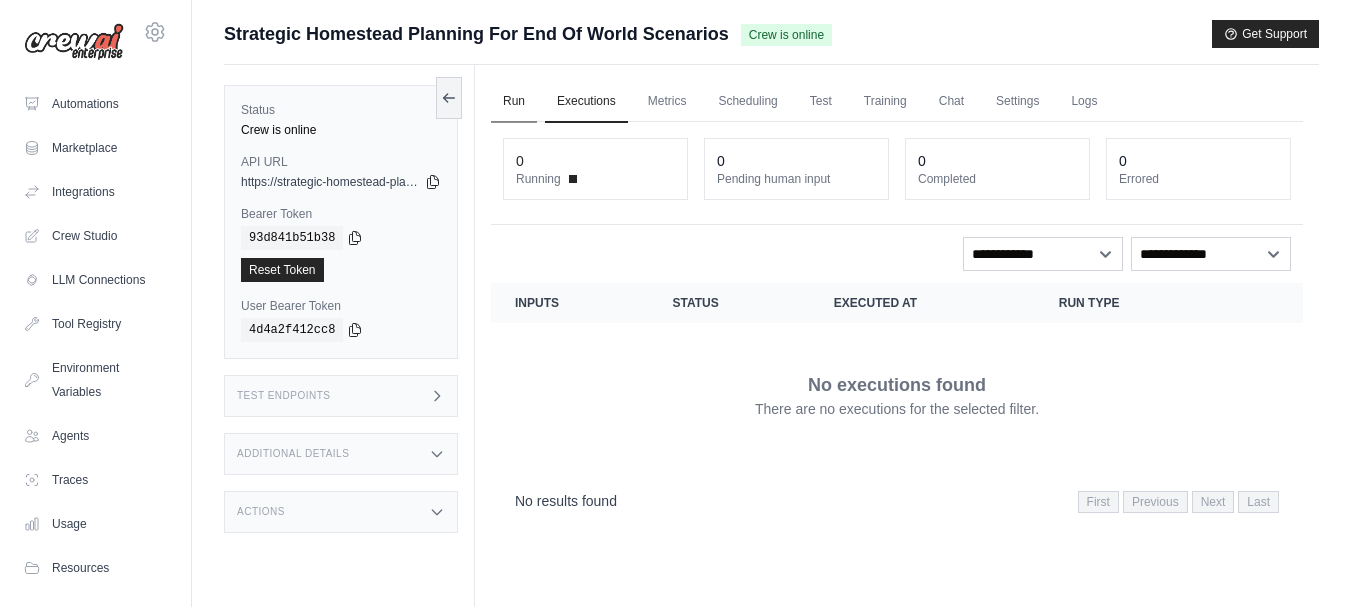 click on "Run" at bounding box center [514, 102] 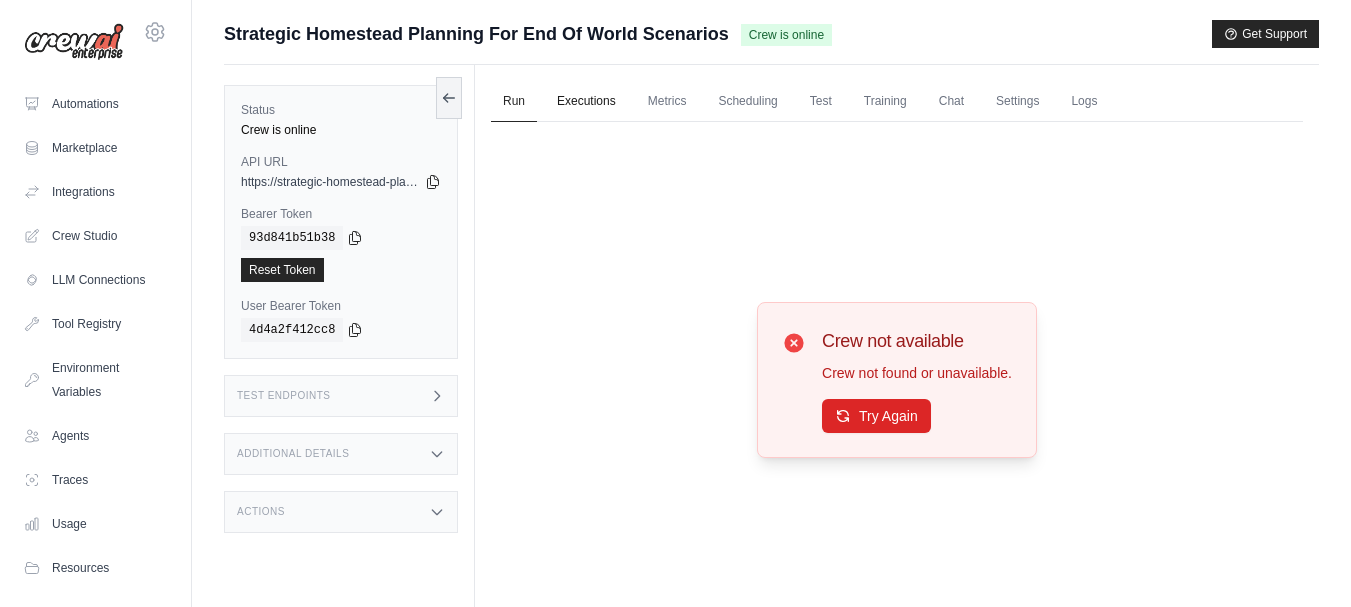 click on "Executions" at bounding box center (586, 102) 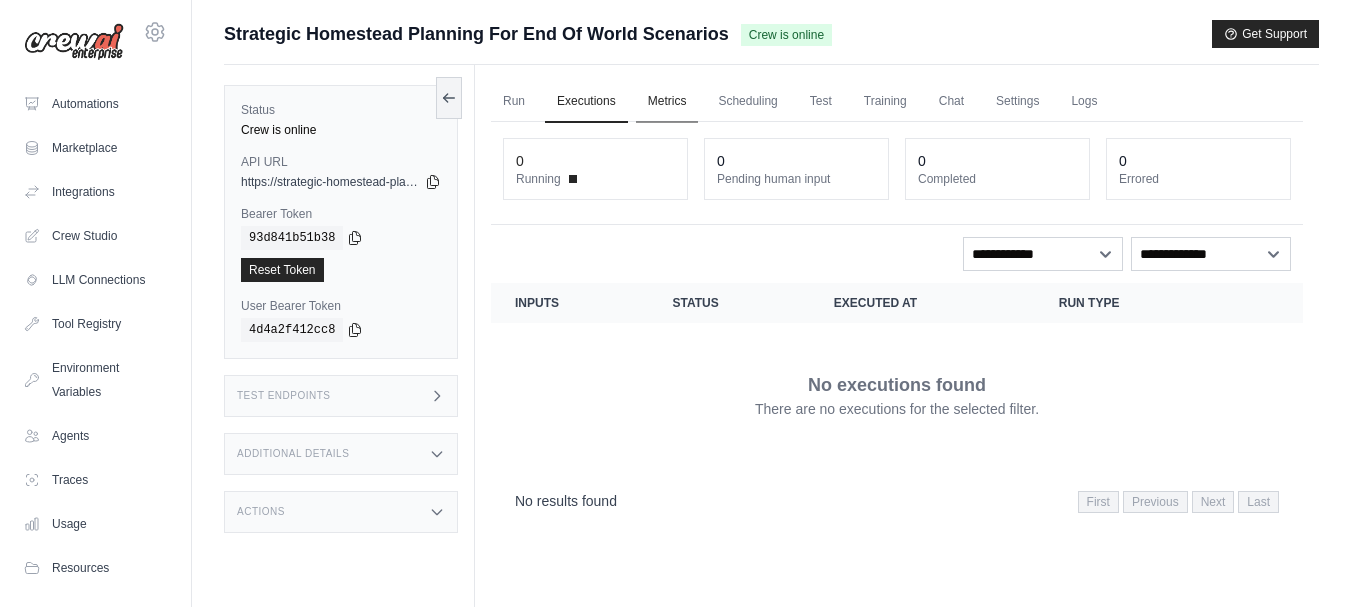 click on "Metrics" at bounding box center (667, 102) 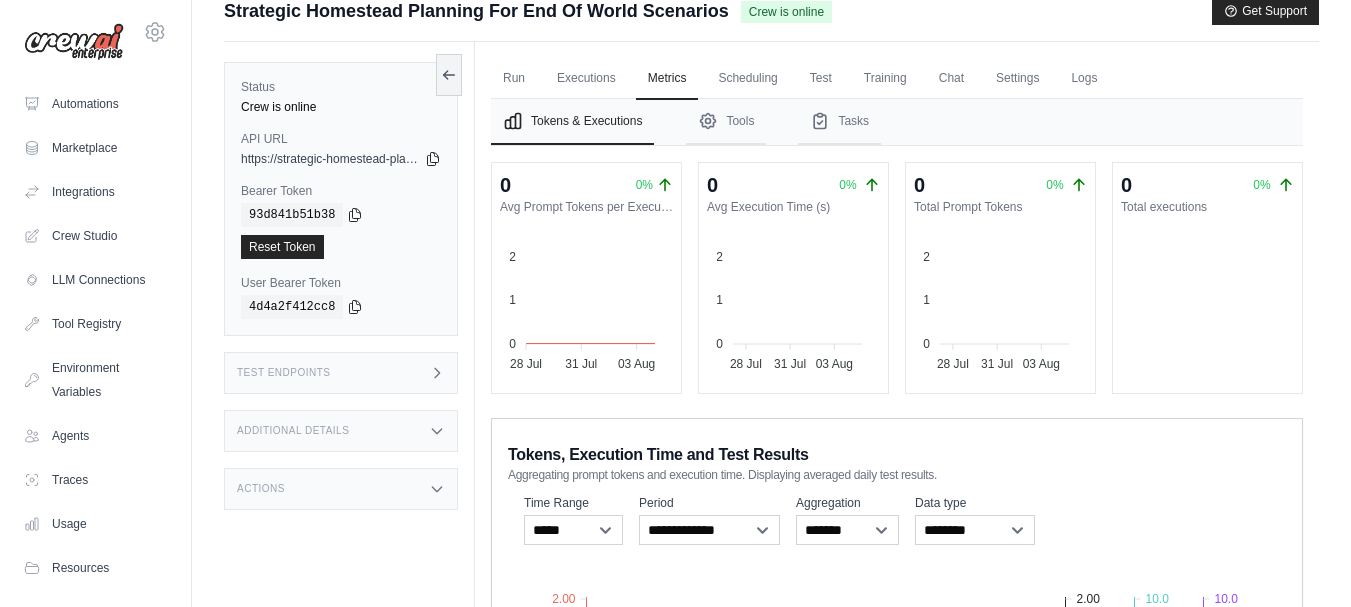 scroll, scrollTop: 18, scrollLeft: 0, axis: vertical 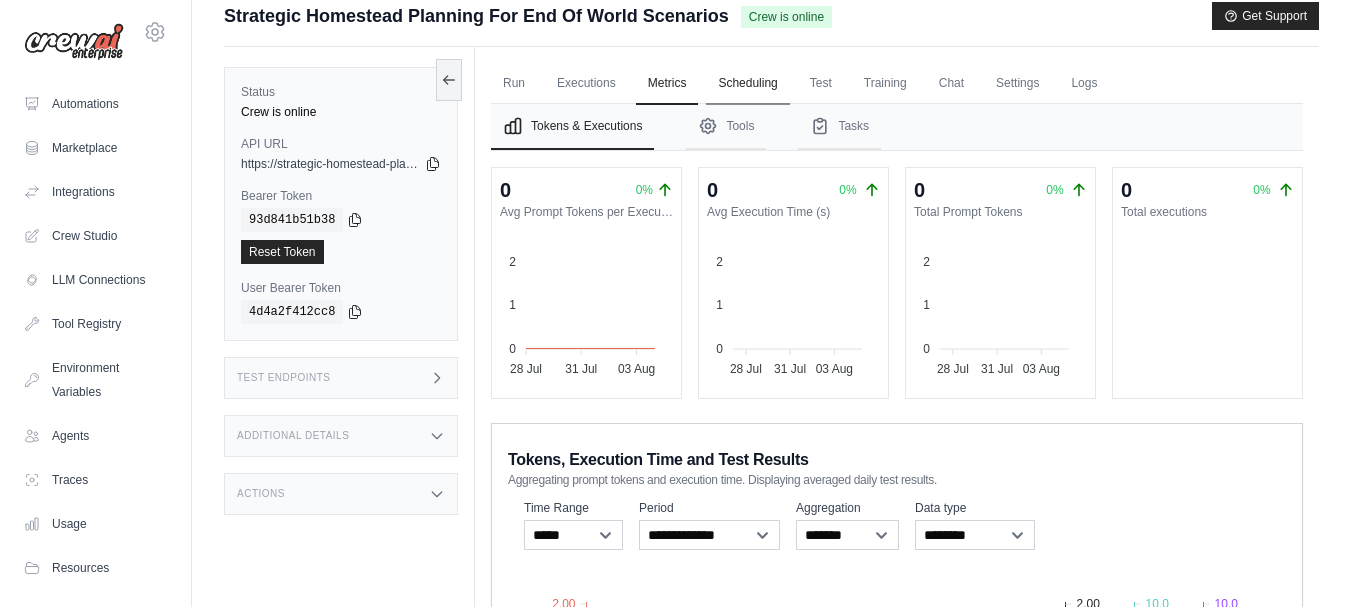 click on "Scheduling" at bounding box center [747, 84] 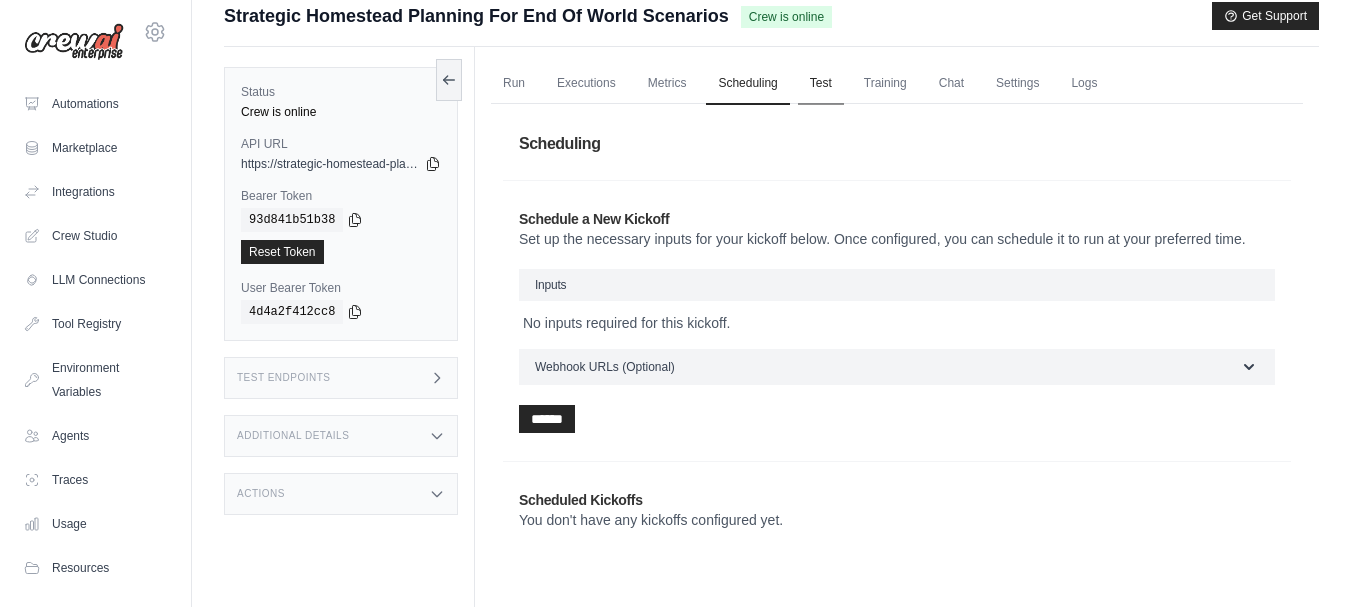 click on "Test" at bounding box center [821, 84] 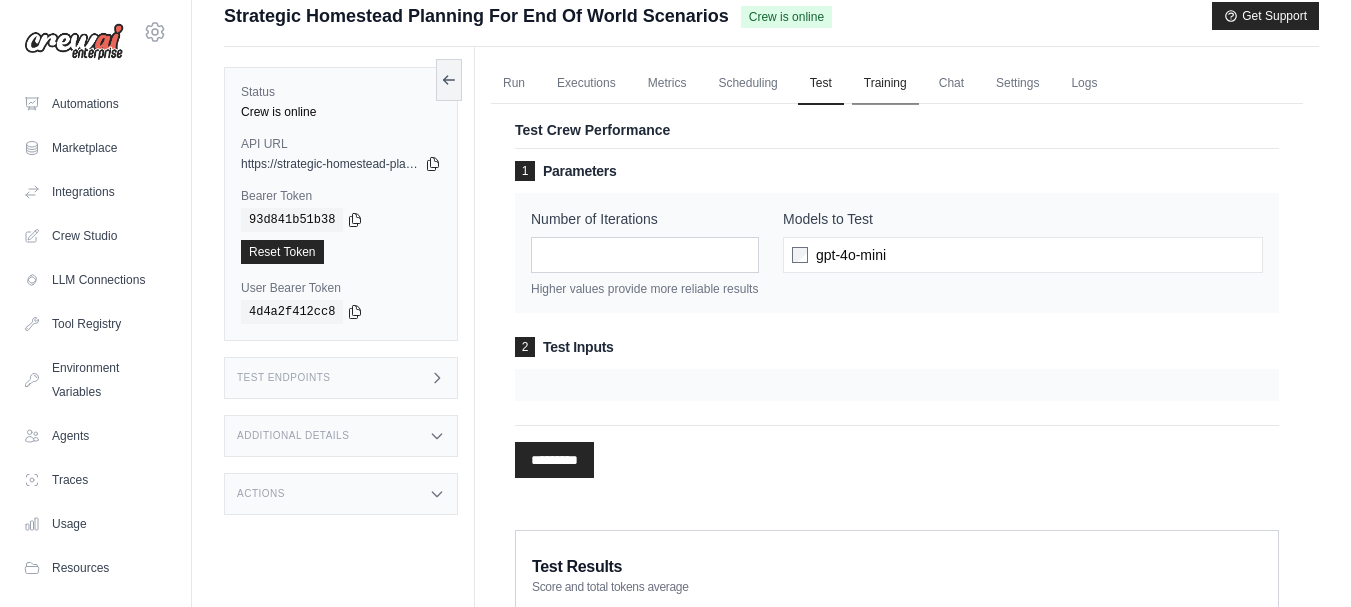 click on "Training" at bounding box center [885, 84] 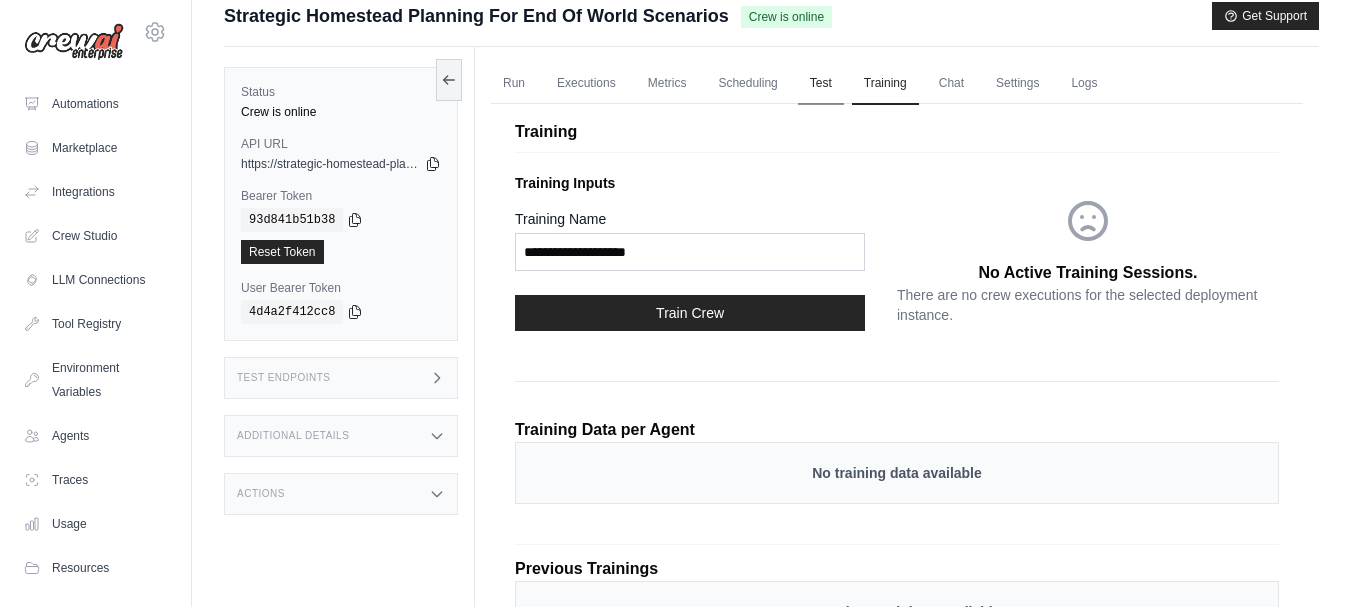 click on "Test" at bounding box center (821, 84) 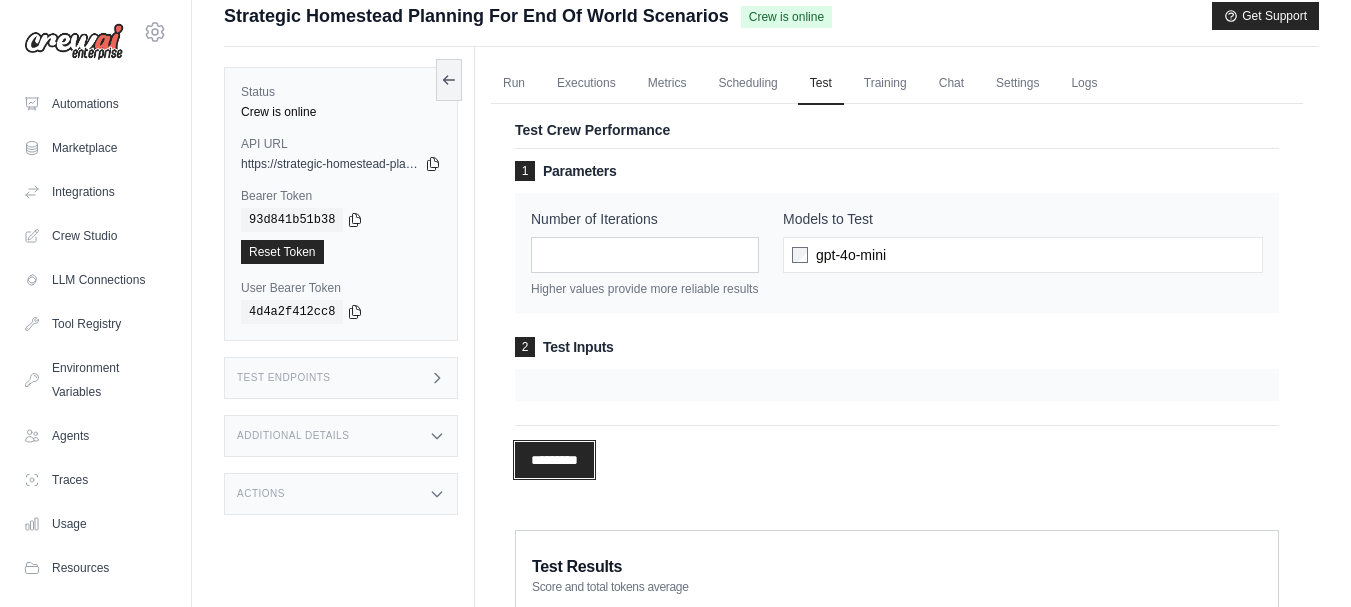 click on "*********" at bounding box center (554, 460) 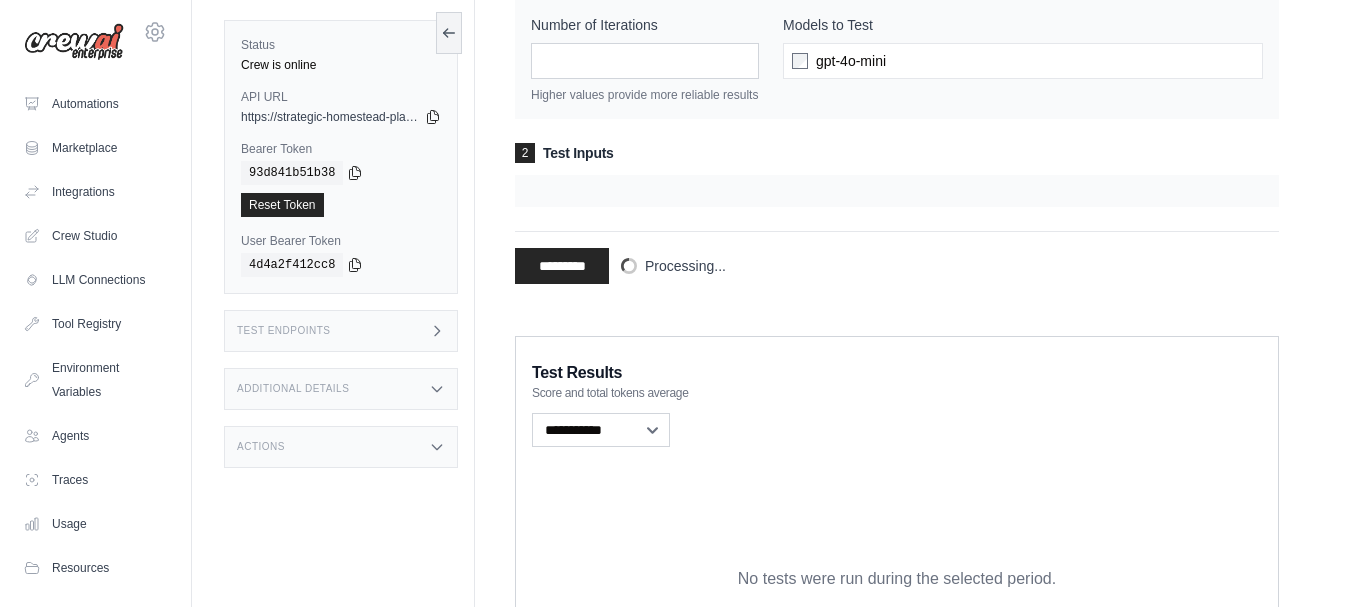 scroll, scrollTop: 400, scrollLeft: 0, axis: vertical 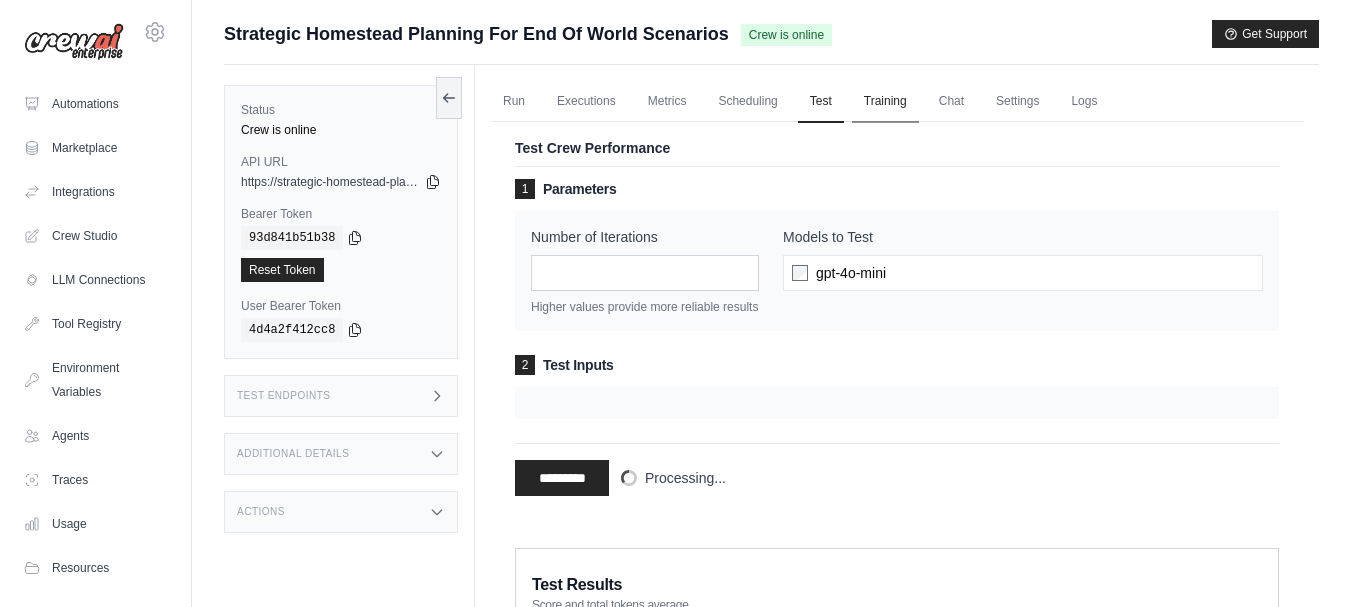 click on "Training" at bounding box center (885, 102) 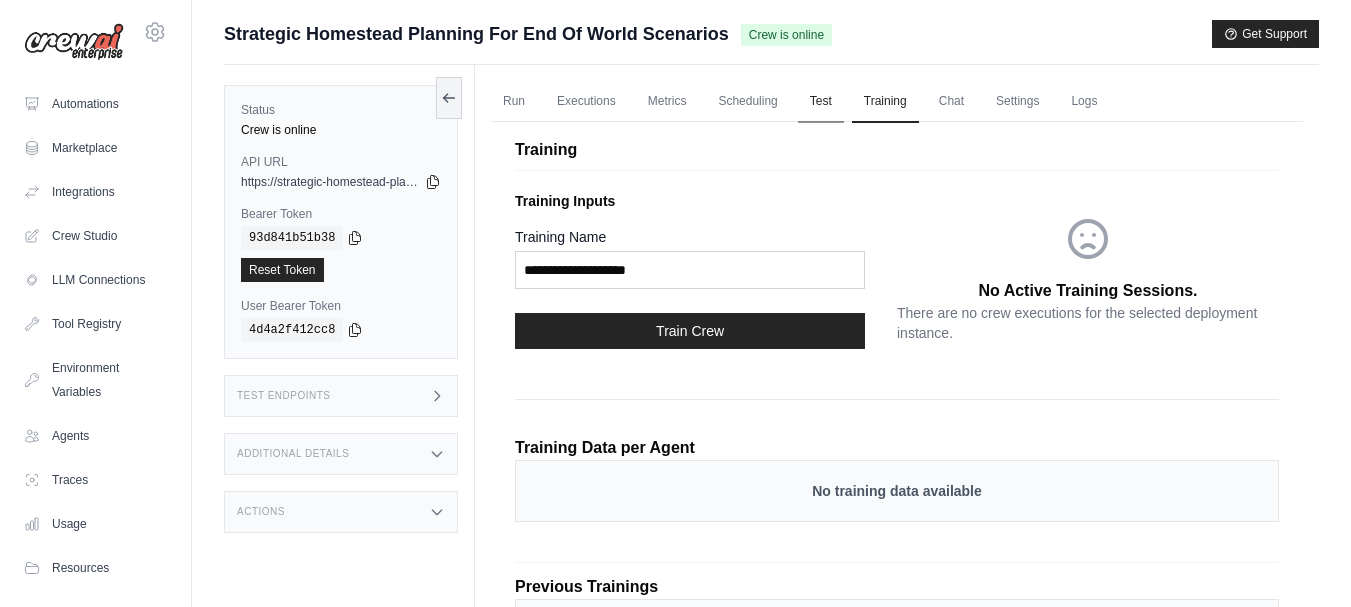 click on "Test" at bounding box center [821, 102] 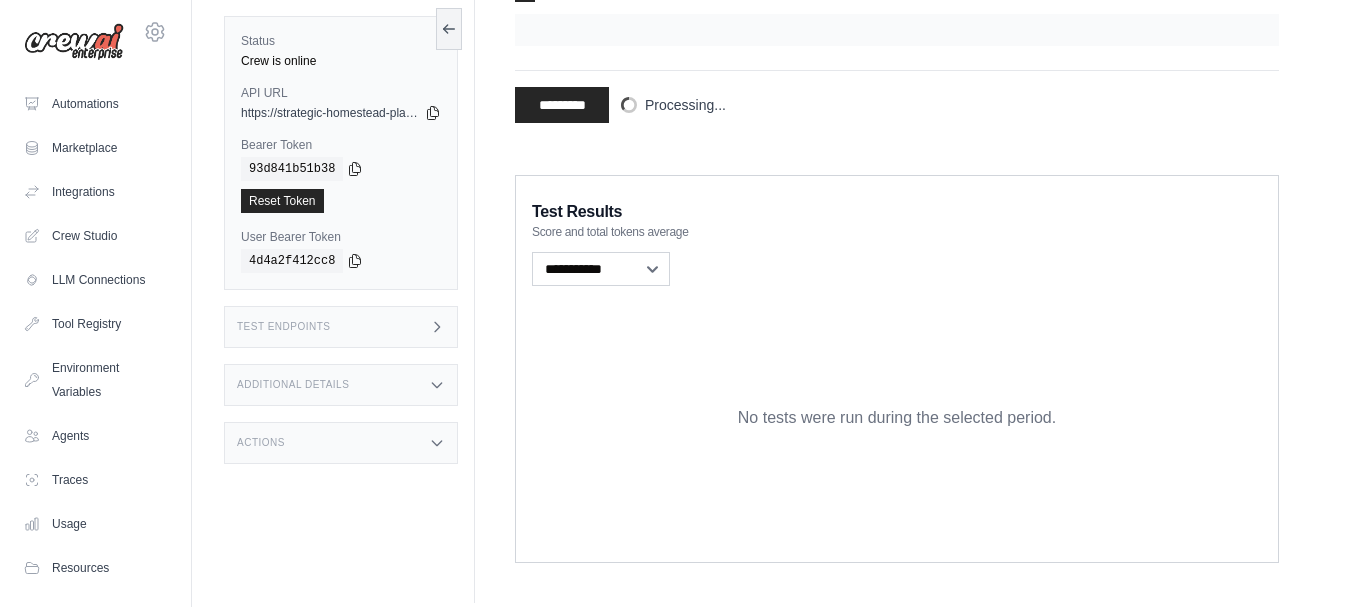 scroll, scrollTop: 405, scrollLeft: 0, axis: vertical 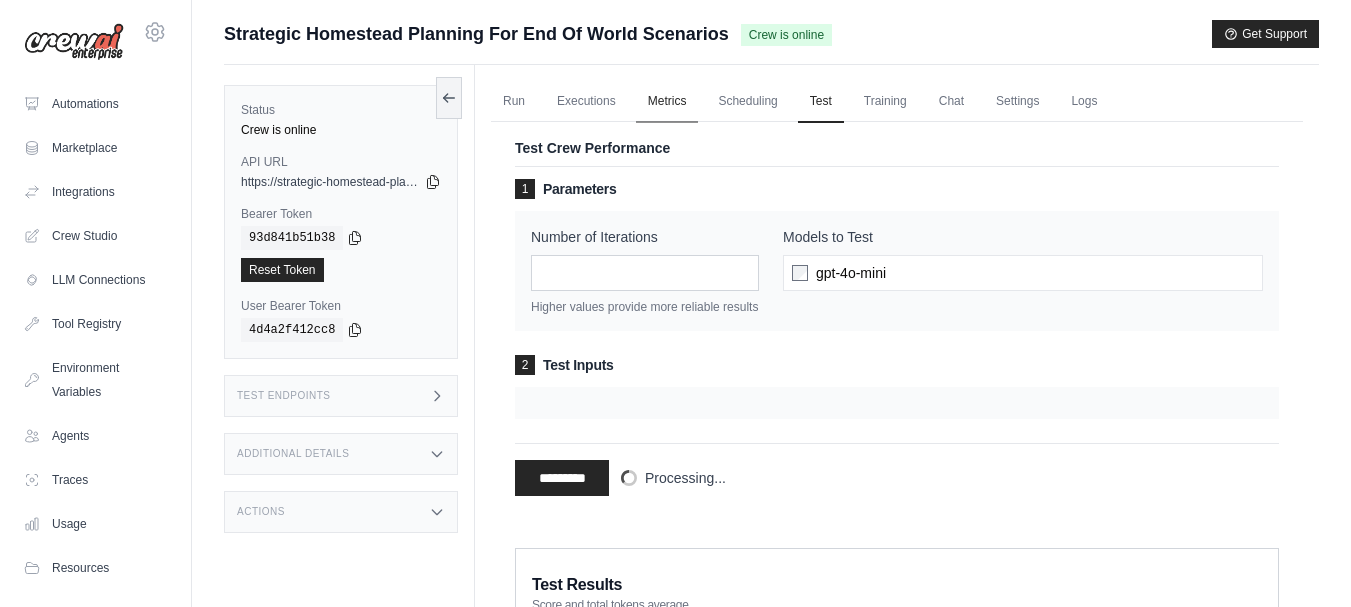 click on "Metrics" at bounding box center [667, 102] 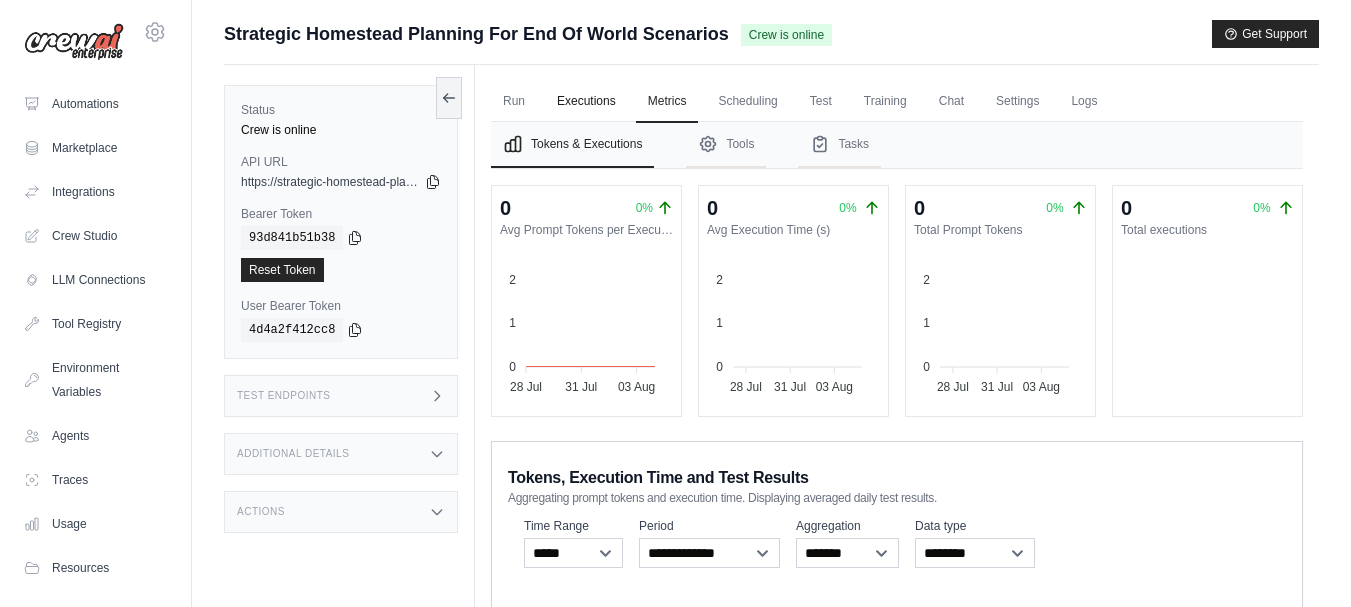 click on "Executions" at bounding box center [586, 102] 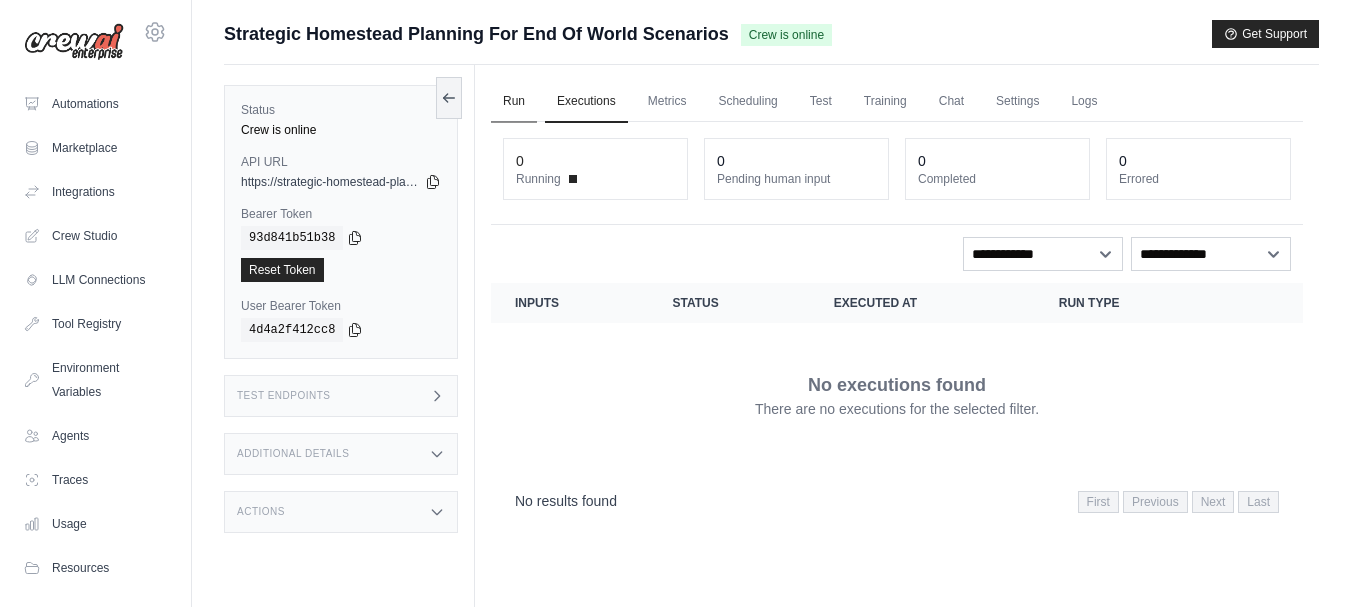 click on "Run" at bounding box center [514, 102] 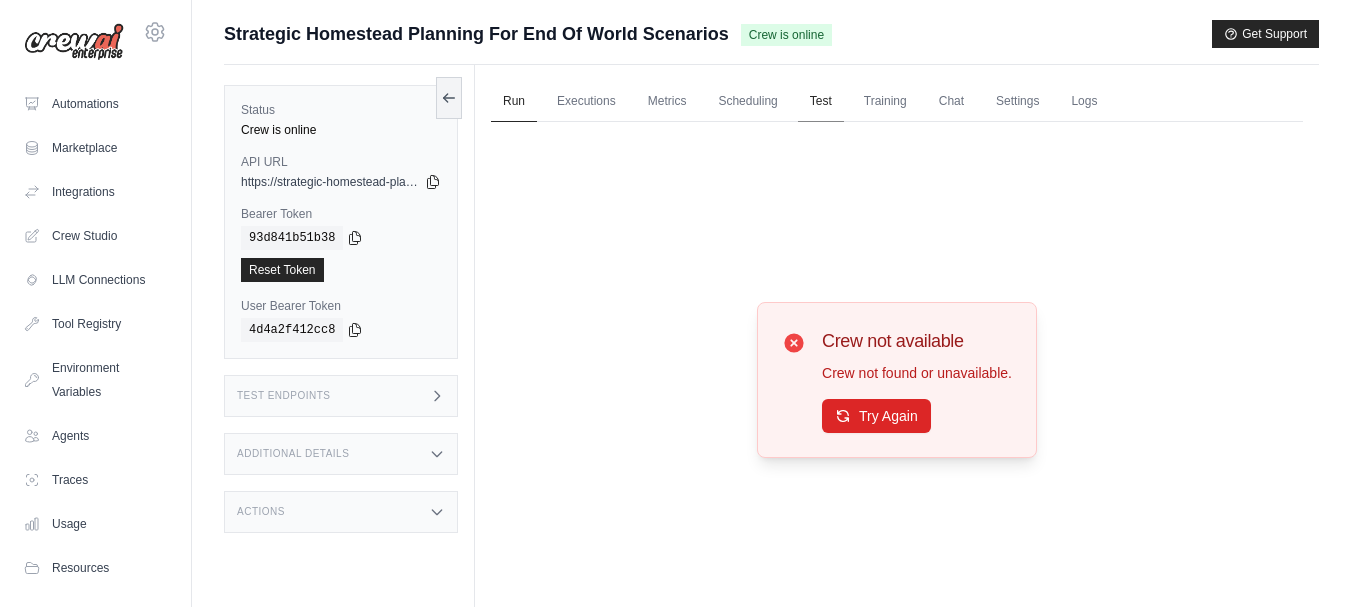 click on "Test" at bounding box center [821, 102] 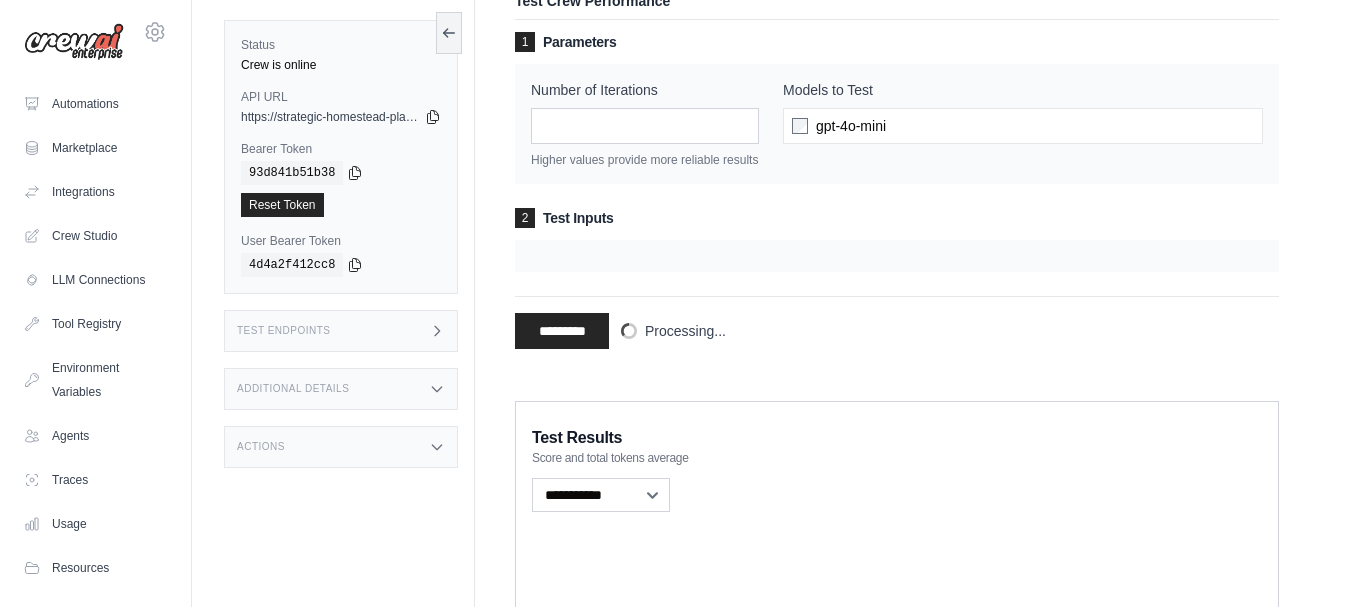scroll, scrollTop: 145, scrollLeft: 0, axis: vertical 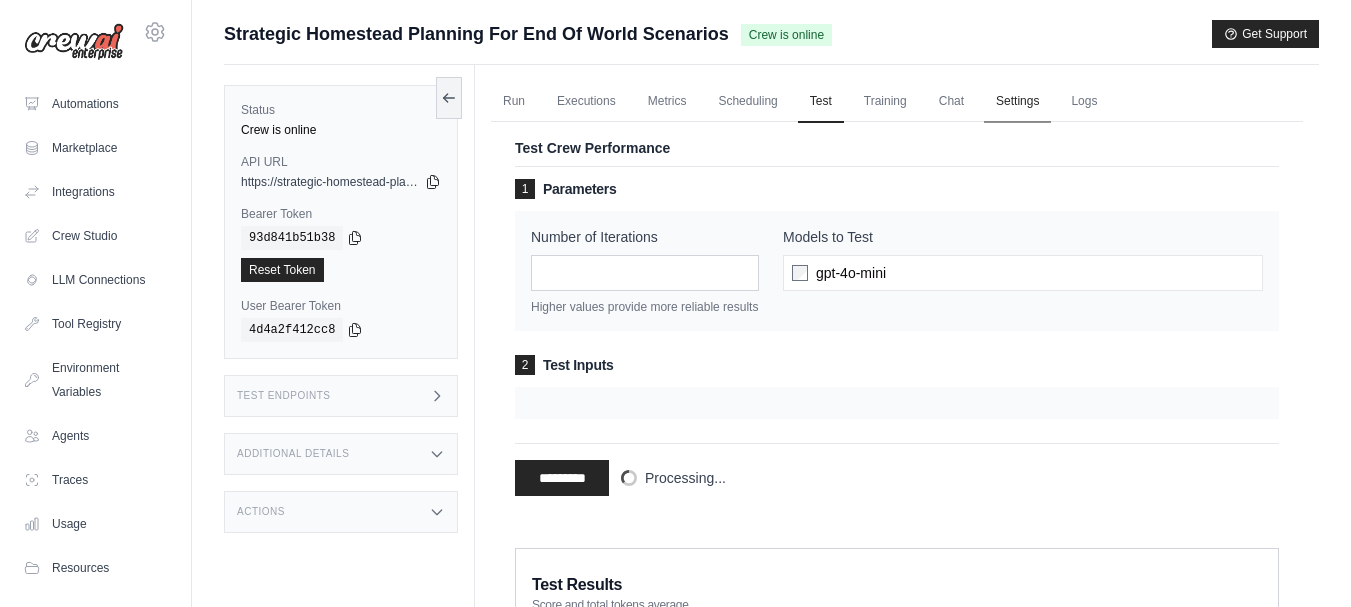 click on "Settings" at bounding box center (1017, 102) 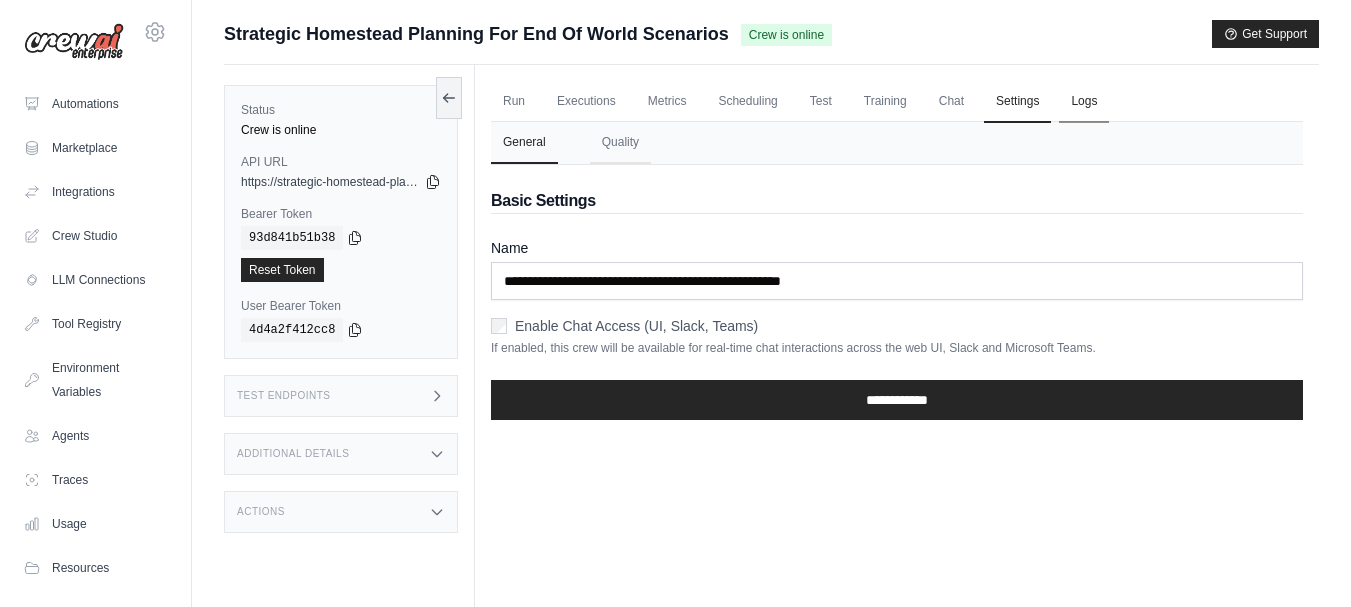 click on "Logs" at bounding box center [1084, 102] 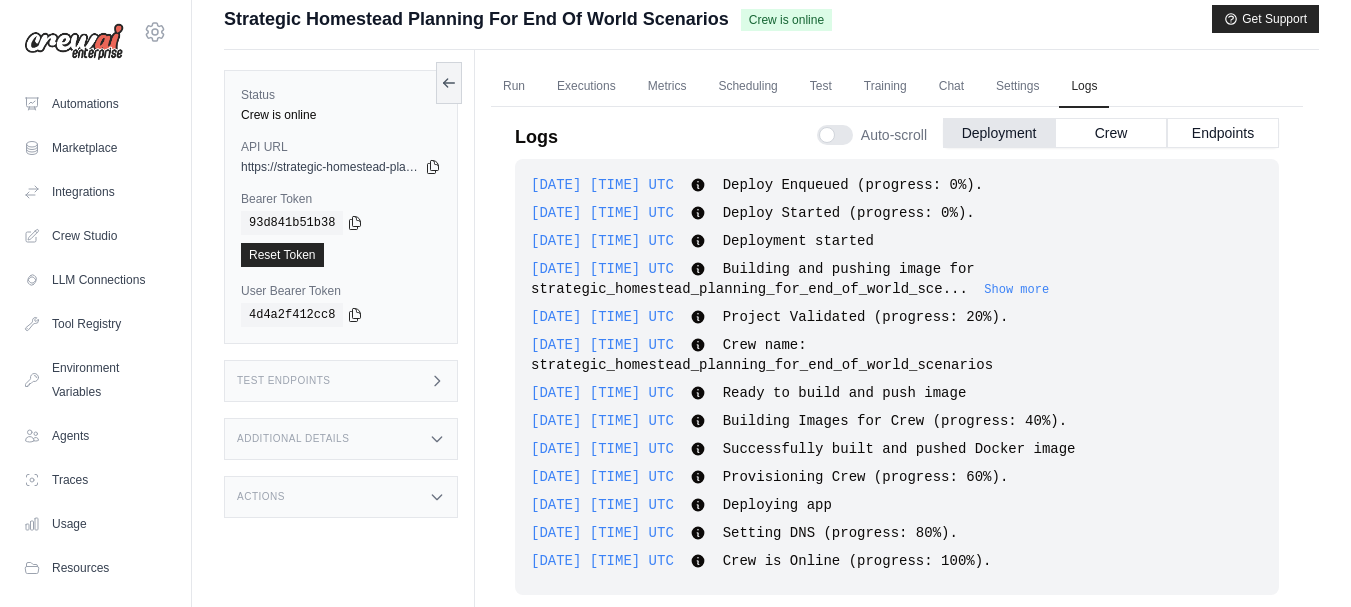 scroll, scrollTop: 0, scrollLeft: 0, axis: both 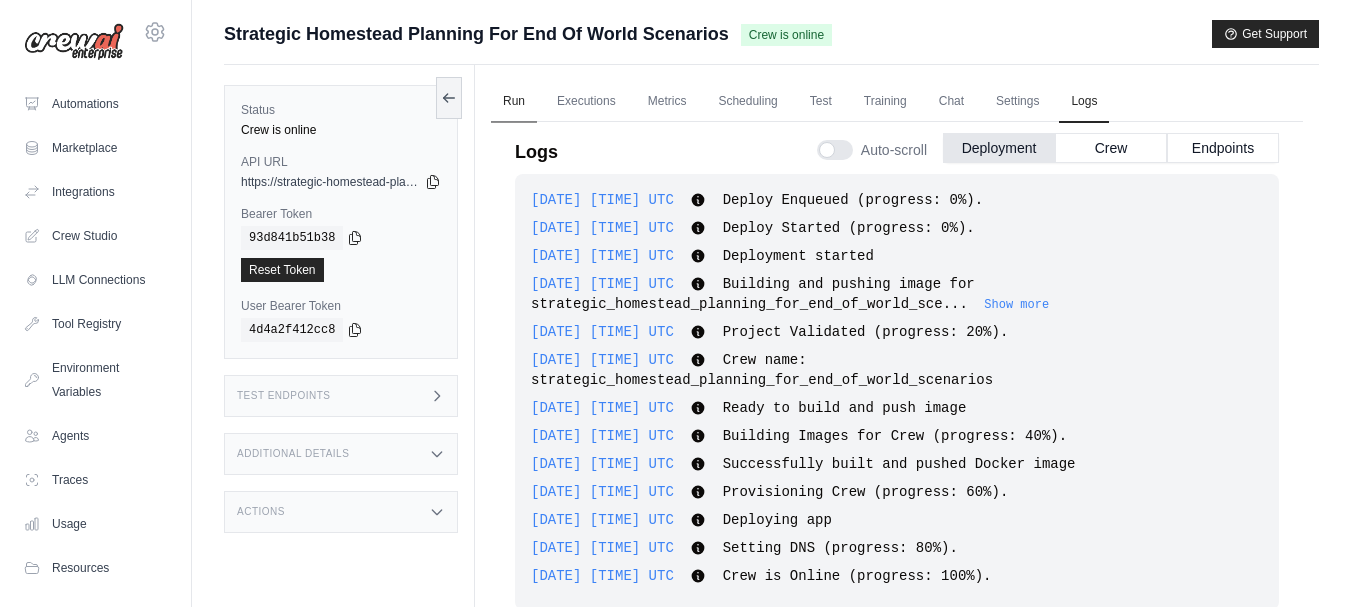 click on "Run" at bounding box center [514, 102] 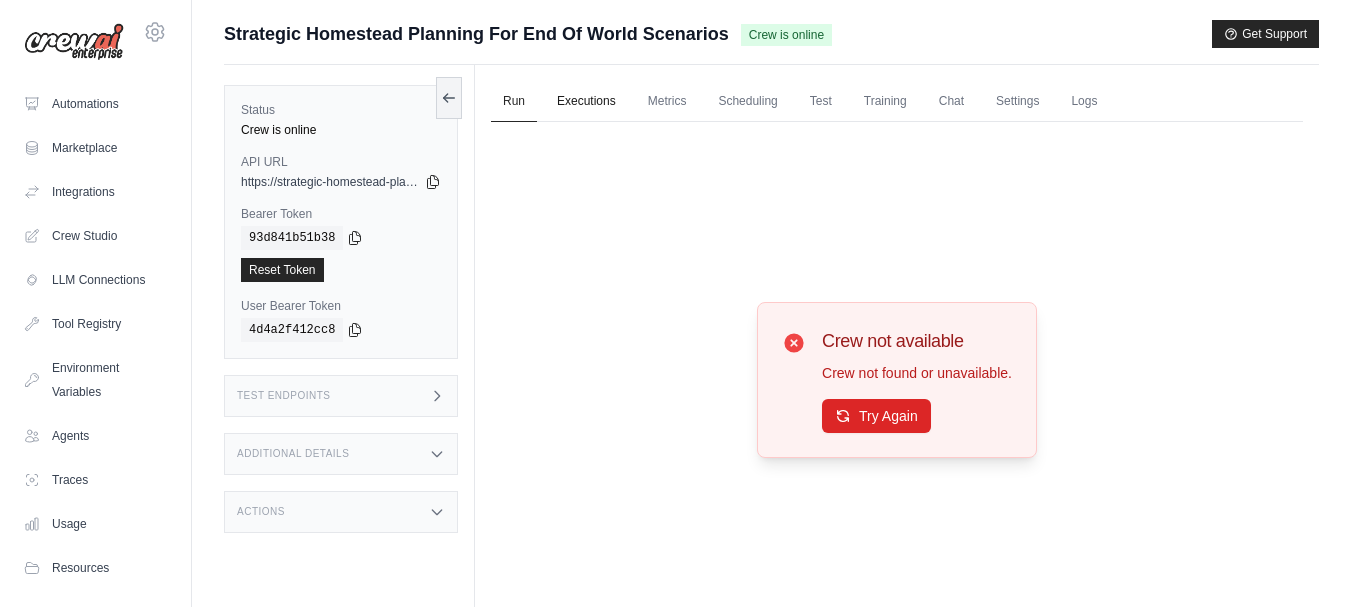 click on "Executions" at bounding box center (586, 102) 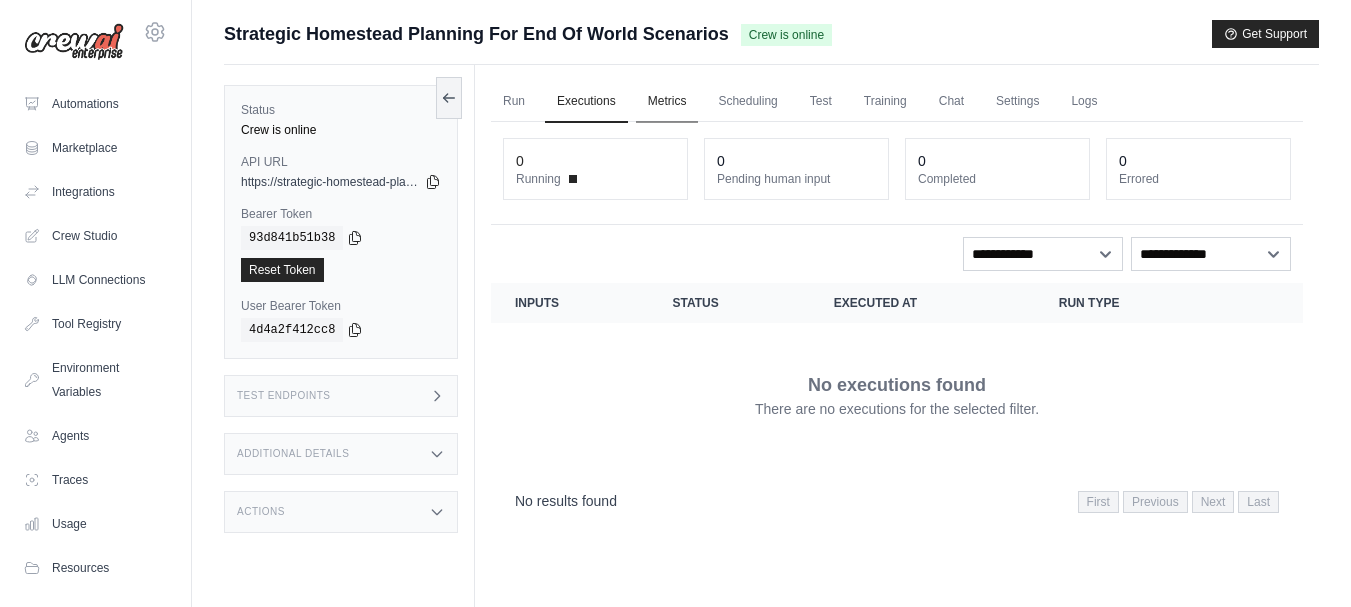 click on "Metrics" at bounding box center (667, 102) 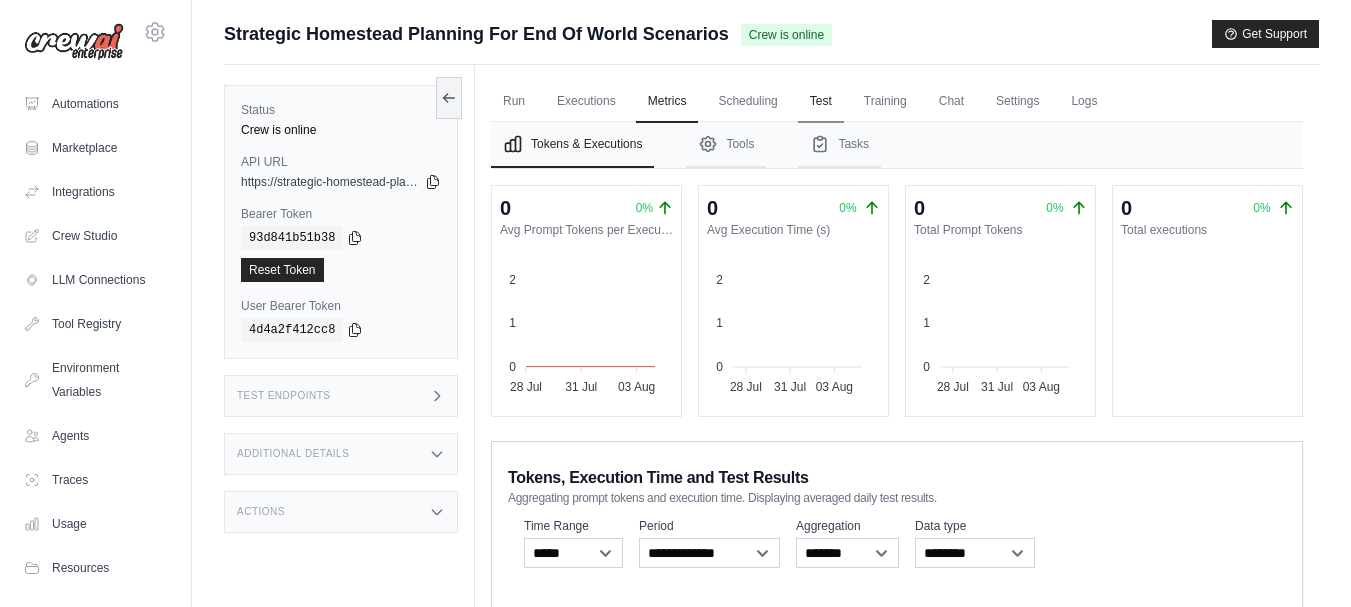 click on "Test" at bounding box center [821, 102] 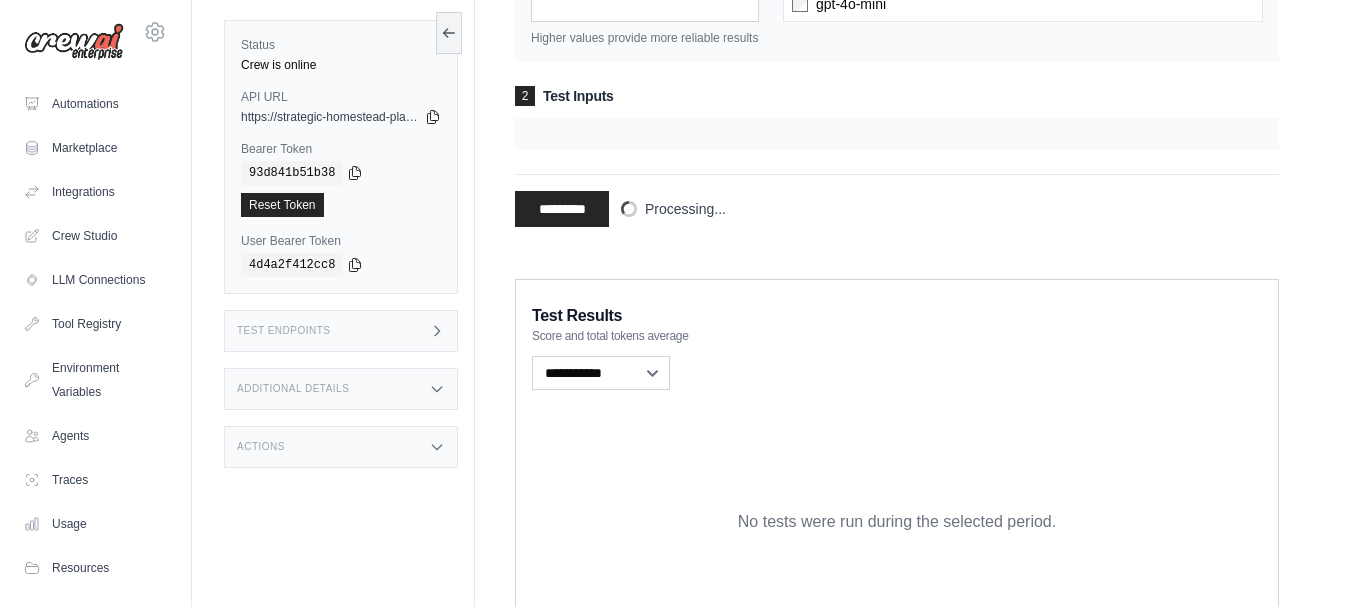 scroll, scrollTop: 255, scrollLeft: 0, axis: vertical 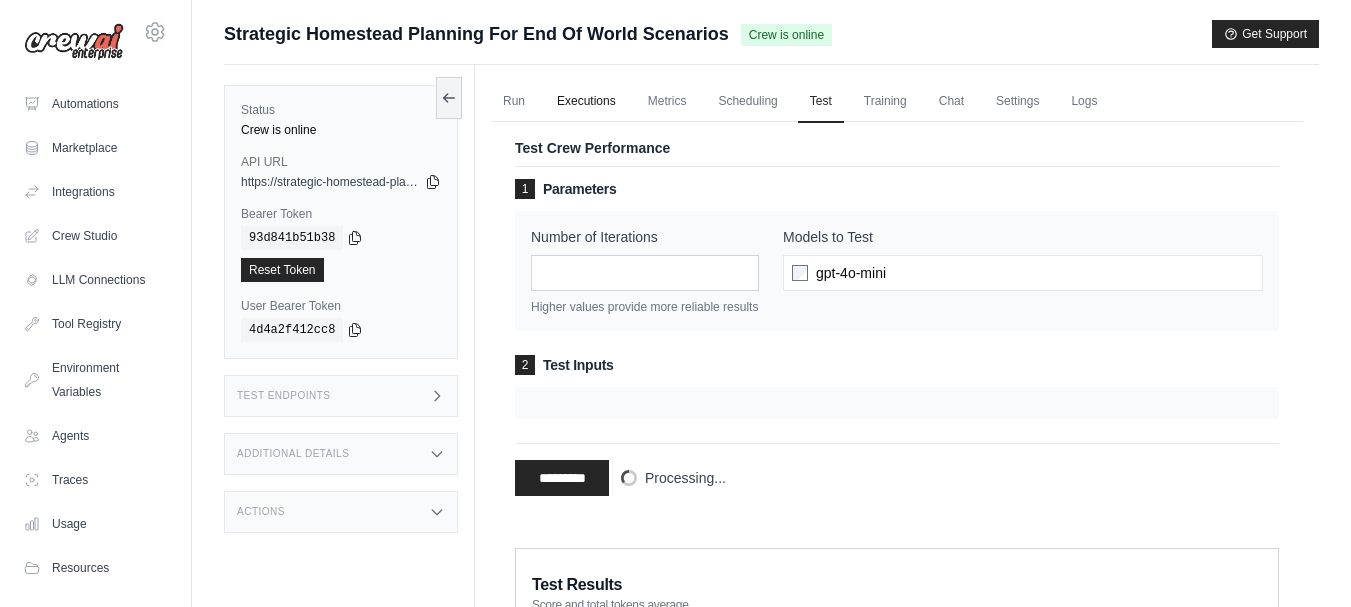 click on "Executions" at bounding box center (586, 102) 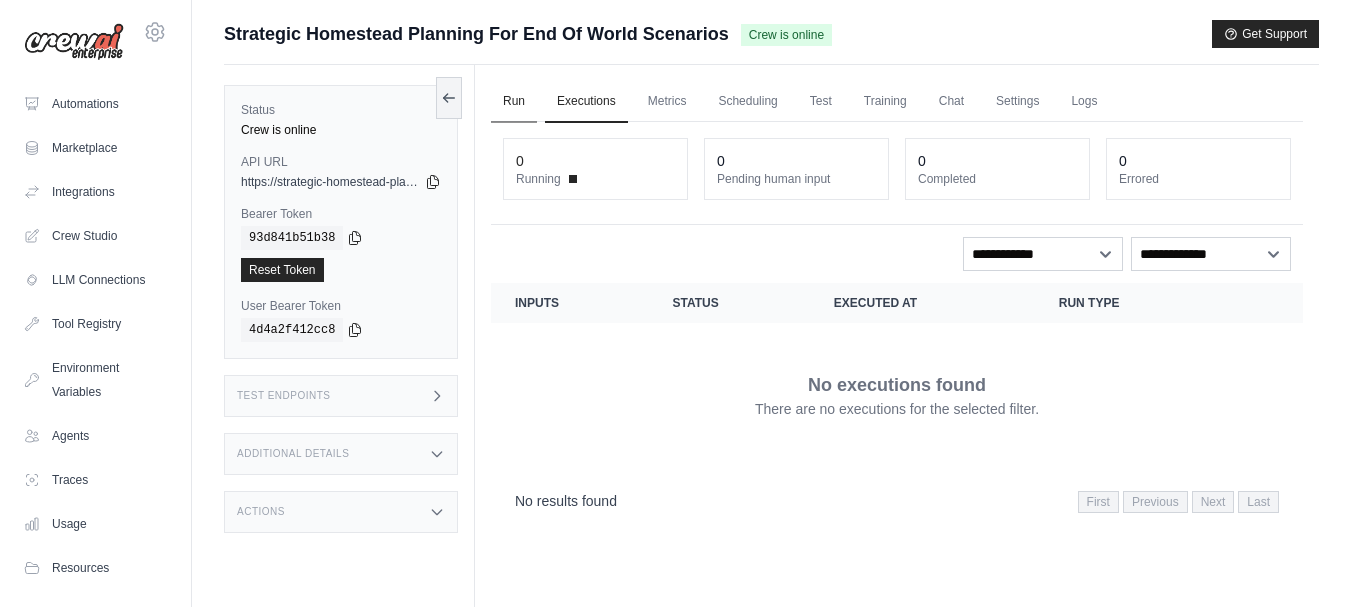 click on "Run" at bounding box center (514, 102) 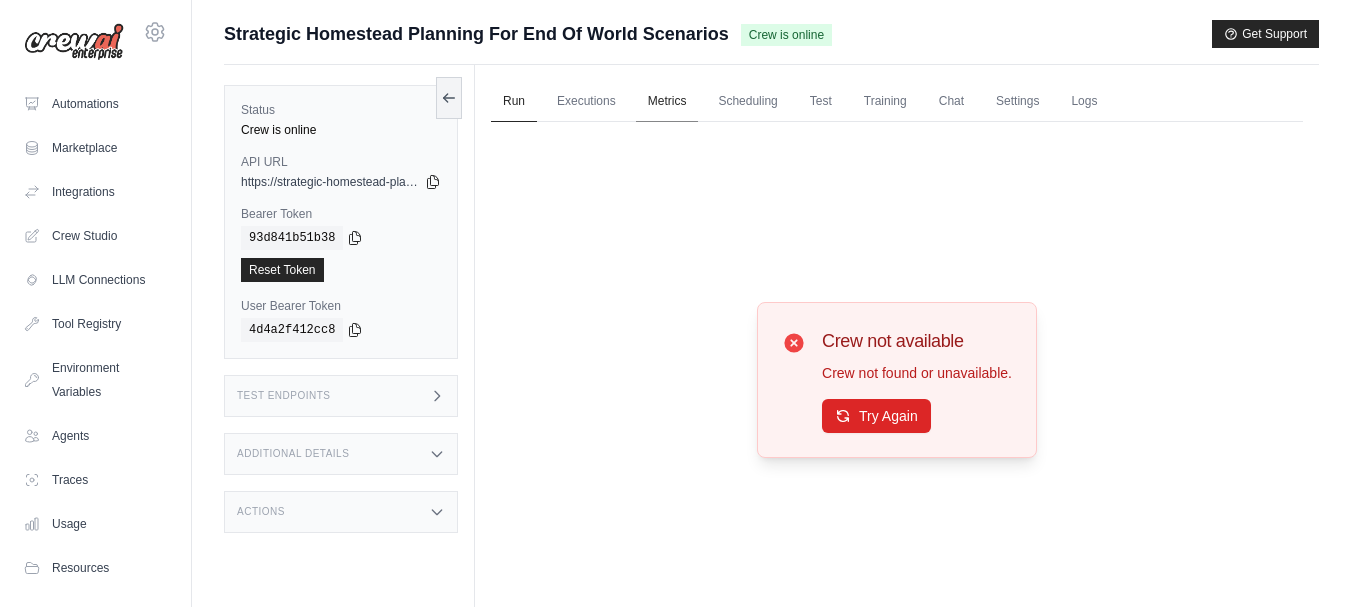 click on "Metrics" at bounding box center (667, 102) 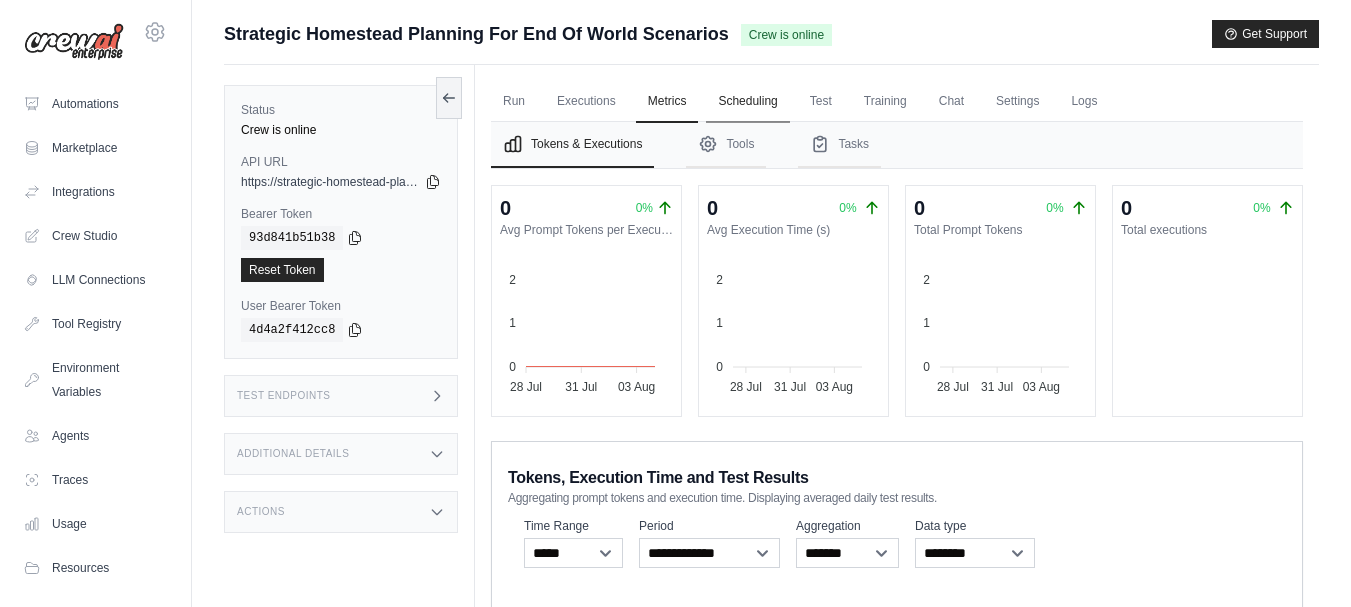 click on "Scheduling" at bounding box center (747, 102) 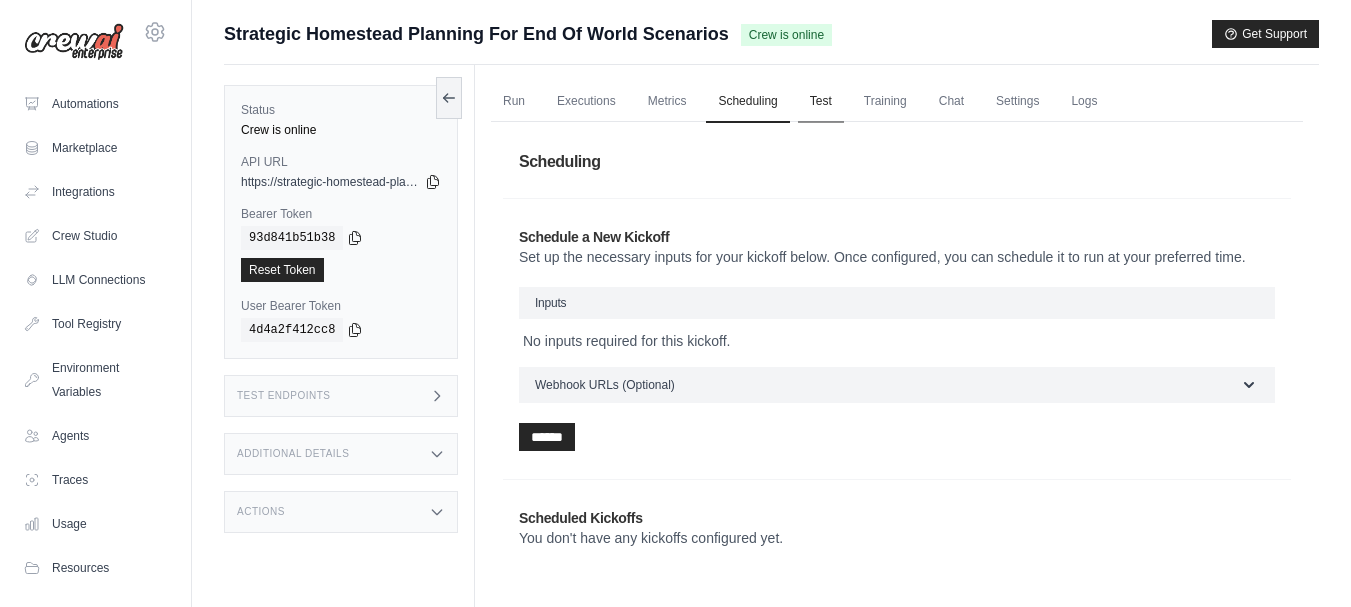 click on "Test" at bounding box center [821, 102] 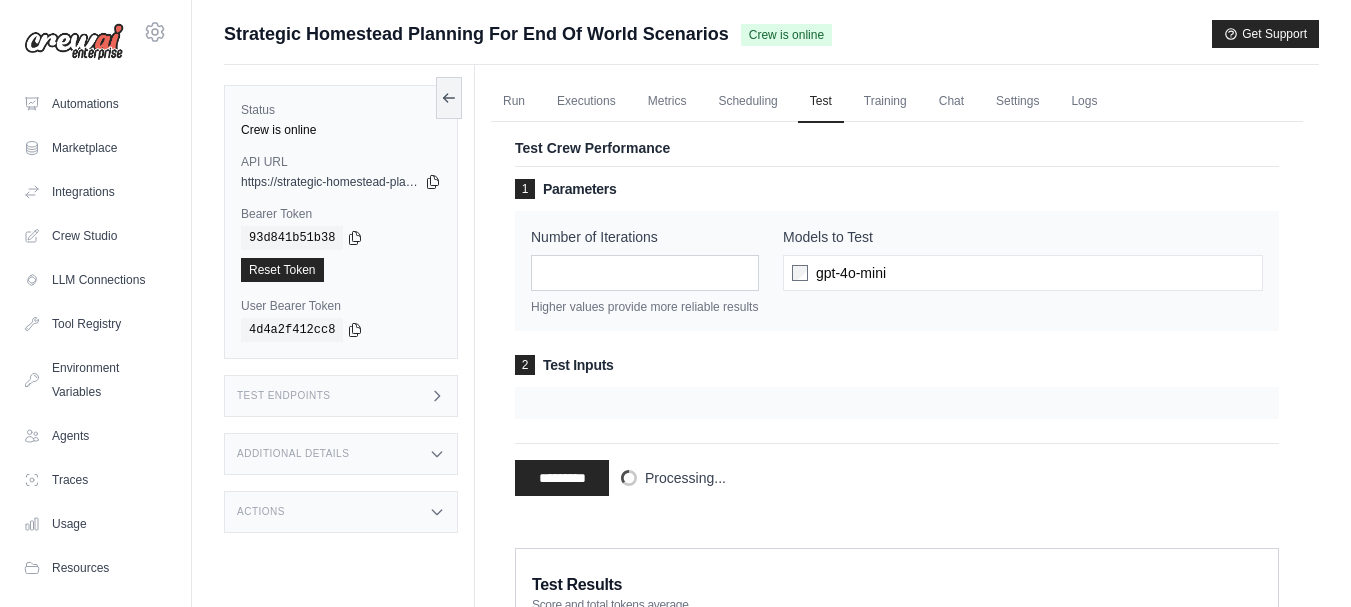 click at bounding box center [897, 403] 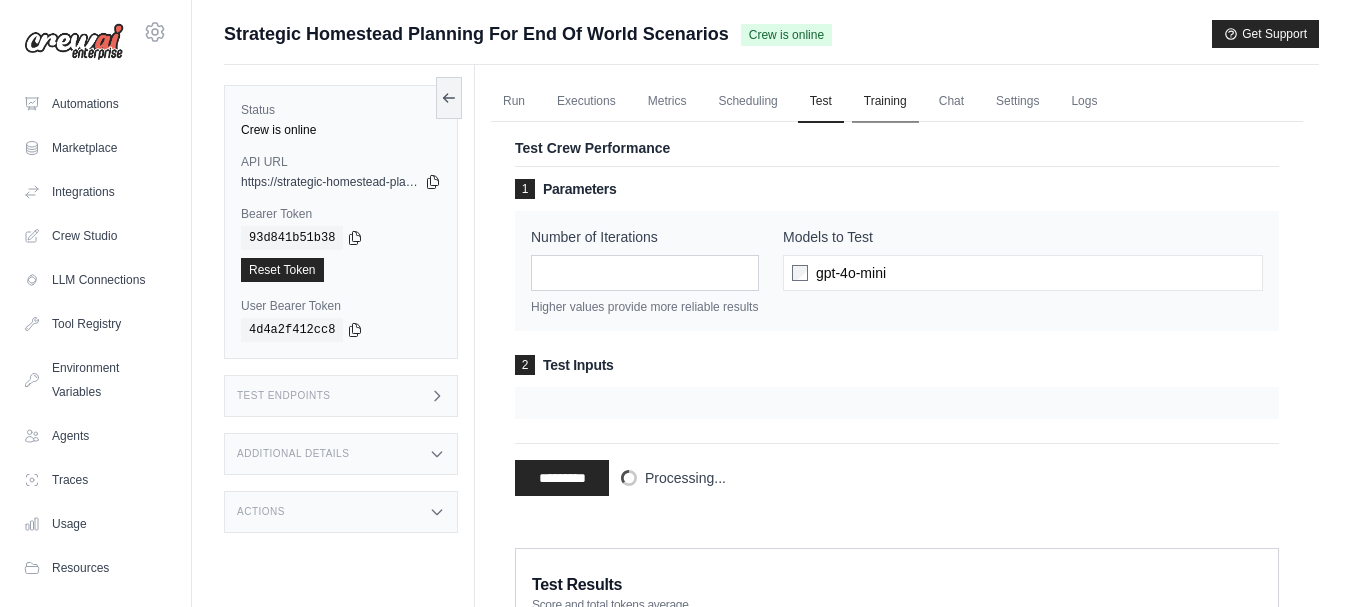 click on "Training" at bounding box center [885, 102] 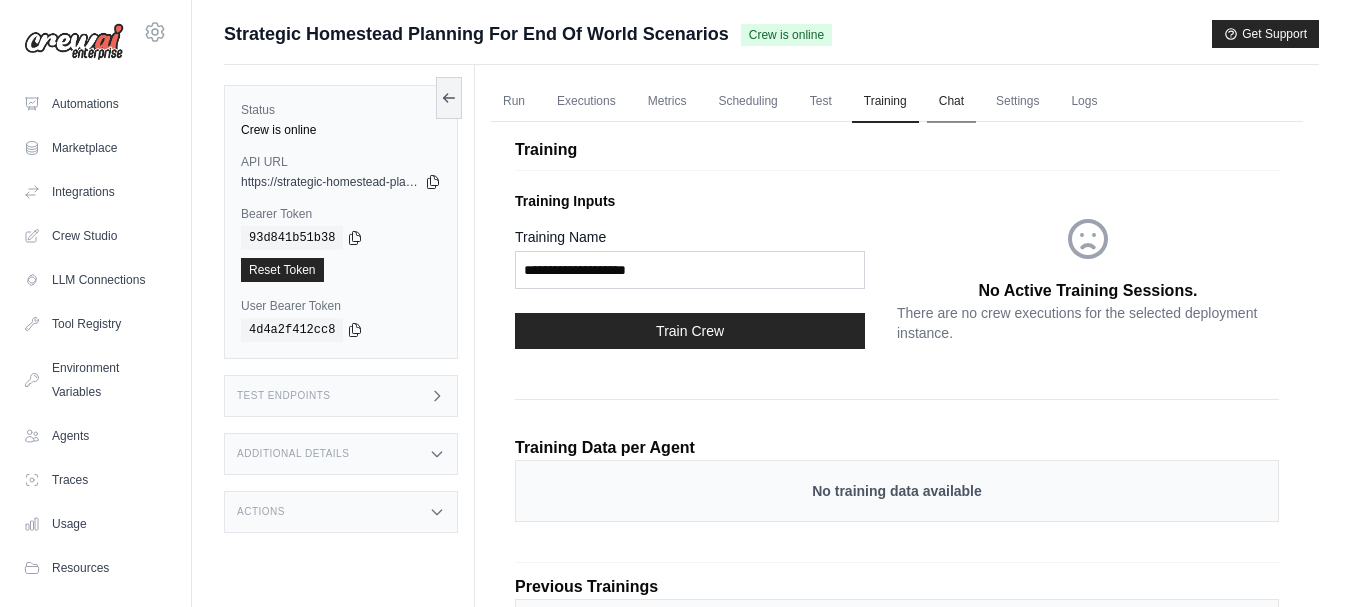 click on "Chat" at bounding box center (951, 102) 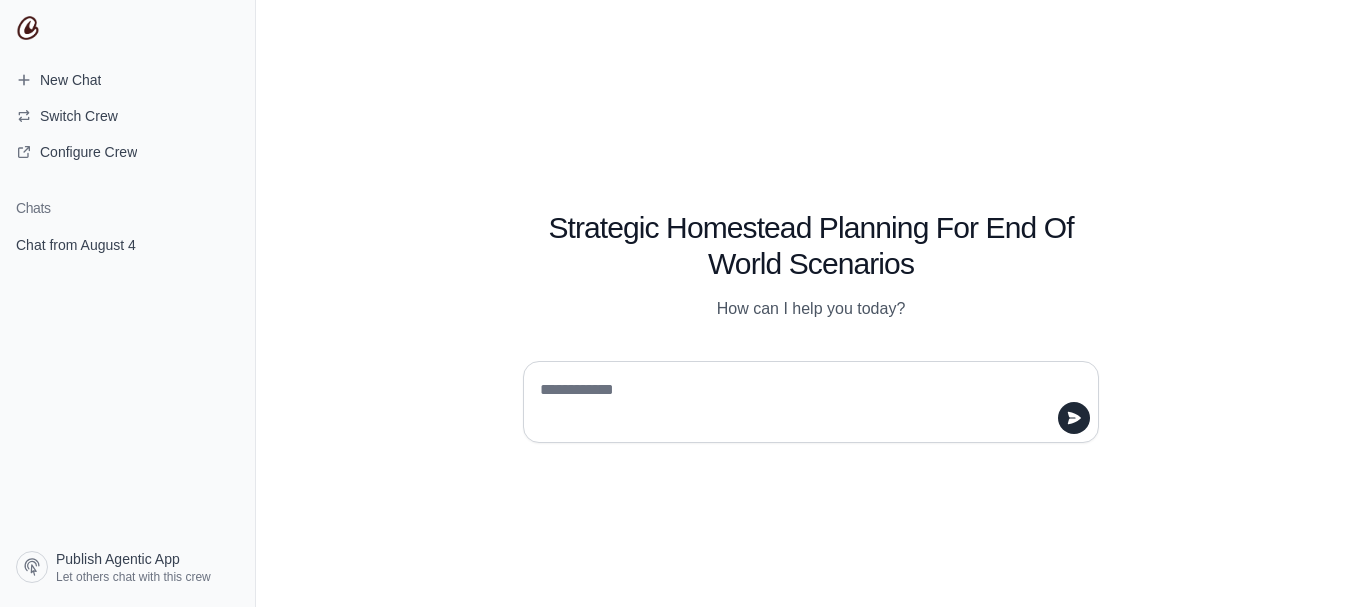 scroll, scrollTop: 0, scrollLeft: 0, axis: both 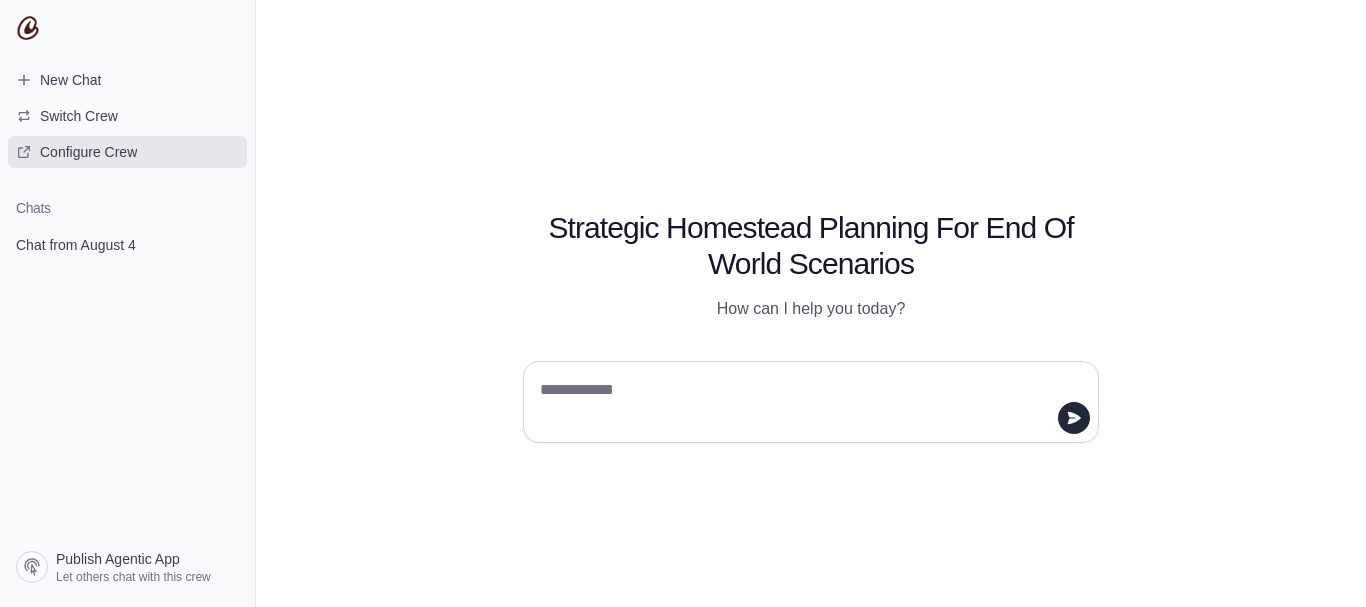 click on "Configure
Crew" at bounding box center [88, 152] 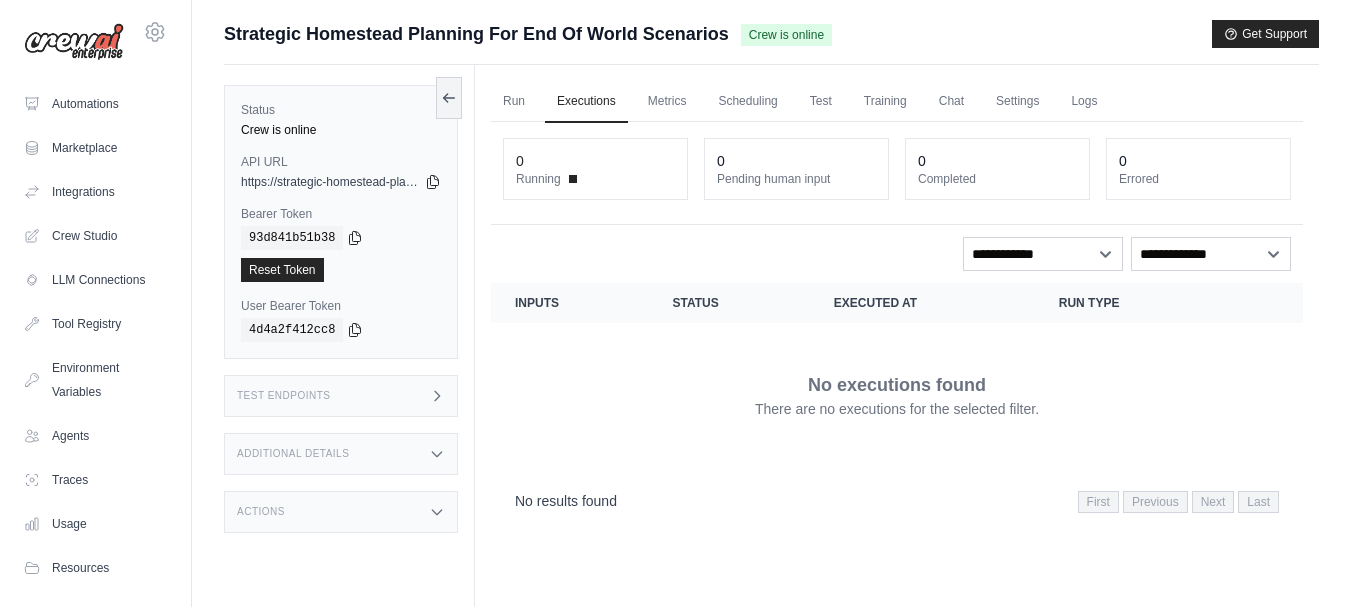 scroll, scrollTop: 0, scrollLeft: 0, axis: both 